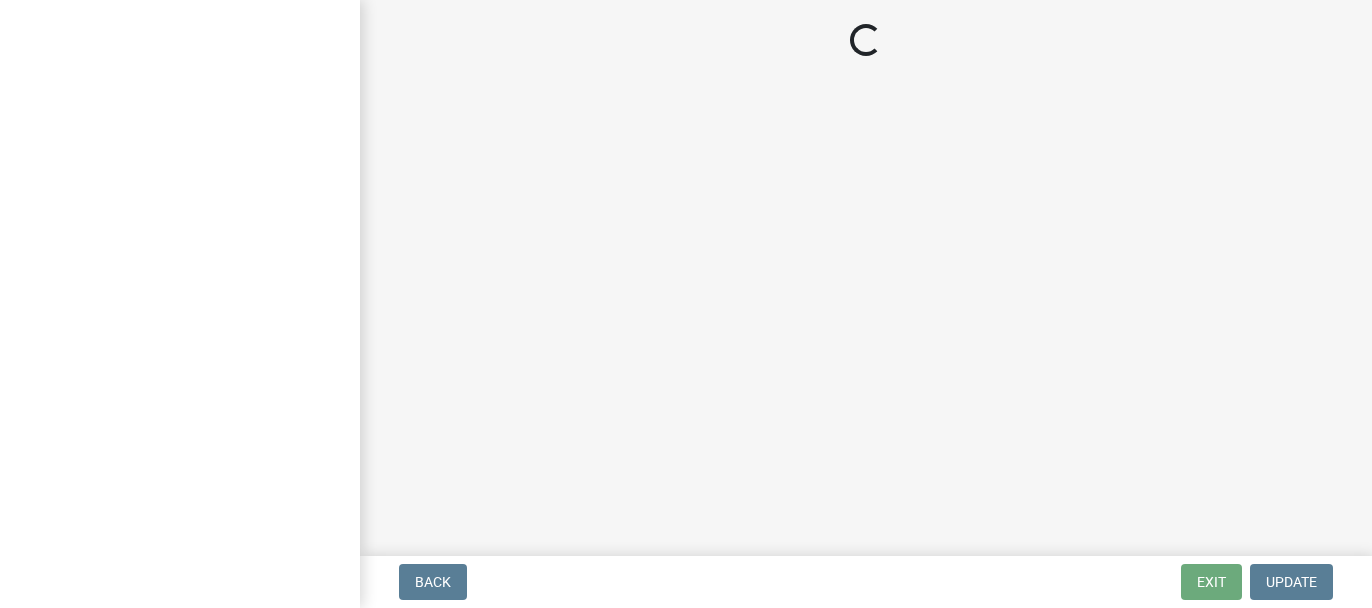scroll, scrollTop: 0, scrollLeft: 0, axis: both 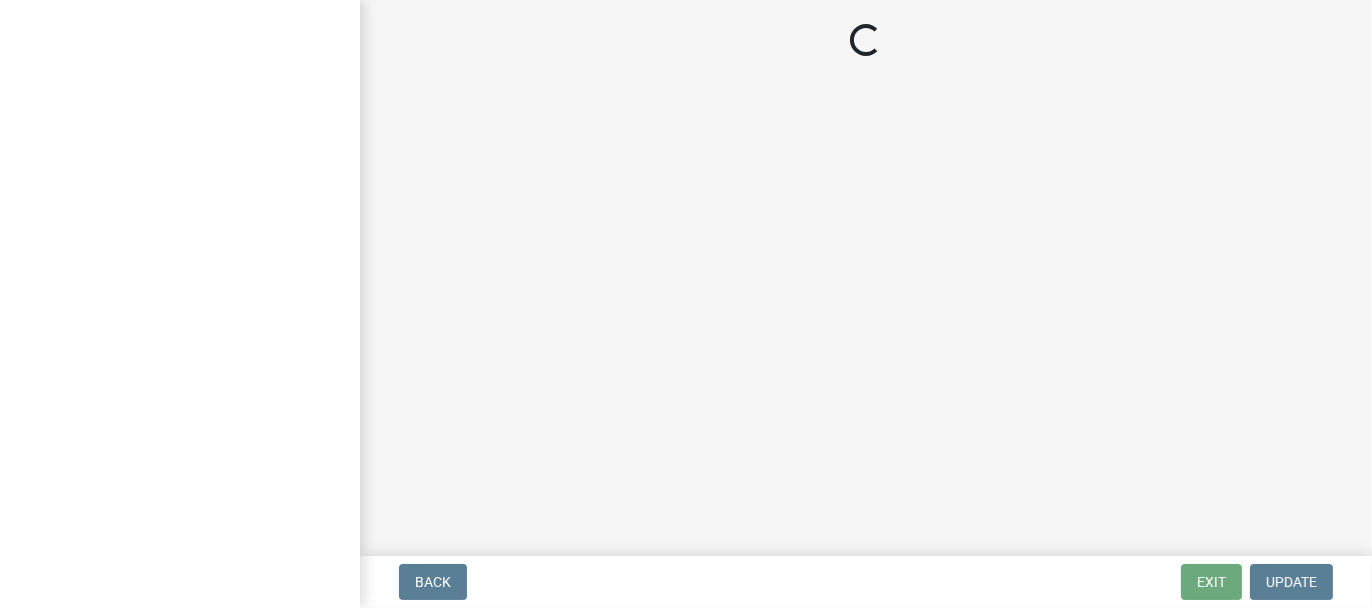 select on "62bb873c-c571-4454-ac8a-8c216551e2a3" 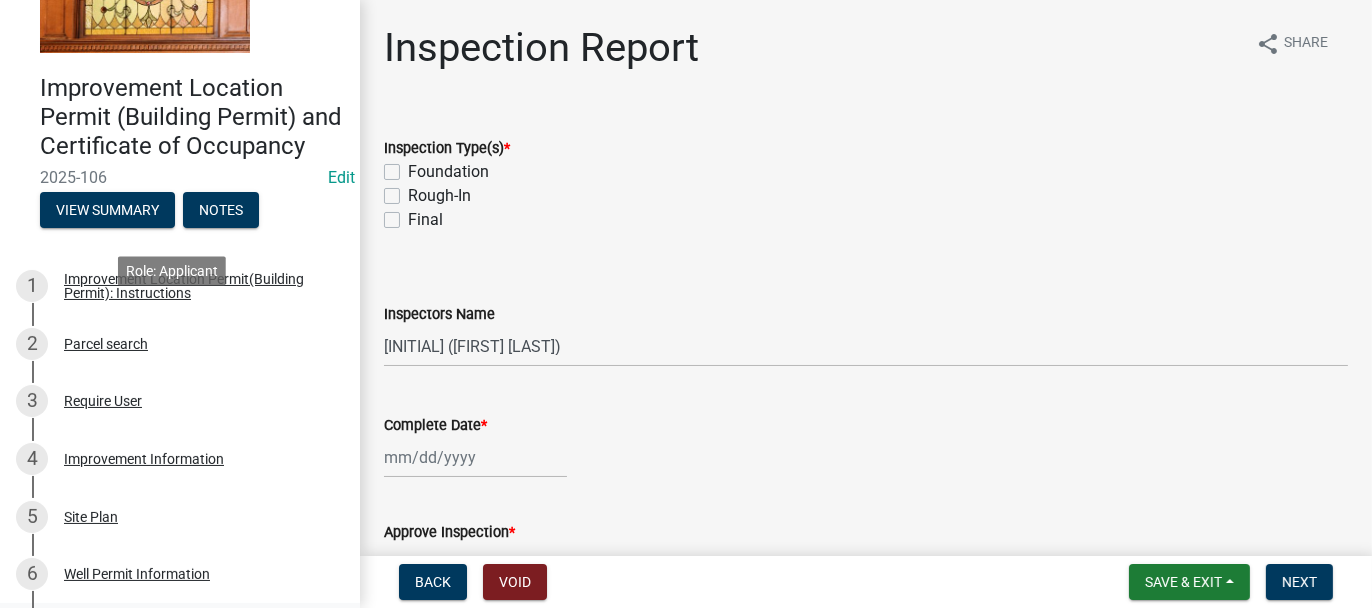 scroll, scrollTop: 300, scrollLeft: 0, axis: vertical 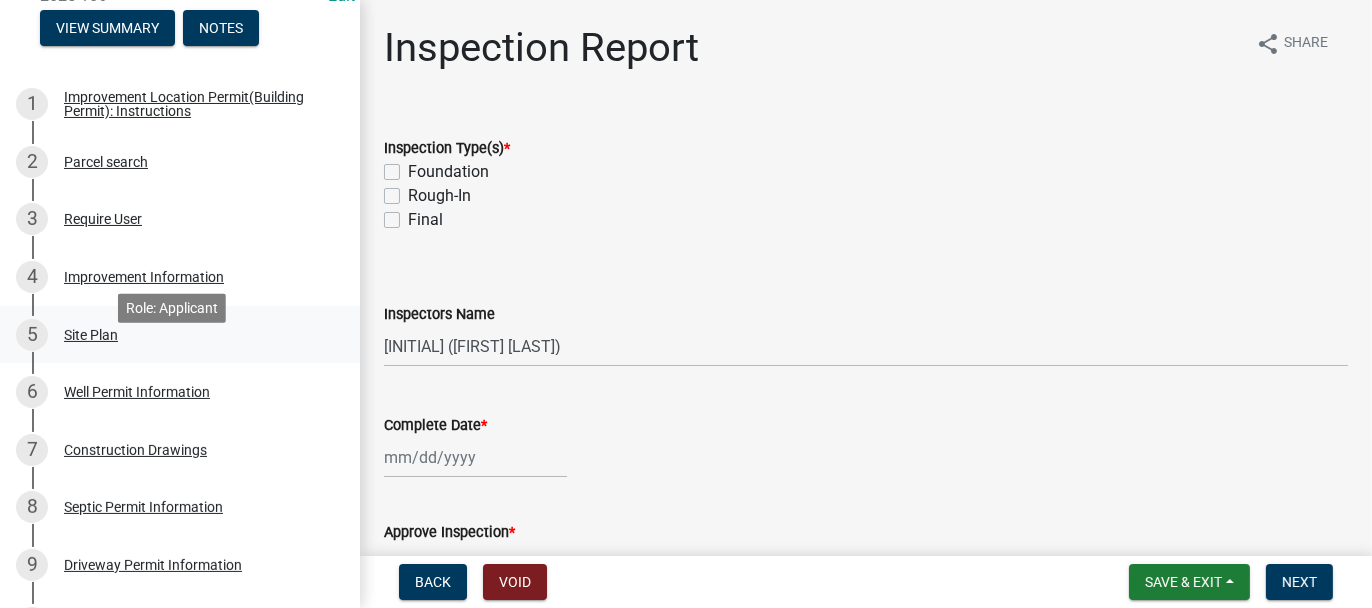 click on "Site Plan" at bounding box center (91, 335) 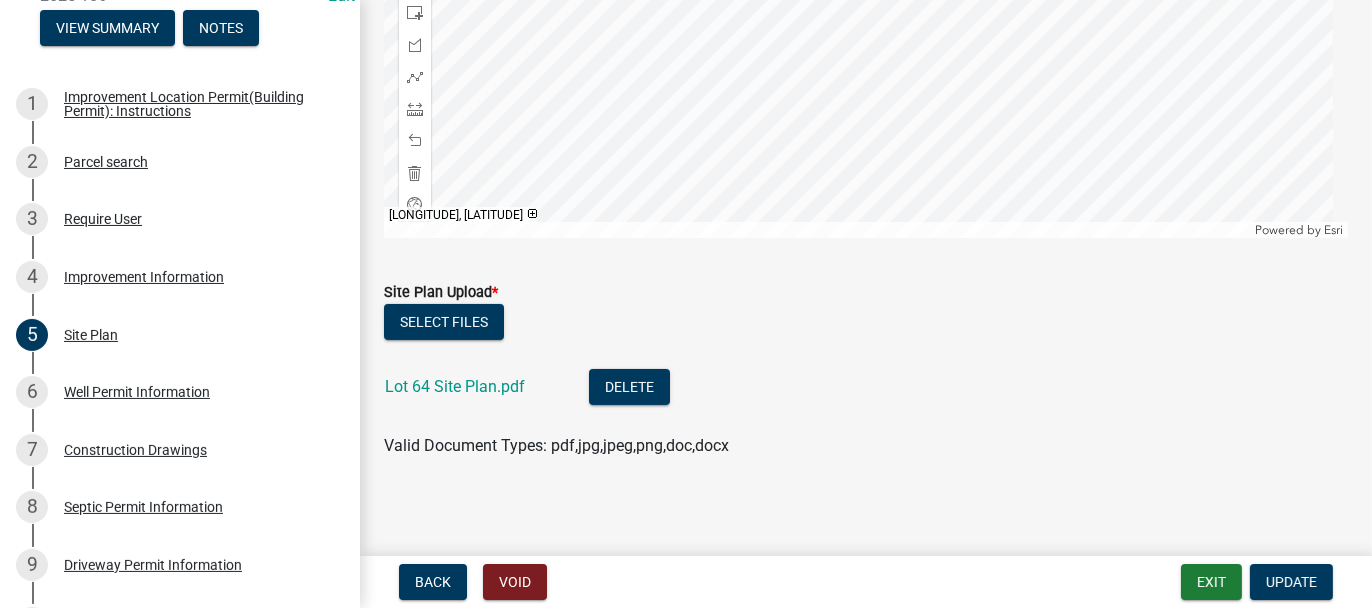 scroll, scrollTop: 515, scrollLeft: 0, axis: vertical 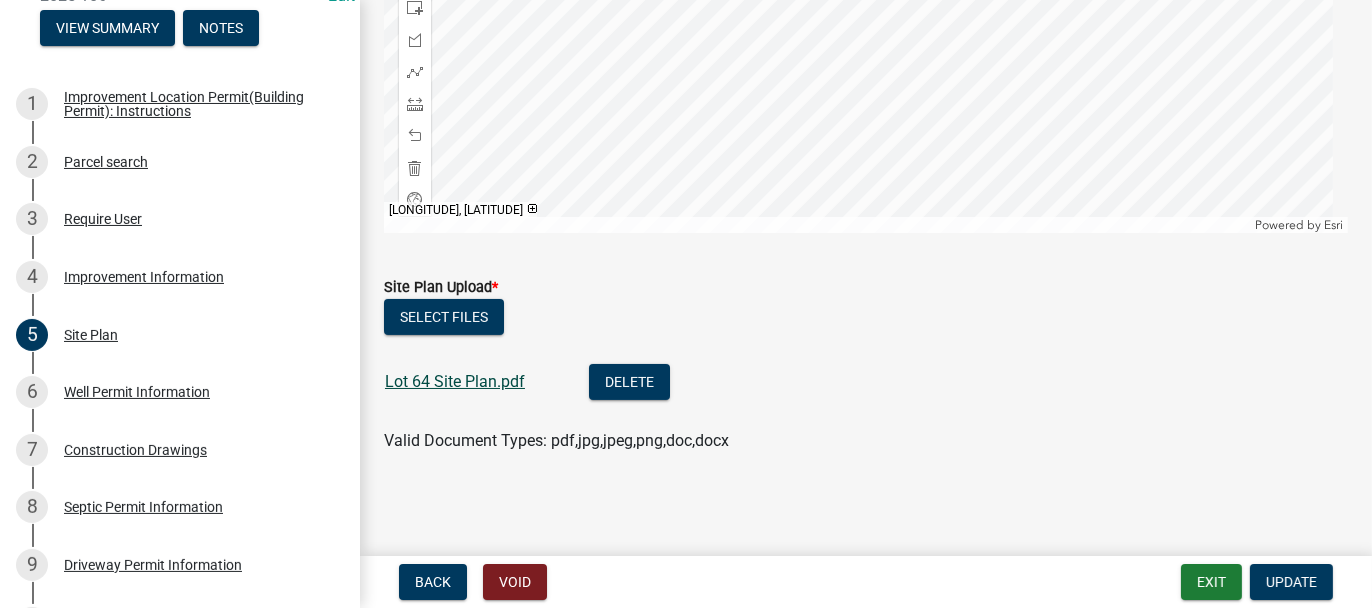 click on "Lot 64 Site Plan.pdf" 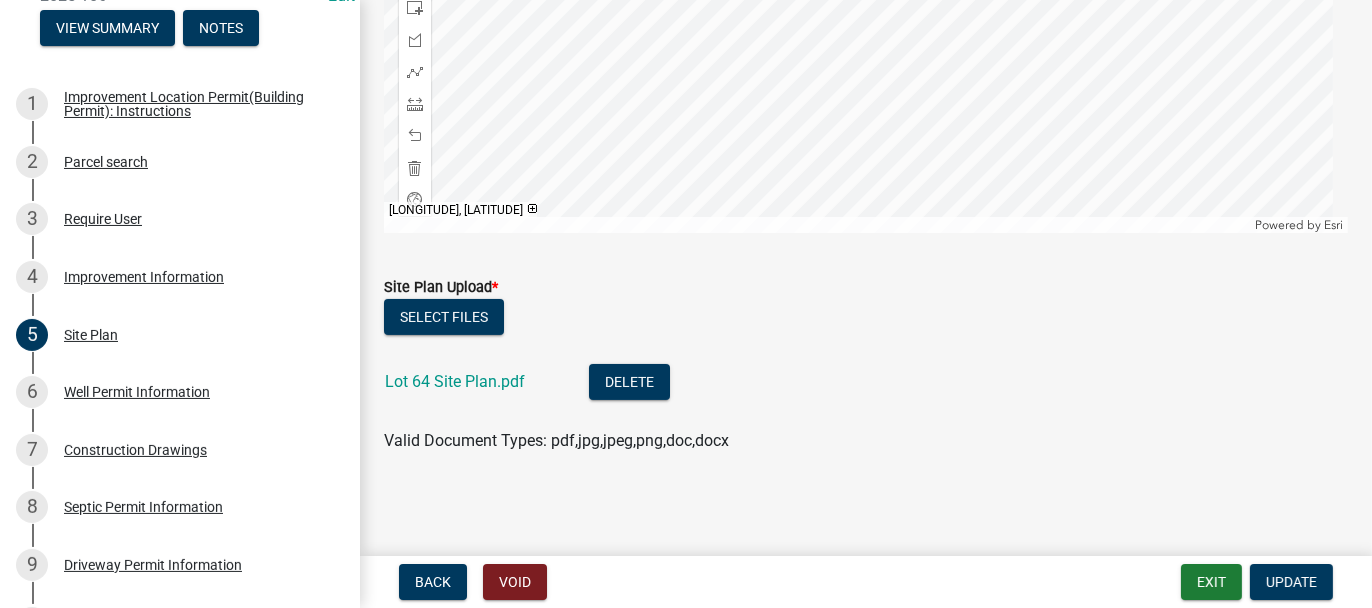 scroll, scrollTop: 415, scrollLeft: 0, axis: vertical 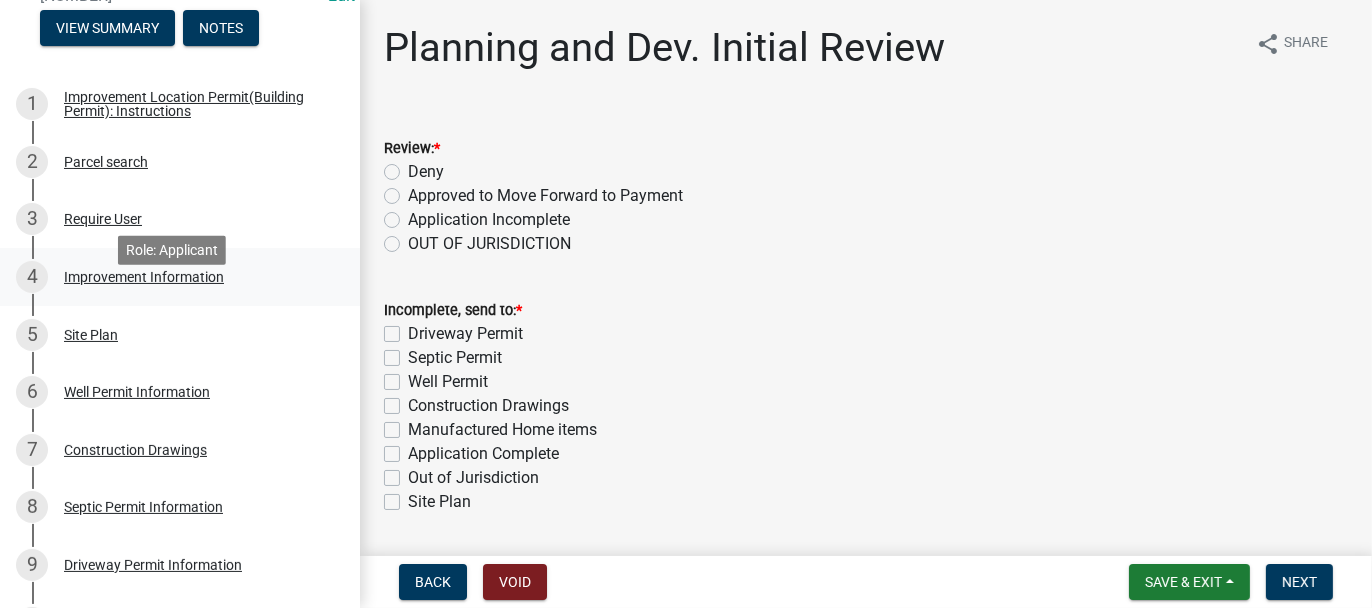 click on "Improvement Information" at bounding box center [144, 277] 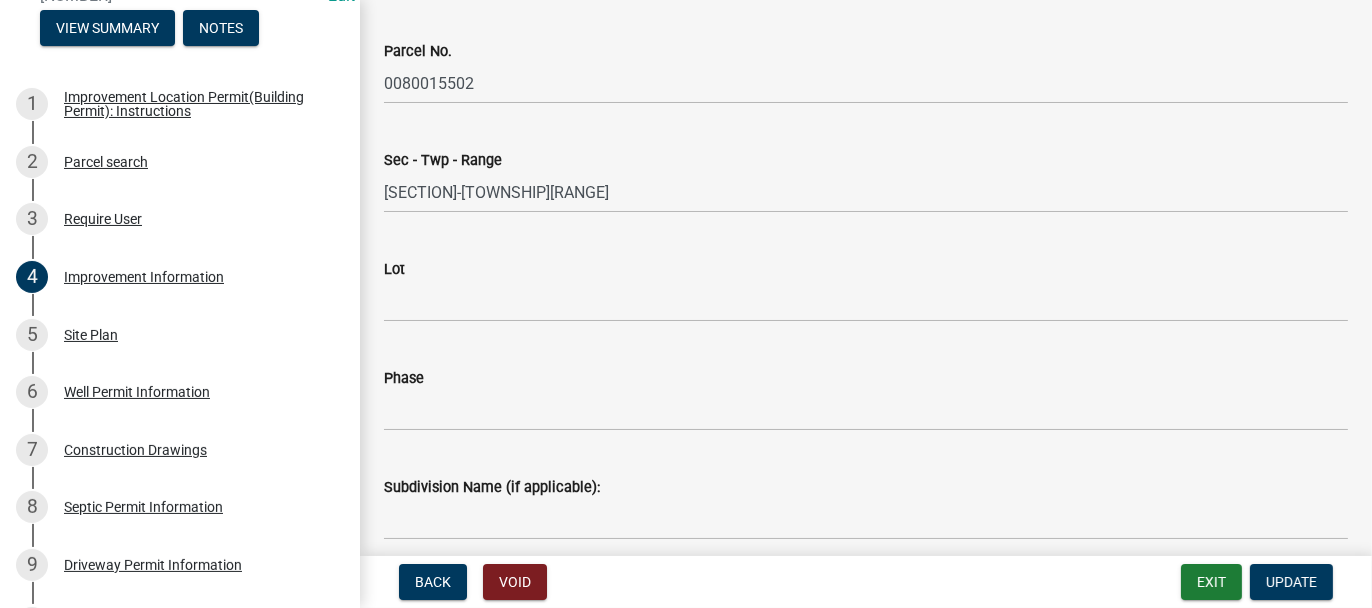scroll, scrollTop: 0, scrollLeft: 0, axis: both 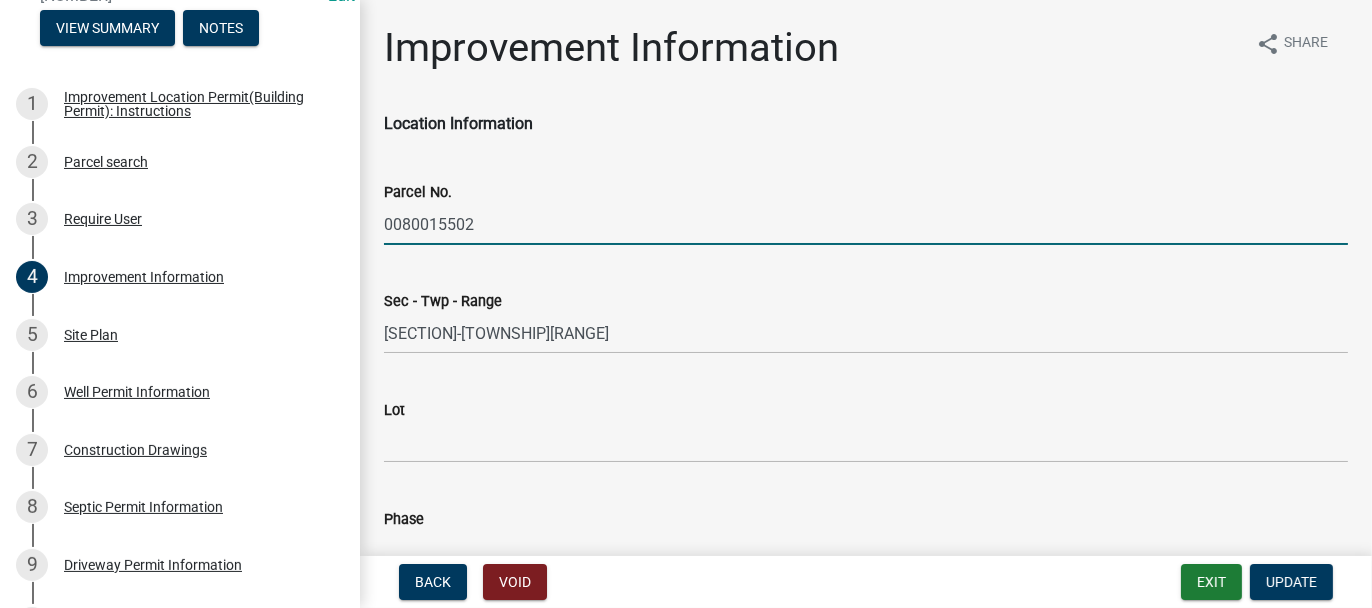 drag, startPoint x: 386, startPoint y: 218, endPoint x: 485, endPoint y: 216, distance: 99.0202 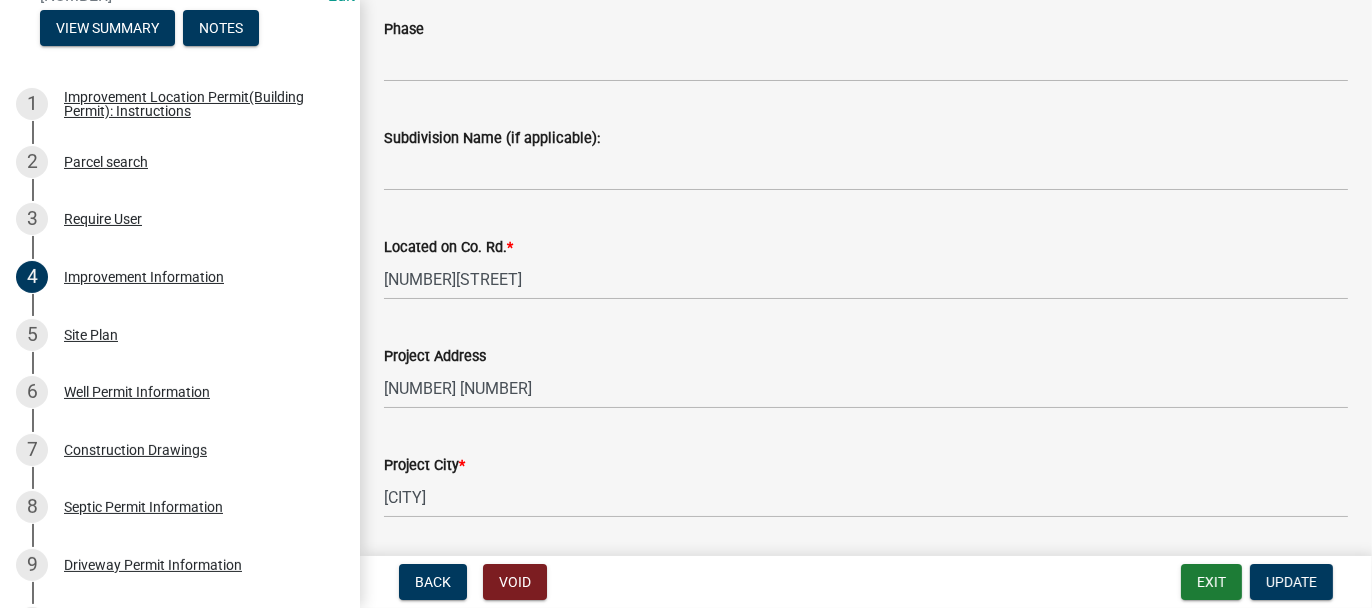 scroll, scrollTop: 500, scrollLeft: 0, axis: vertical 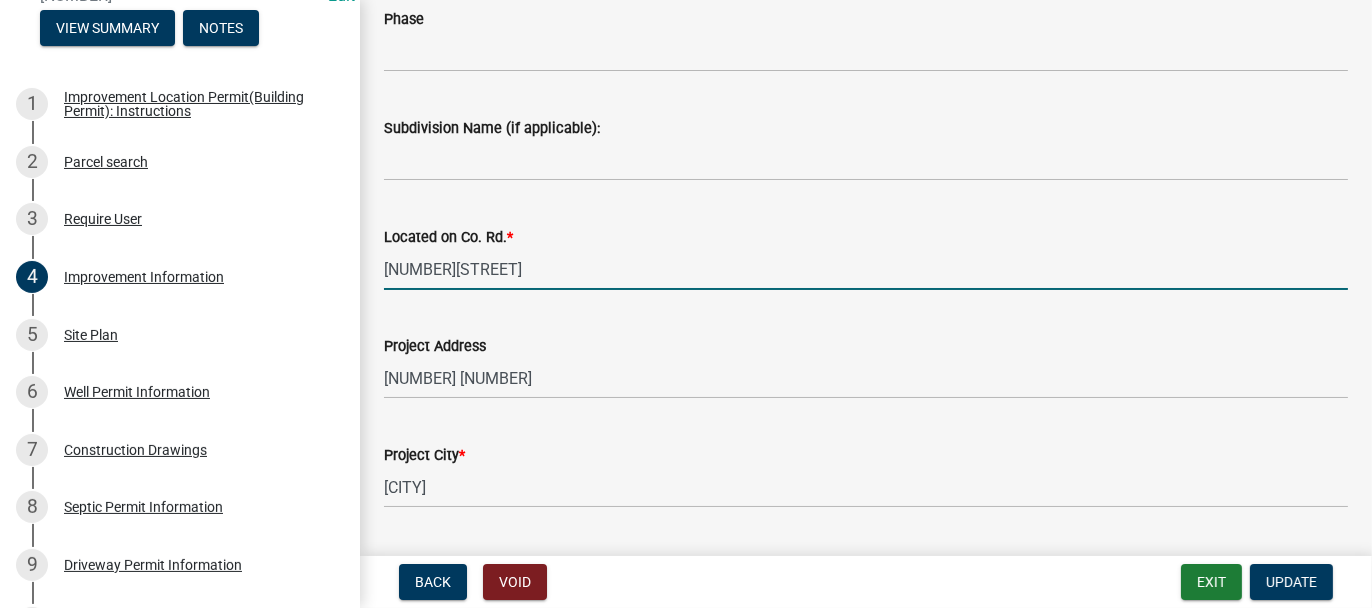 click on "480 W" at bounding box center [866, 269] 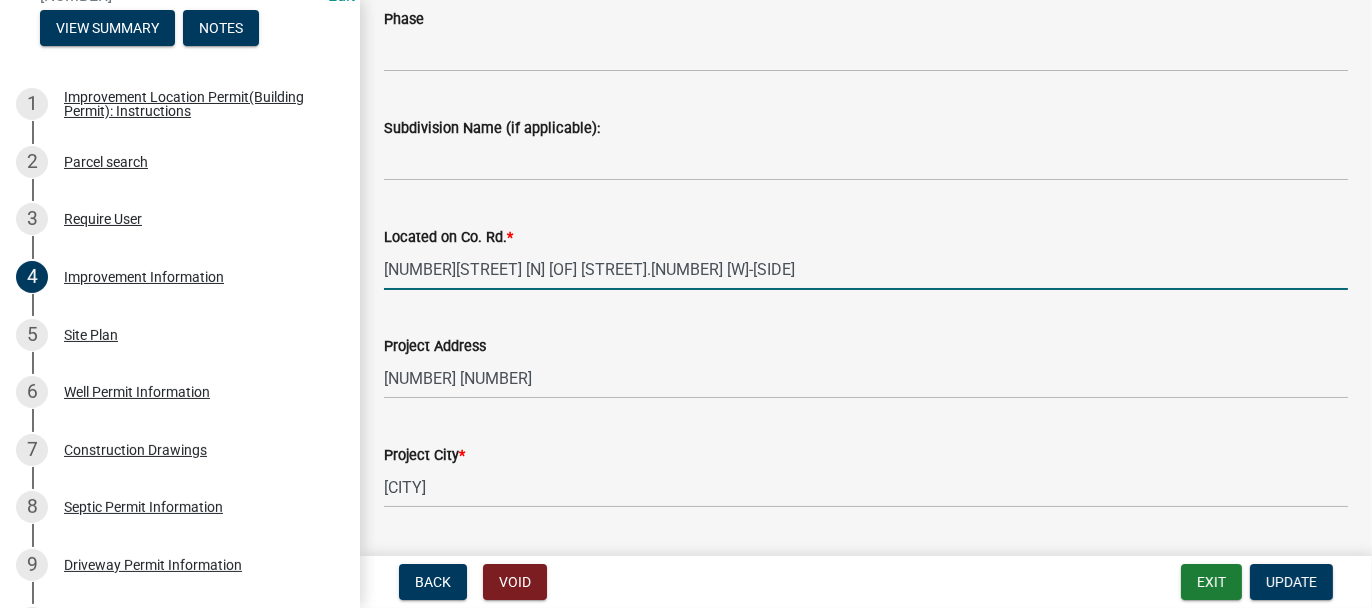 type on "[NUMBER][STREET] [STREET_NAME] [NUMBER]" 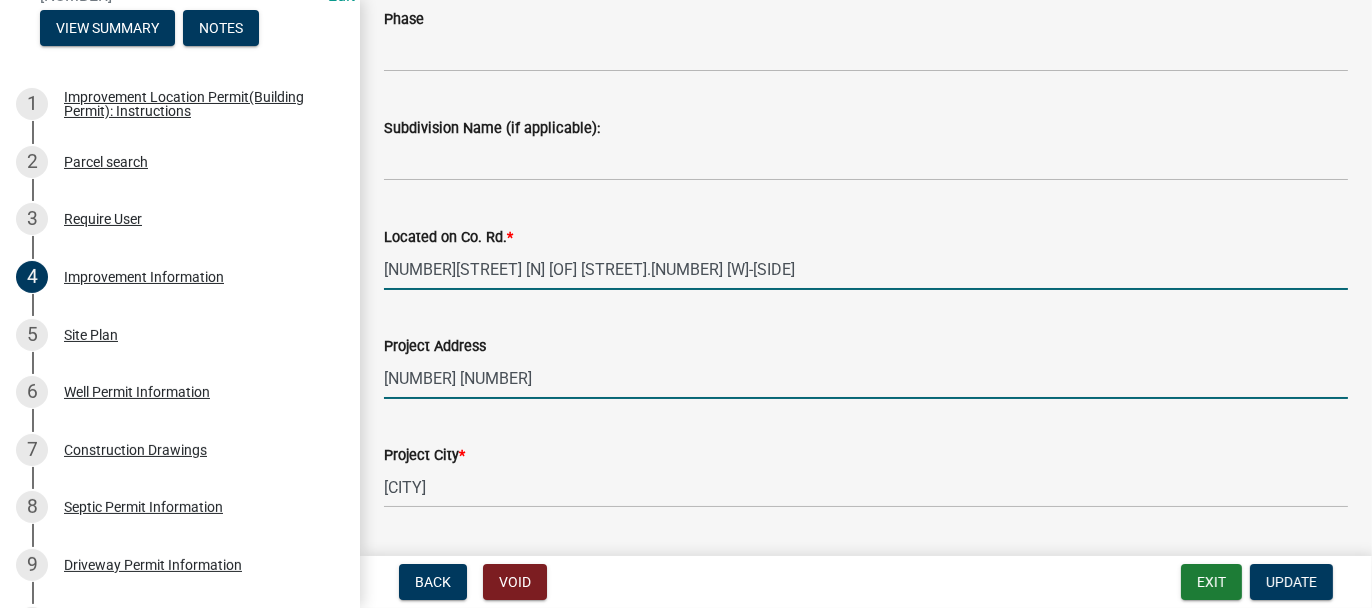 click on "[NUMBER] [NUMBER]" at bounding box center [866, 378] 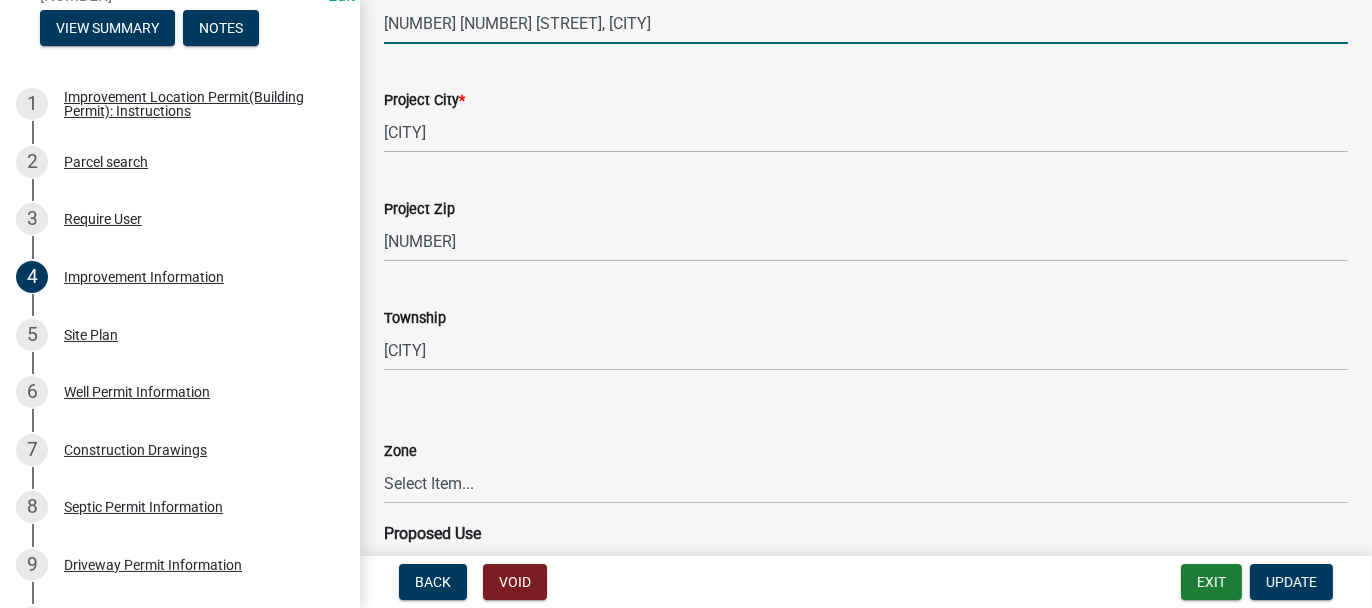 scroll, scrollTop: 900, scrollLeft: 0, axis: vertical 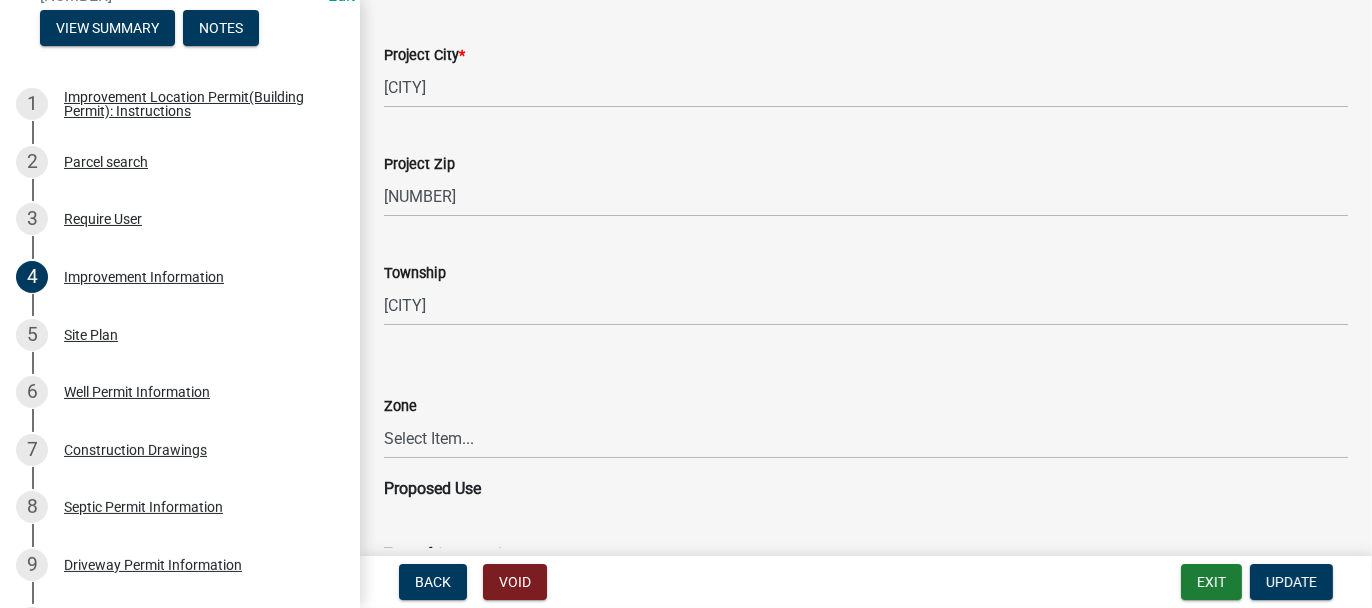 type on "[NUMBER] [NUMBER], [CITY]" 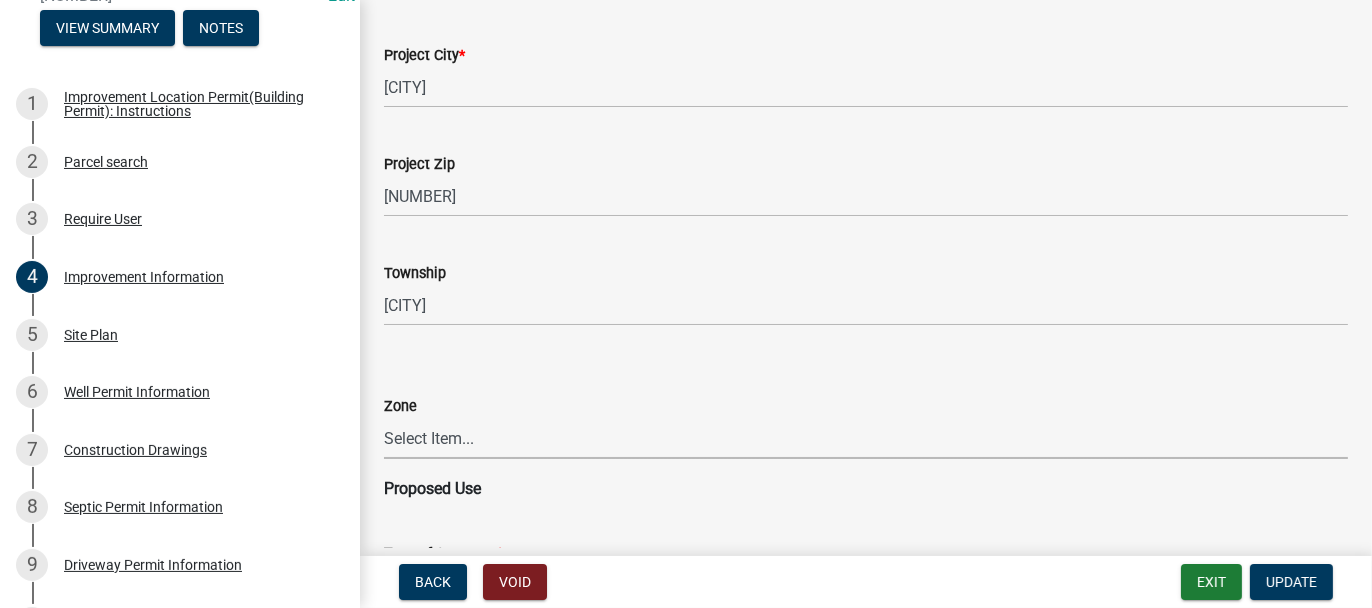 click on "Select Item...   CO - Conservation   PR - Parks & Recreation   A1 - Conservation Agricultural   A2 - General Agricultural   A3 - Intense Agricultural   A4 - Agricultural Business   R1 - Low Density Single-family Residential   R2 - Medium Density Single-family Residential   VR - Village Residential   M1 - Multiple-family Residential   MP - Manufactured Home Park   IS - Institutional   LB - Local Business   GC - General Commercial   HC - Highway Commercial   CP - Commerce Park   I1 - Low to Moderate Intensity Industrial   I2 - High Intensity Industrial   HI - High Impact" at bounding box center (866, 438) 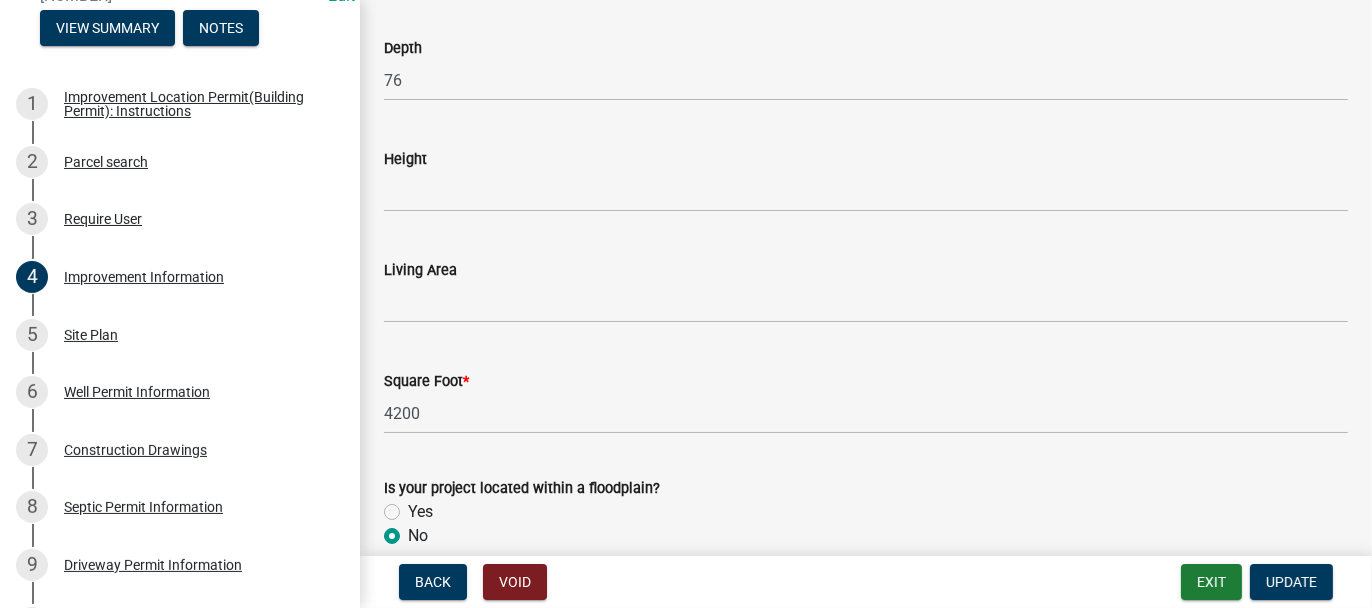 scroll, scrollTop: 3195, scrollLeft: 0, axis: vertical 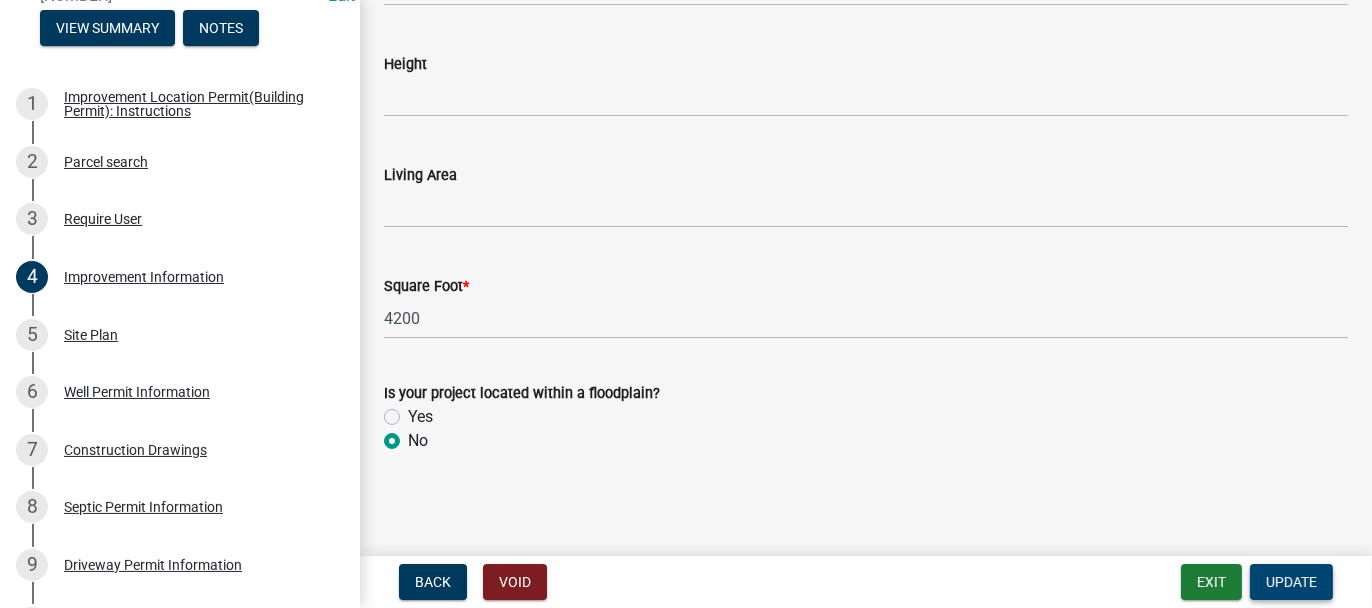 click on "Update" at bounding box center (1291, 582) 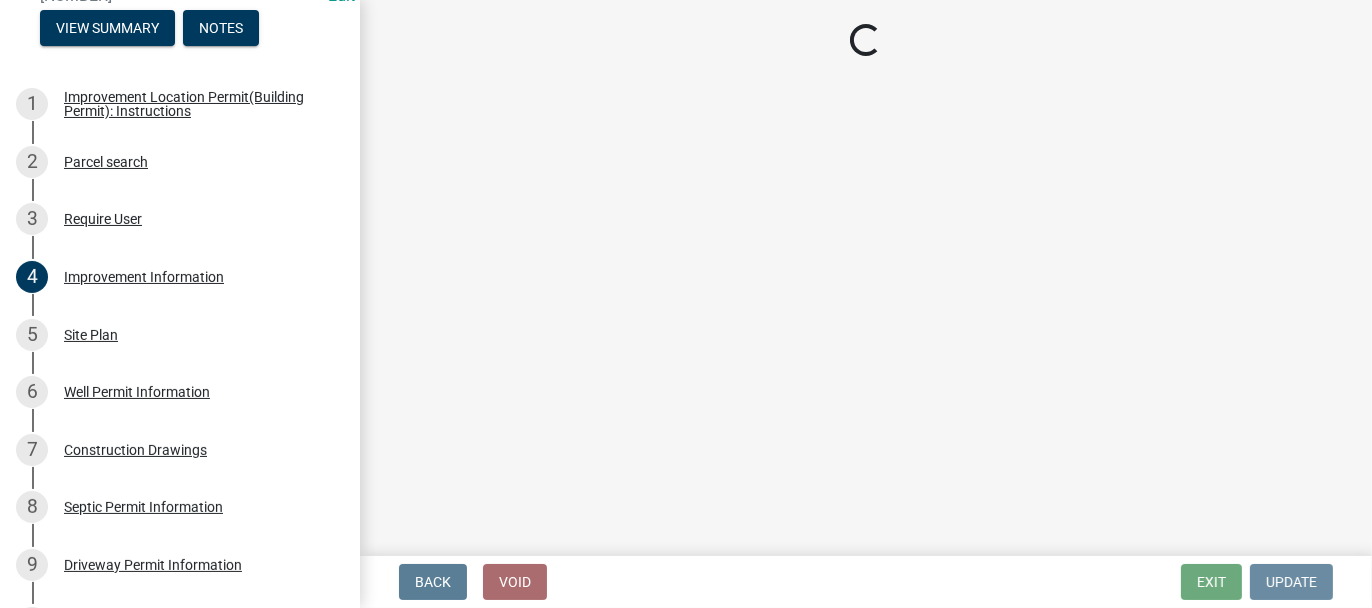scroll, scrollTop: 0, scrollLeft: 0, axis: both 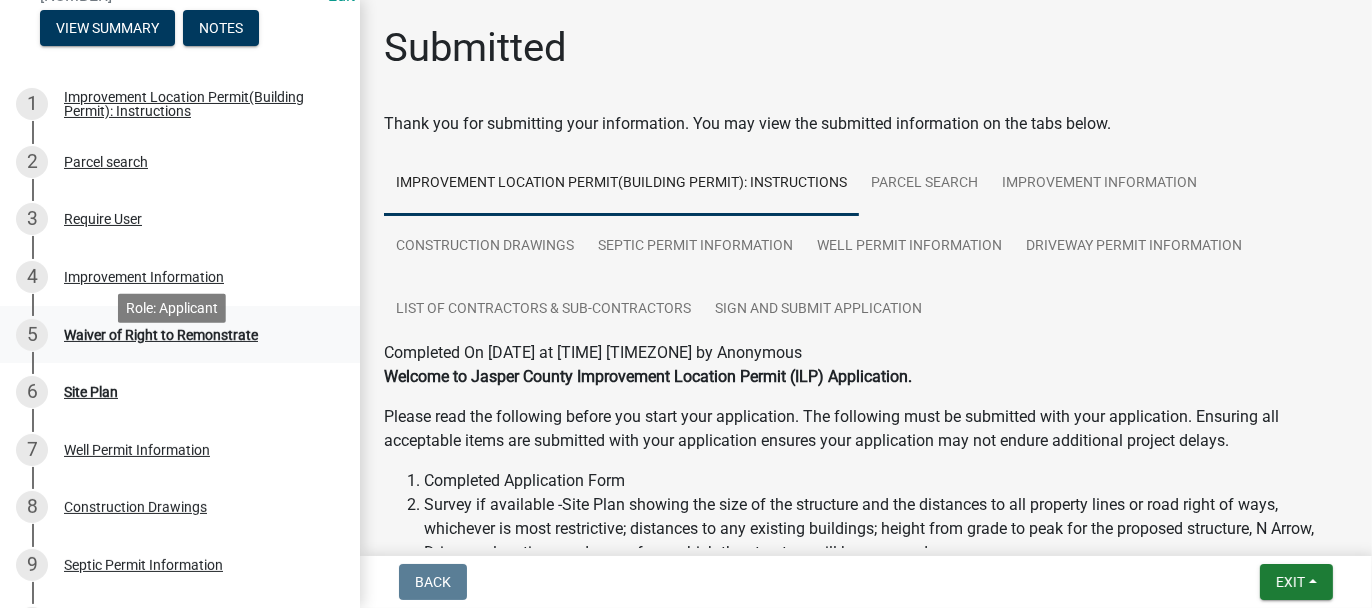 click on "Waiver of Right to Remonstrate" at bounding box center [161, 335] 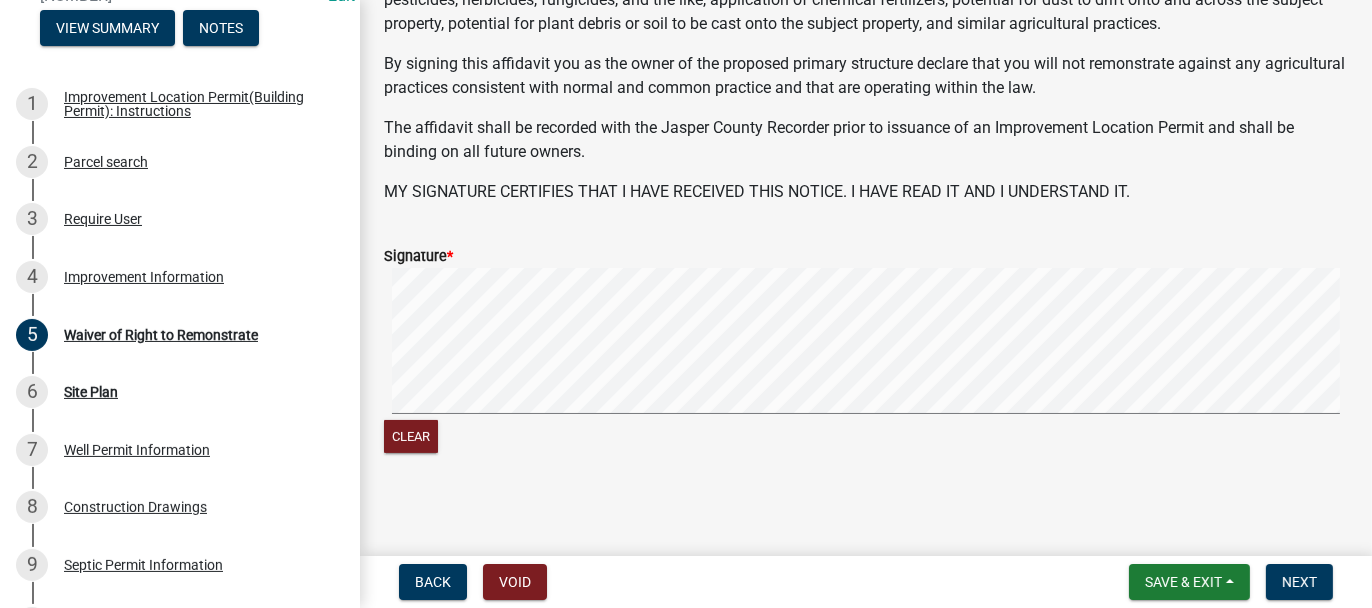scroll, scrollTop: 285, scrollLeft: 0, axis: vertical 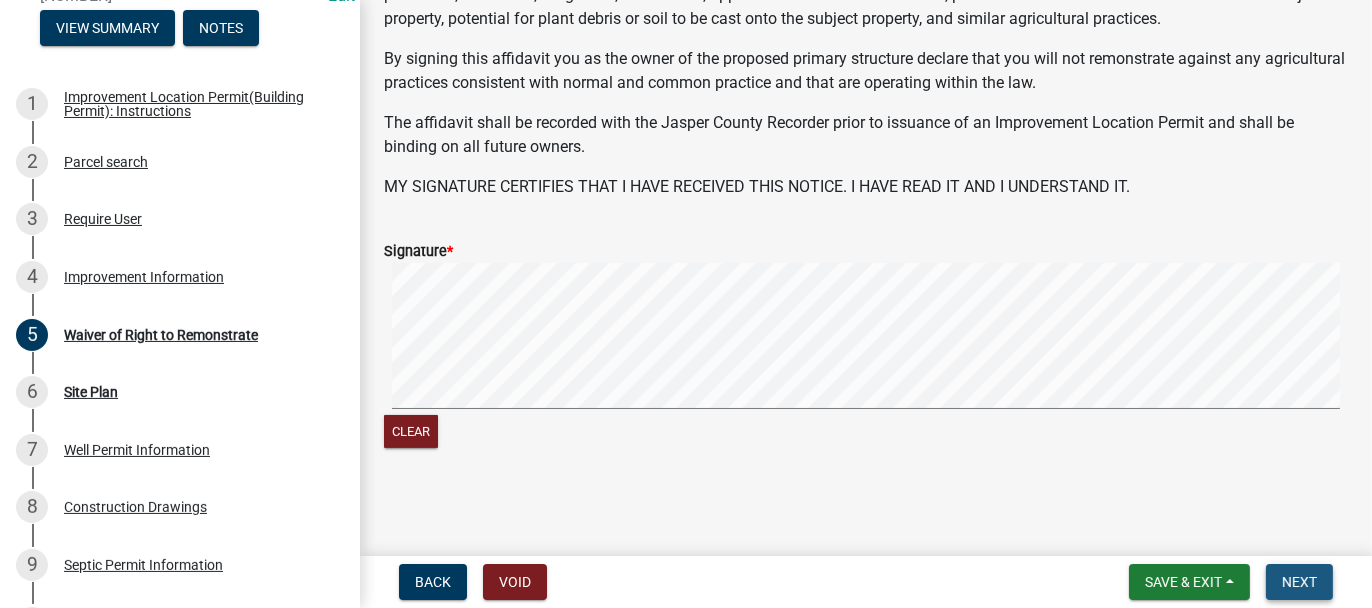 click on "Next" at bounding box center (1299, 582) 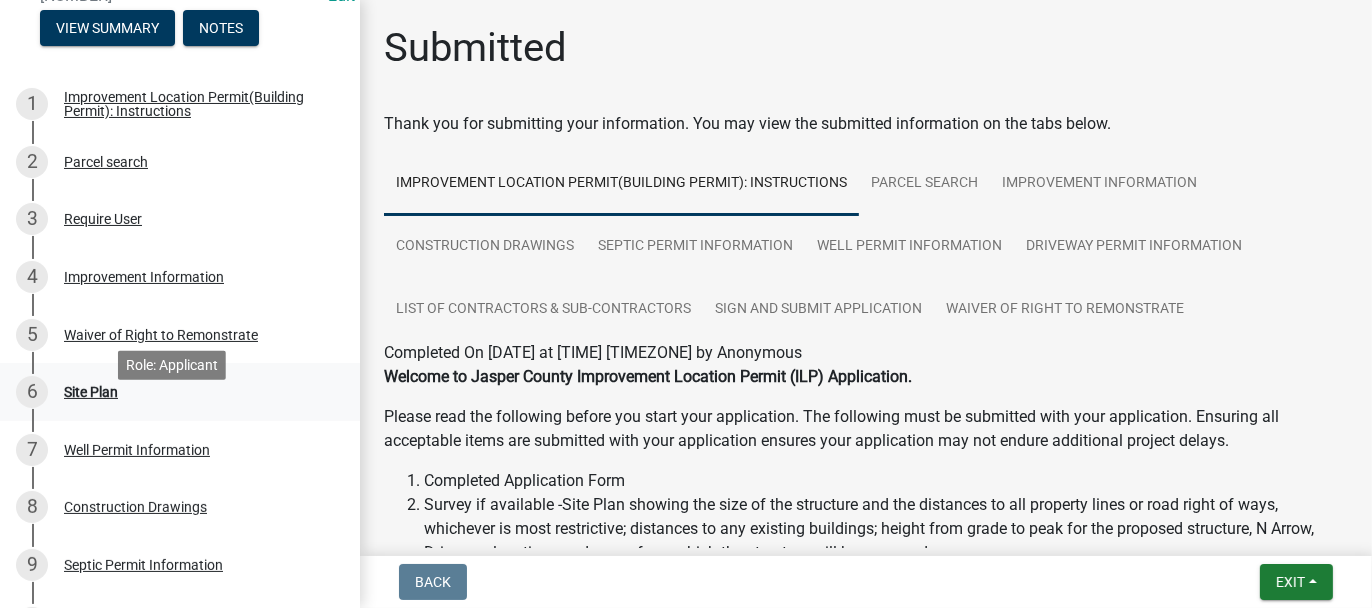 click on "Site Plan" at bounding box center (91, 392) 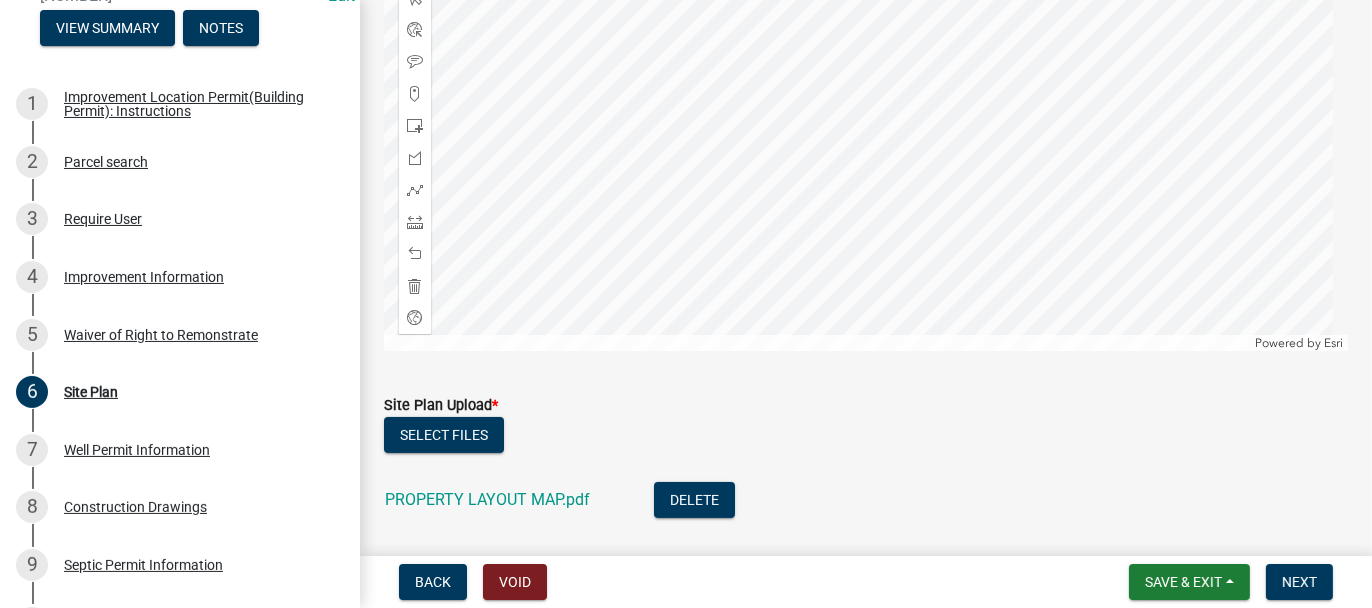 scroll, scrollTop: 500, scrollLeft: 0, axis: vertical 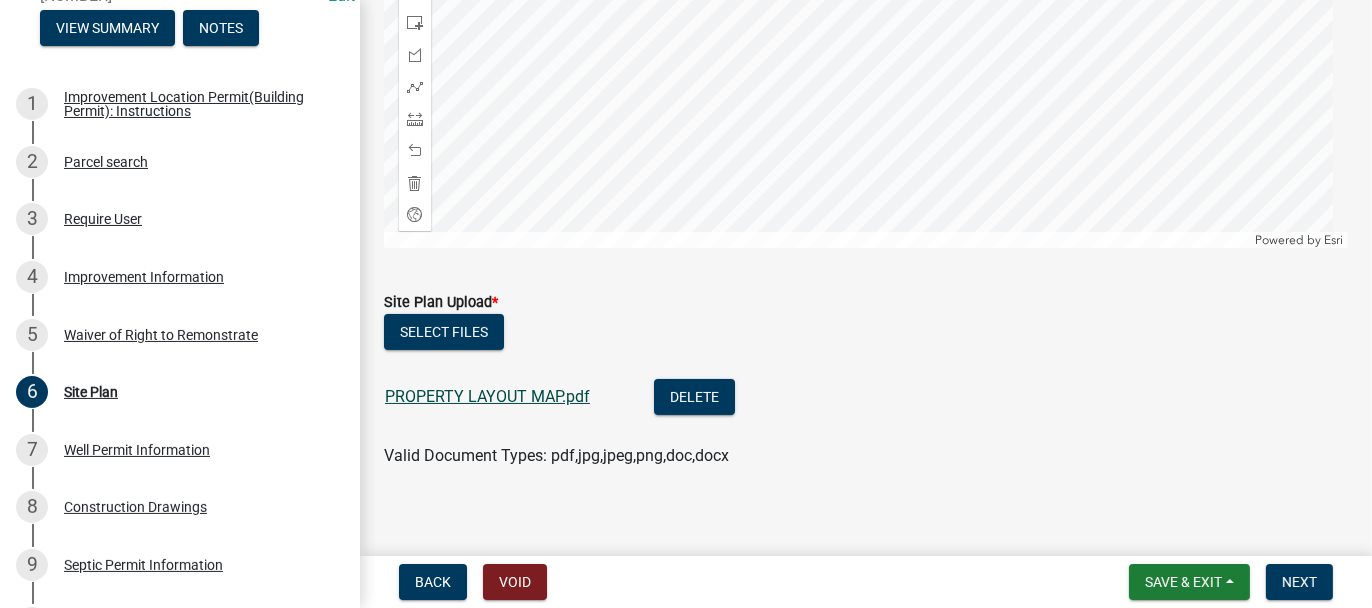 click on "PROPERTY LAYOUT MAP.pdf" 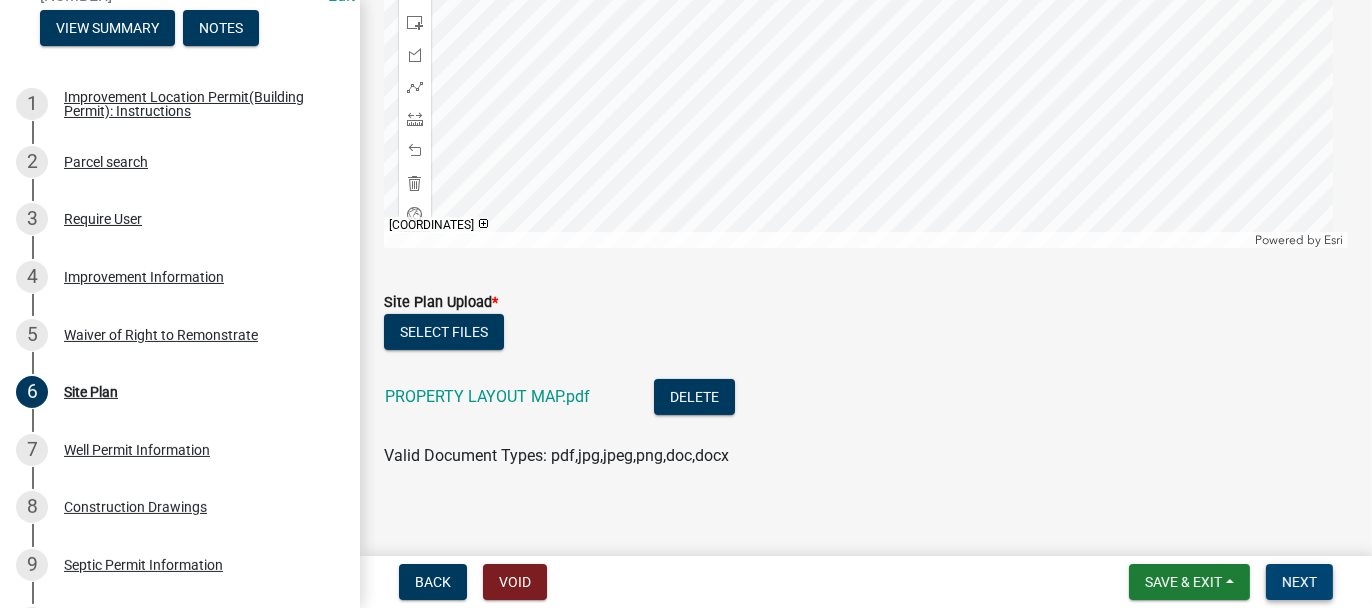 click on "Next" at bounding box center (1299, 582) 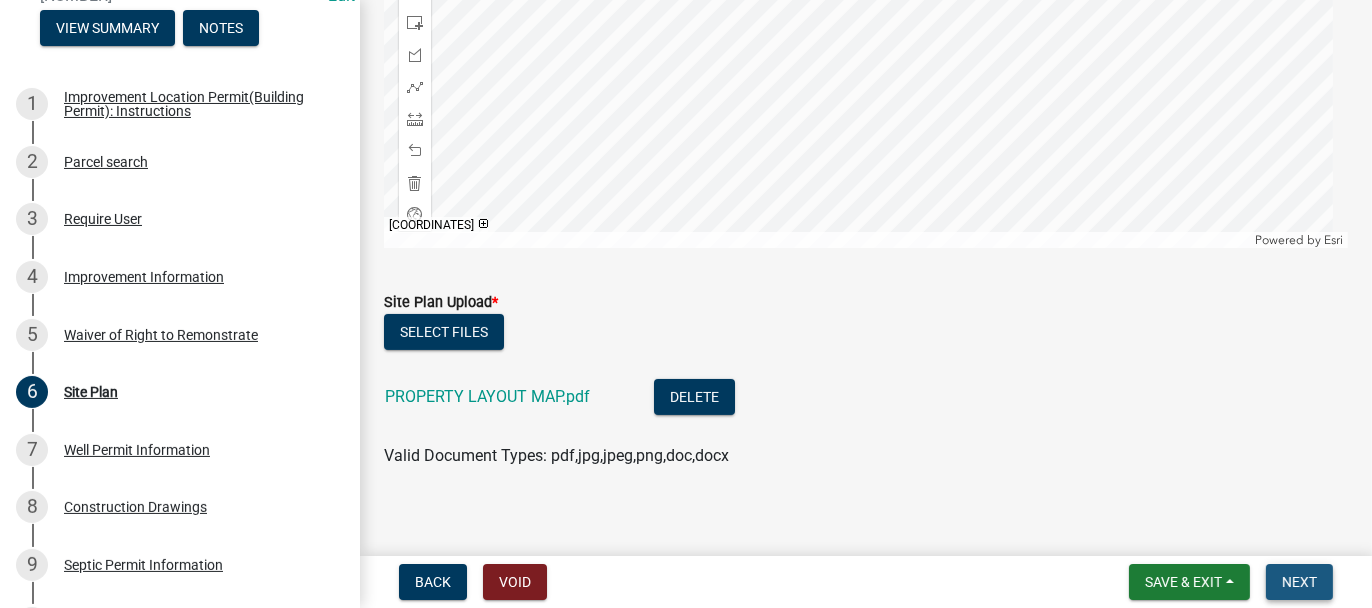 scroll, scrollTop: 0, scrollLeft: 0, axis: both 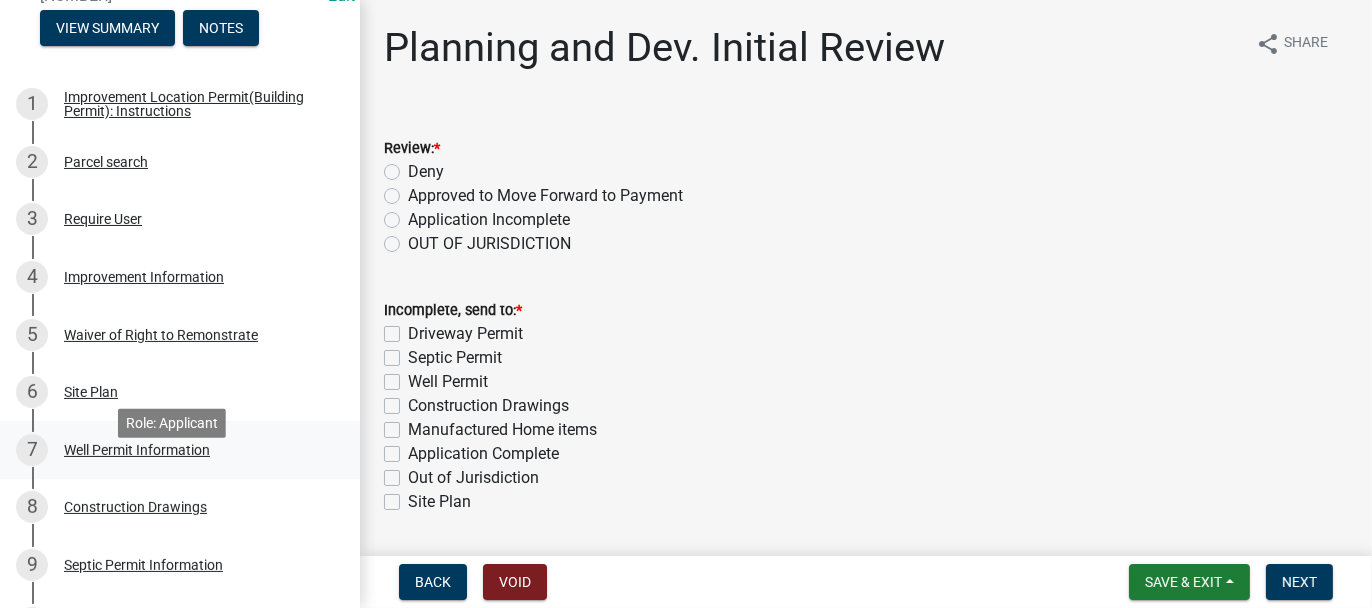 click on "Well Permit Information" at bounding box center (137, 450) 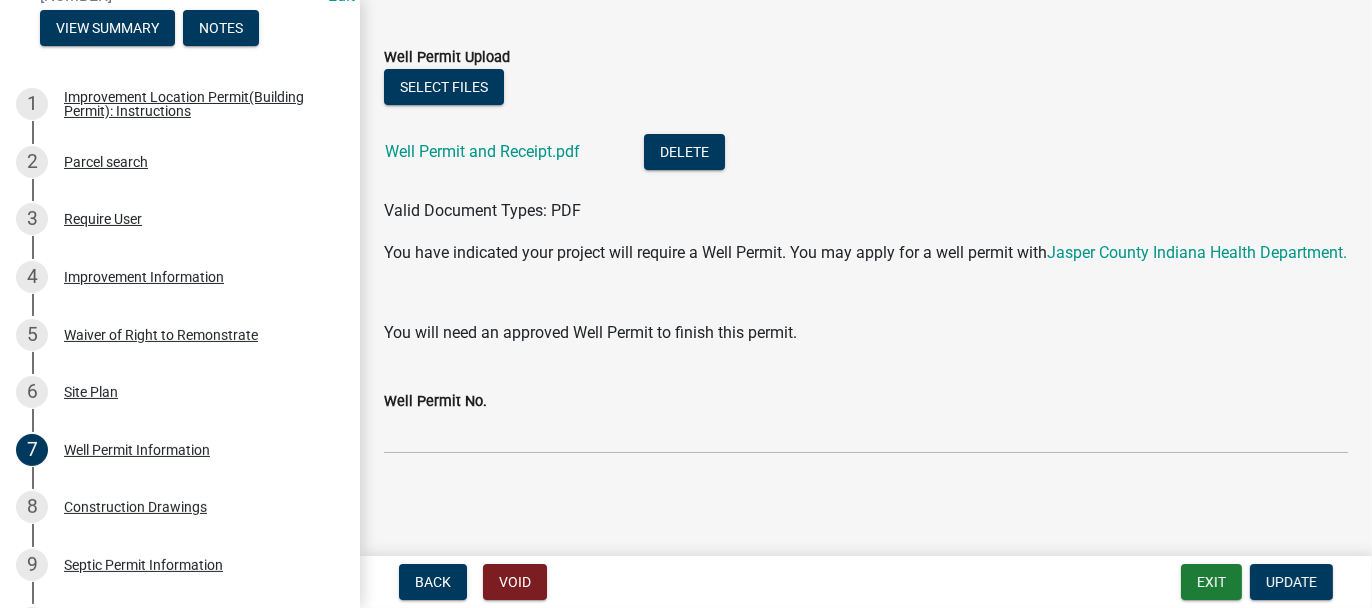 scroll, scrollTop: 114, scrollLeft: 0, axis: vertical 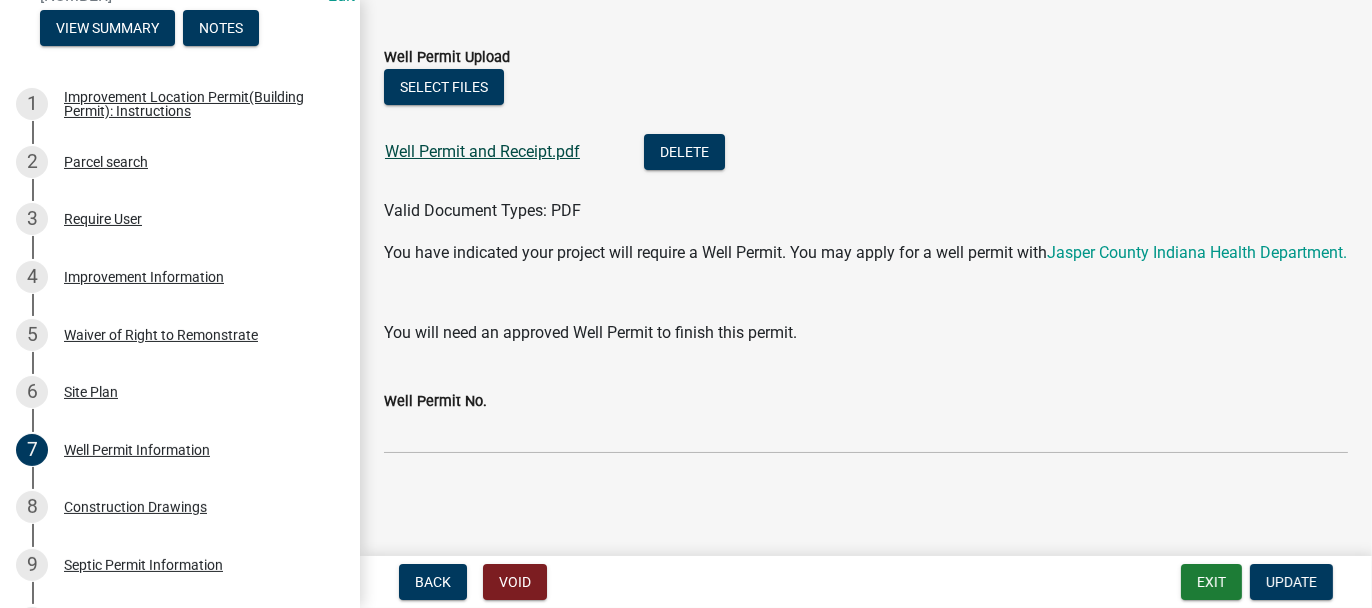 click on "Well Permit and Receipt.pdf" 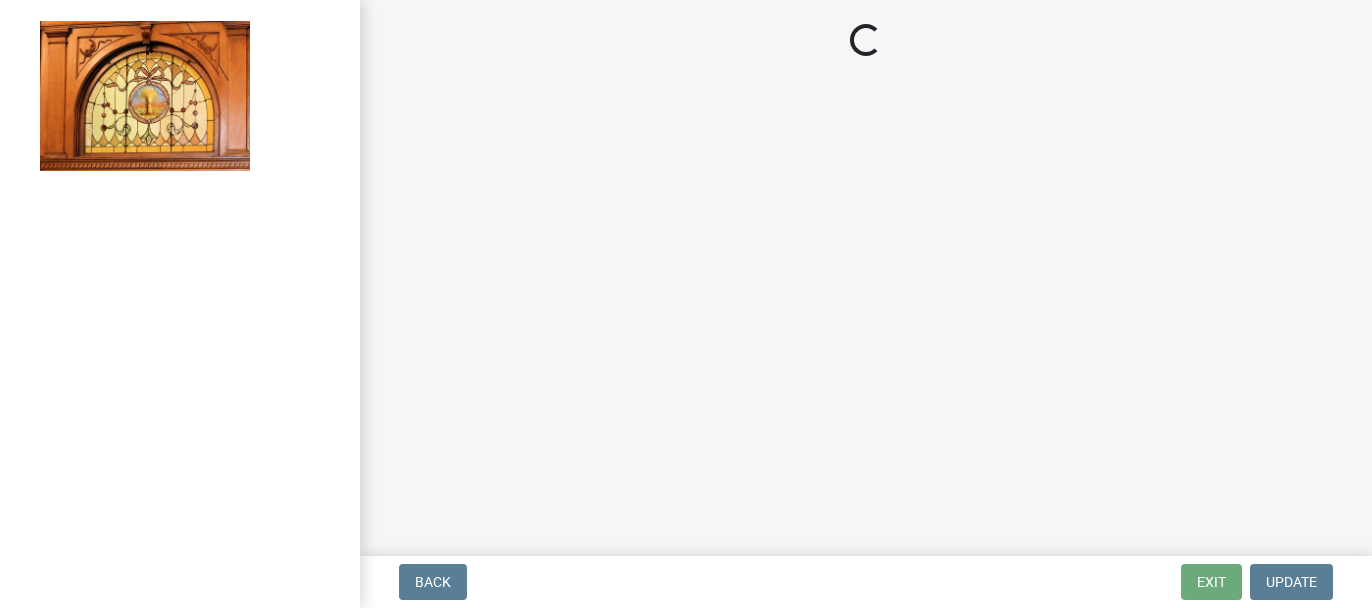 scroll, scrollTop: 0, scrollLeft: 0, axis: both 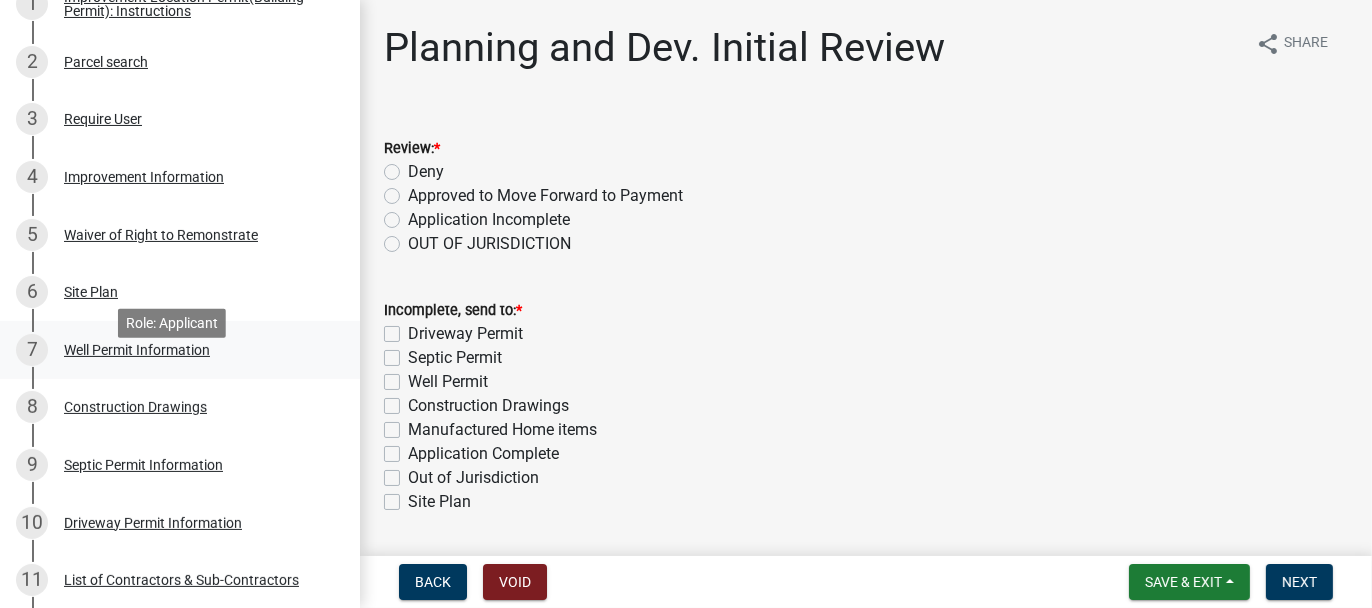 click on "Well Permit Information" at bounding box center [137, 350] 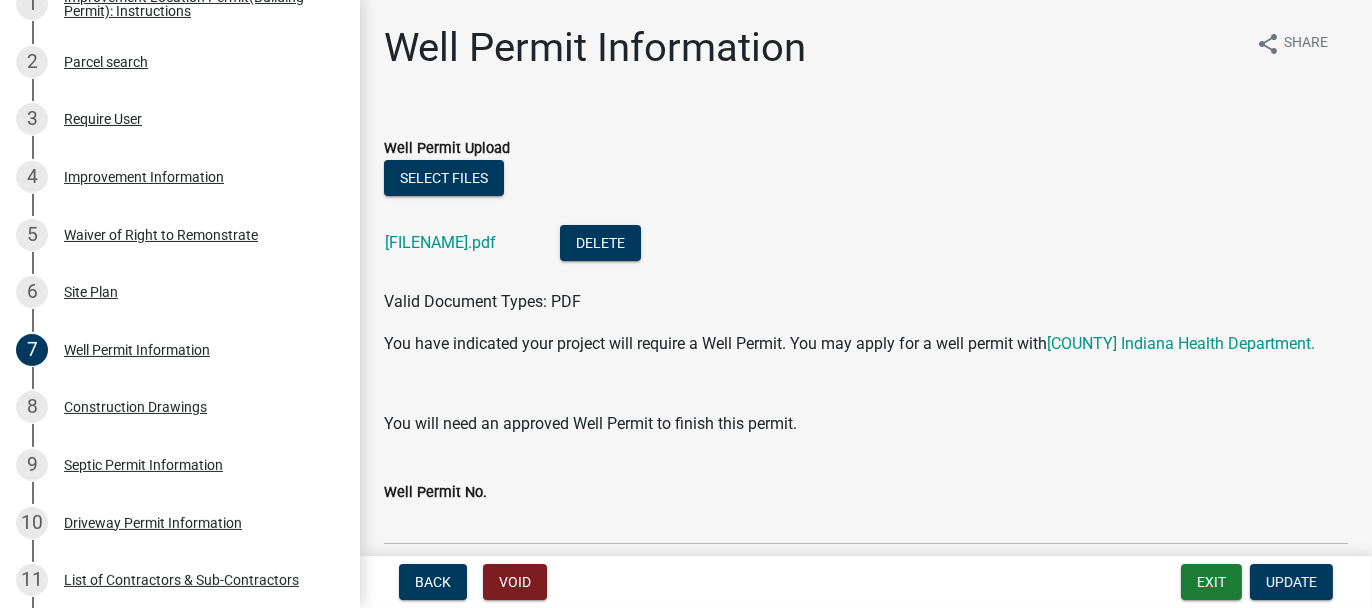 scroll, scrollTop: 114, scrollLeft: 0, axis: vertical 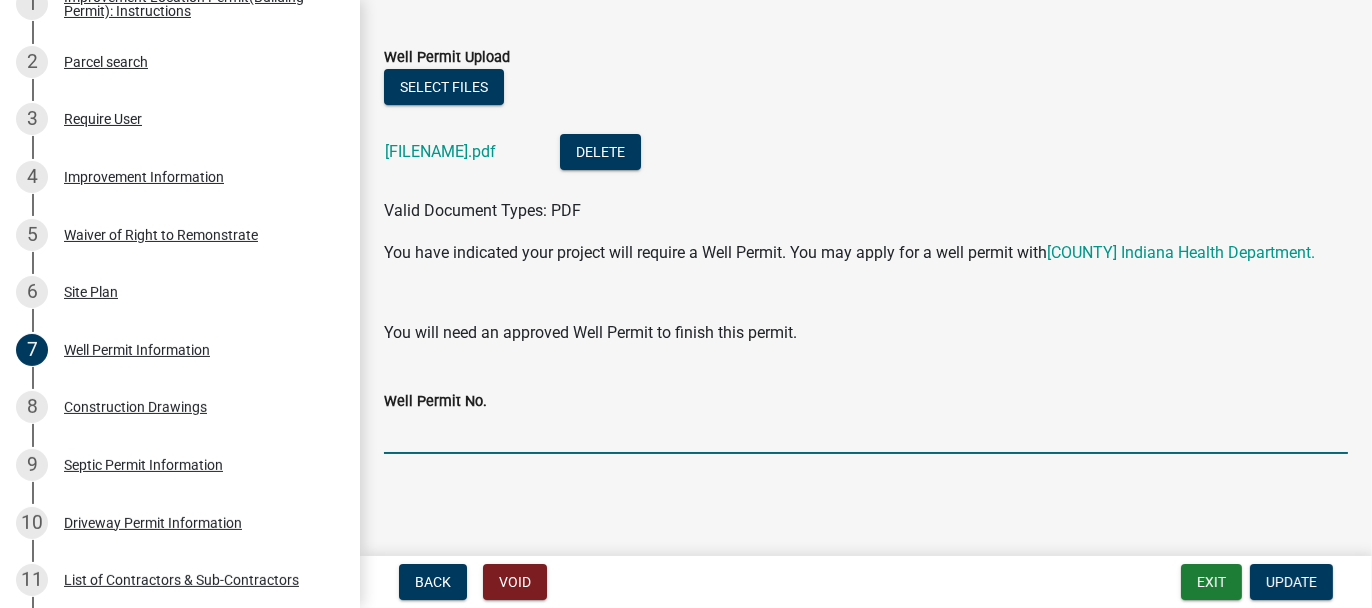 click on "Well Permit No." at bounding box center [866, 433] 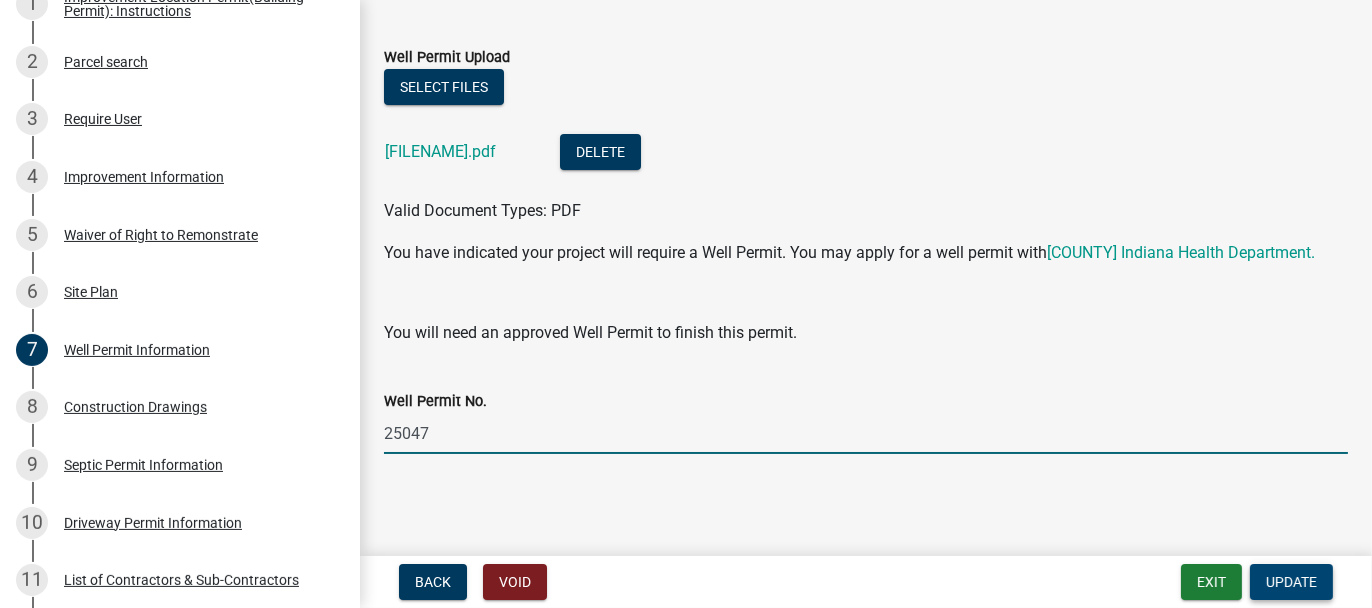 type on "25047" 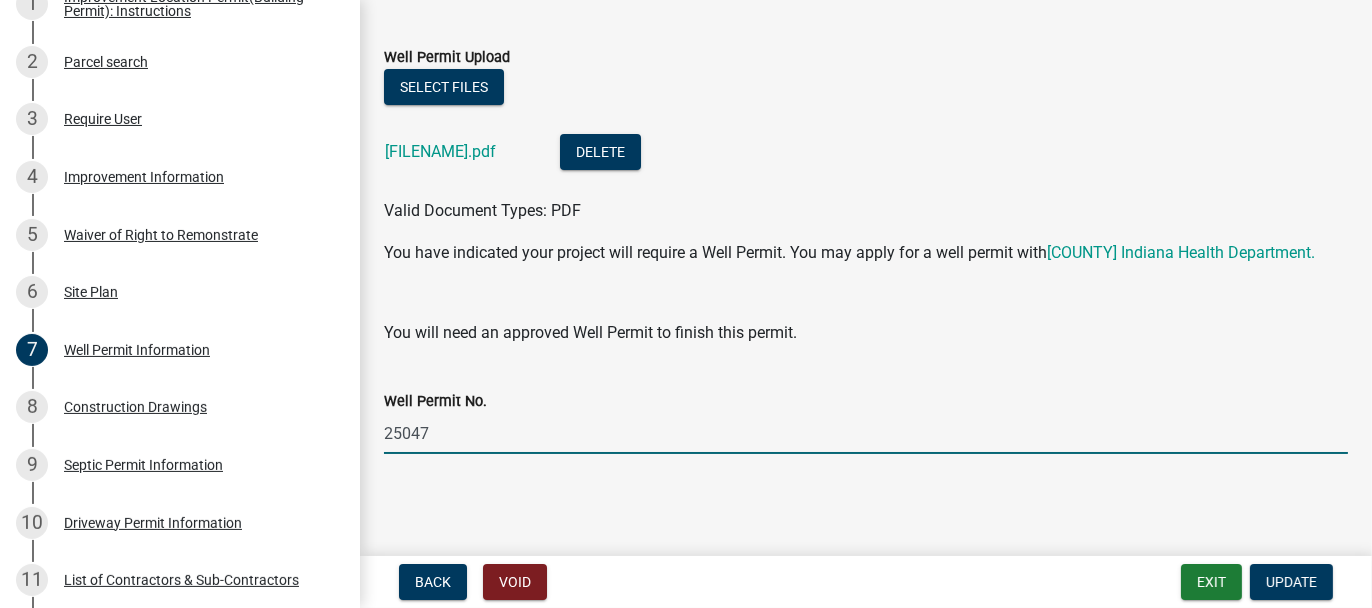 scroll, scrollTop: 0, scrollLeft: 0, axis: both 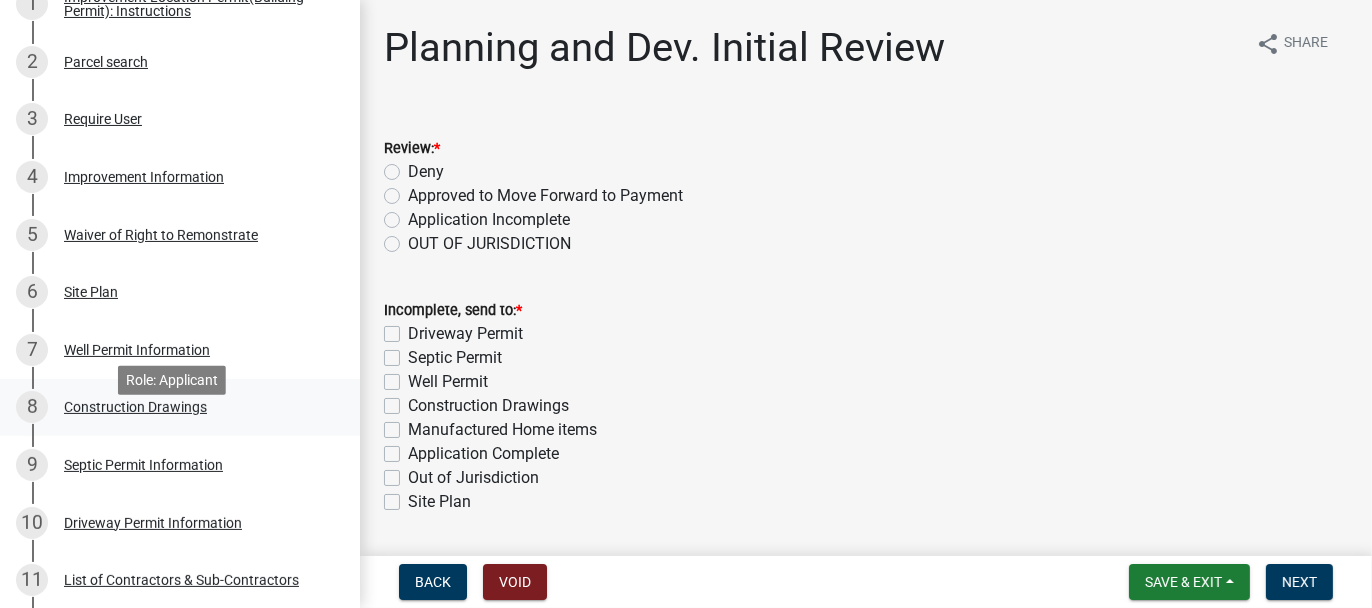 click on "Construction Drawings" at bounding box center (135, 407) 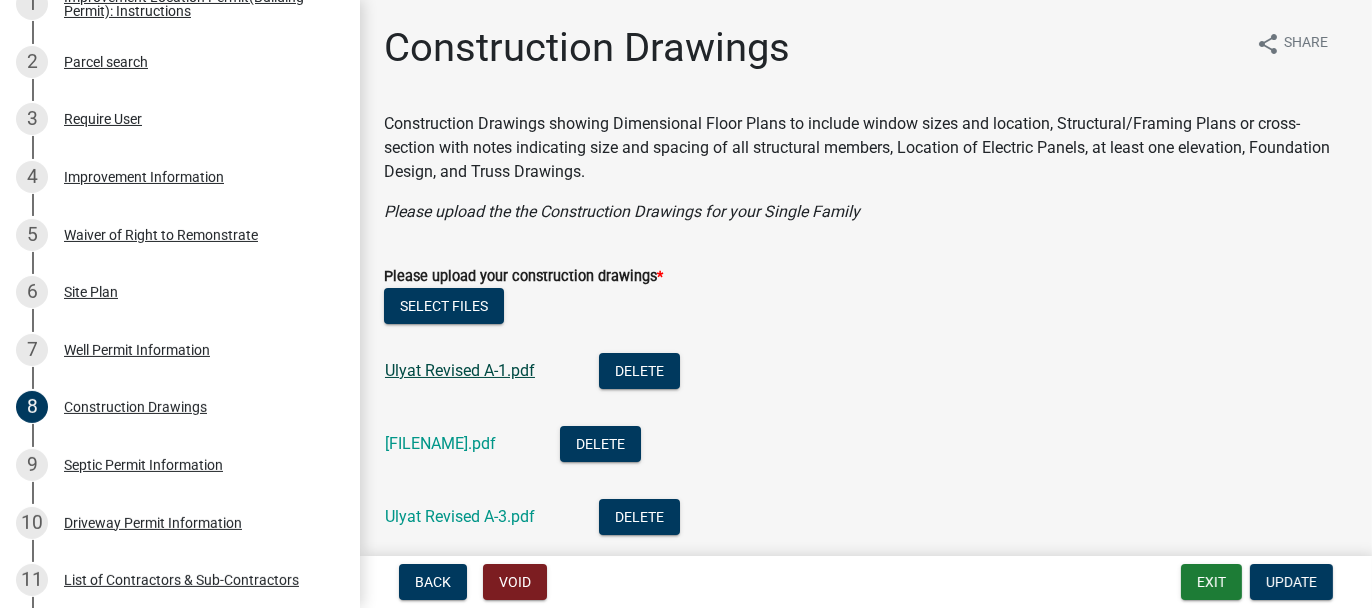 click on "Ulyat Revised A-1.pdf" 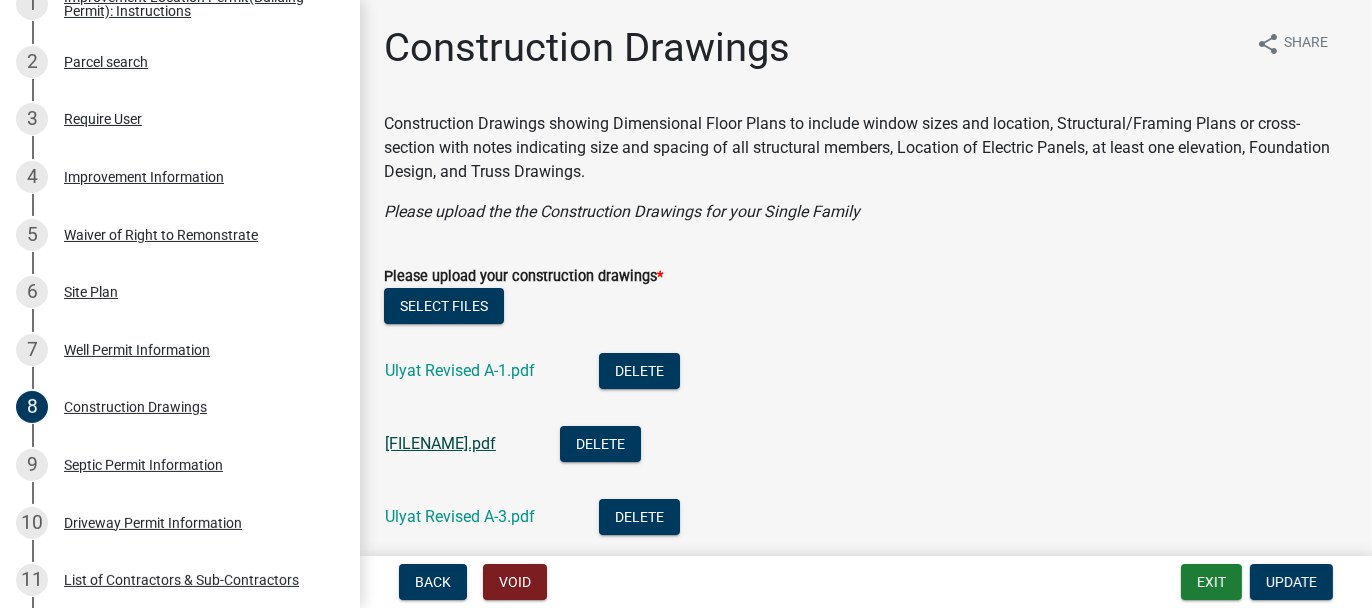 click on "[LAST] Revised A-2.pdf" 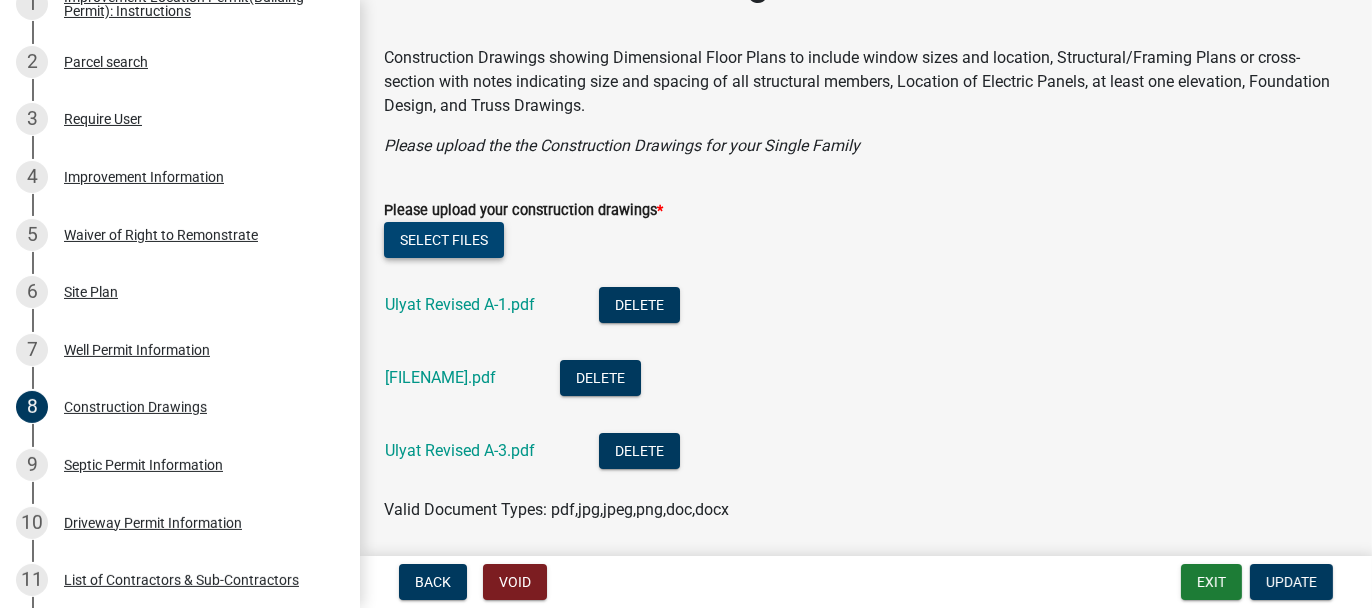scroll, scrollTop: 135, scrollLeft: 0, axis: vertical 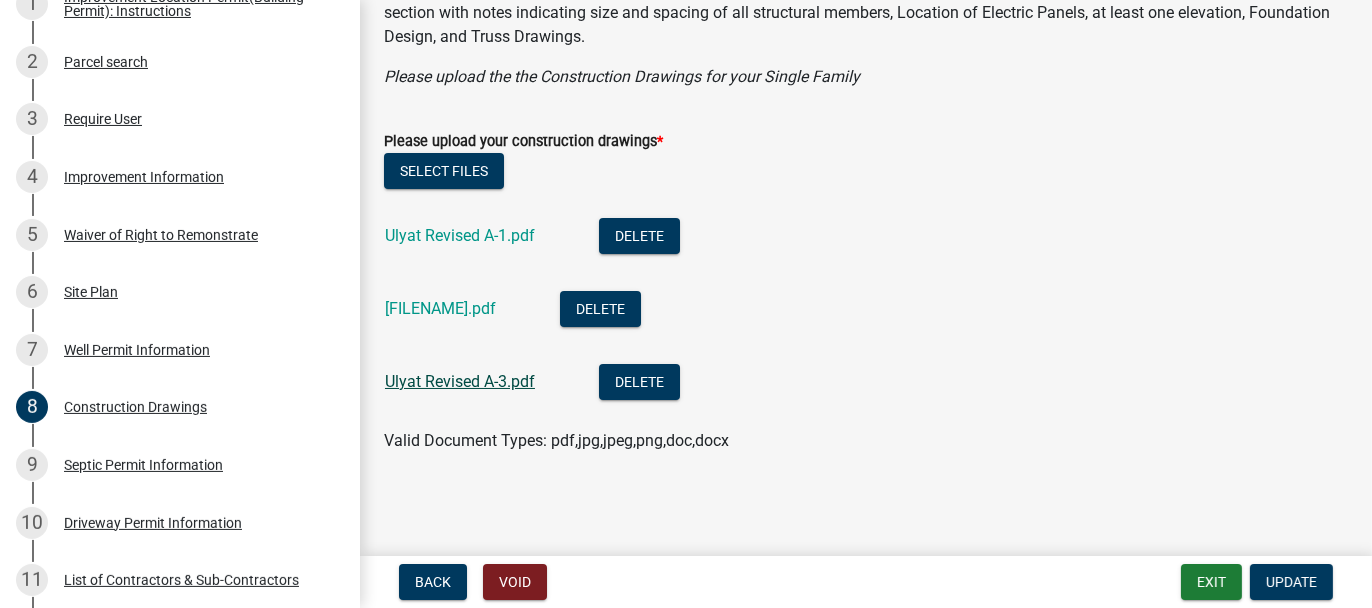 click on "Ulyat Revised A-3.pdf" 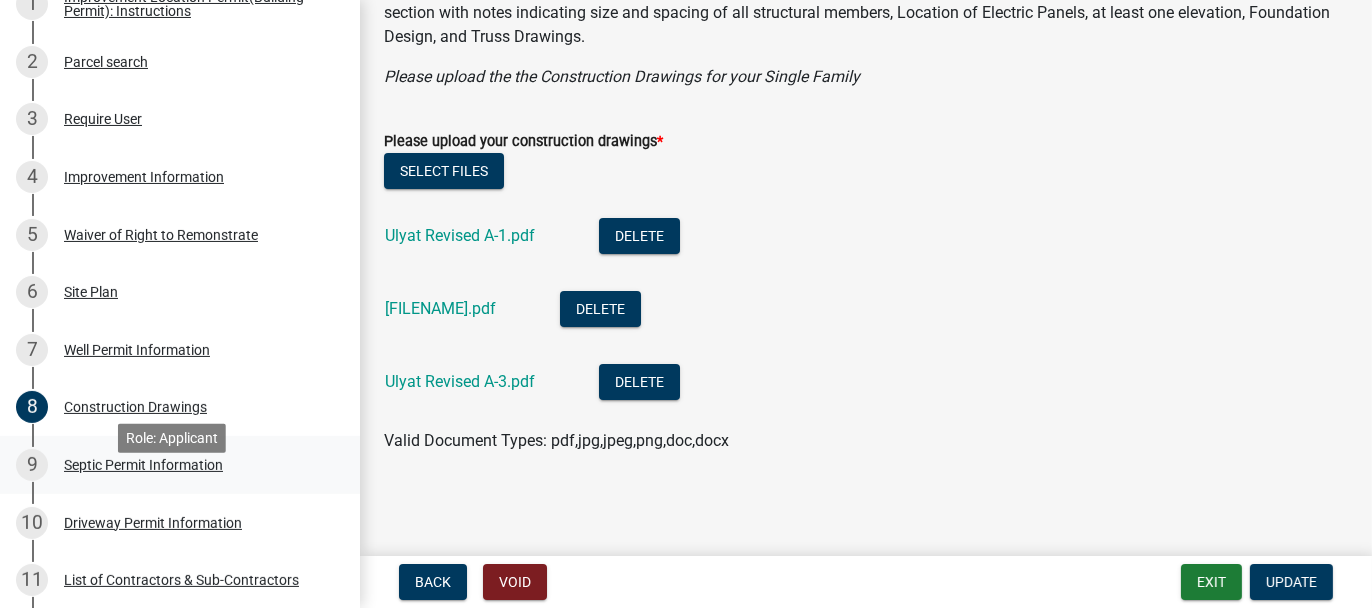 click on "Septic Permit Information" at bounding box center [143, 465] 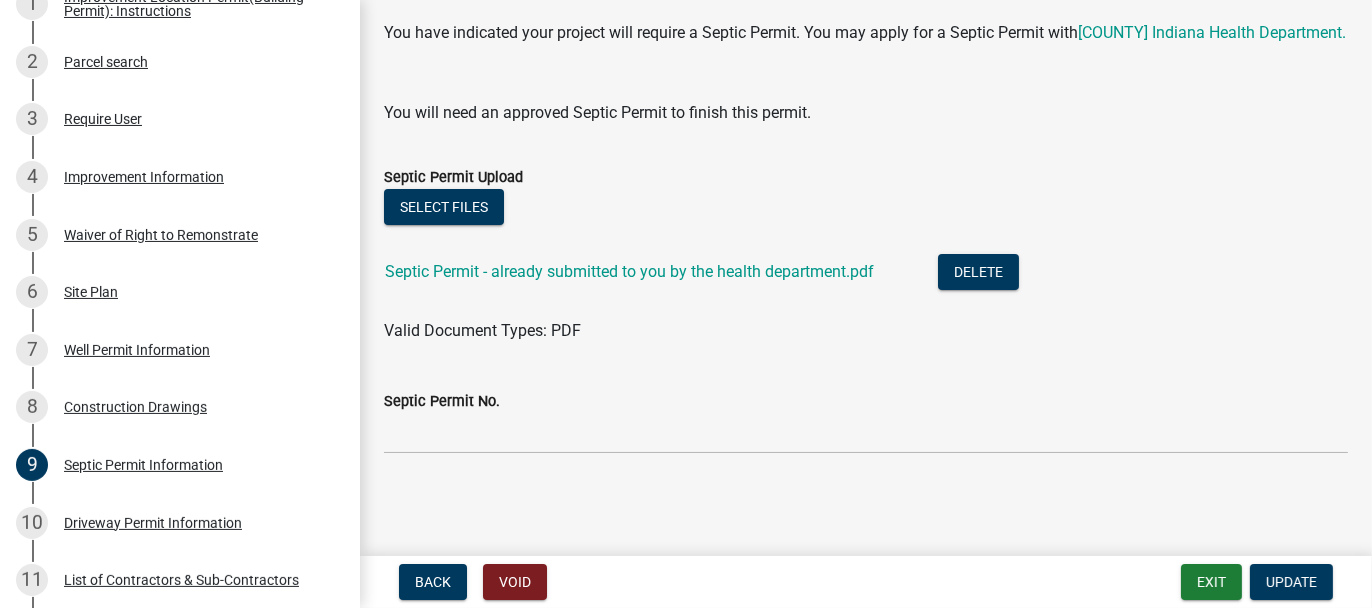 scroll, scrollTop: 114, scrollLeft: 0, axis: vertical 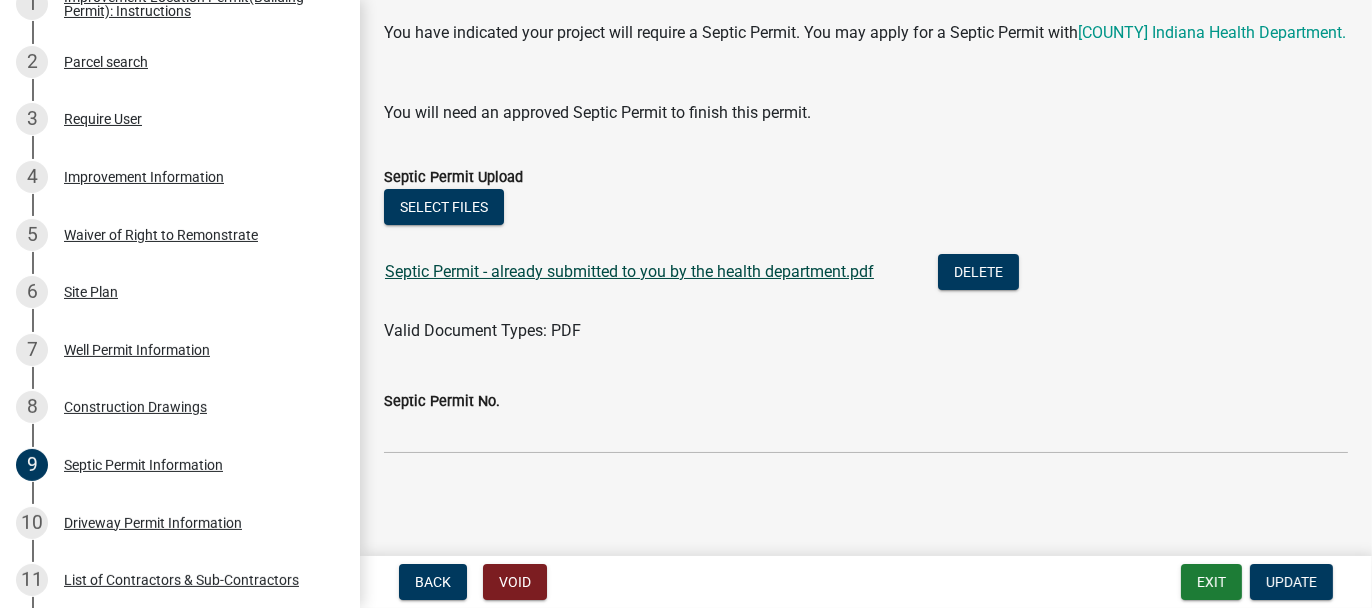 click on "Septic Permit - already submitted to you by the health department.pdf" 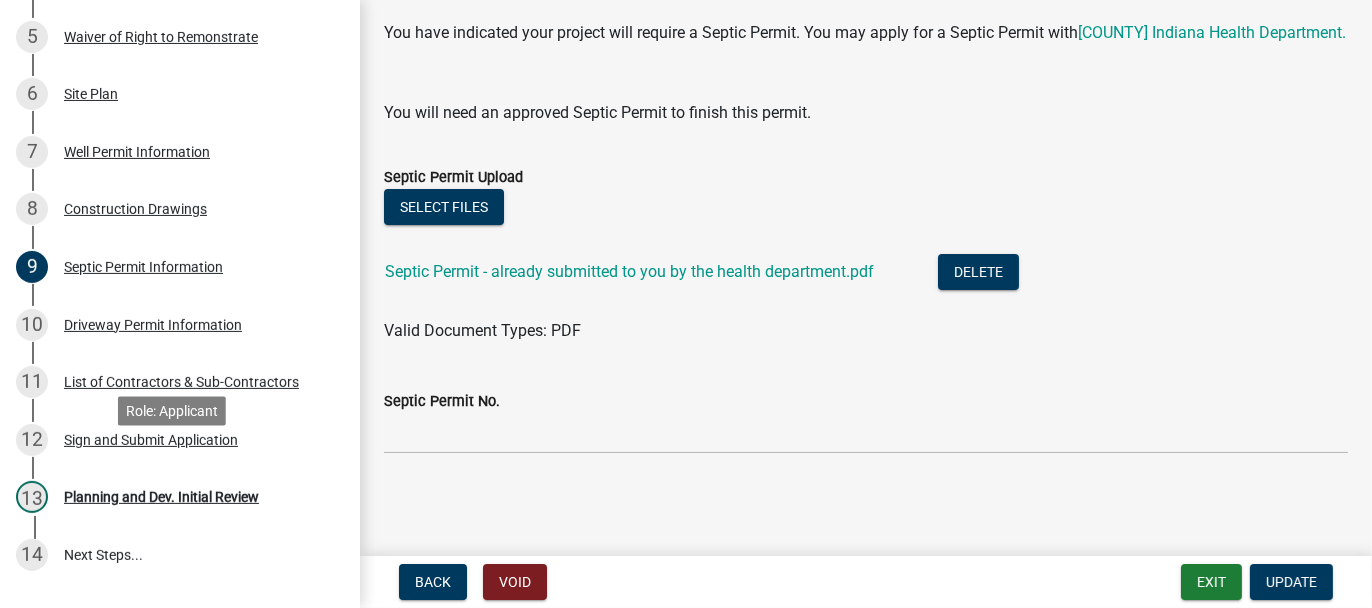 scroll, scrollTop: 600, scrollLeft: 0, axis: vertical 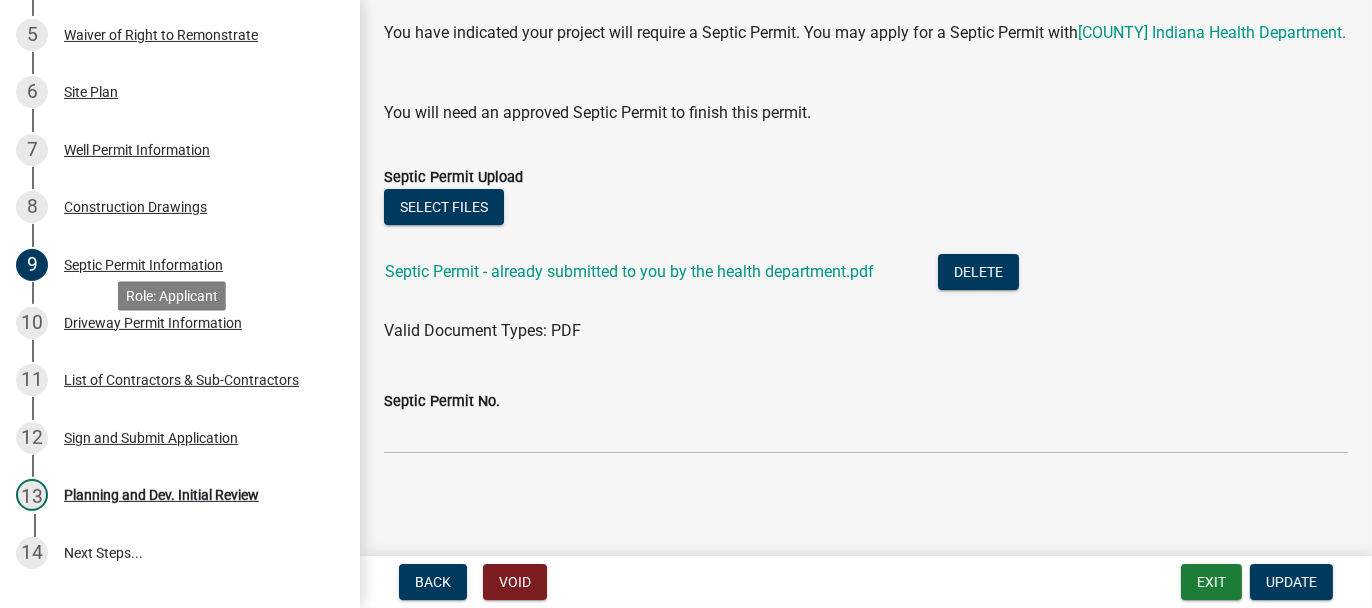 click on "Driveway Permit Information" at bounding box center [153, 323] 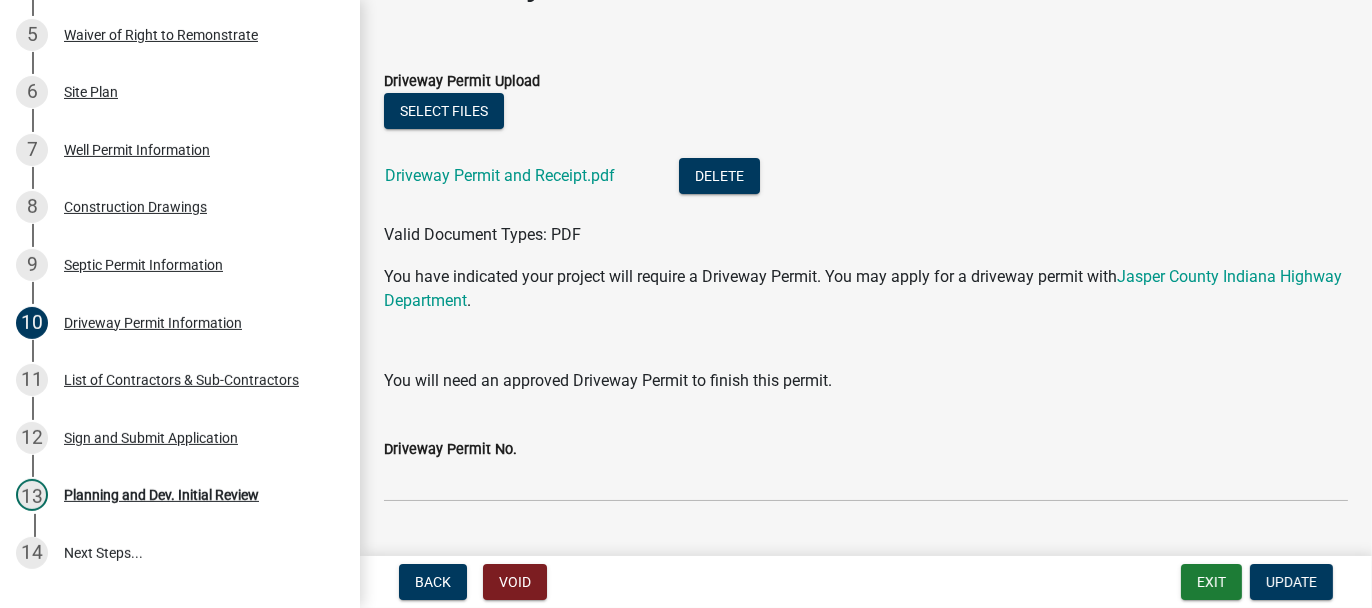 scroll, scrollTop: 114, scrollLeft: 0, axis: vertical 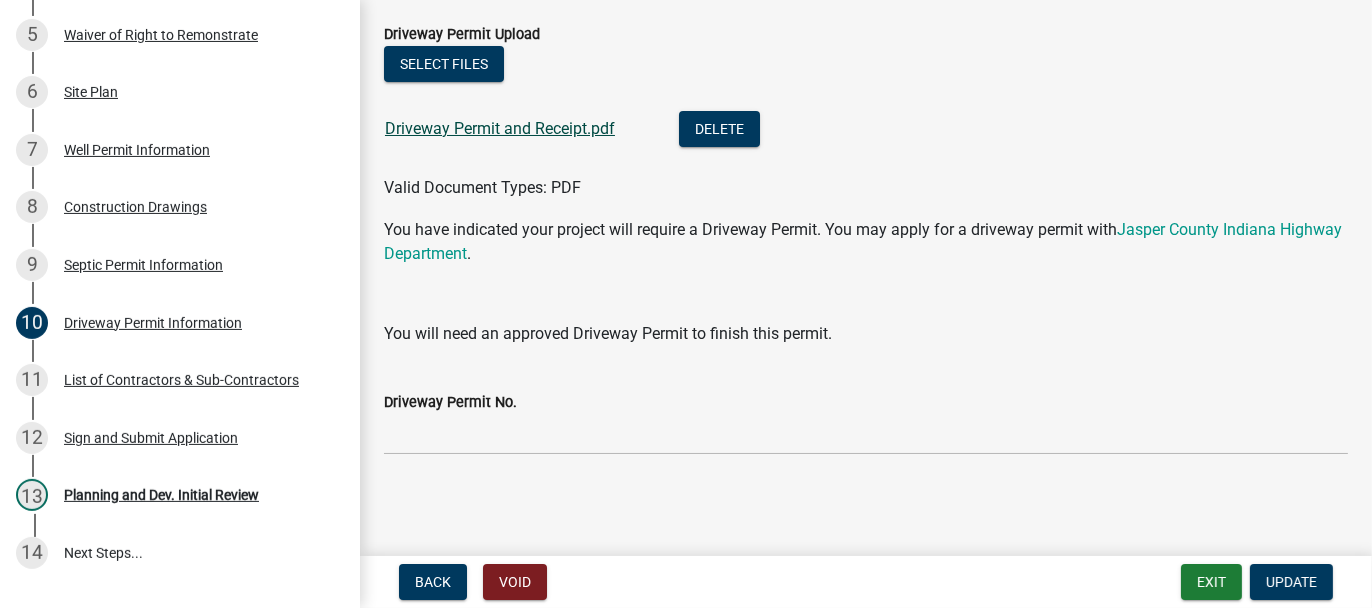 click on "Driveway Permit and Receipt.pdf" 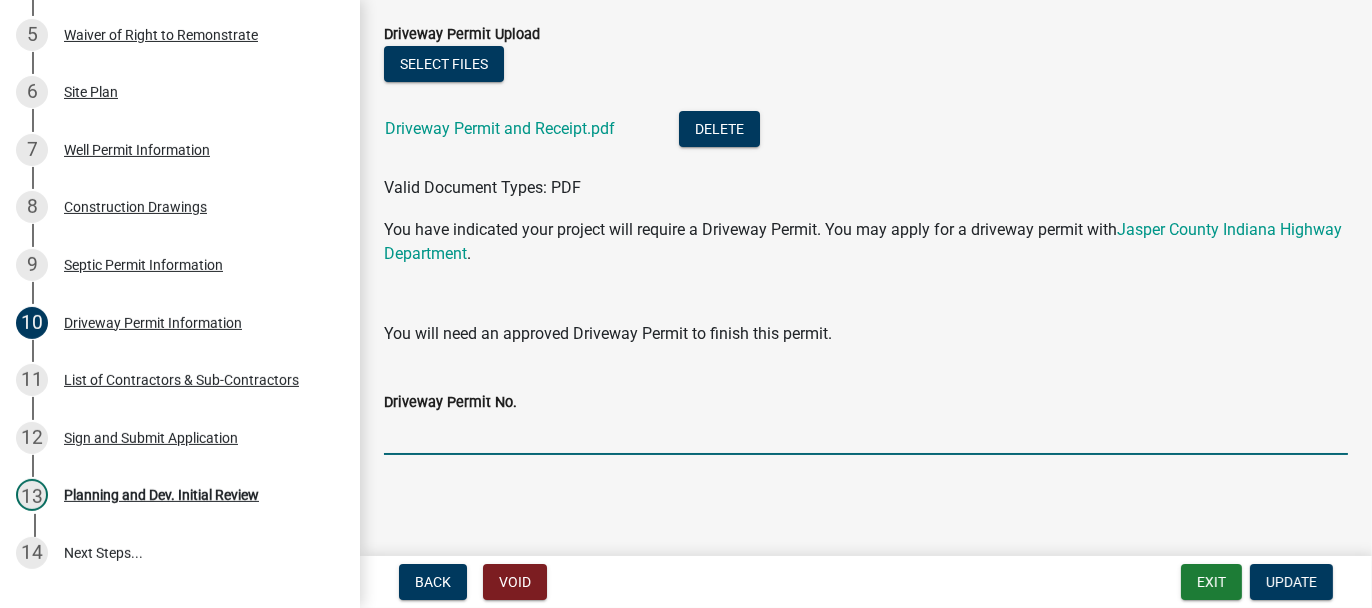 click on "Driveway Permit No." at bounding box center (866, 434) 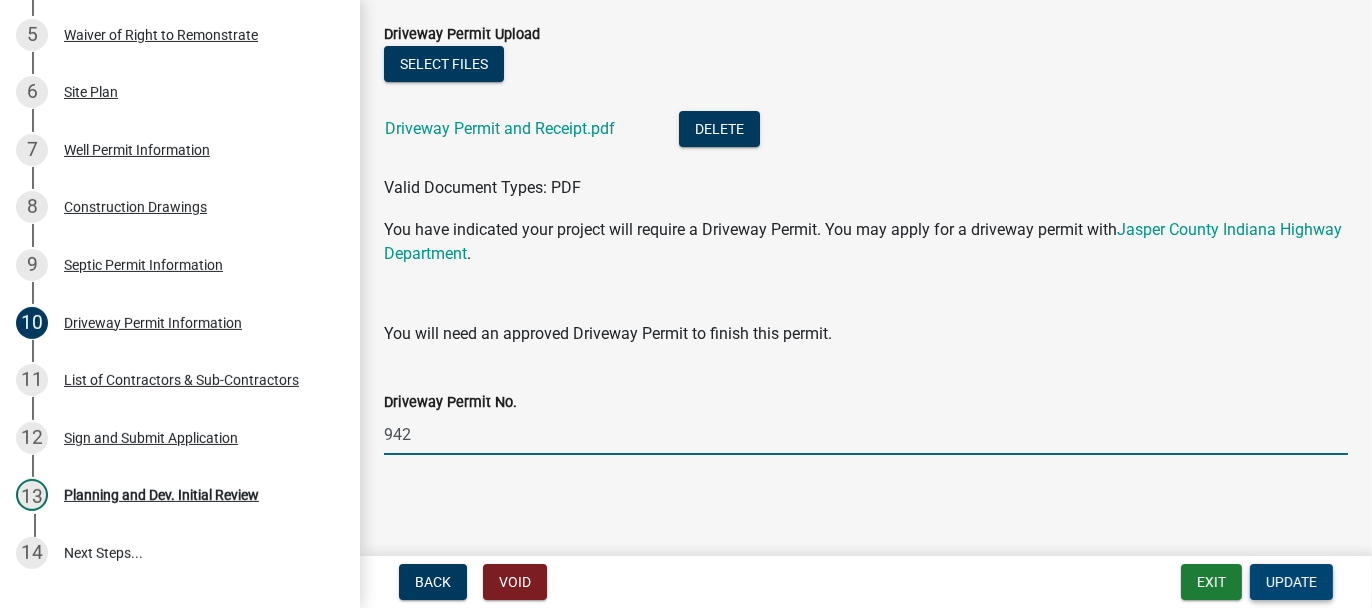 type on "942" 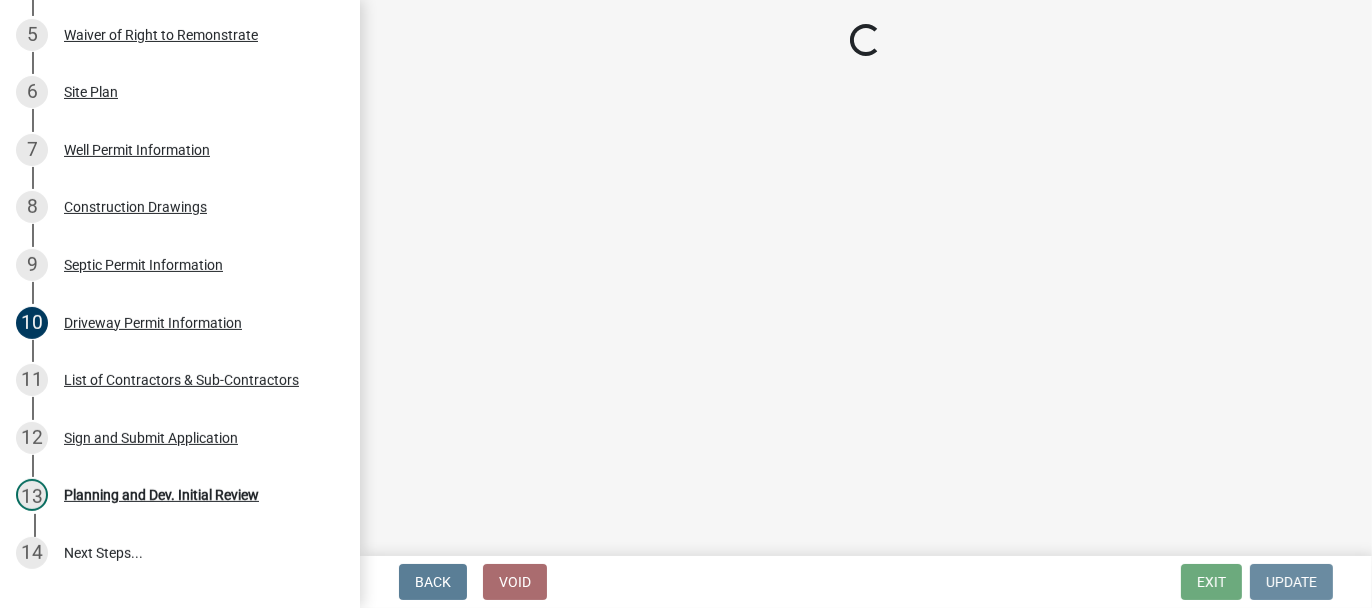 scroll, scrollTop: 0, scrollLeft: 0, axis: both 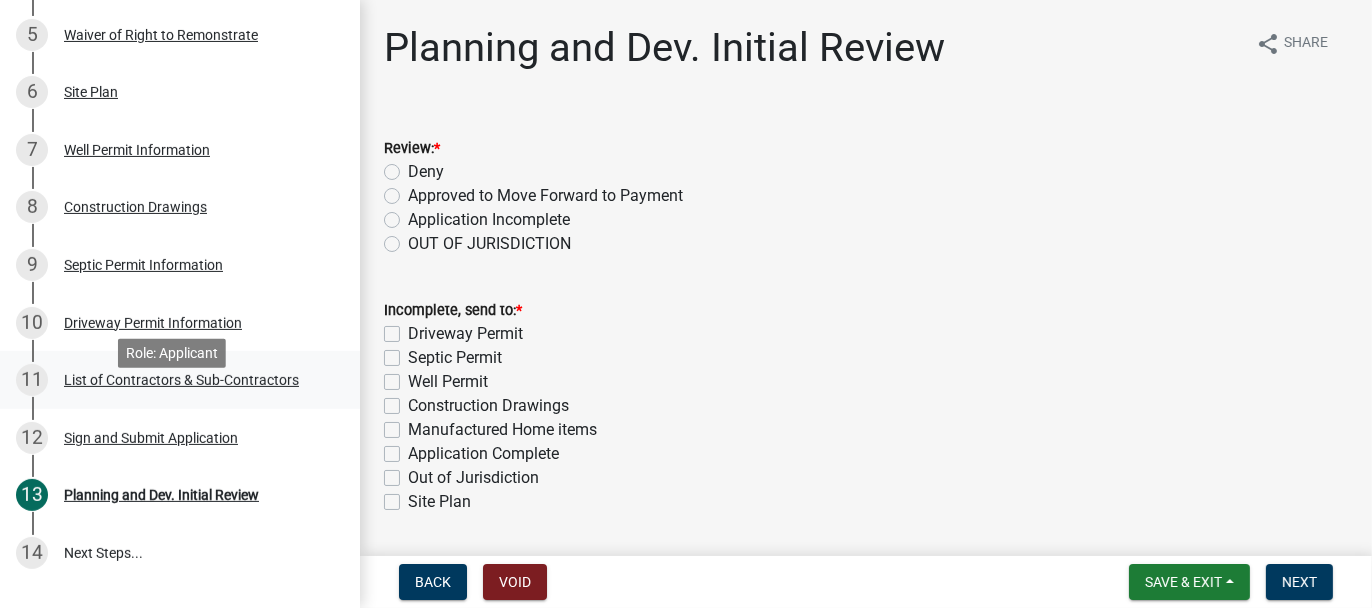 click on "List of Contractors & Sub-Contractors" at bounding box center (181, 380) 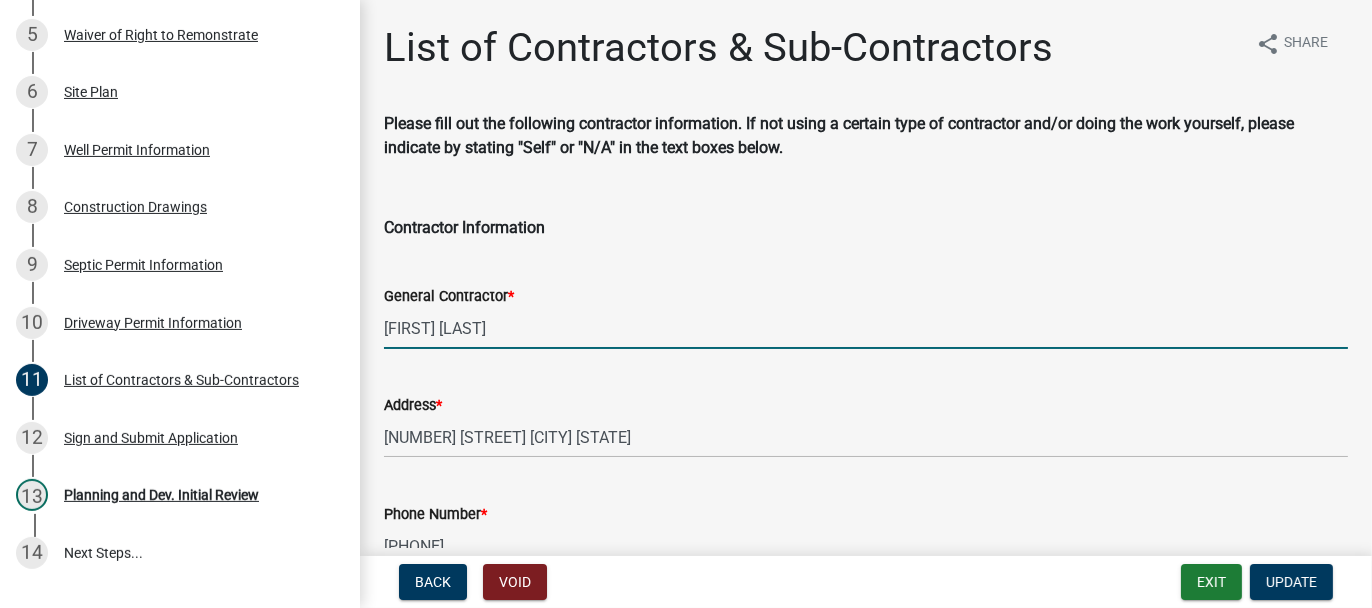 drag, startPoint x: 386, startPoint y: 326, endPoint x: 455, endPoint y: 330, distance: 69.115845 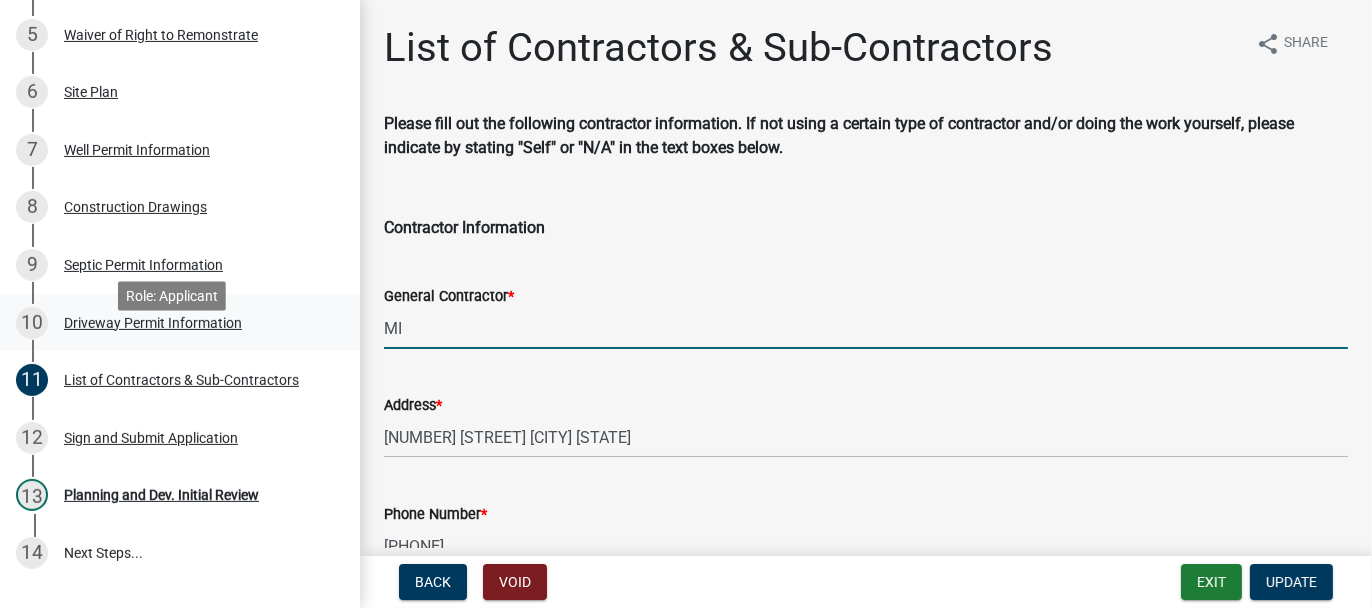 type on "m" 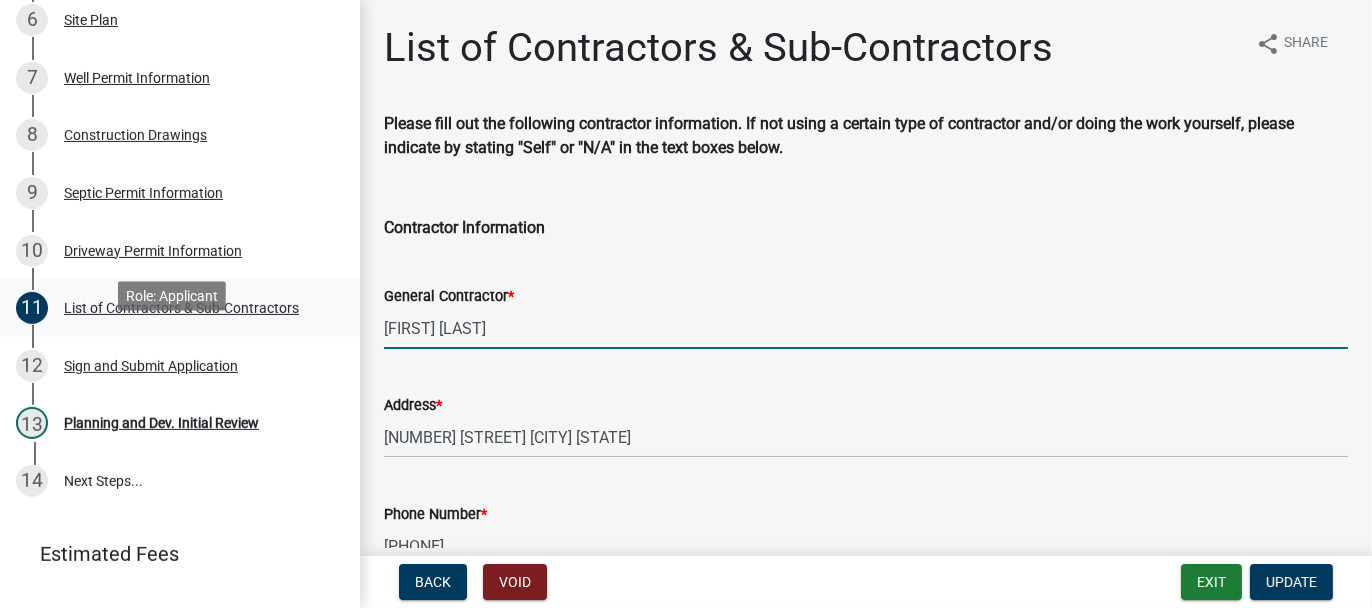 scroll, scrollTop: 742, scrollLeft: 0, axis: vertical 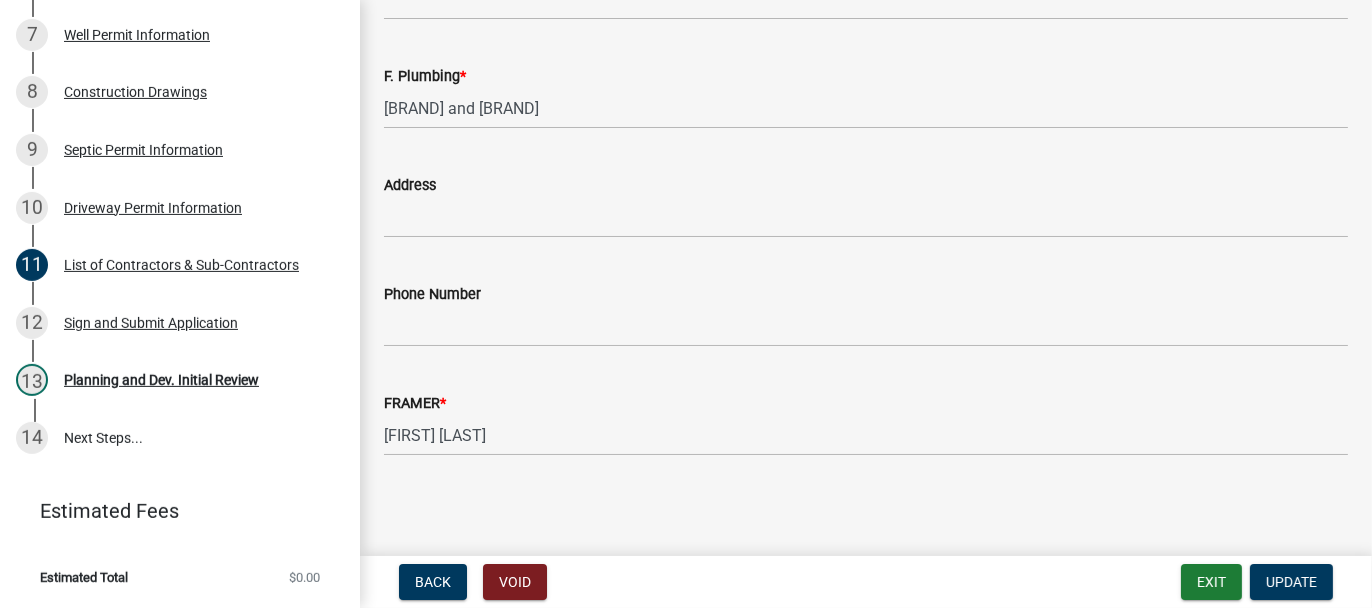 type on "MIKE COTY" 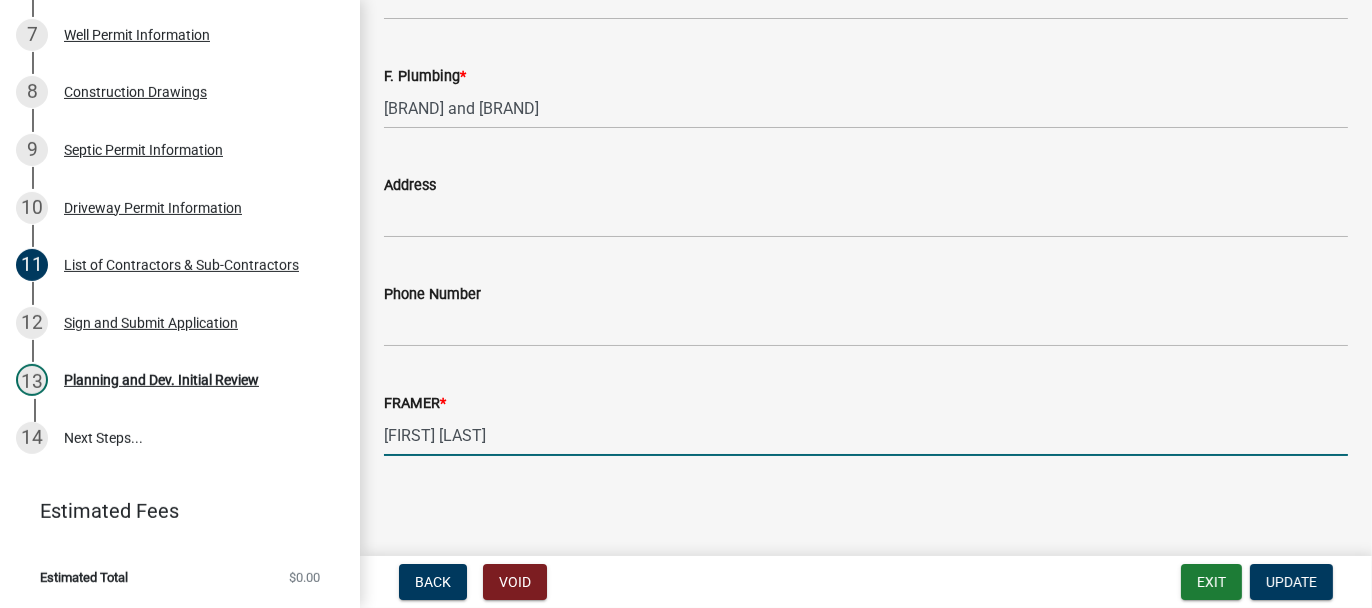 drag, startPoint x: 385, startPoint y: 430, endPoint x: 466, endPoint y: 437, distance: 81.3019 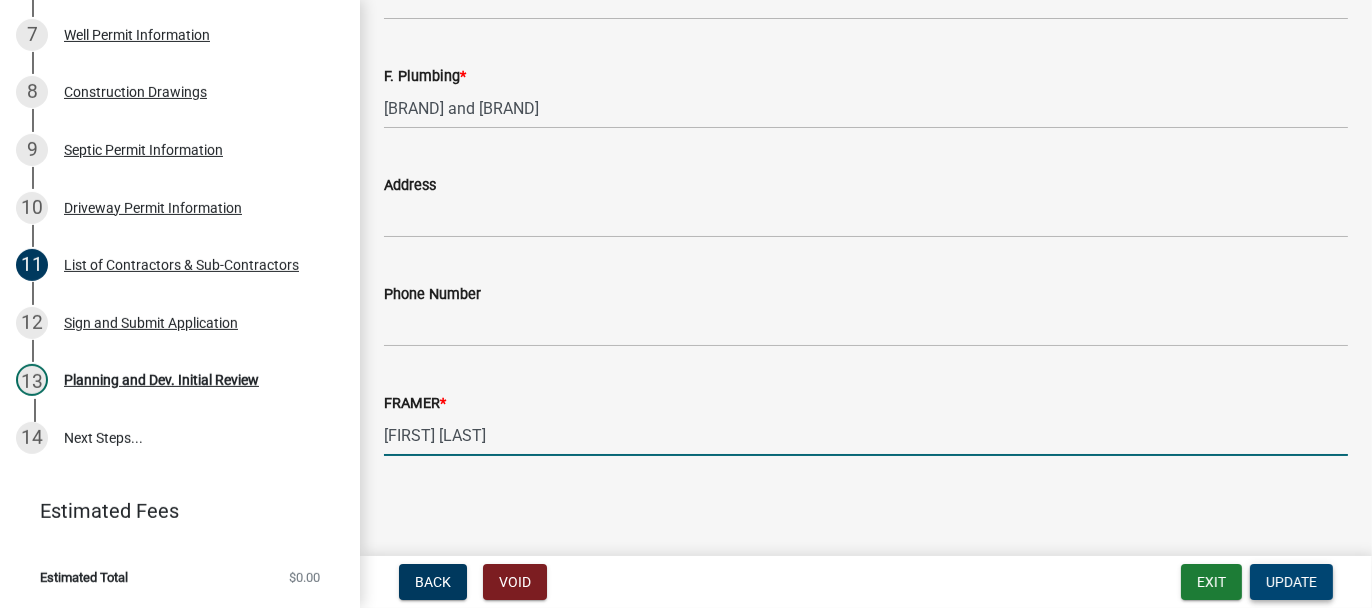 type on "MIKE COTY" 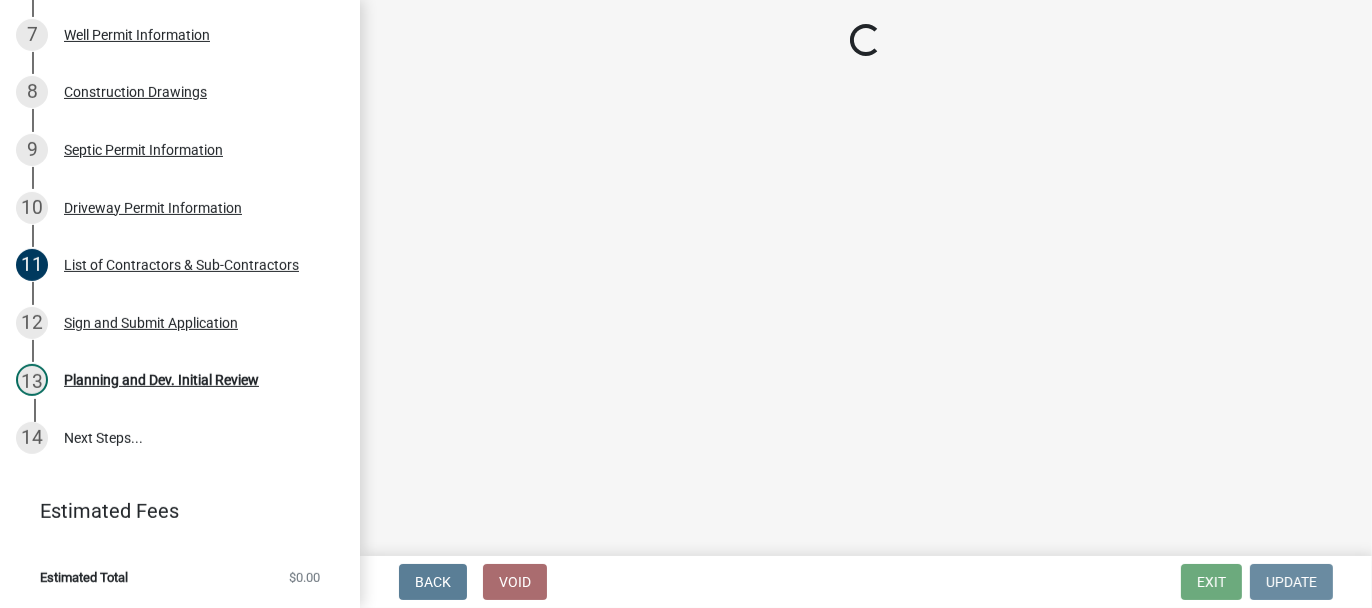 scroll, scrollTop: 0, scrollLeft: 0, axis: both 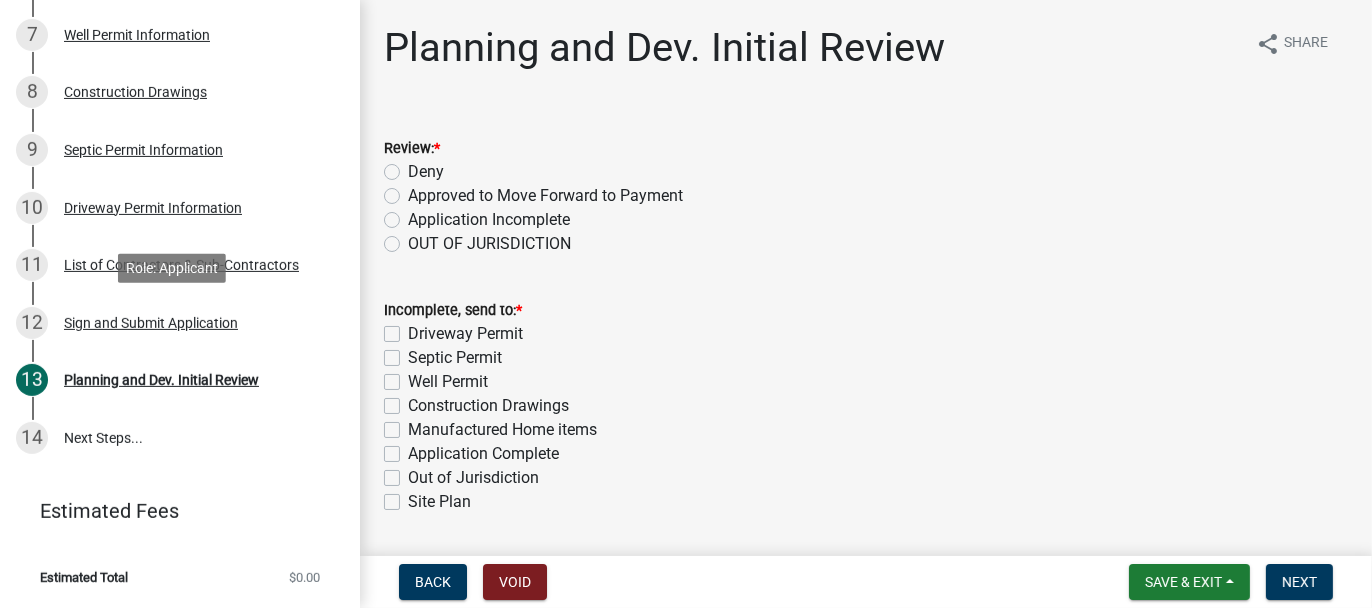 click on "Sign and Submit Application" at bounding box center [151, 323] 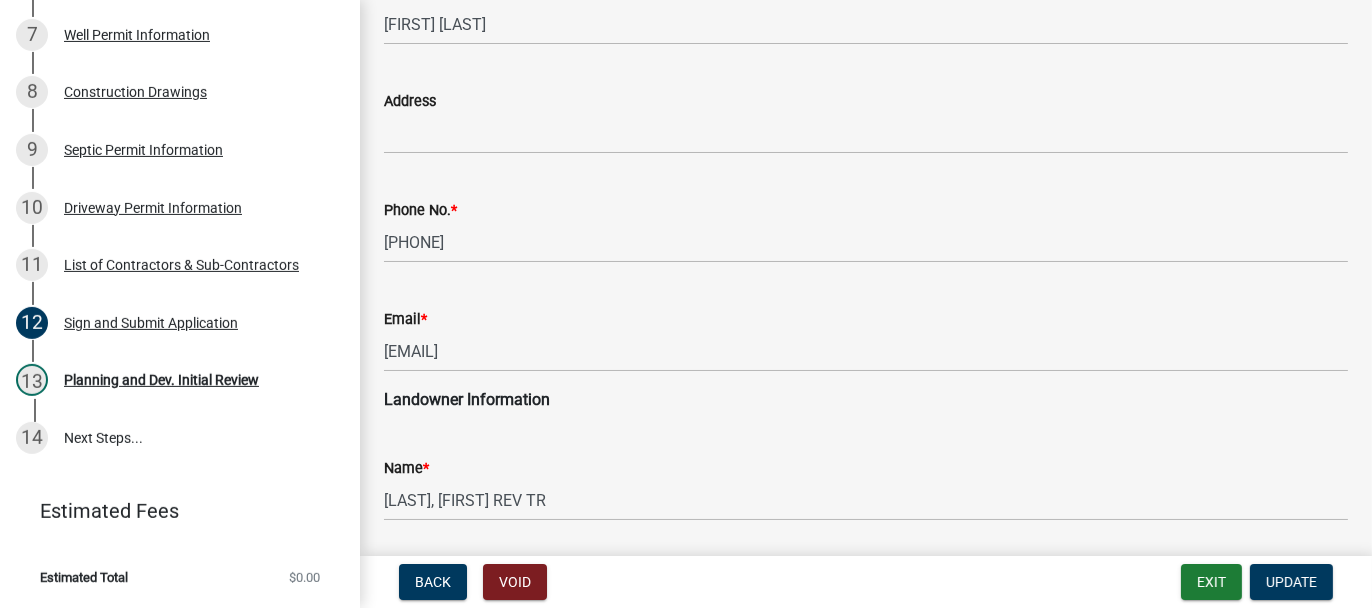 scroll, scrollTop: 300, scrollLeft: 0, axis: vertical 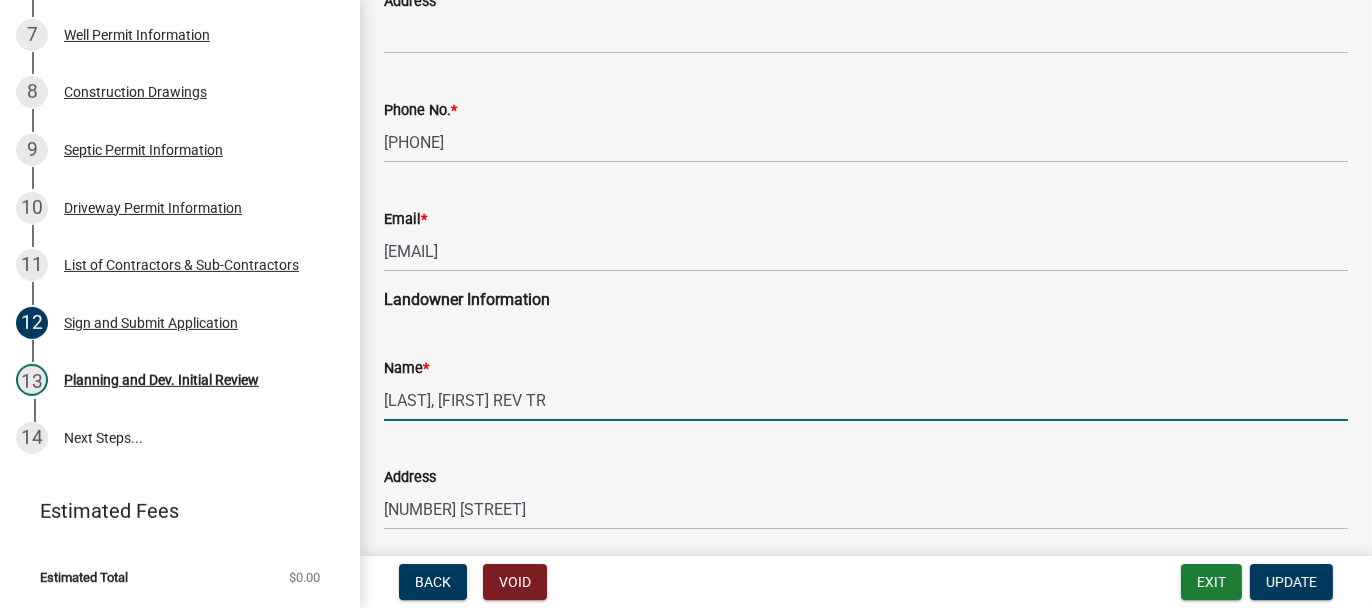 drag, startPoint x: 384, startPoint y: 398, endPoint x: 437, endPoint y: 402, distance: 53.15073 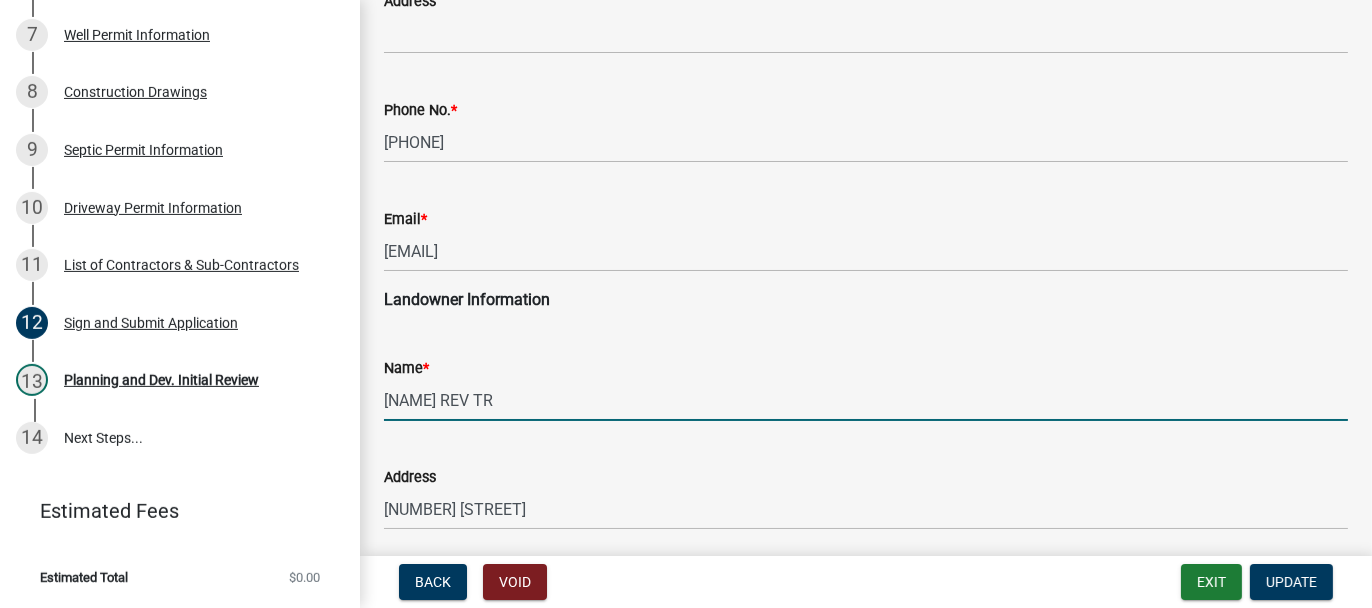 click on "BRET & LESLIE REV TR" at bounding box center (866, 400) 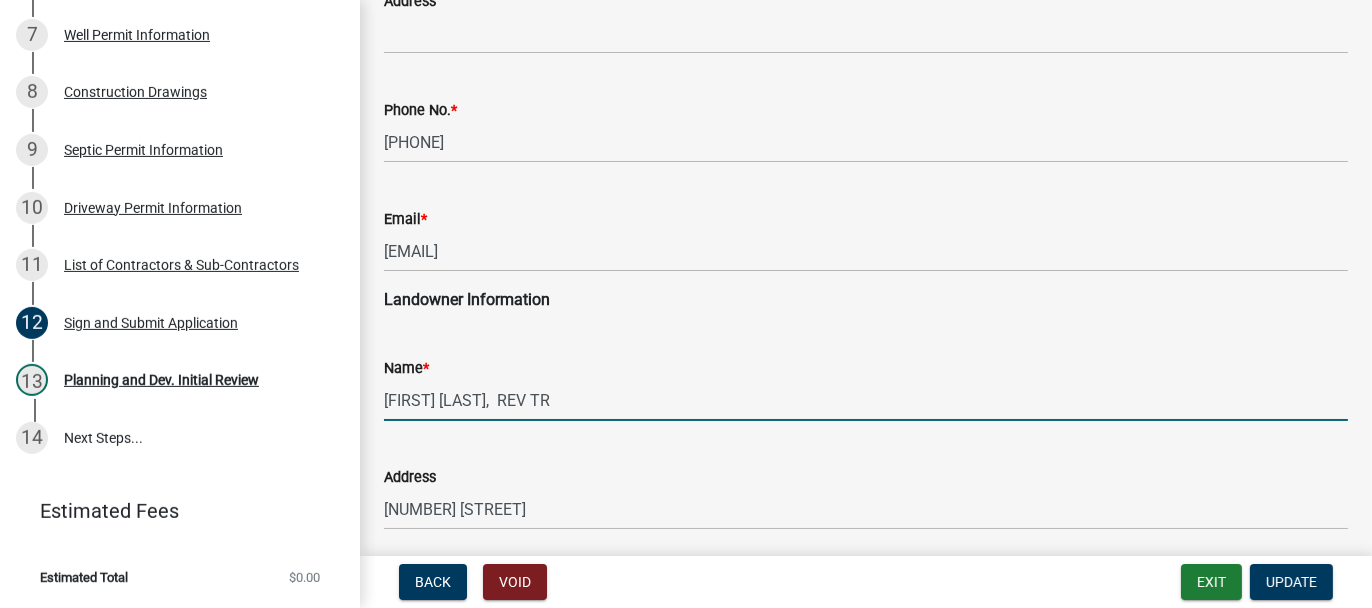 click on "BRET & LESLIEULYAT,  REV TR" at bounding box center (866, 400) 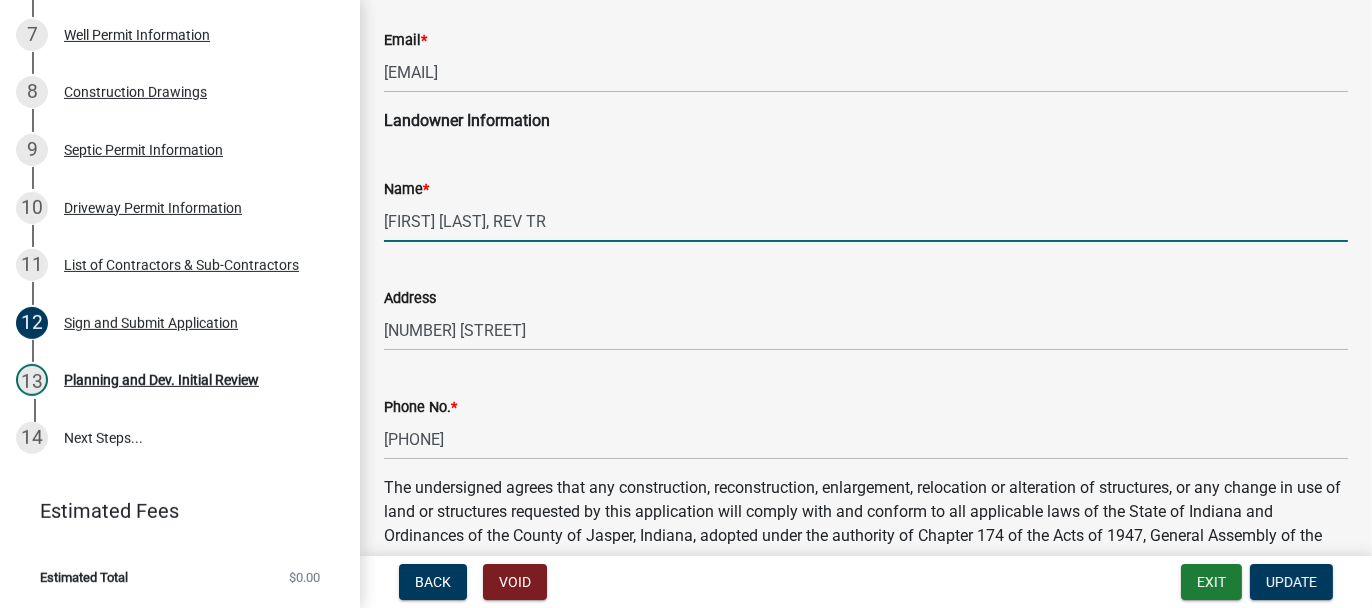 scroll, scrollTop: 500, scrollLeft: 0, axis: vertical 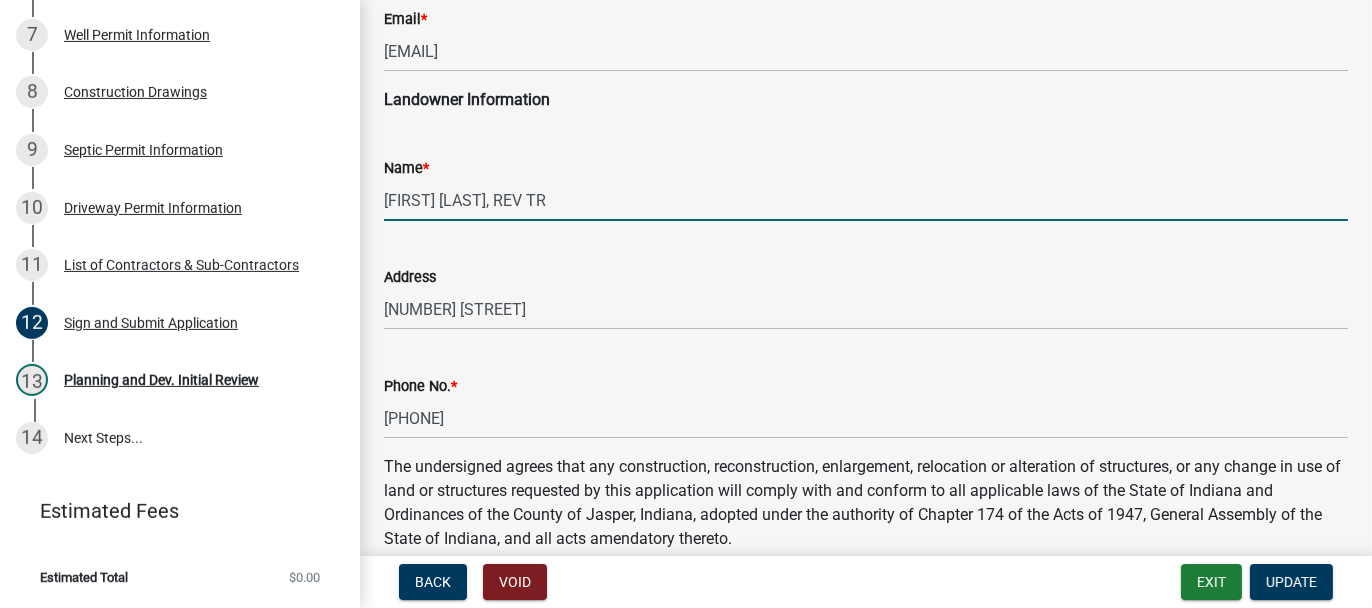 type on "[FIRST] & [LAST], REV TR" 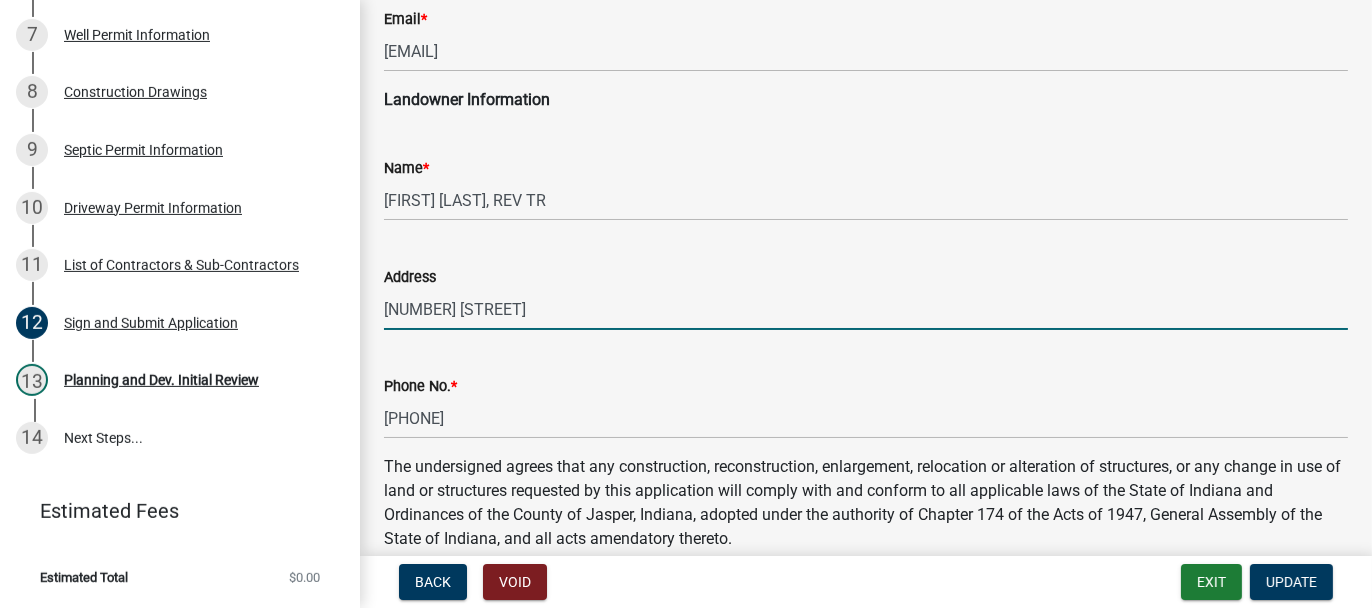 click on "1011 N MISSOURI ST" at bounding box center (866, 309) 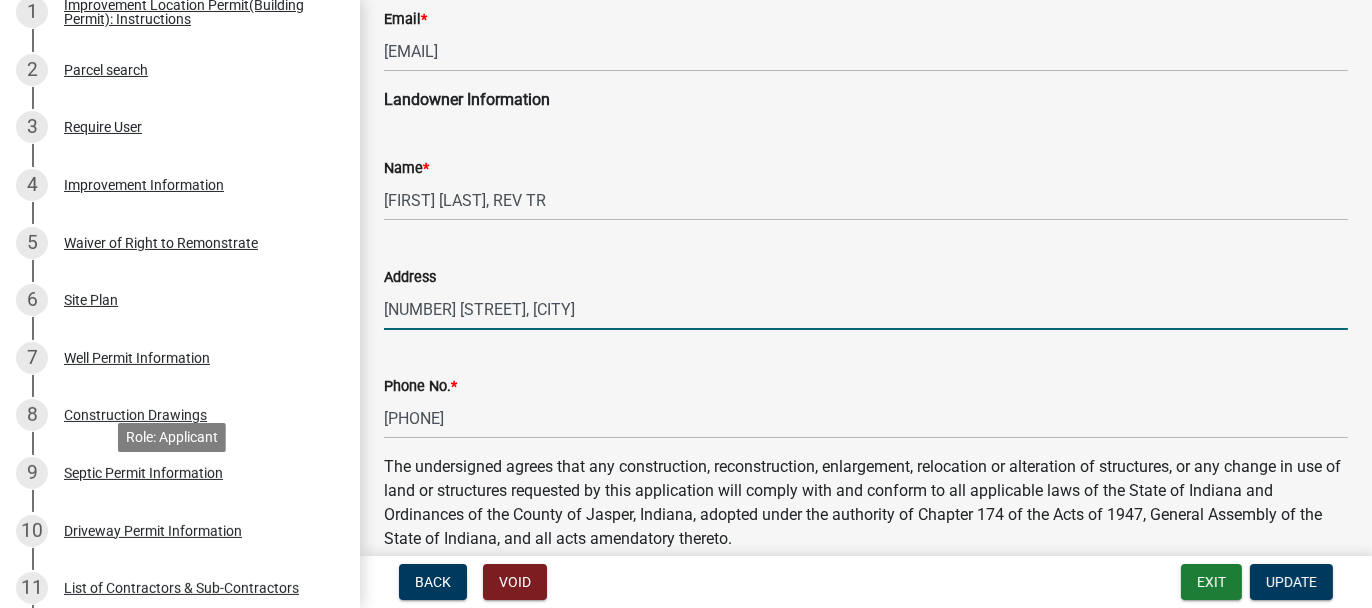 scroll, scrollTop: 342, scrollLeft: 0, axis: vertical 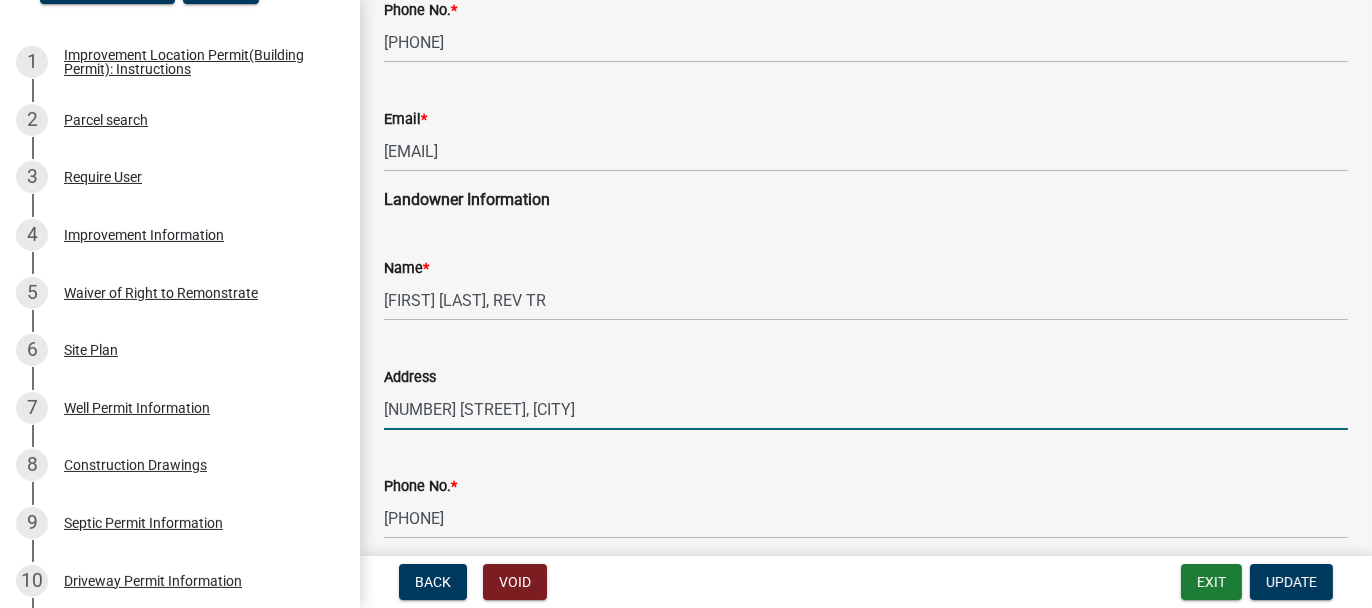 type on "[NUMBER] [STREET], [CITY]" 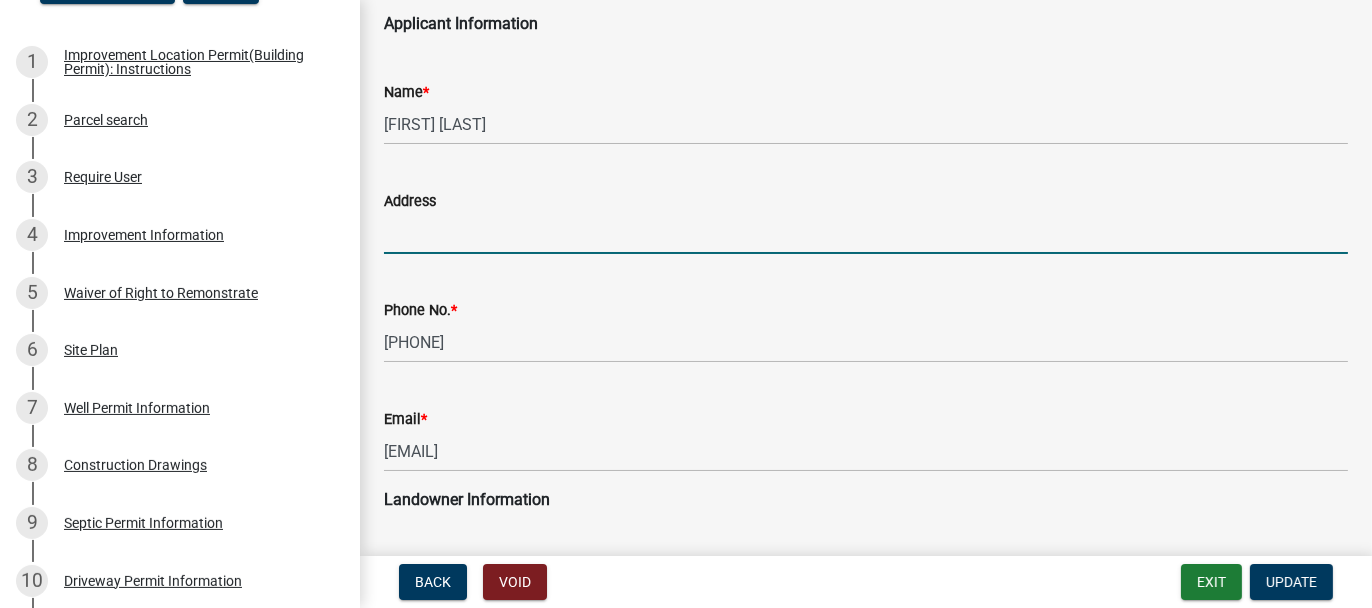 click on "Address" at bounding box center [866, 233] 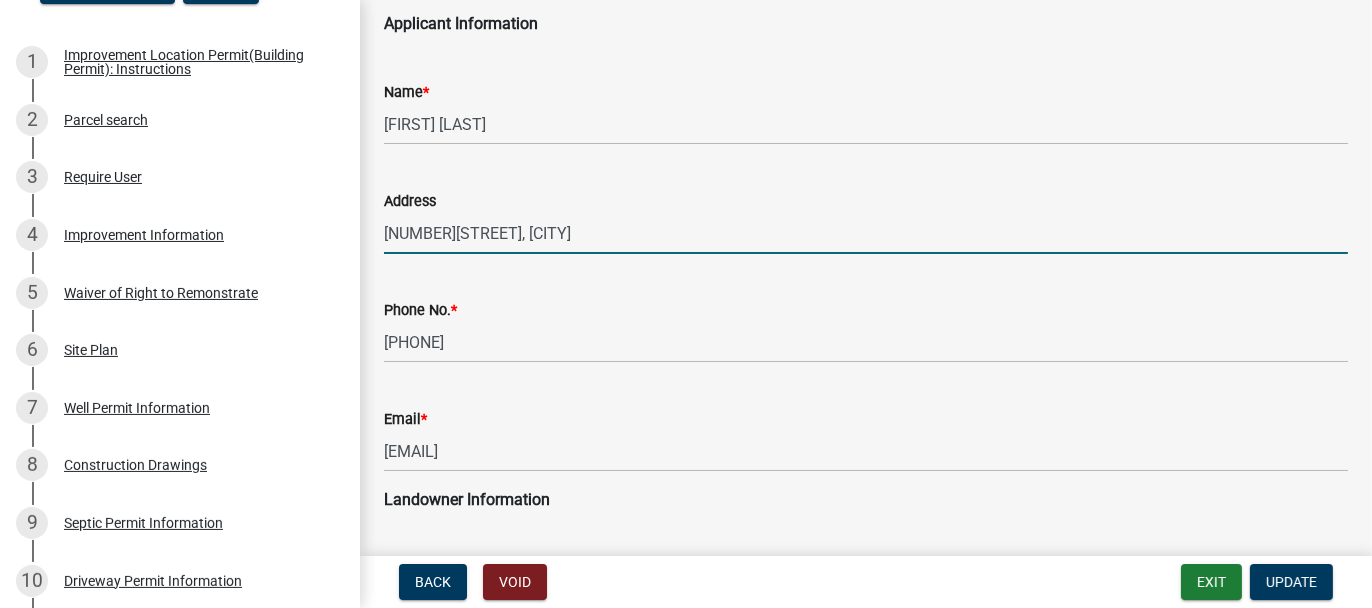 type on "9612S. 480W., [CITY]" 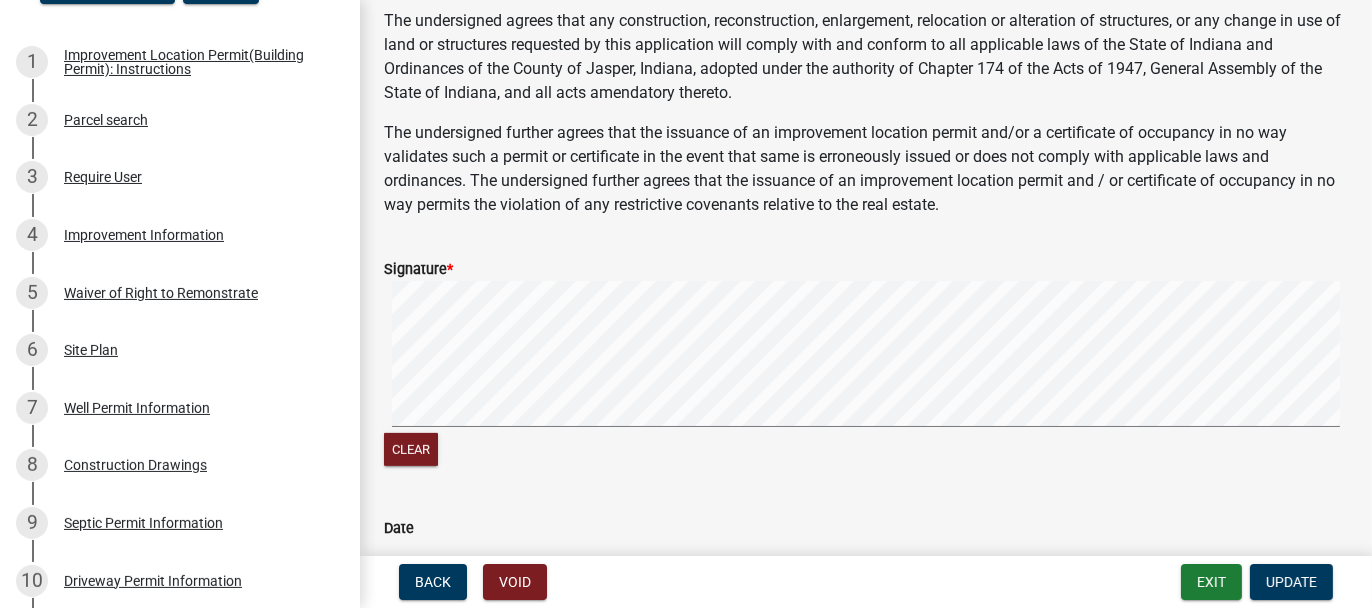 scroll, scrollTop: 1000, scrollLeft: 0, axis: vertical 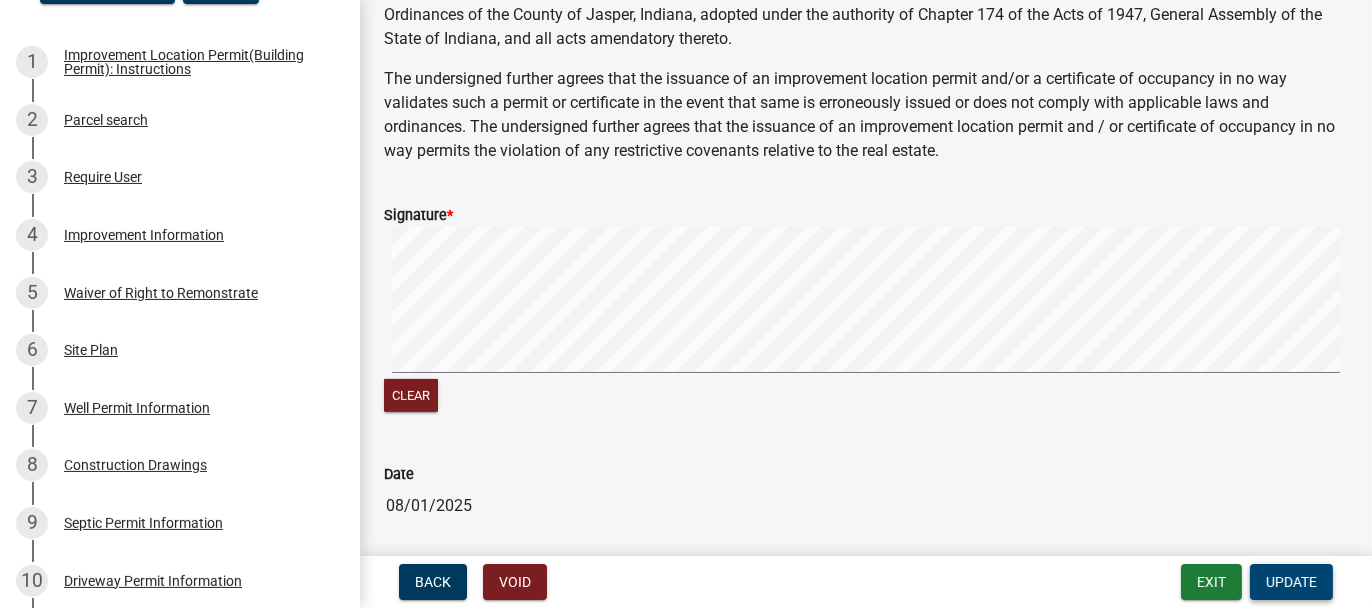 click on "Update" at bounding box center (1291, 582) 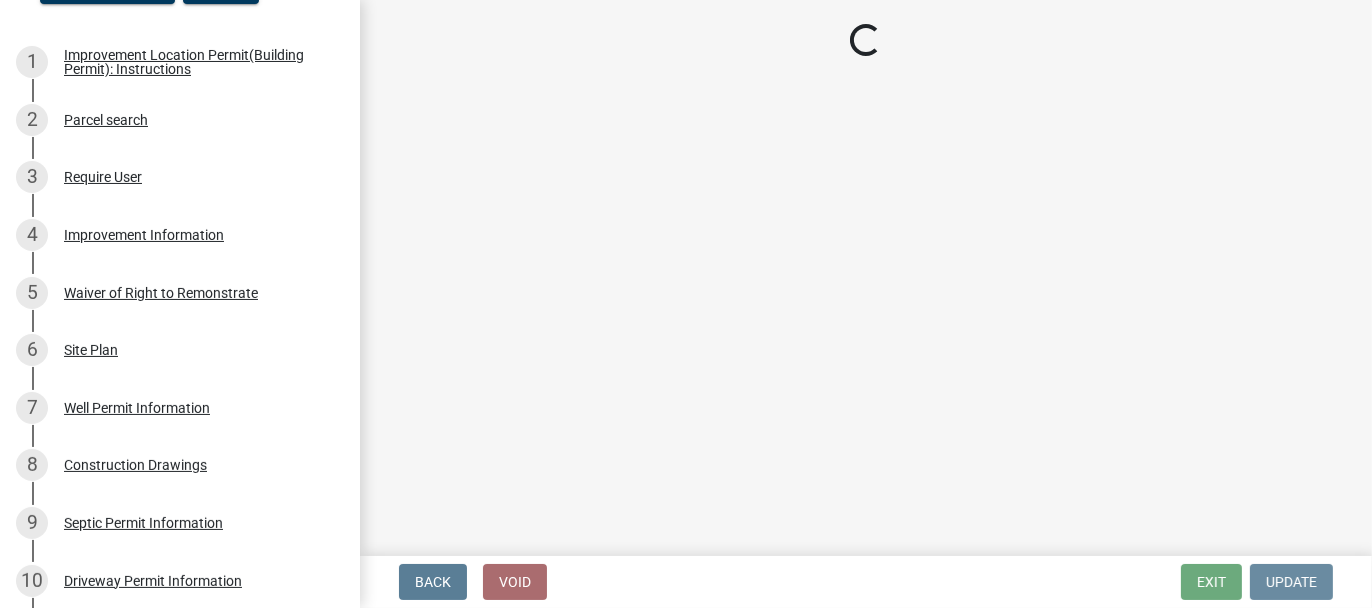 scroll, scrollTop: 0, scrollLeft: 0, axis: both 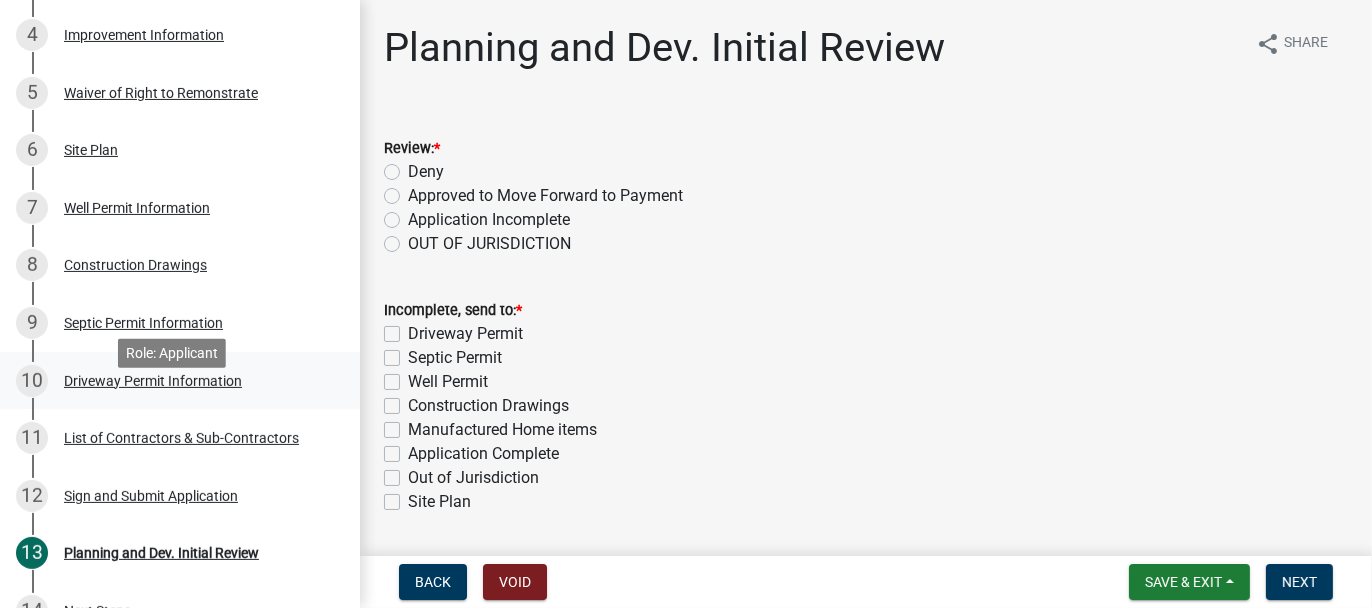click on "Driveway Permit Information" at bounding box center (153, 381) 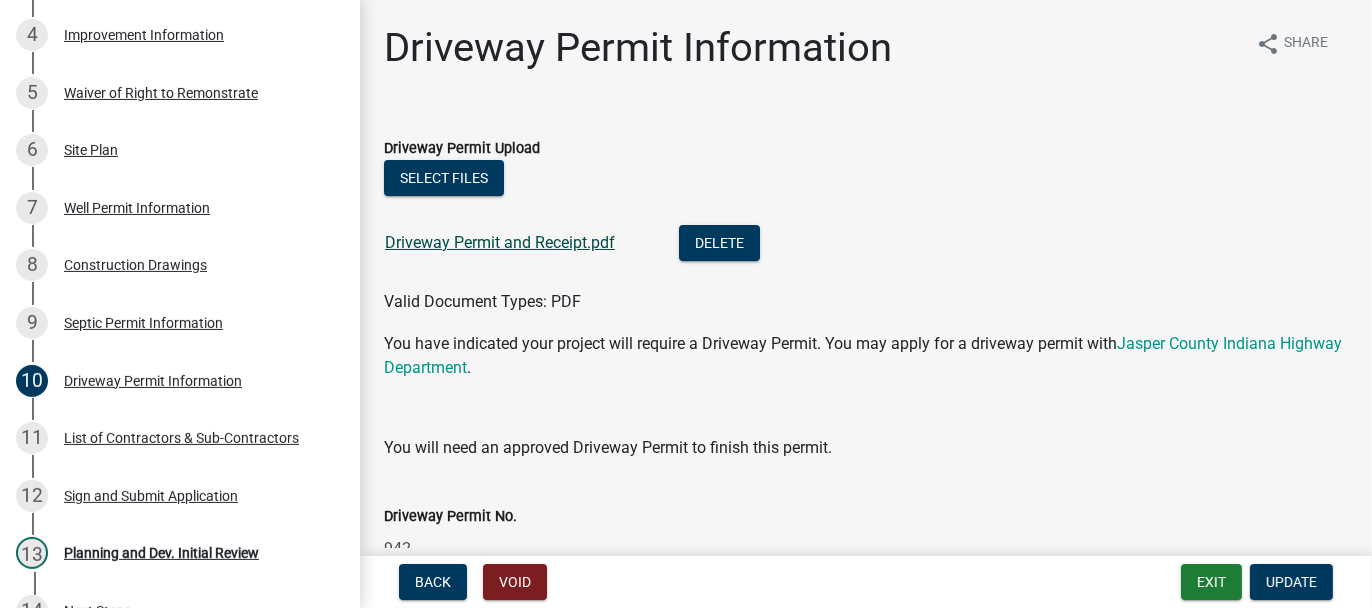 click on "Driveway Permit and Receipt.pdf" 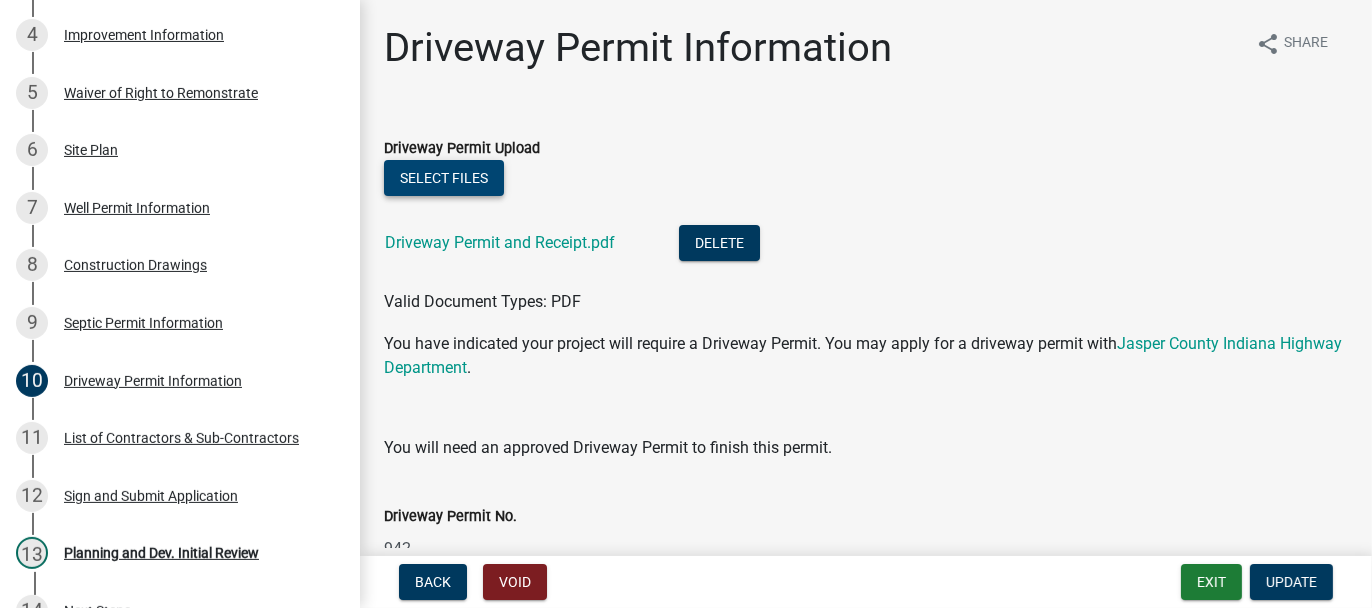 click on "Select files" 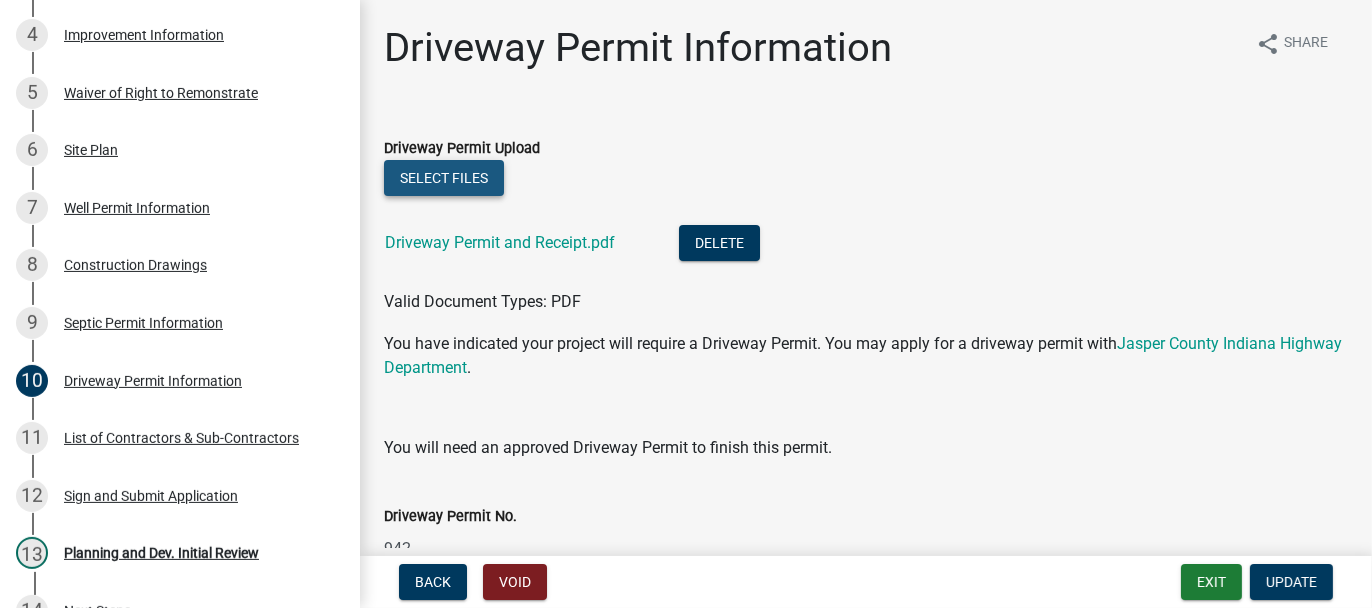 click on "Select files" 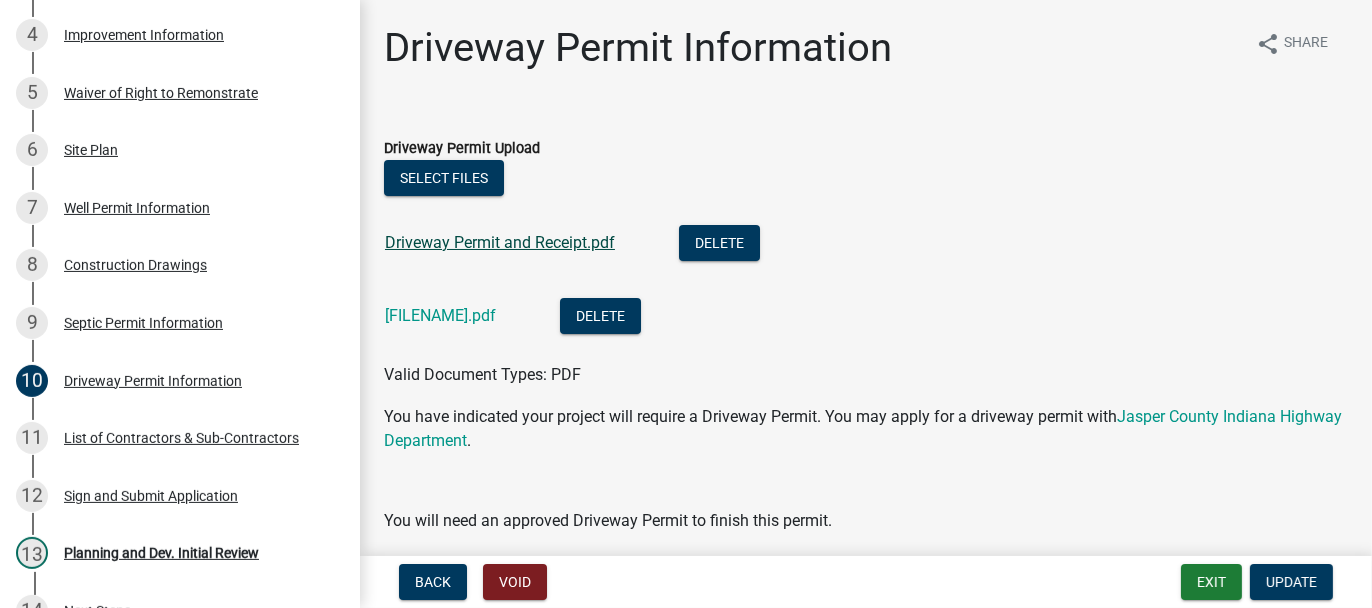 click on "Driveway Permit and Receipt.pdf" 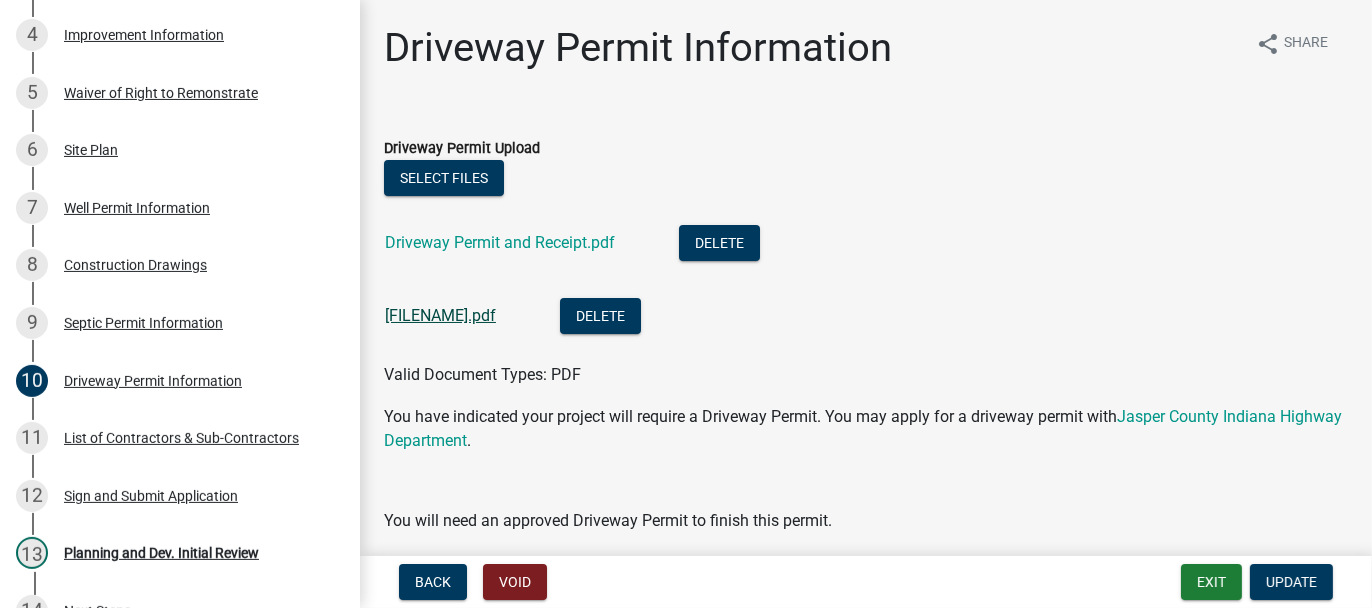 click on "ULYAT.pdf" 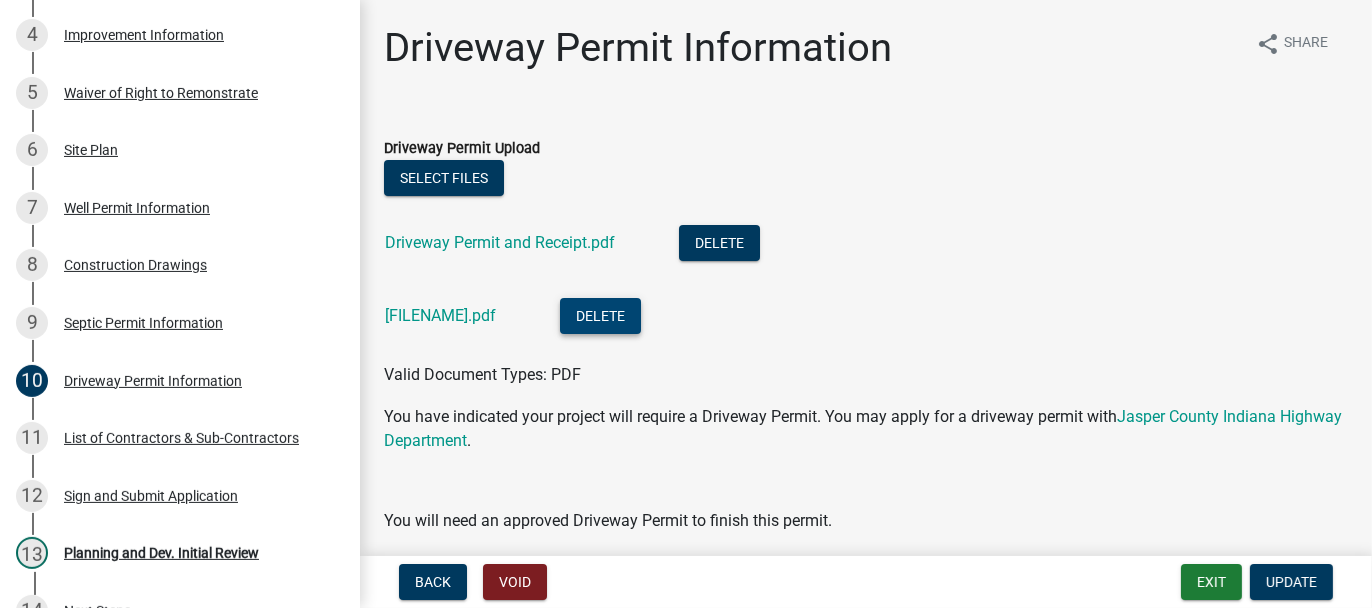 click on "Delete" at bounding box center (600, 316) 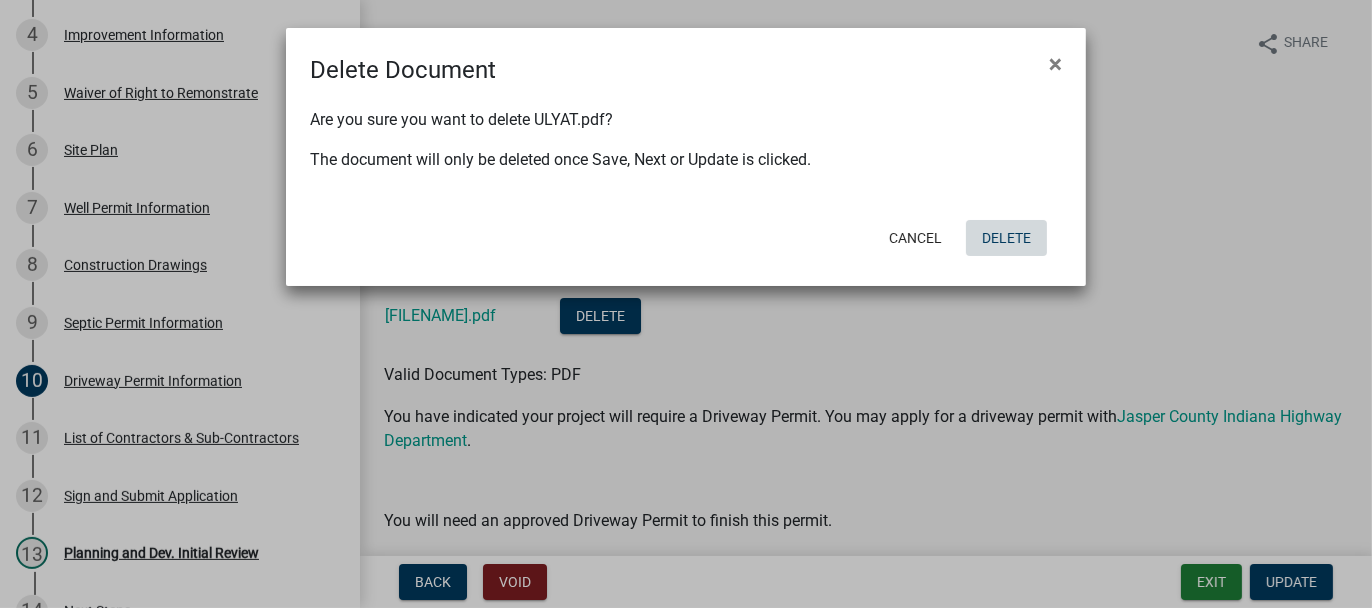 click on "Delete" 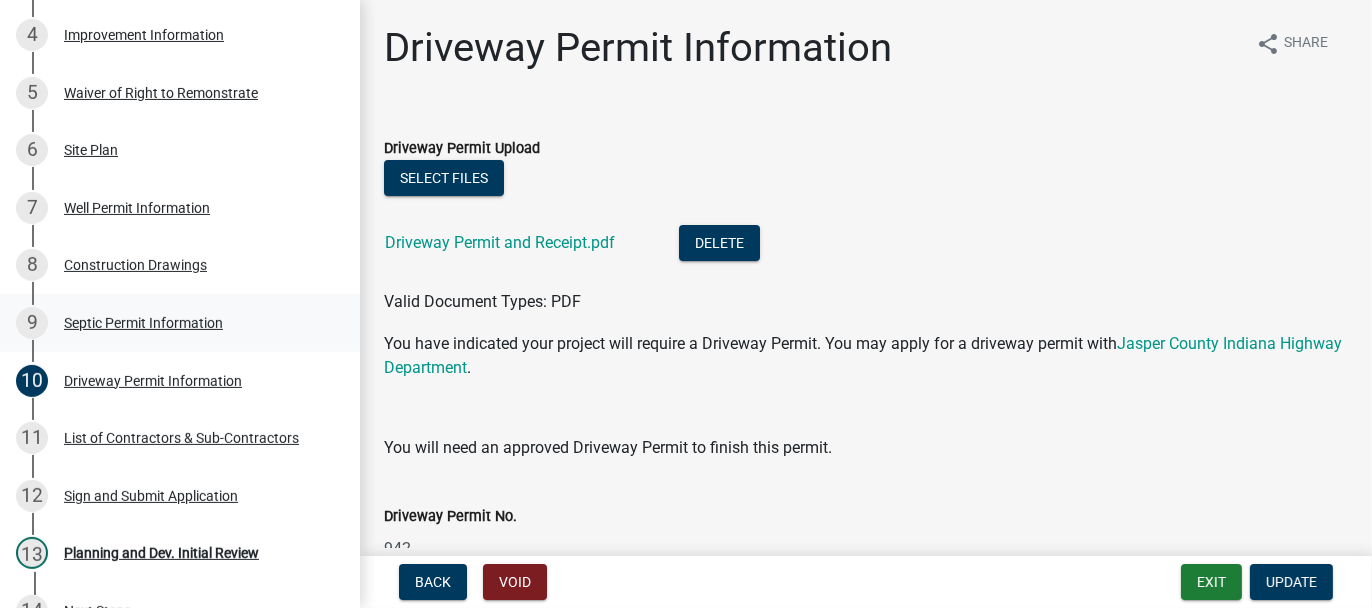 click on "Septic Permit Information" at bounding box center (143, 323) 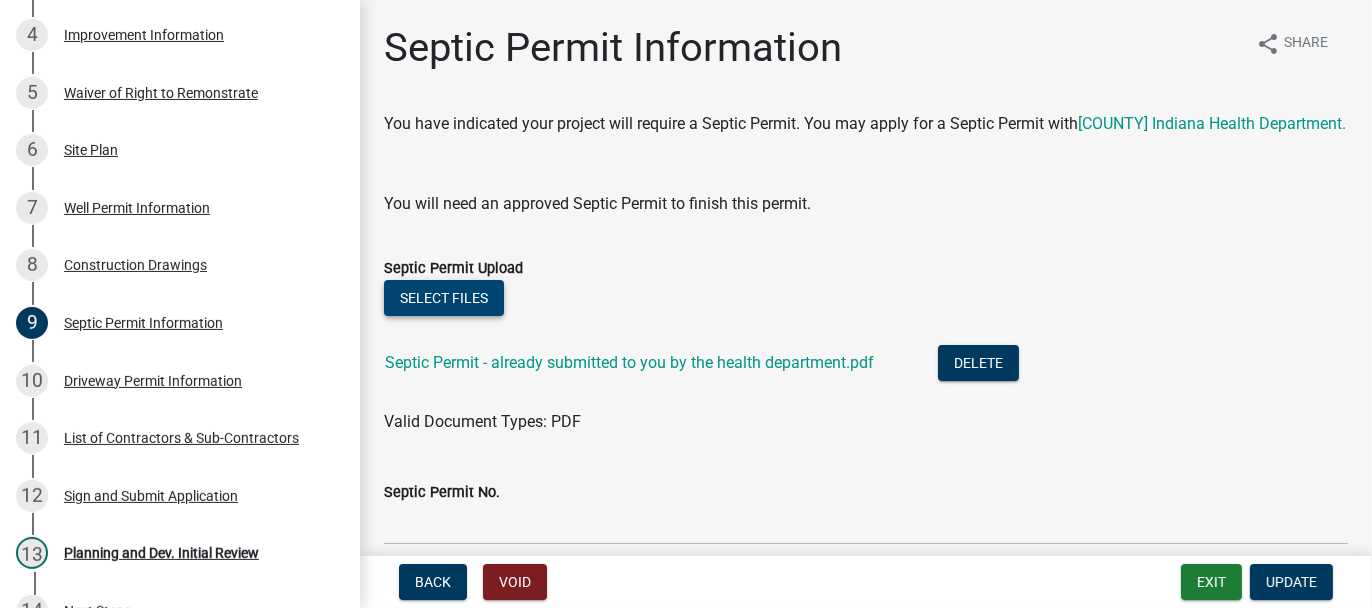 click on "Select files" 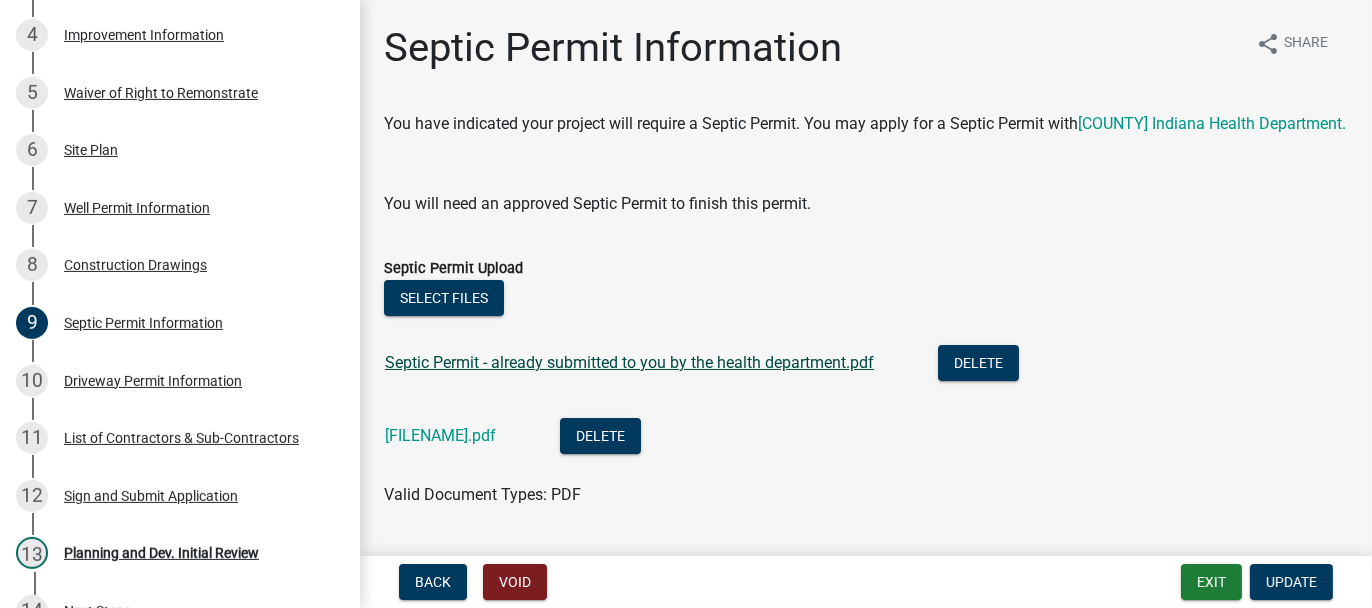 click on "Septic Permit - already submitted to you by the health department.pdf" 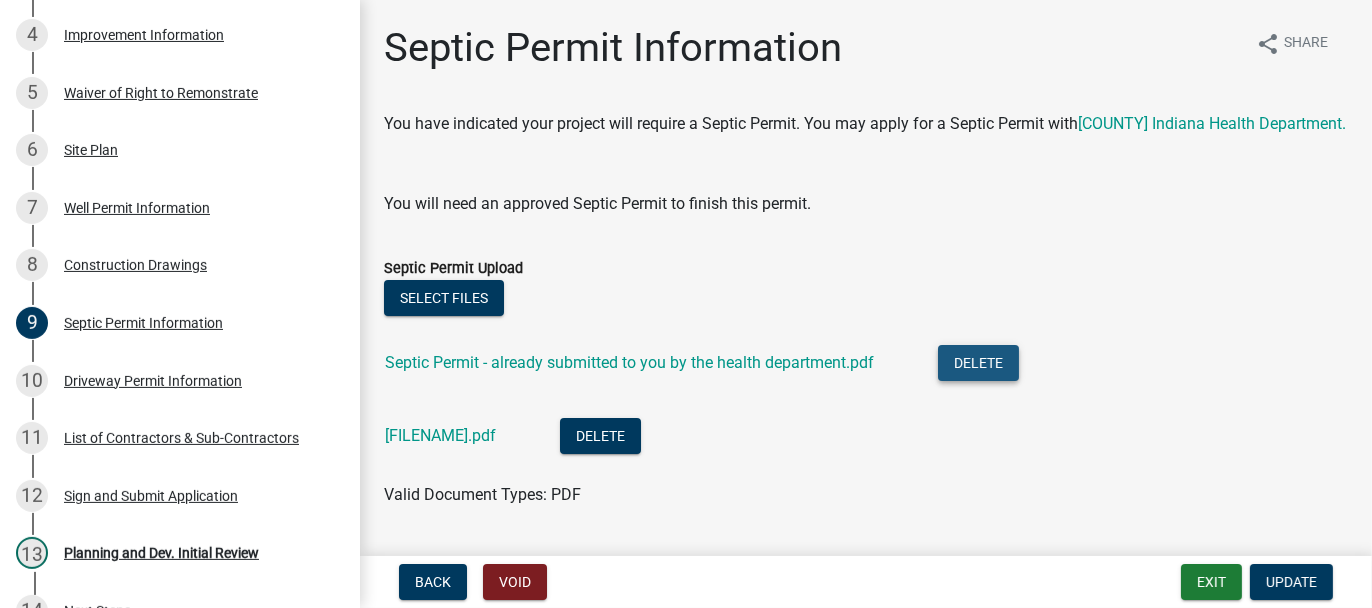 click on "Delete" at bounding box center (978, 363) 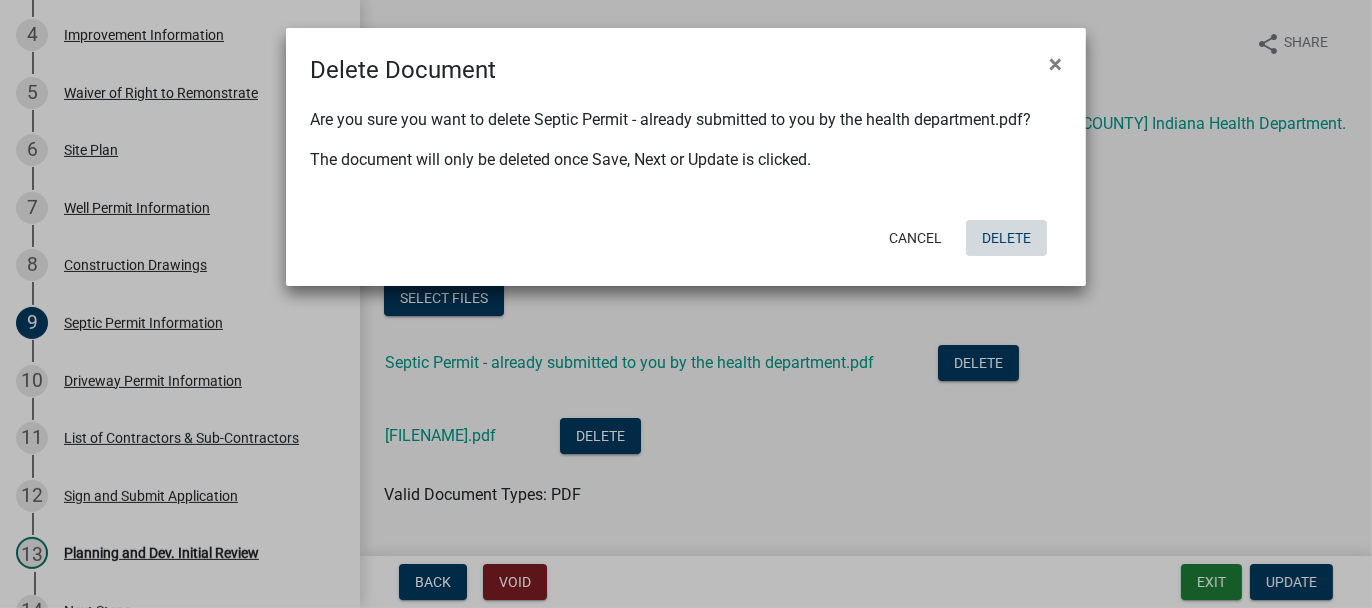 click on "Delete" 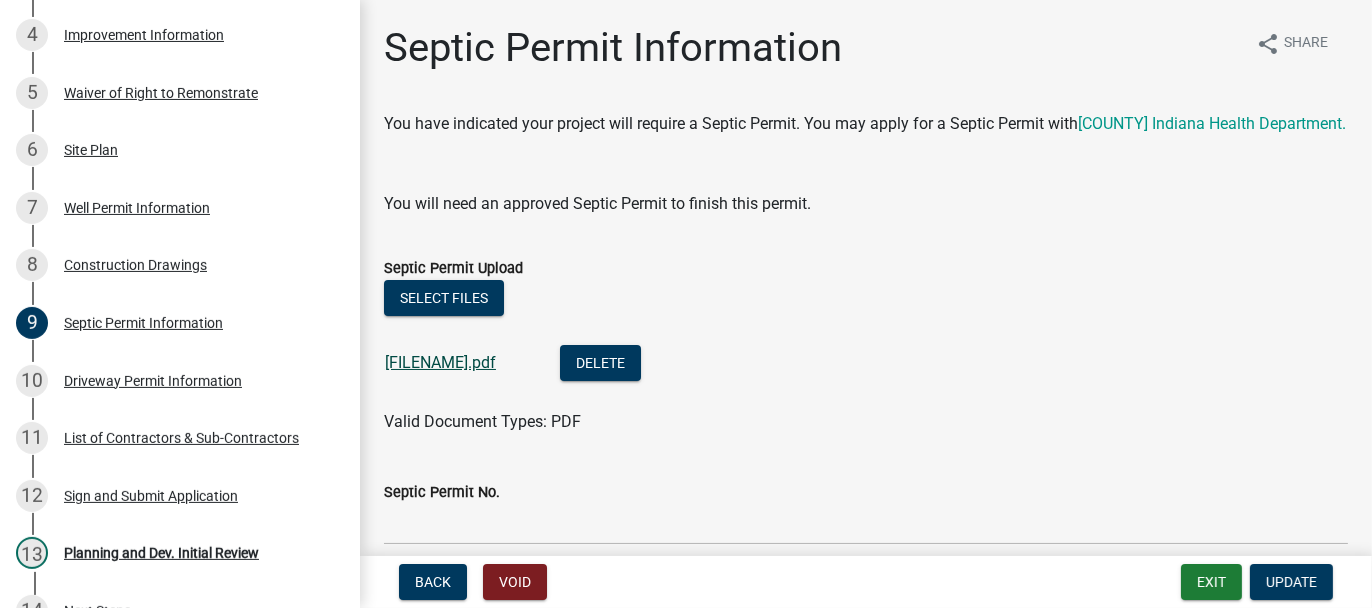 click on "ULYAT.pdf" 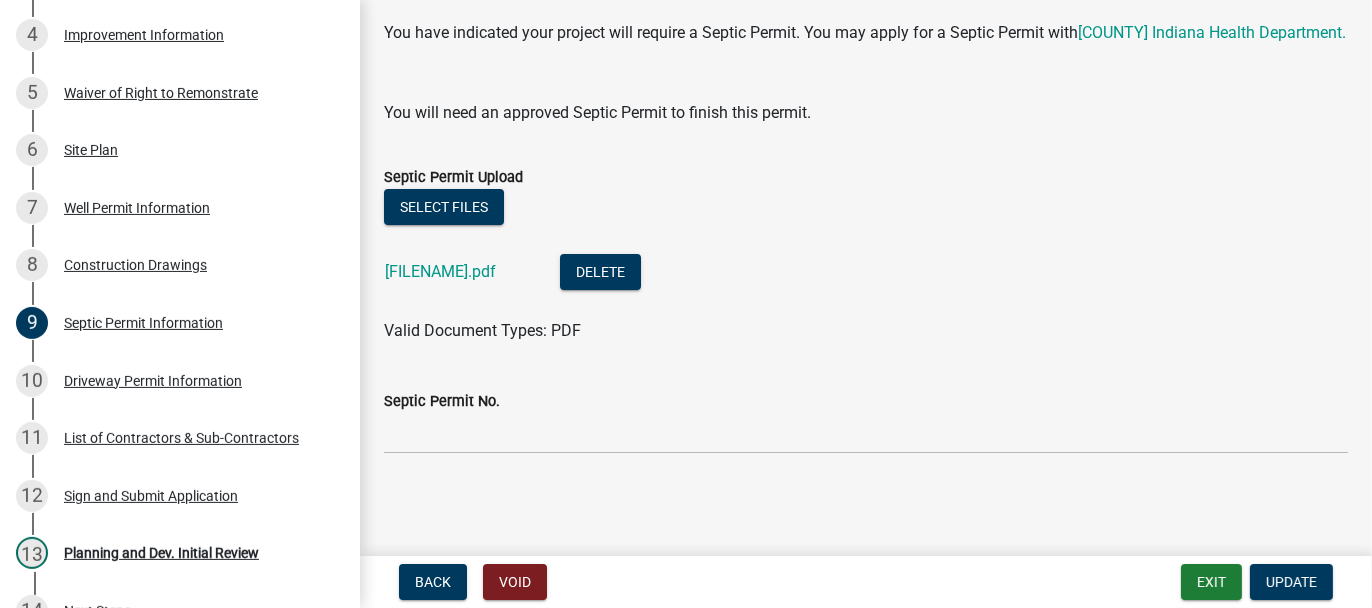 scroll, scrollTop: 114, scrollLeft: 0, axis: vertical 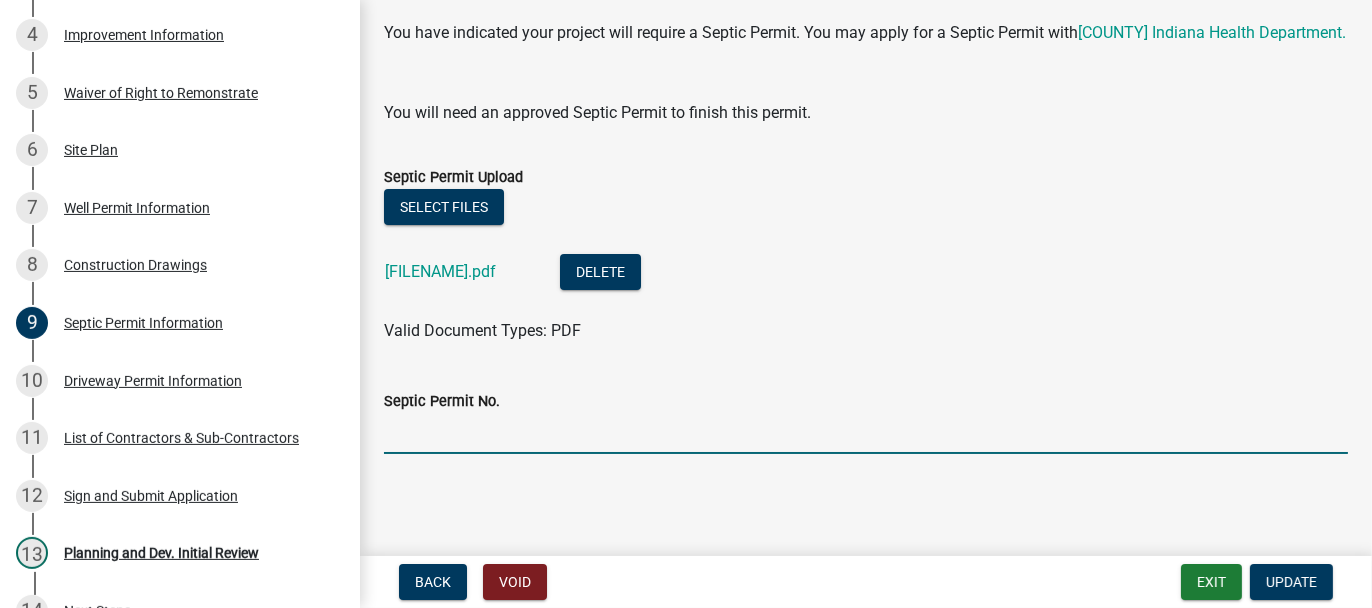 click on "Septic Permit No." at bounding box center [866, 433] 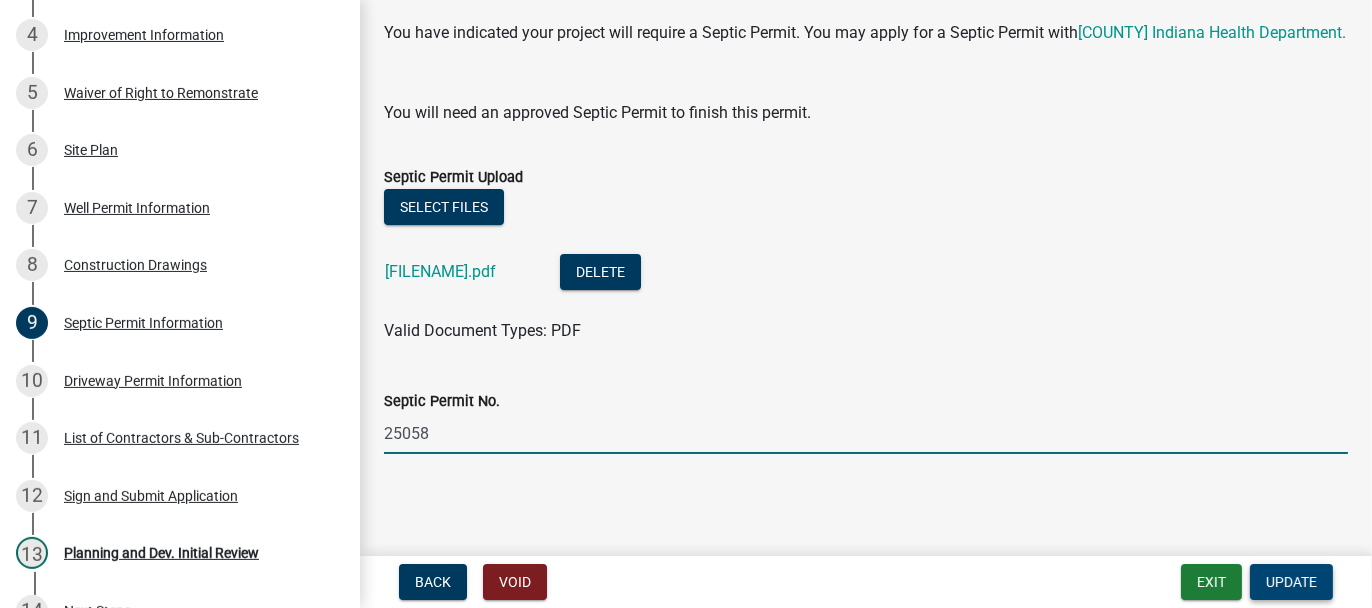 type on "25058" 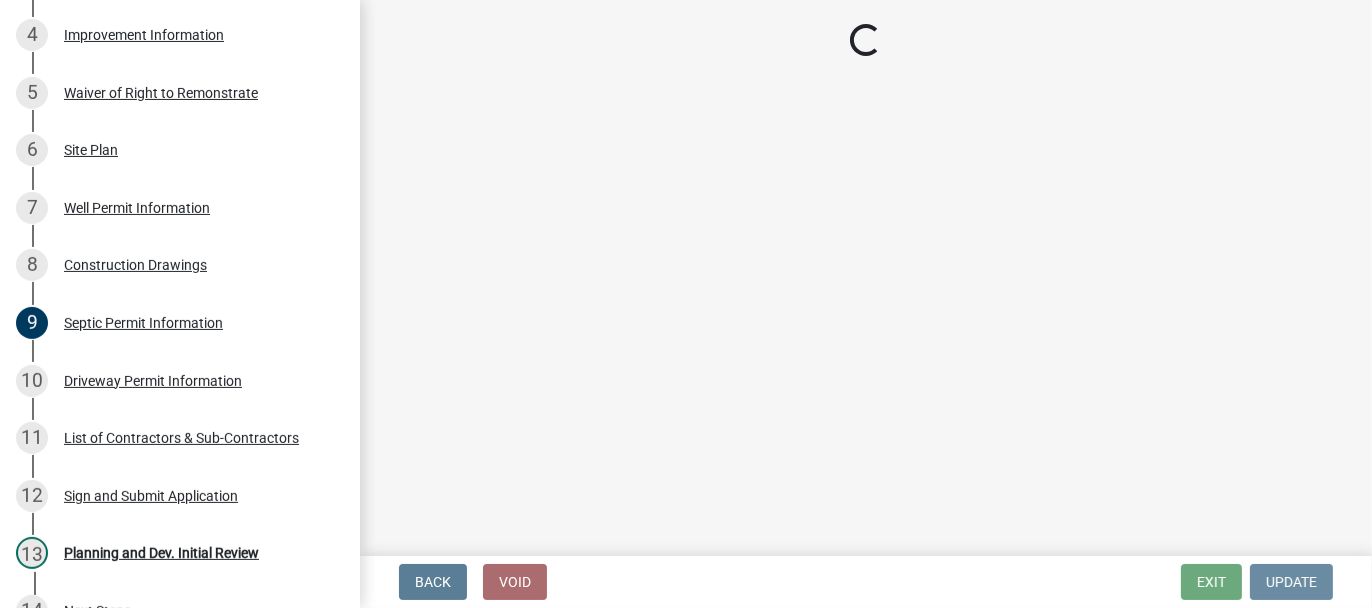 scroll, scrollTop: 0, scrollLeft: 0, axis: both 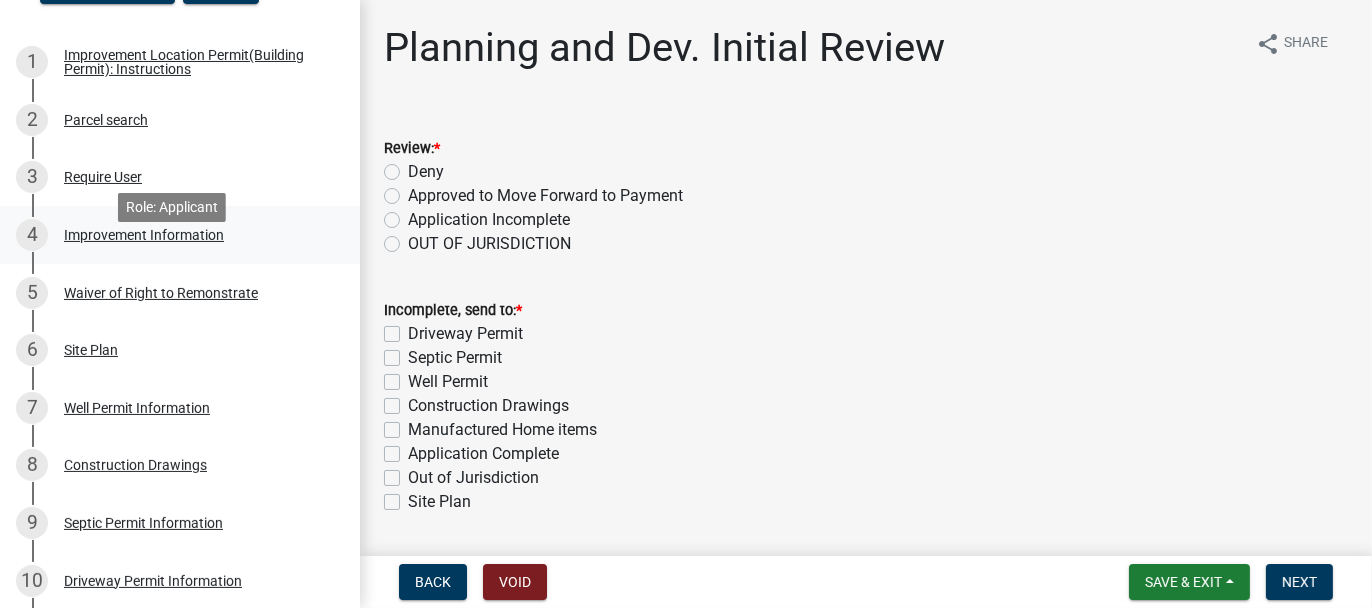 click on "Improvement Information" at bounding box center [144, 235] 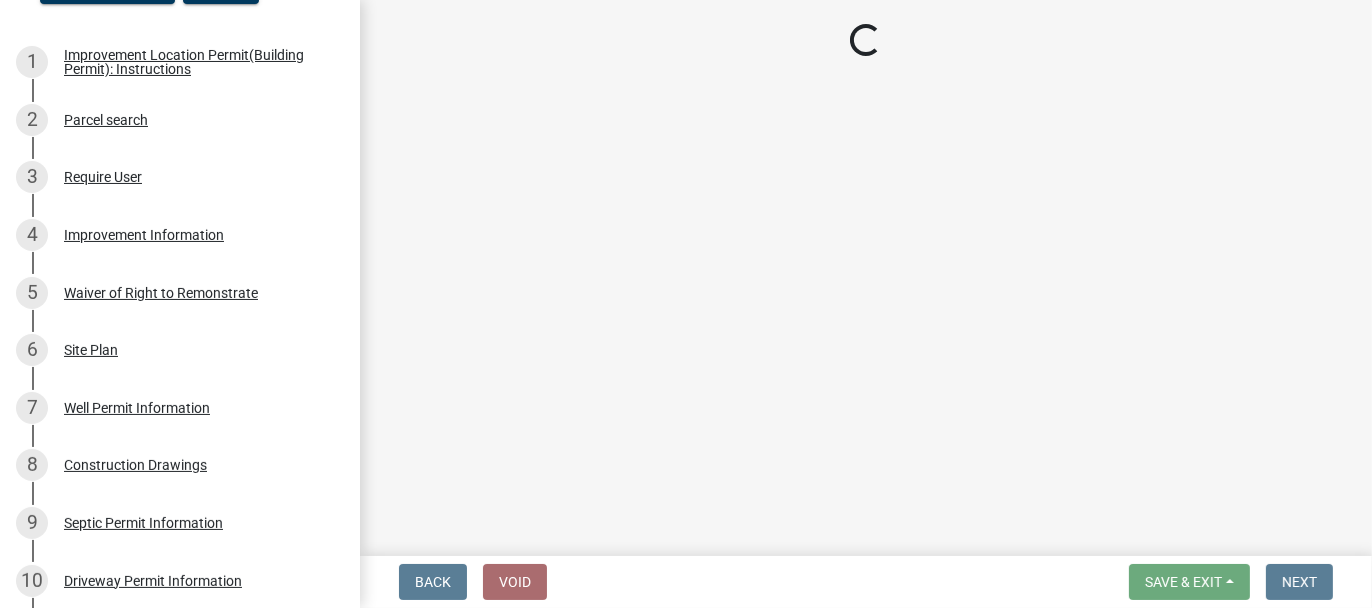 select on "69ac7e04-641d-4cc7-82fe-ed12440f8b33" 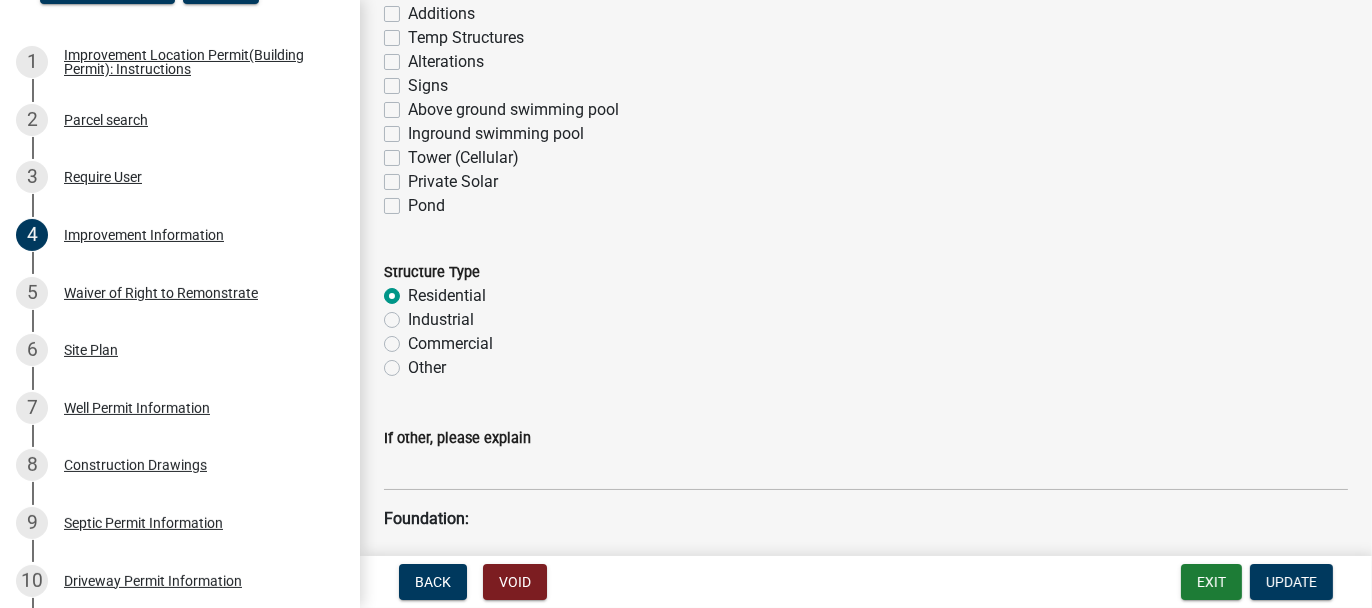 scroll, scrollTop: 1700, scrollLeft: 0, axis: vertical 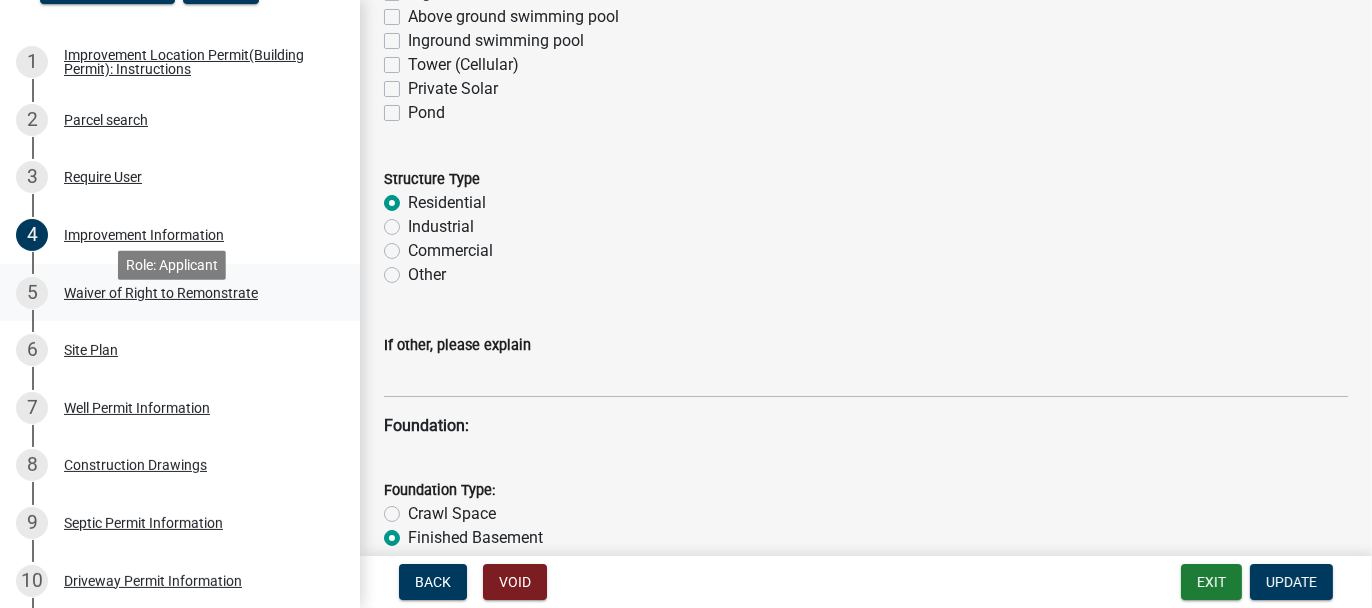 click on "Waiver of Right to Remonstrate" at bounding box center (161, 293) 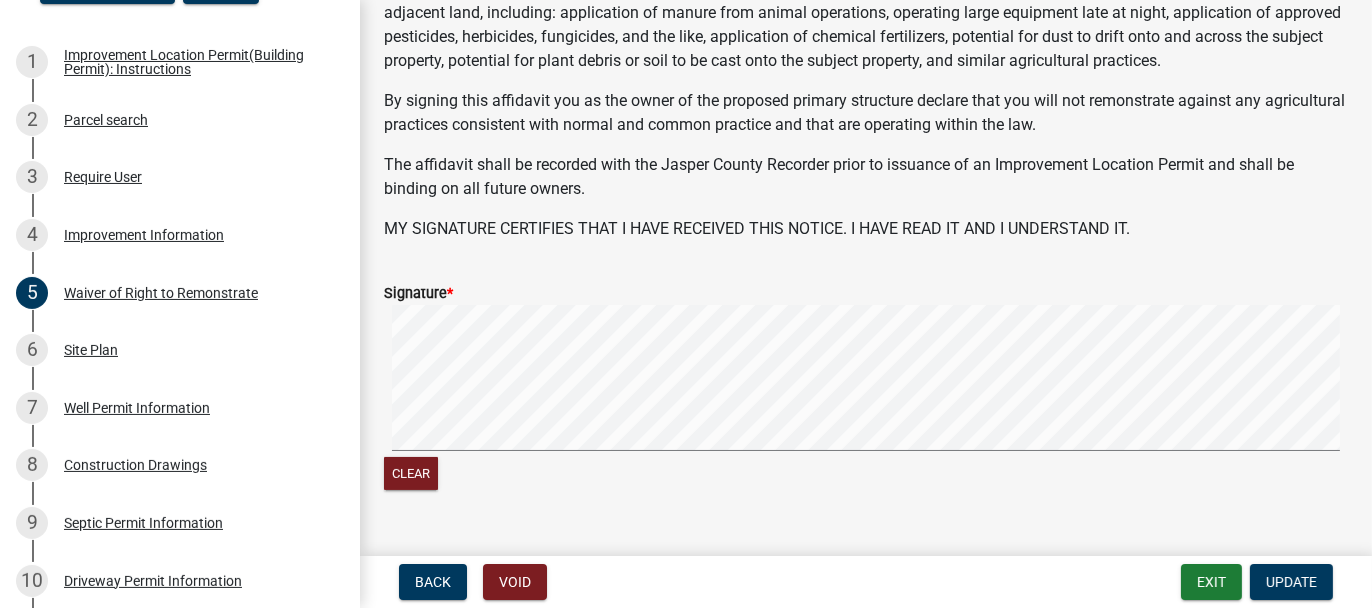 scroll, scrollTop: 285, scrollLeft: 0, axis: vertical 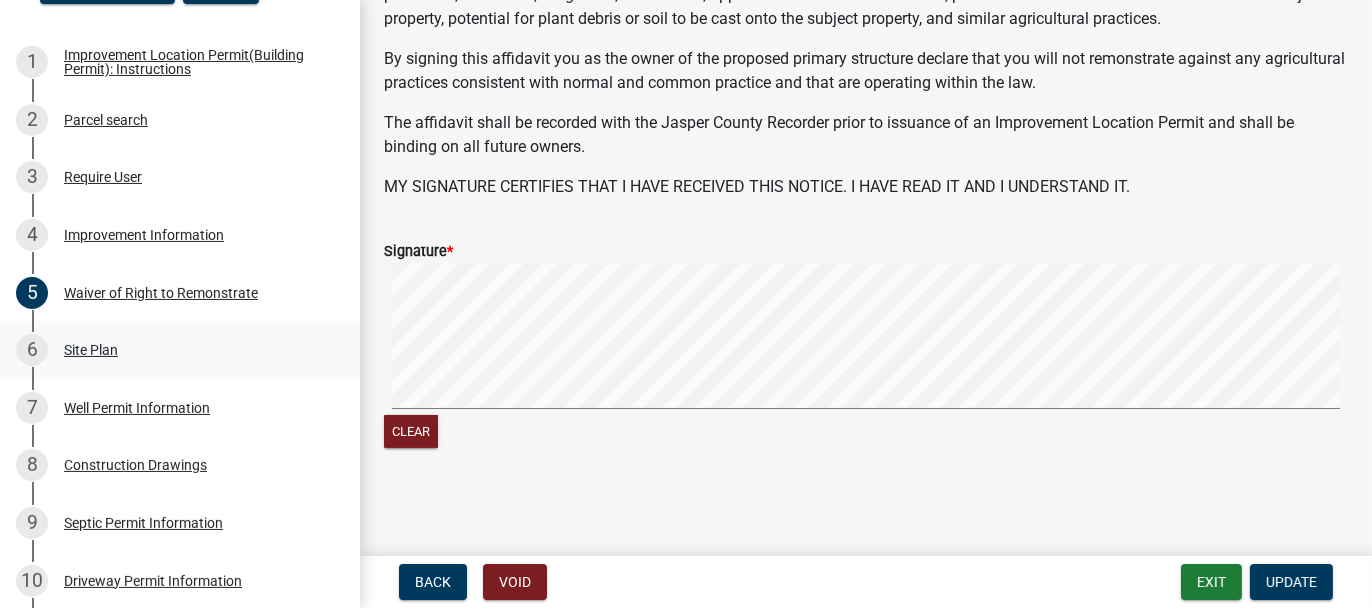 click on "Site Plan" at bounding box center (91, 350) 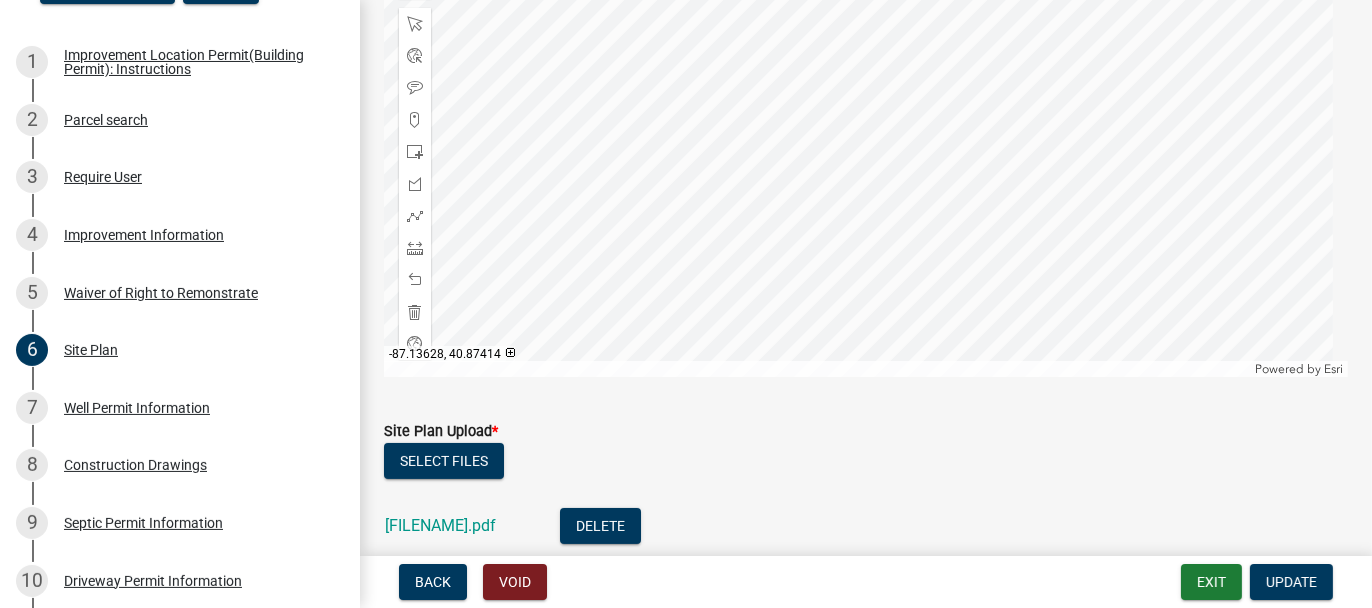 scroll, scrollTop: 500, scrollLeft: 0, axis: vertical 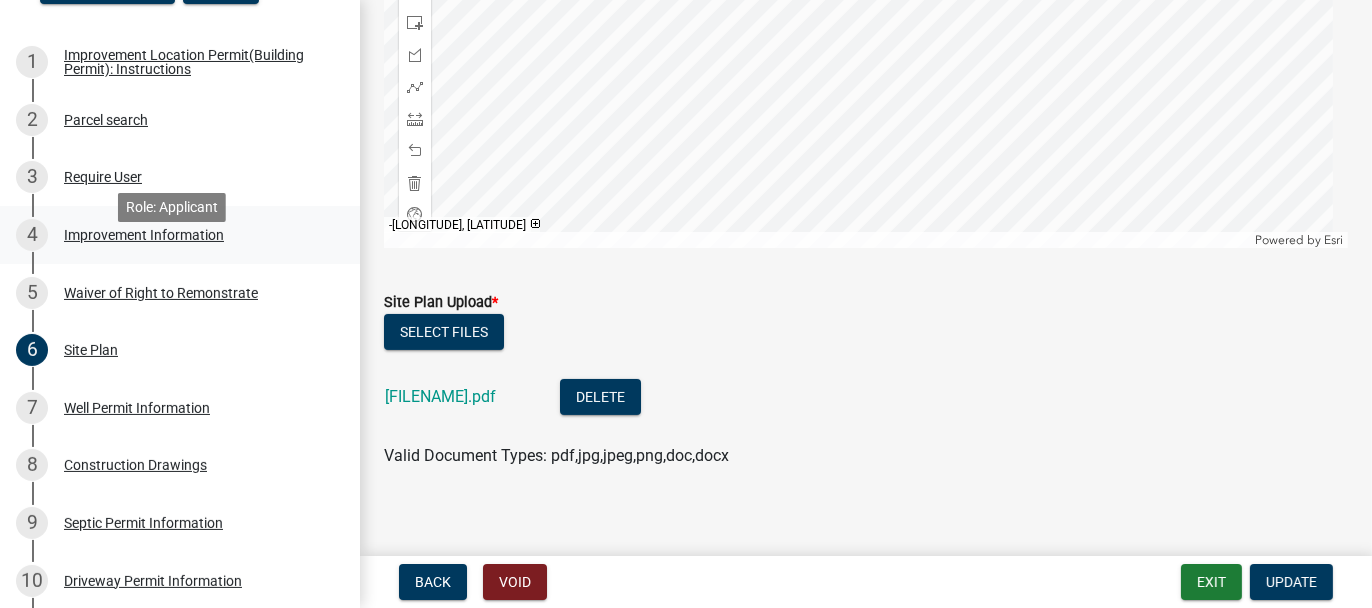 click on "Improvement Information" at bounding box center (144, 235) 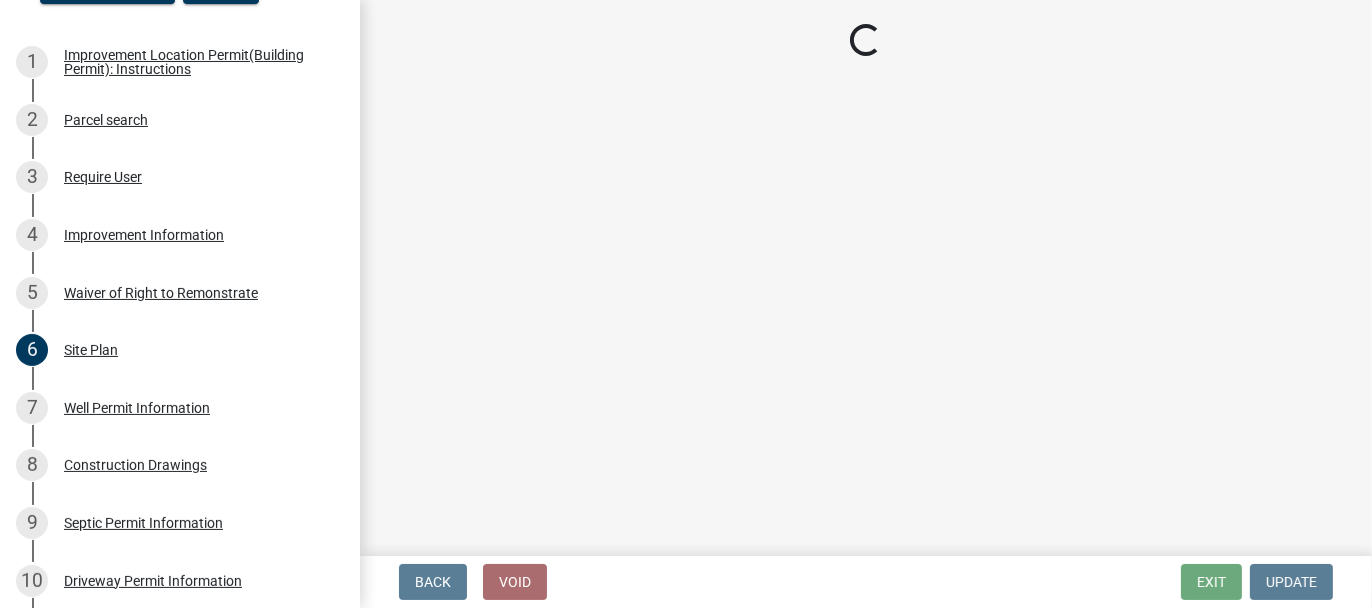 select on "69ac7e04-641d-4cc7-82fe-ed12440f8b33" 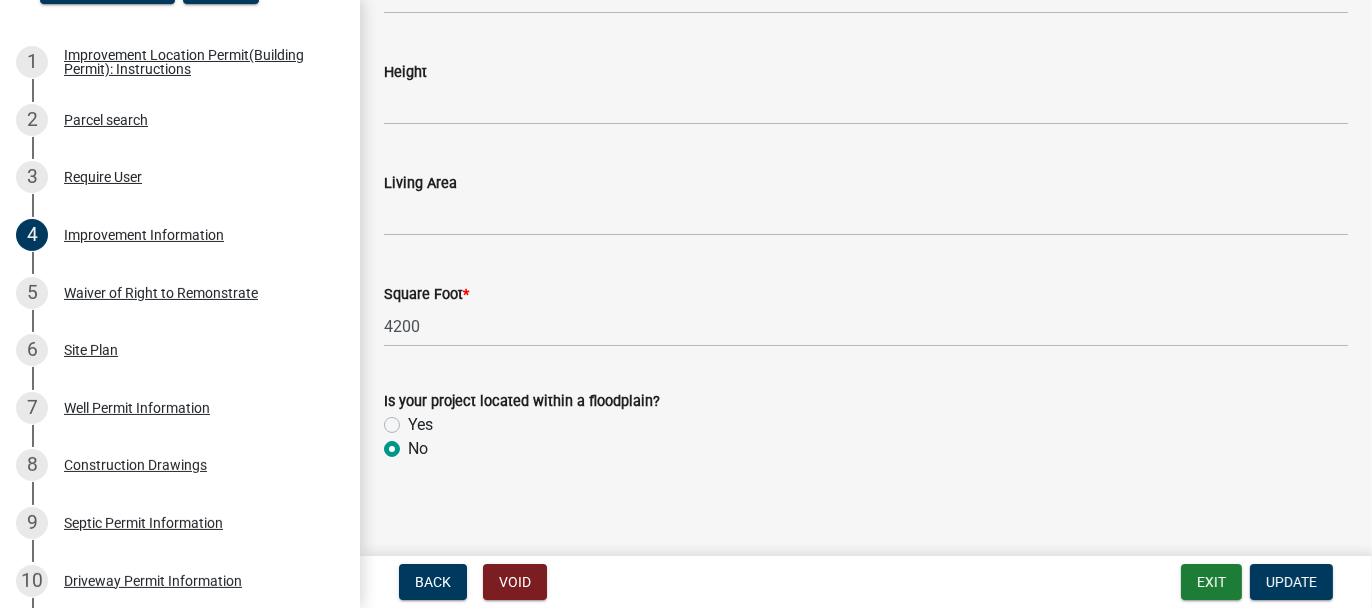 scroll, scrollTop: 3195, scrollLeft: 0, axis: vertical 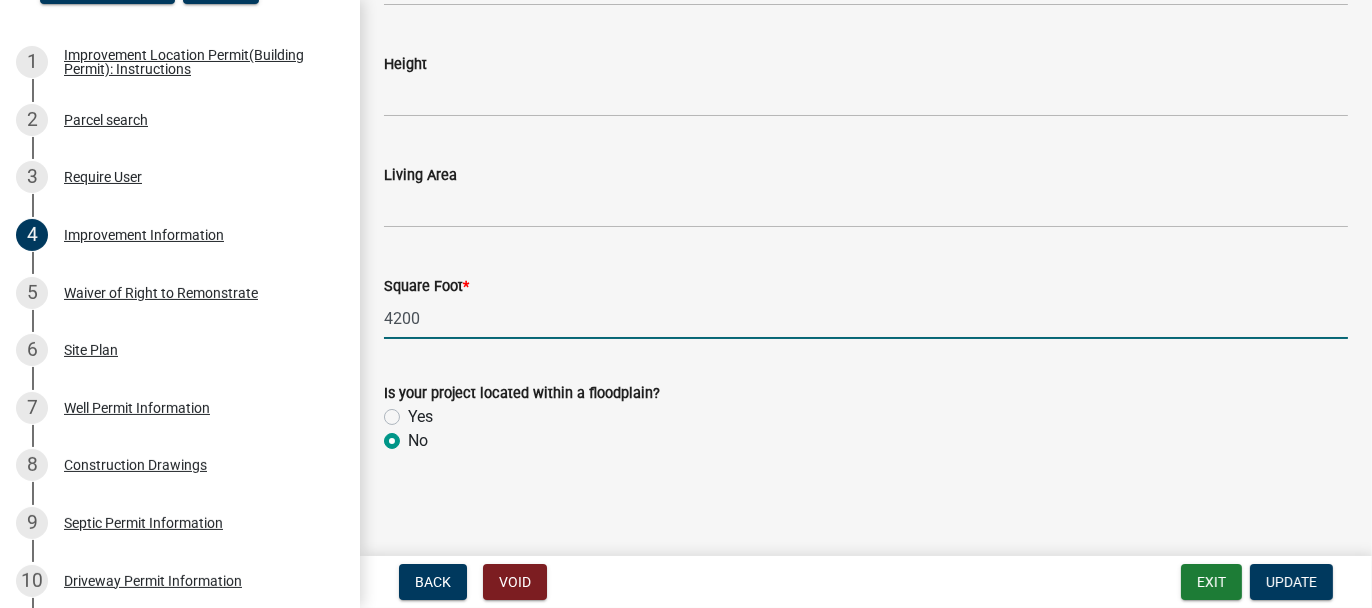 click on "4200" 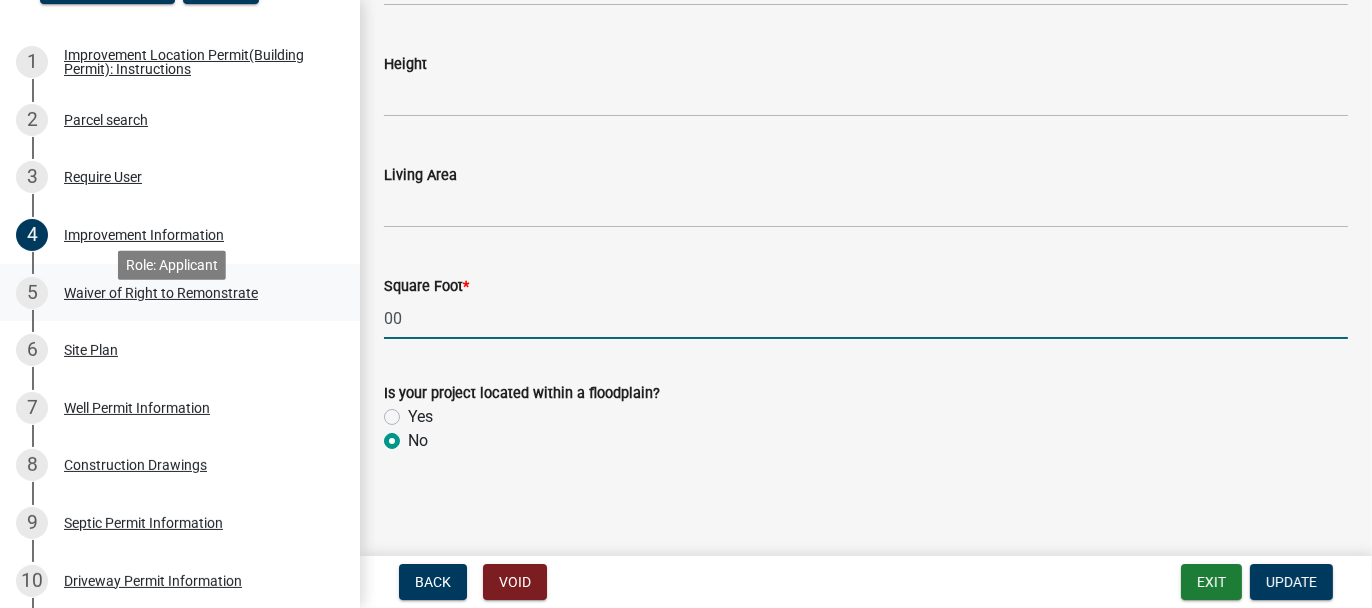 type on "0" 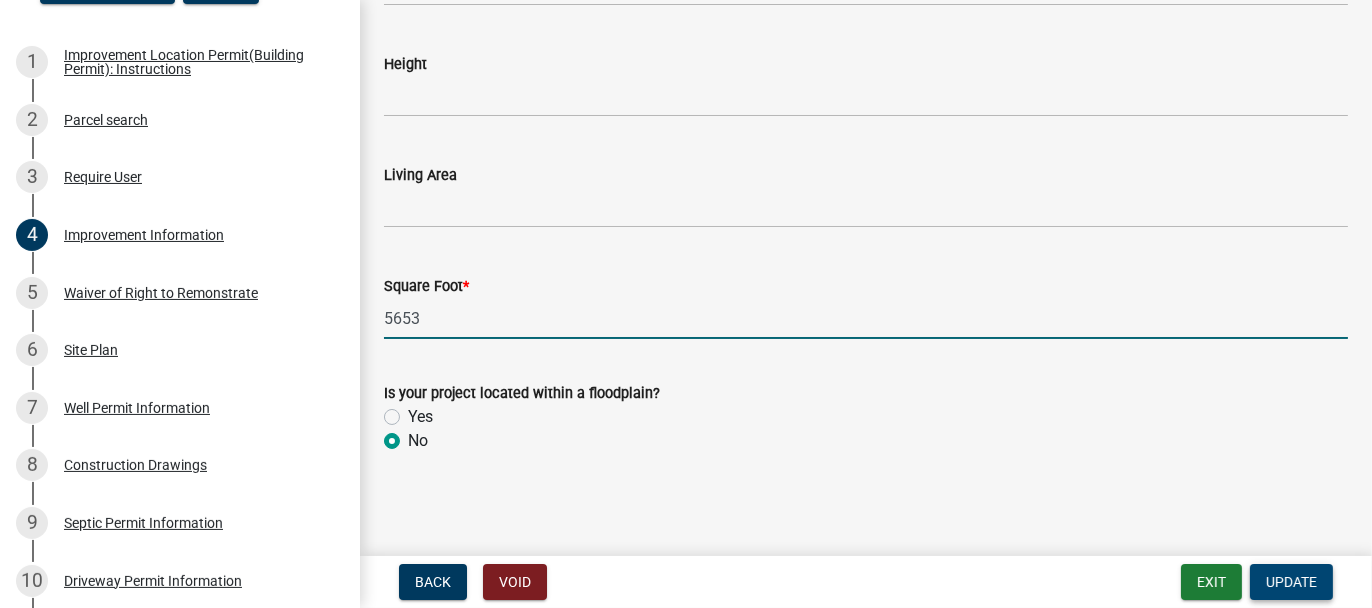 type on "5653" 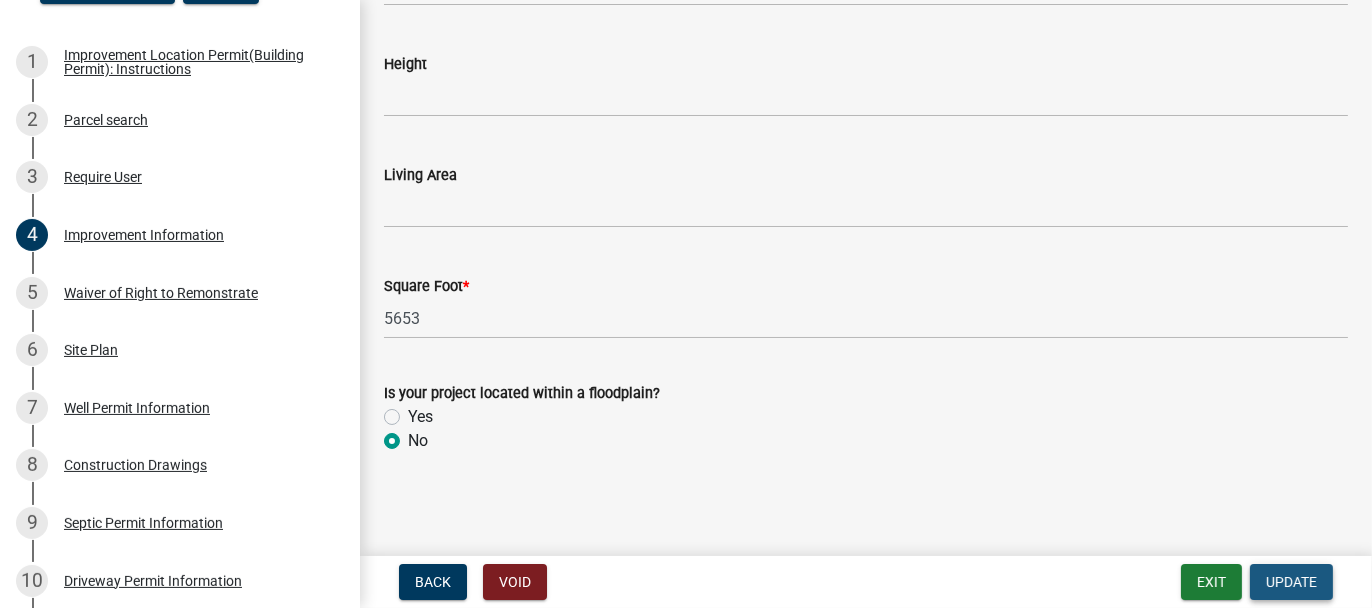 click on "Update" at bounding box center [1291, 582] 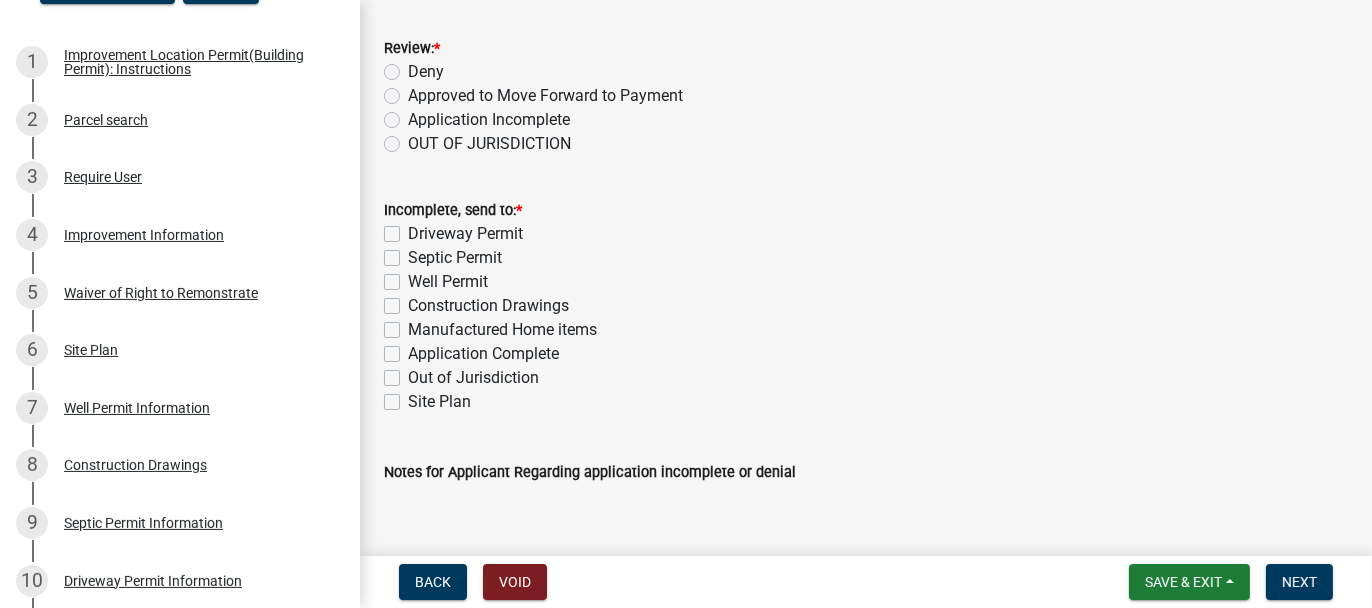 scroll, scrollTop: 223, scrollLeft: 0, axis: vertical 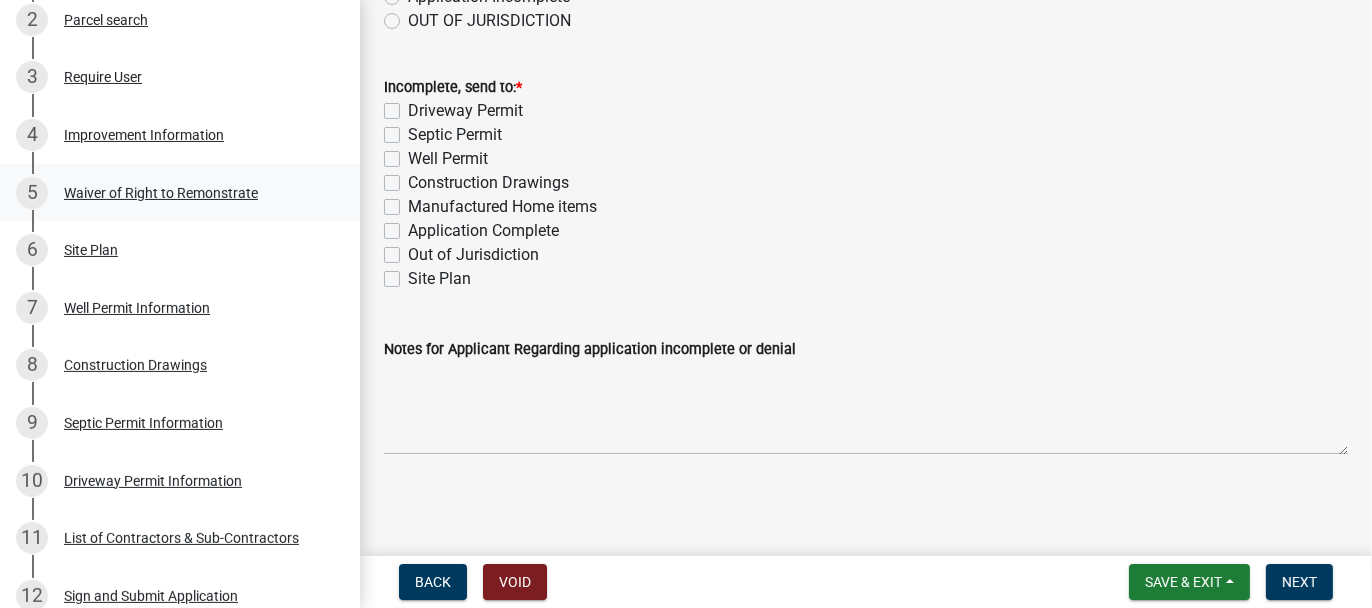 click on "Waiver of Right to Remonstrate" at bounding box center (161, 193) 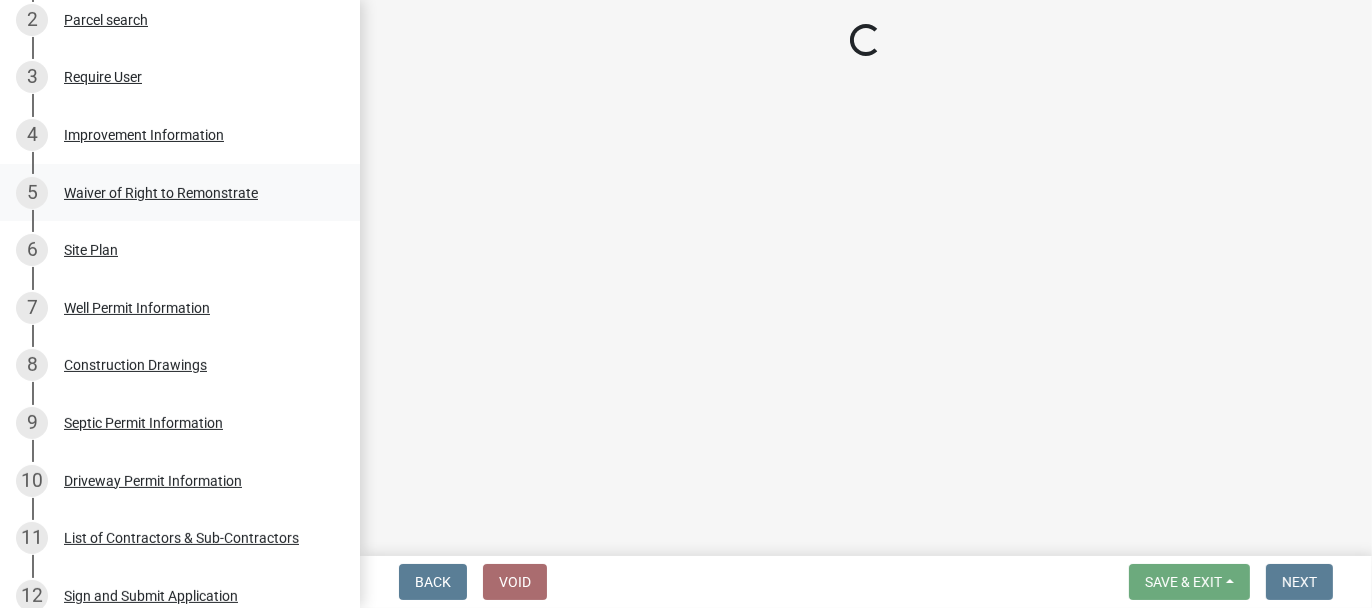 scroll, scrollTop: 0, scrollLeft: 0, axis: both 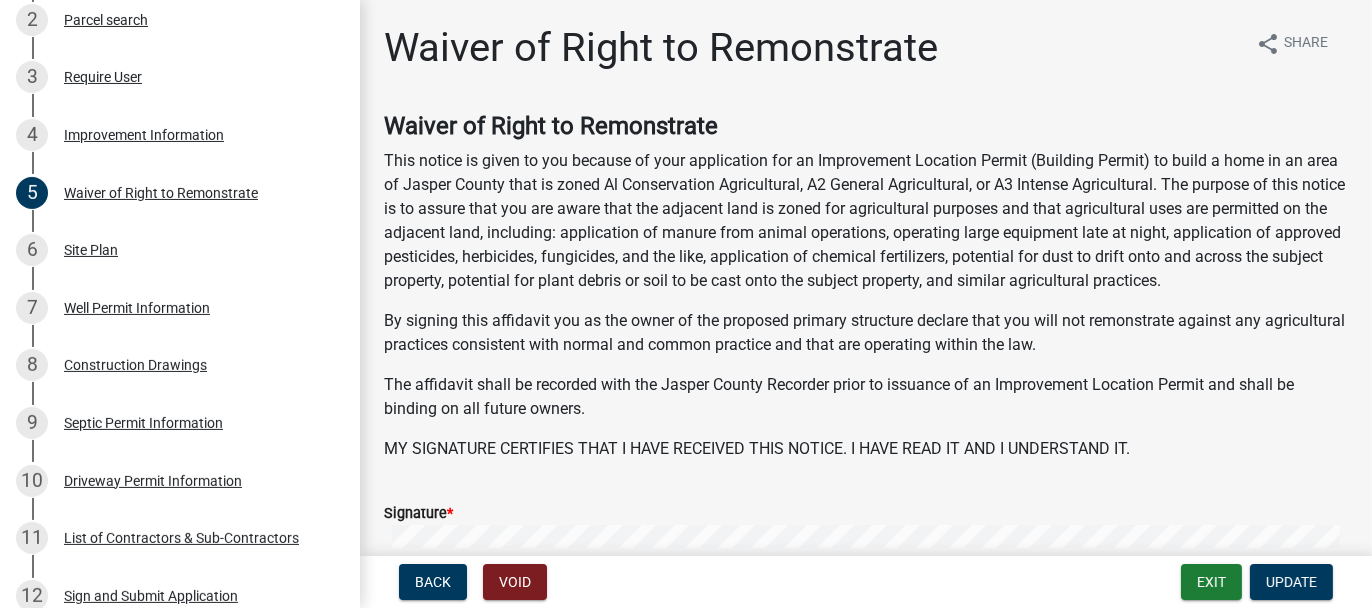 drag, startPoint x: 1070, startPoint y: 32, endPoint x: 991, endPoint y: 17, distance: 80.411446 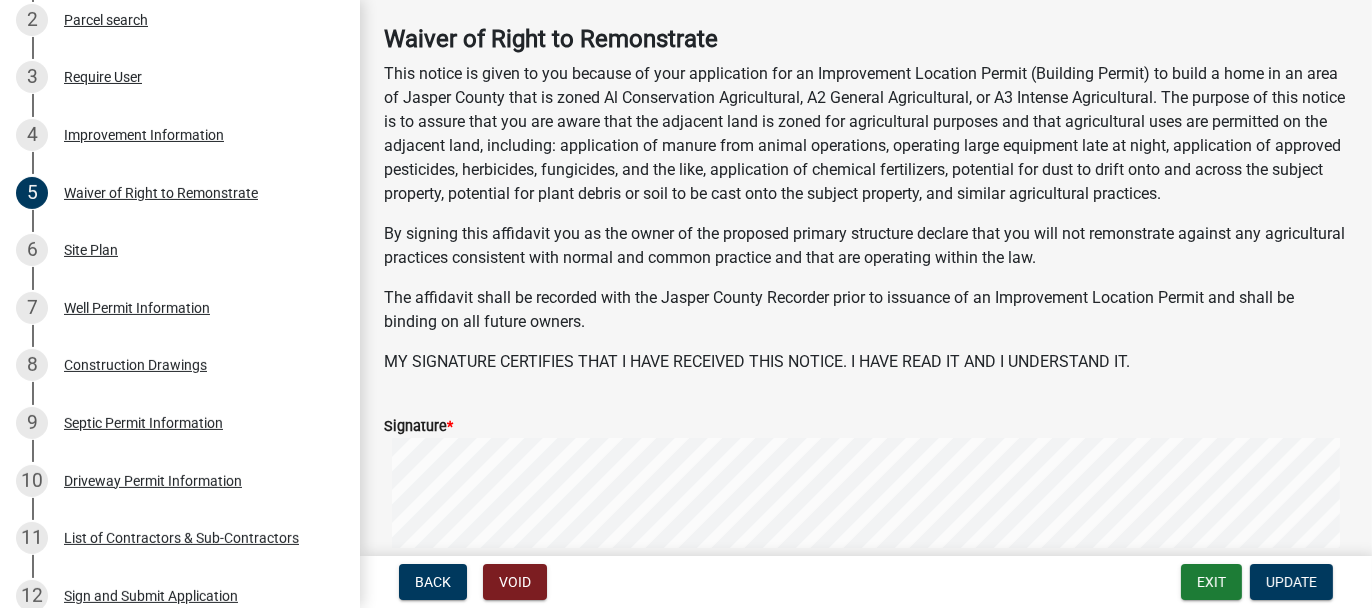 scroll, scrollTop: 85, scrollLeft: 0, axis: vertical 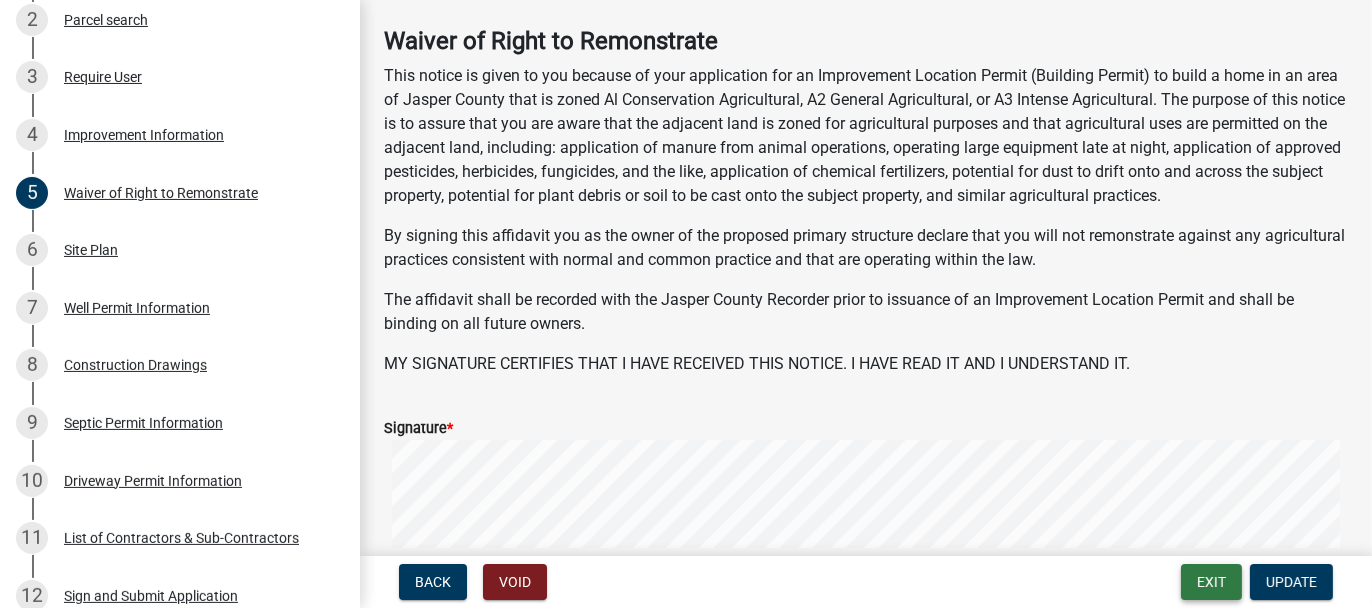 click on "Exit" at bounding box center (1211, 582) 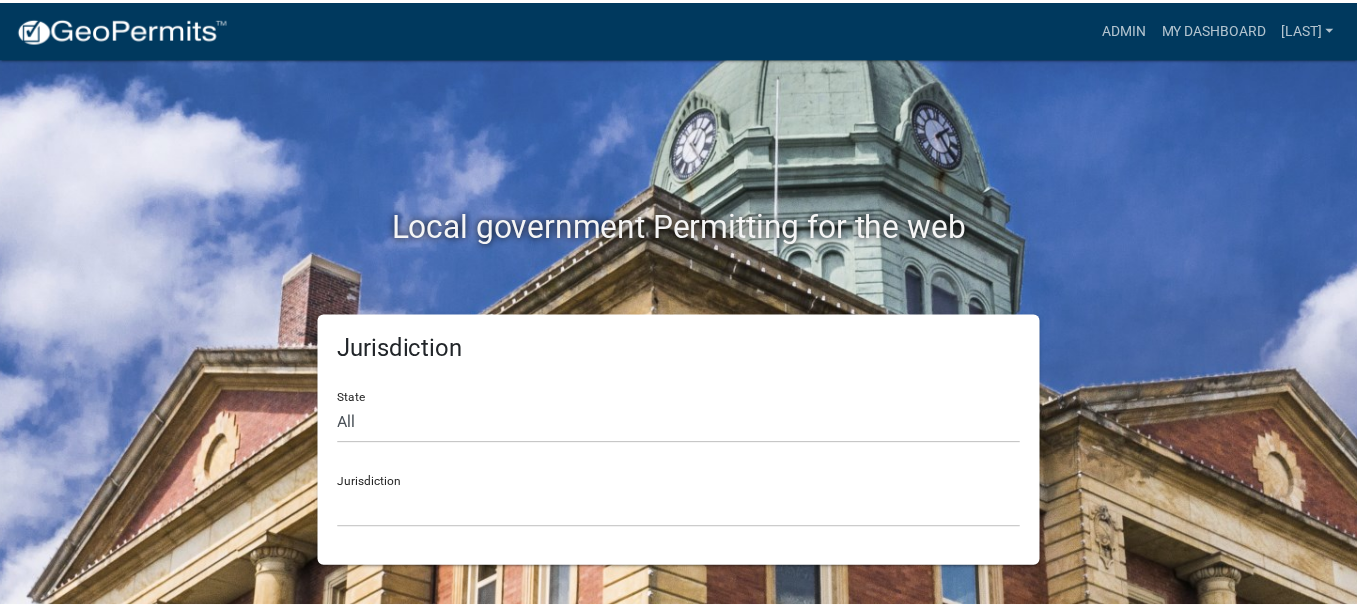 scroll, scrollTop: 0, scrollLeft: 0, axis: both 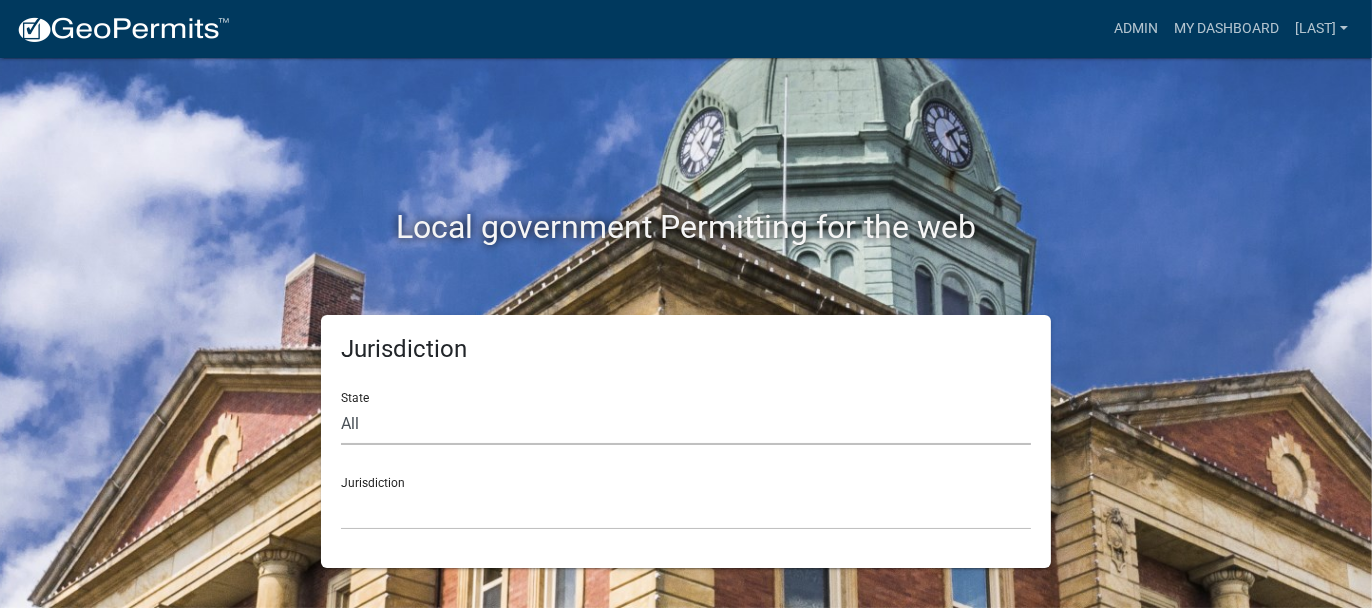 click on "All  Colorado   Georgia   Indiana   Iowa   Kansas   Minnesota   Ohio   South Carolina   Wisconsin" 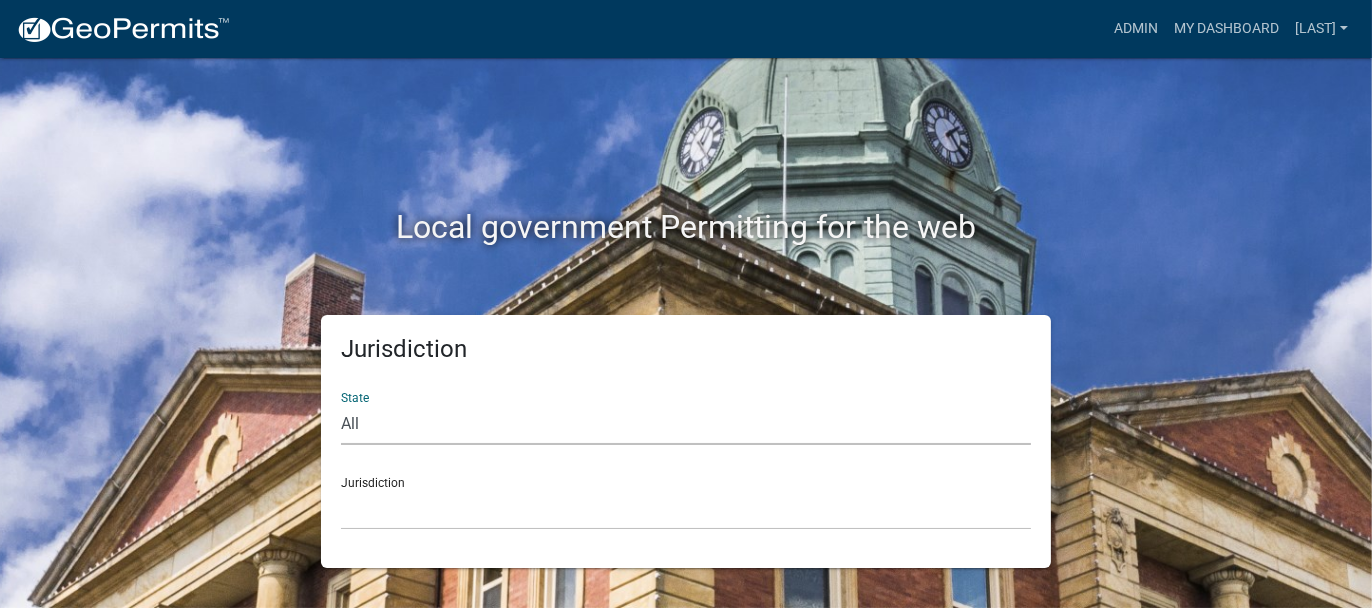 select on "Indiana" 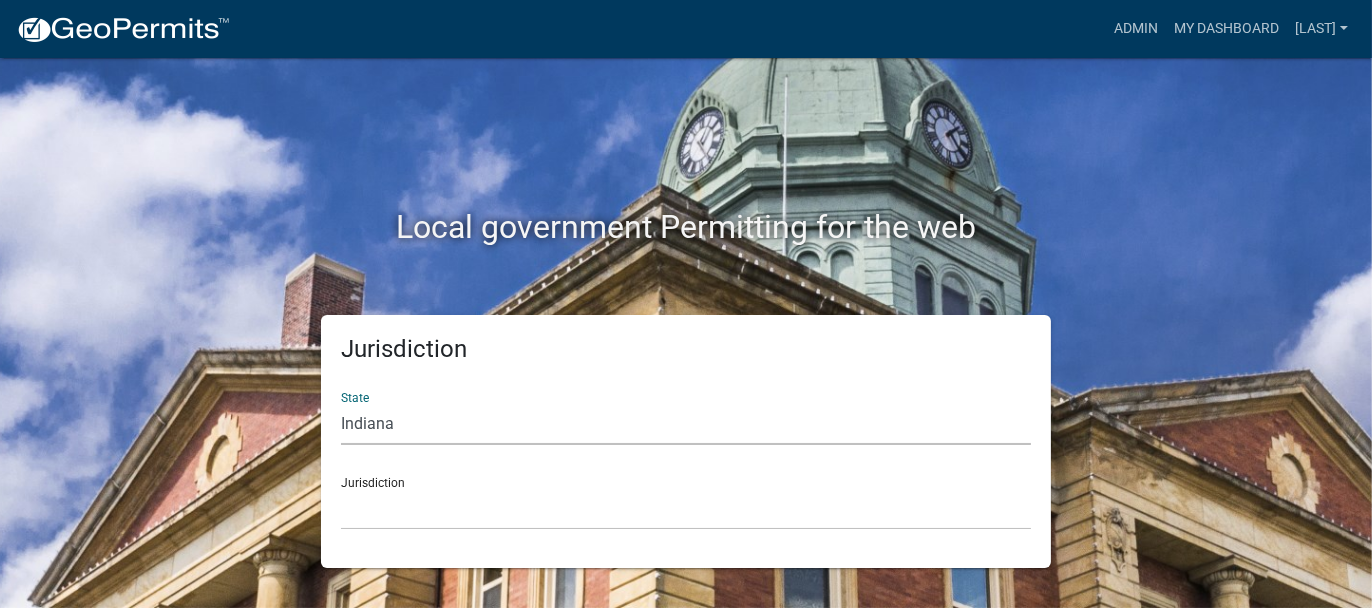 click on "All  Colorado   Georgia   Indiana   Iowa   Kansas   Minnesota   Ohio   South Carolina   Wisconsin" 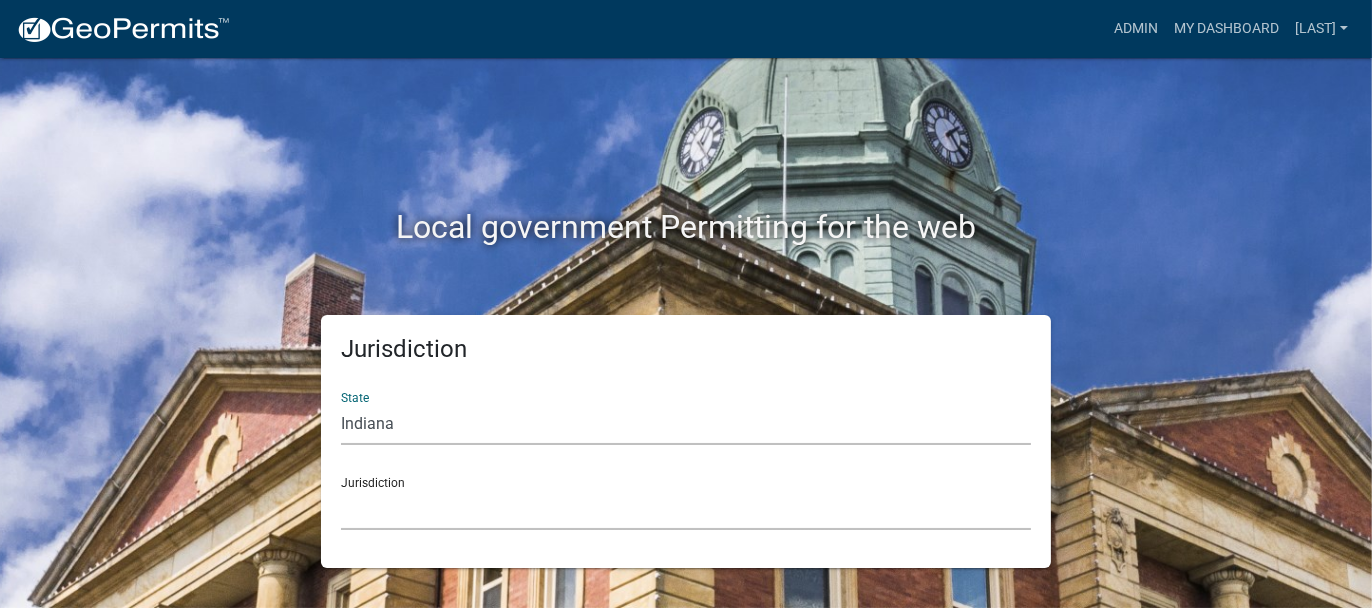 click on "City of Charlestown, Indiana City of Jeffersonville, Indiana City of Logansport, Indiana Decatur County, Indiana Grant County, Indiana Howard County, Indiana Huntington County, Indiana Jasper County, Indiana Kosciusko County, Indiana La Porte County, Indiana Miami County, Indiana Montgomery County, Indiana Morgan County, Indiana Newton County, Indiana Porter County, Indiana River Ridge Development Authority, Indiana Tippecanoe County, Indiana Vigo County, Indiana Wells County, Indiana Whitley County, Indiana" 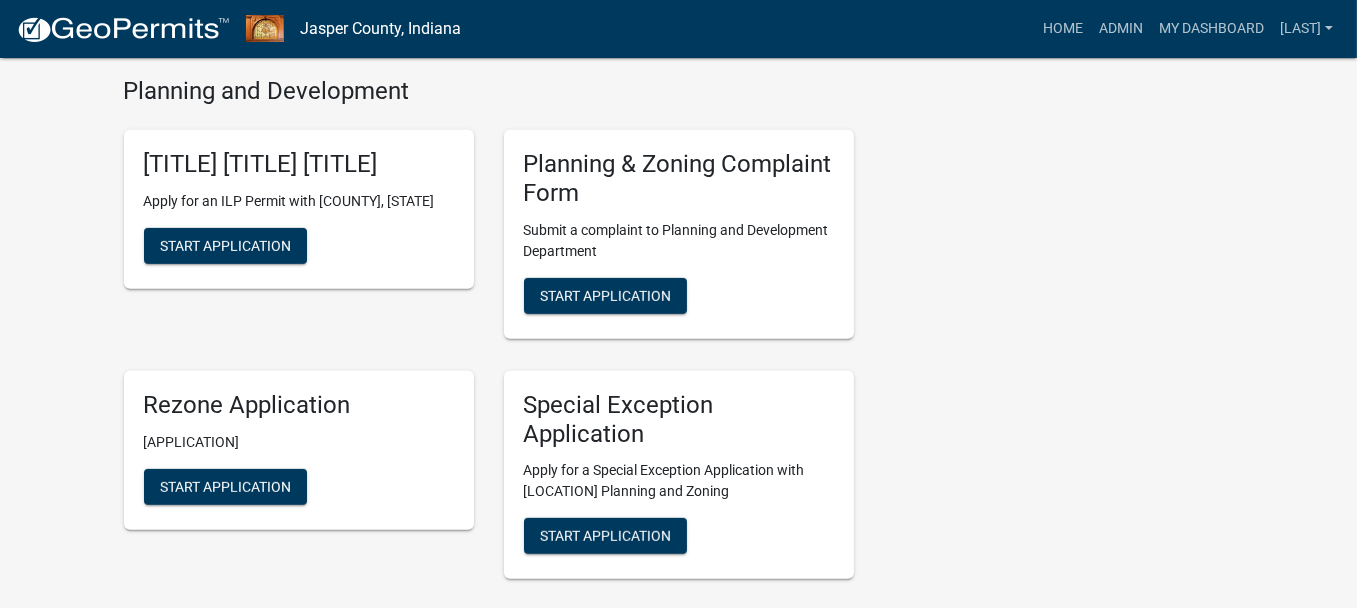 scroll, scrollTop: 1300, scrollLeft: 0, axis: vertical 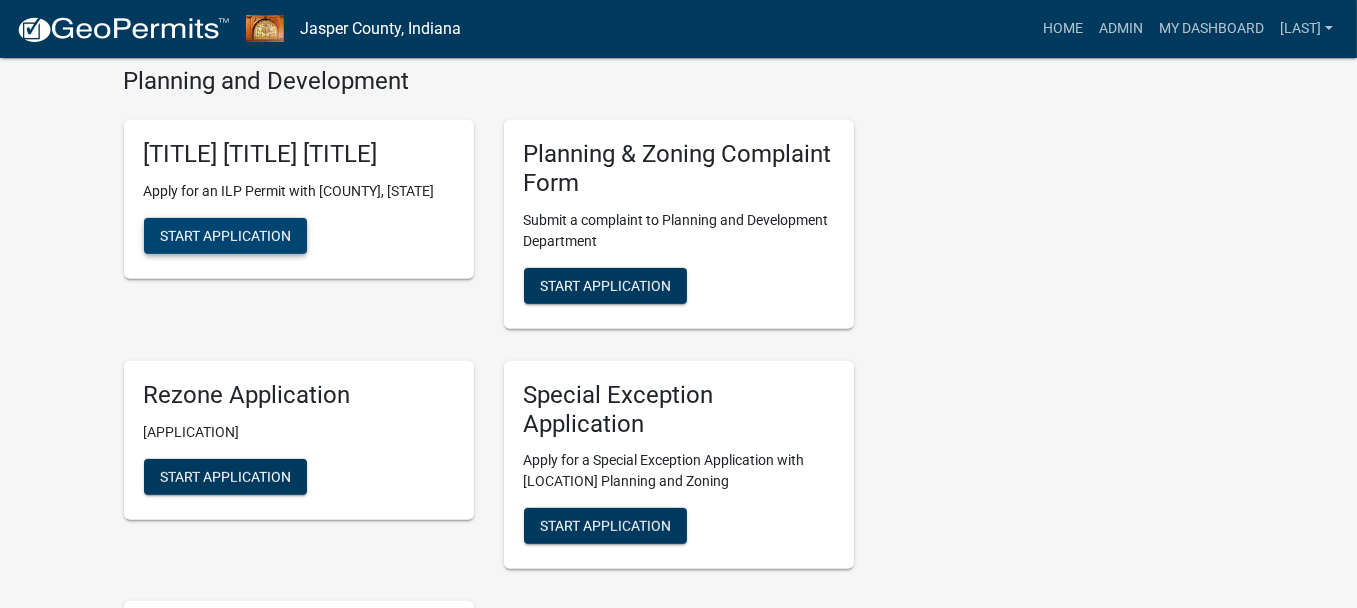click on "Start Application" at bounding box center (225, 236) 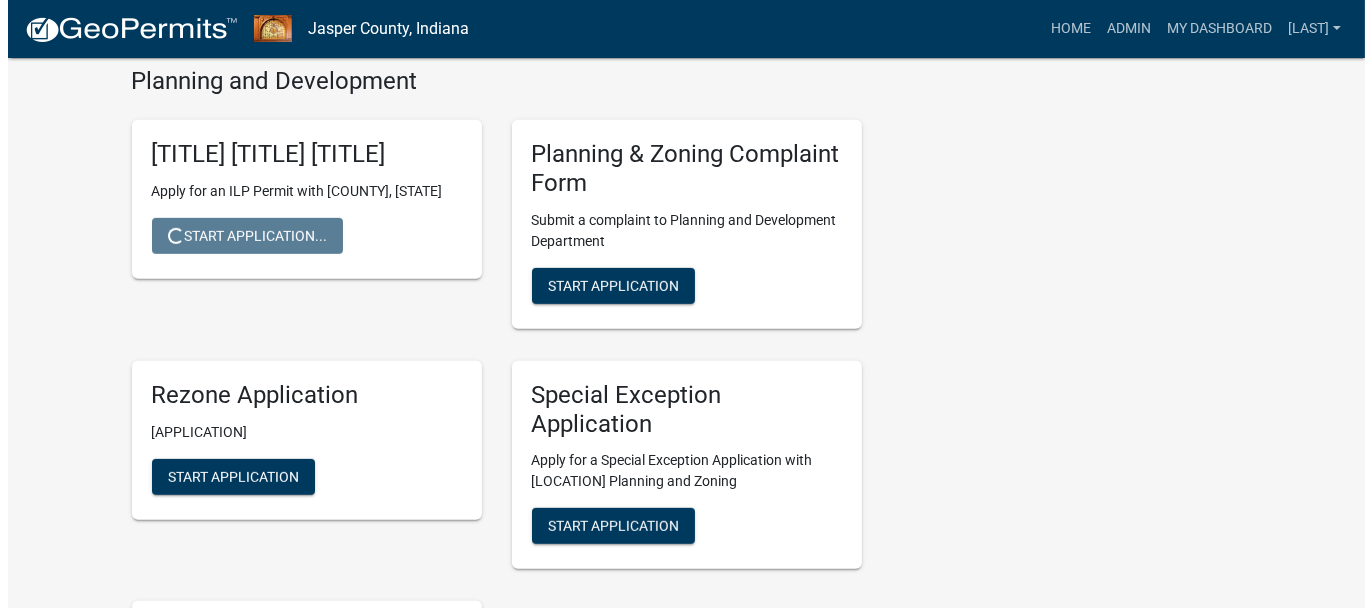 scroll, scrollTop: 0, scrollLeft: 0, axis: both 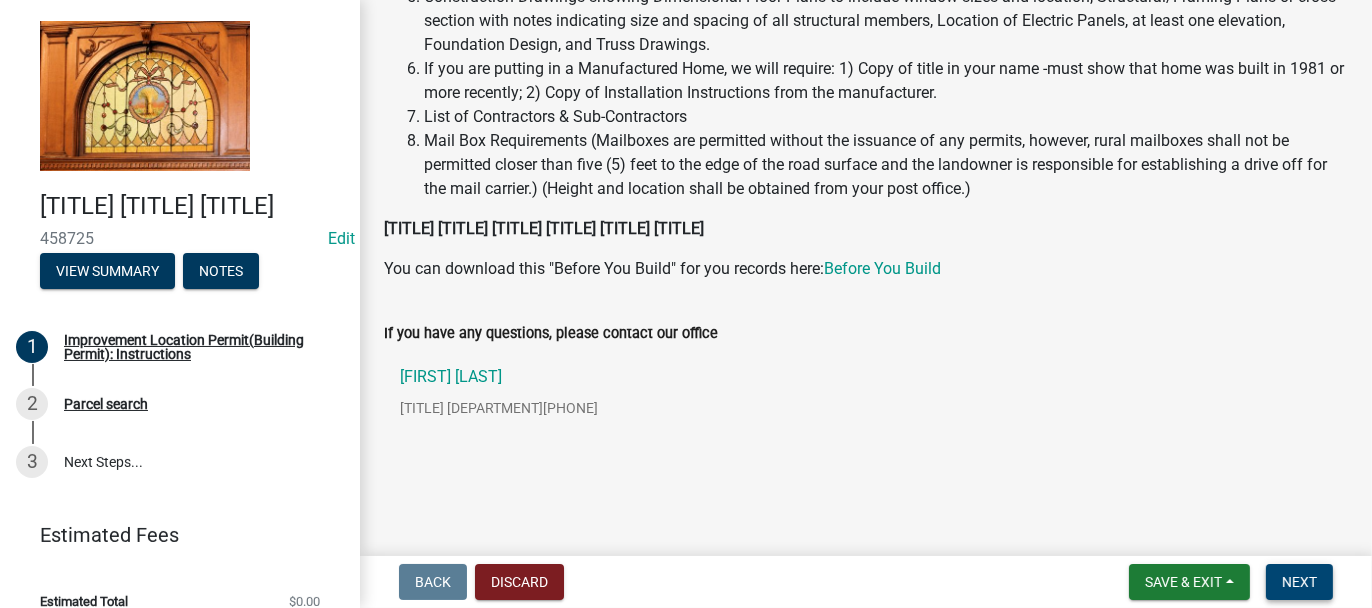 click on "Next" at bounding box center [1299, 582] 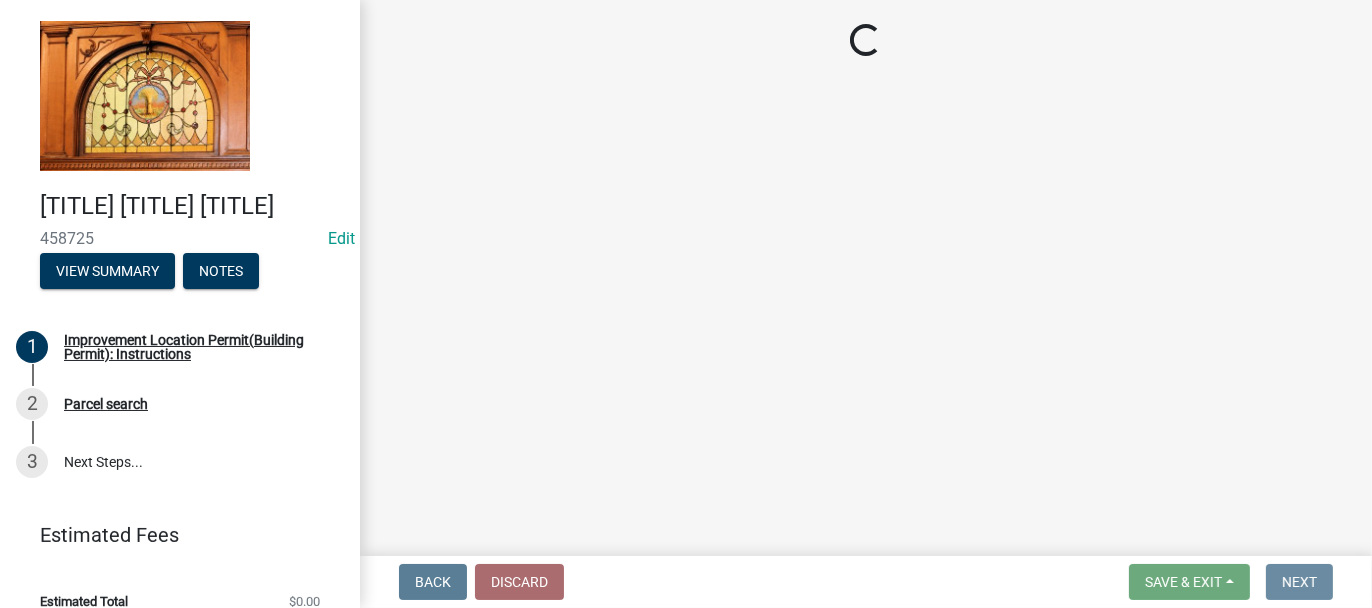 scroll, scrollTop: 0, scrollLeft: 0, axis: both 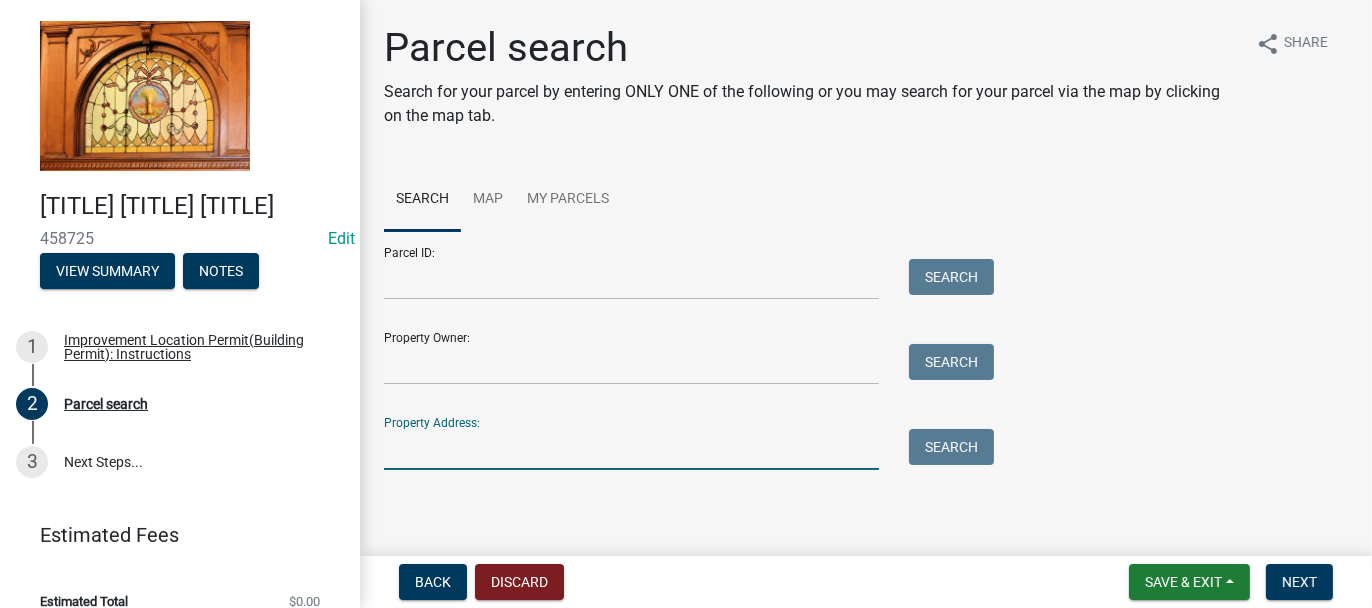click on "Property Address:" at bounding box center [631, 449] 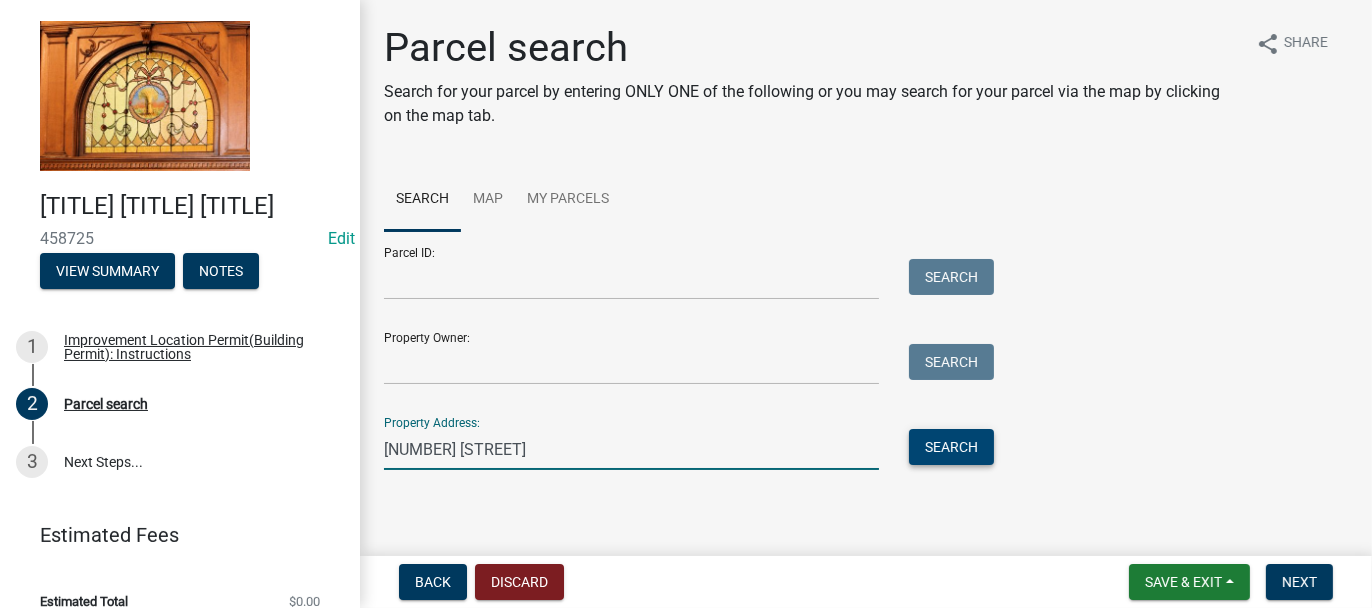 type on "10316 cheryl" 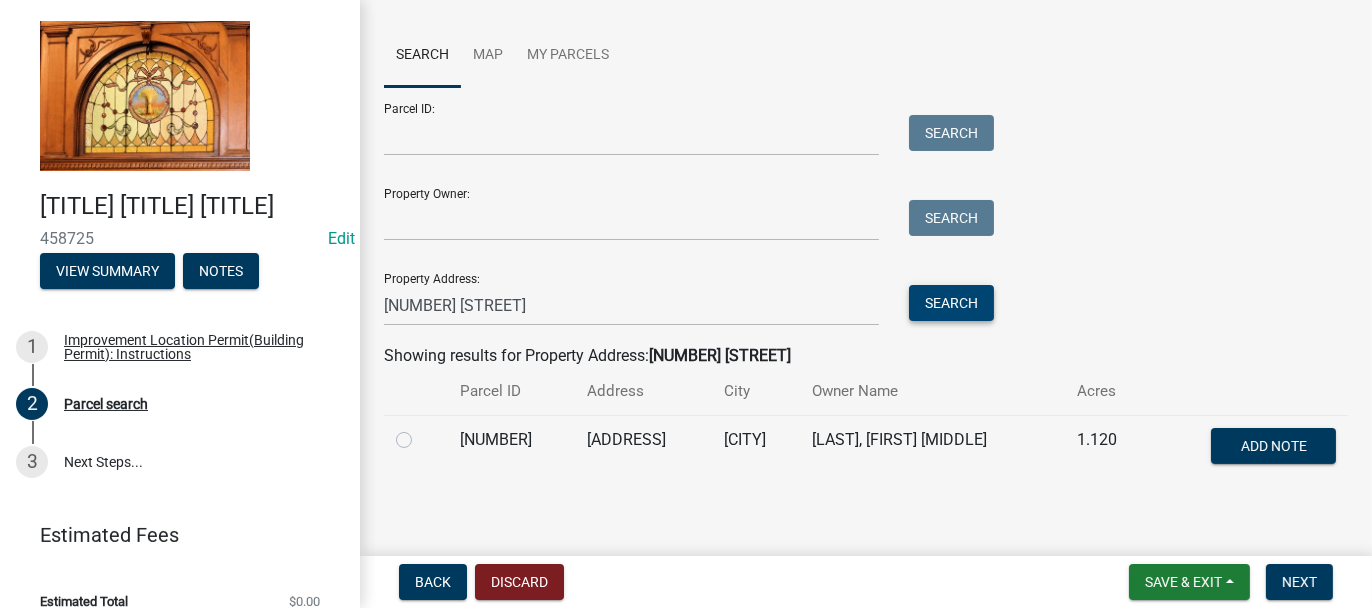 scroll, scrollTop: 153, scrollLeft: 0, axis: vertical 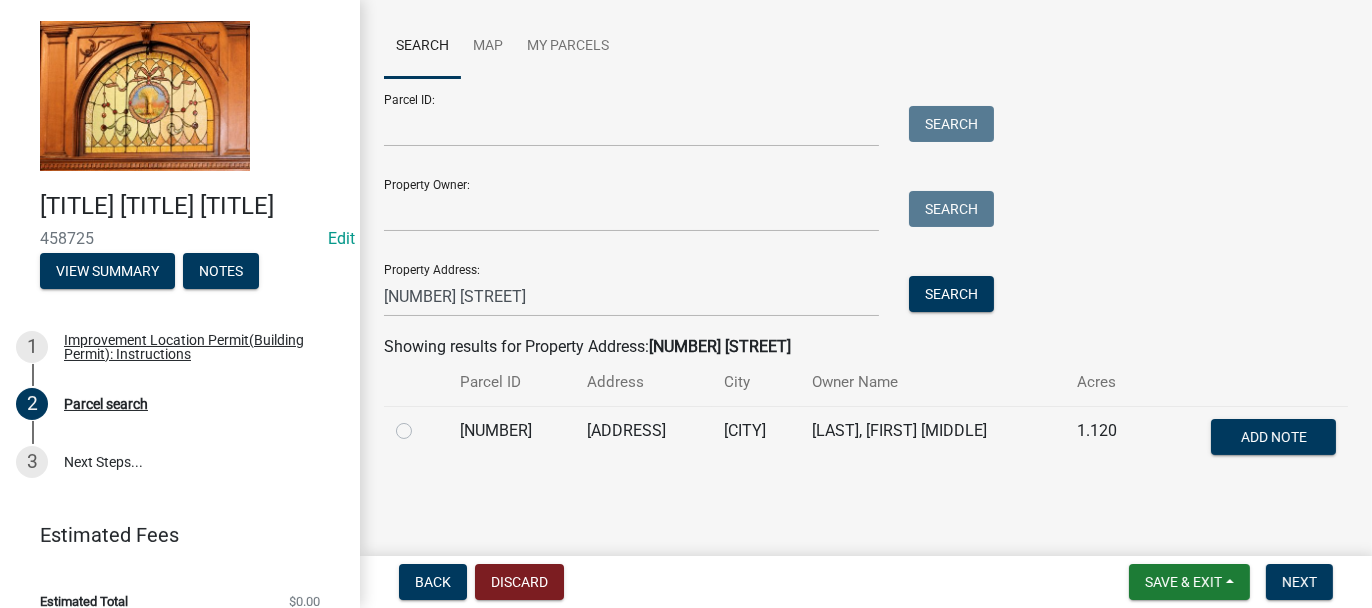 click 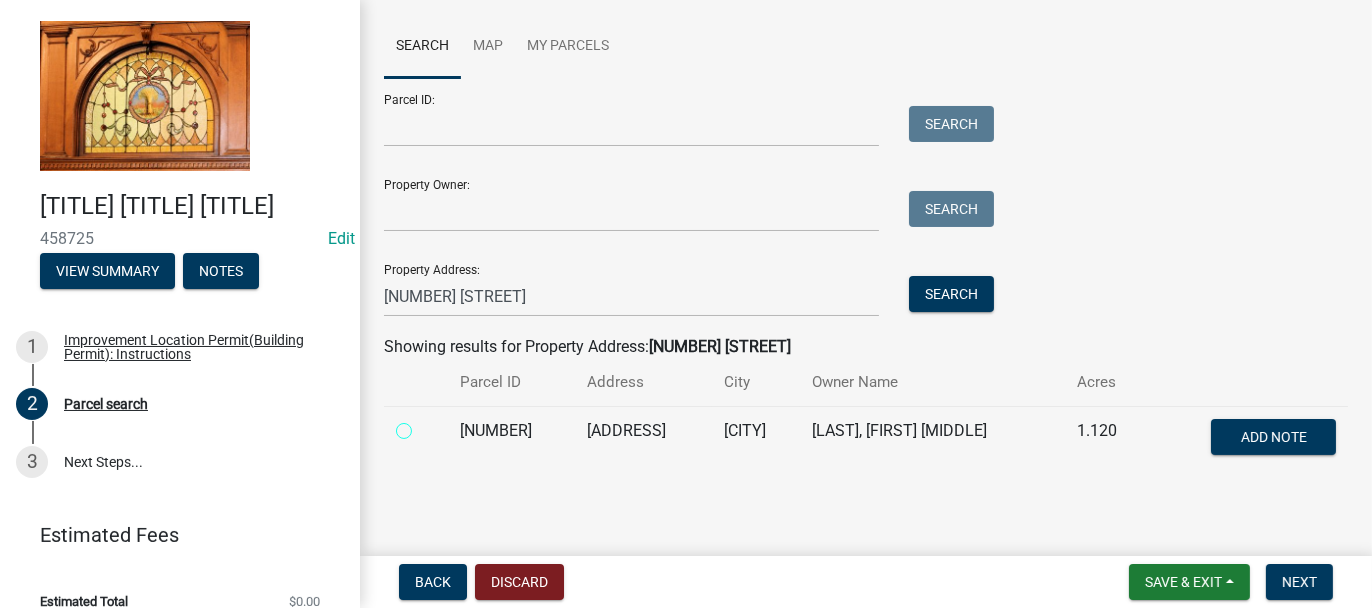 click at bounding box center [426, 425] 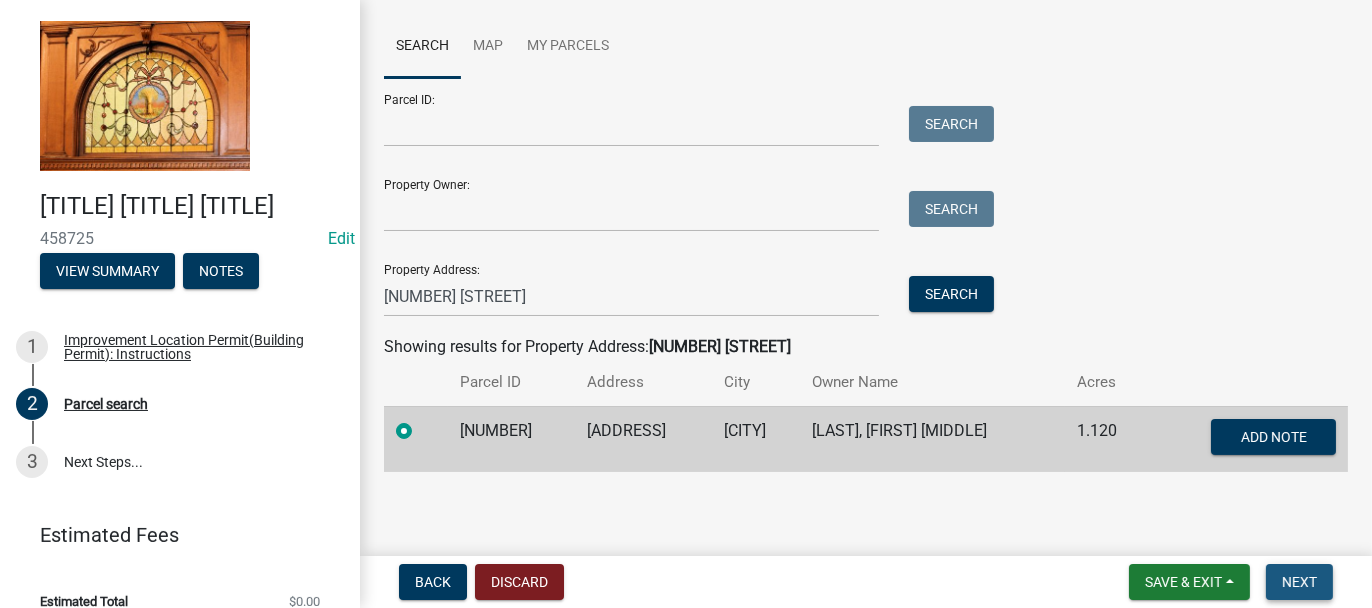 click on "Next" at bounding box center [1299, 582] 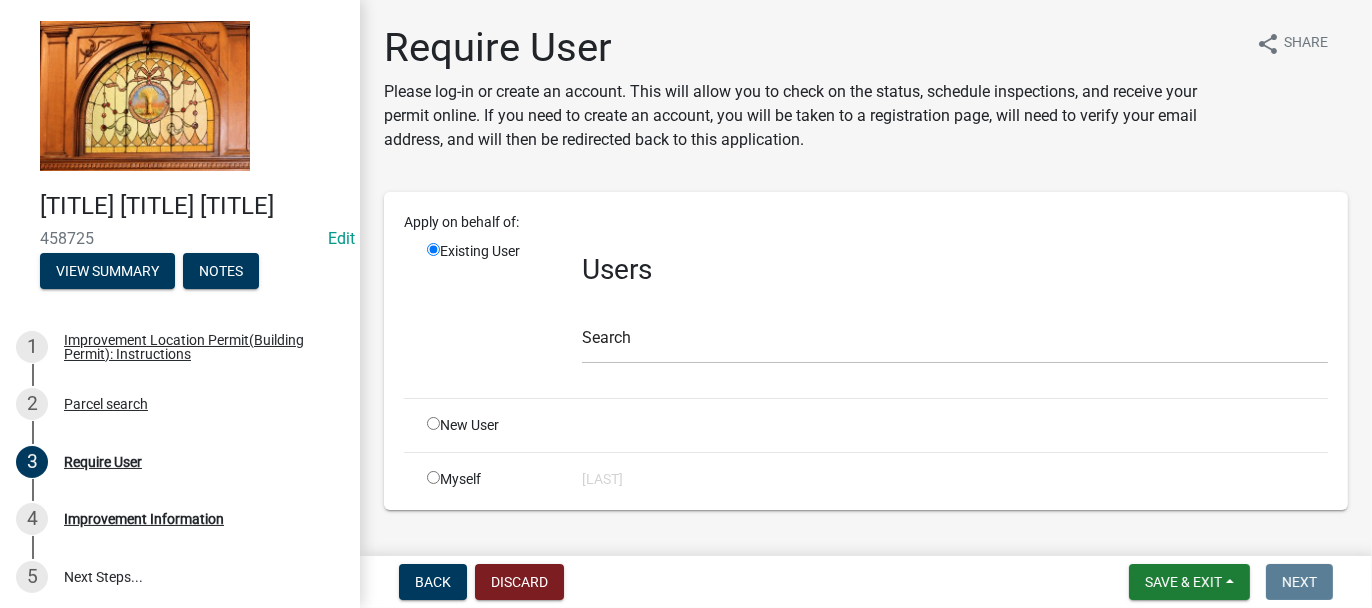 click 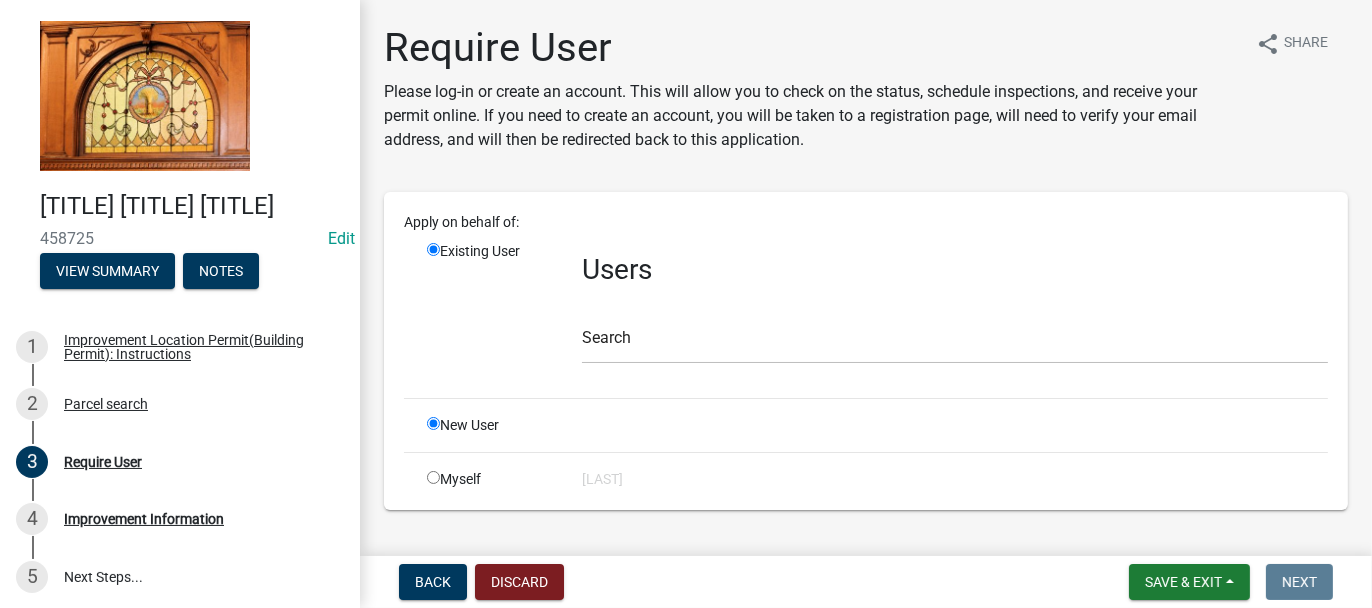 radio on "false" 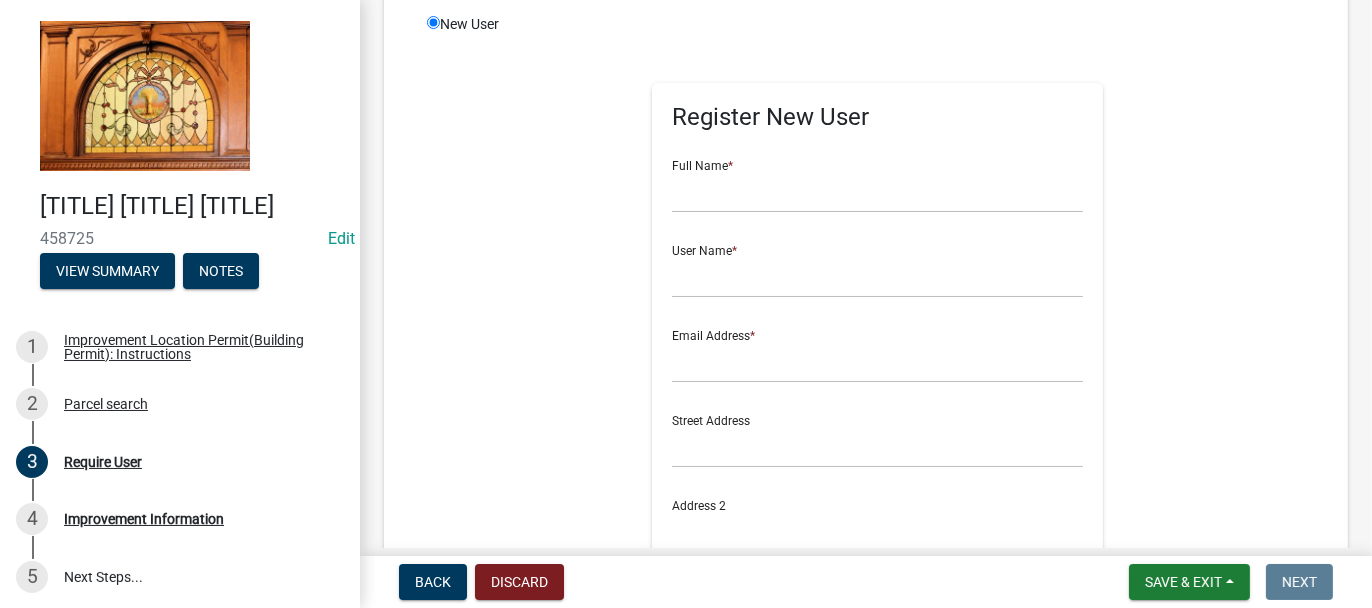 scroll, scrollTop: 300, scrollLeft: 0, axis: vertical 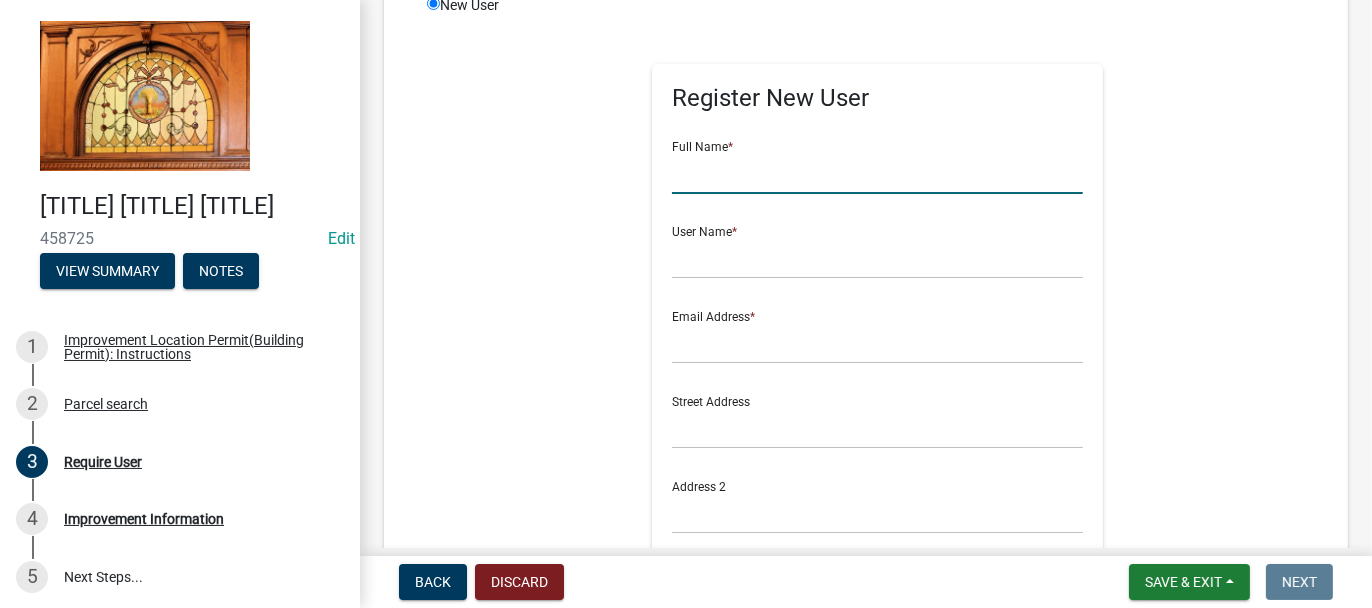 click 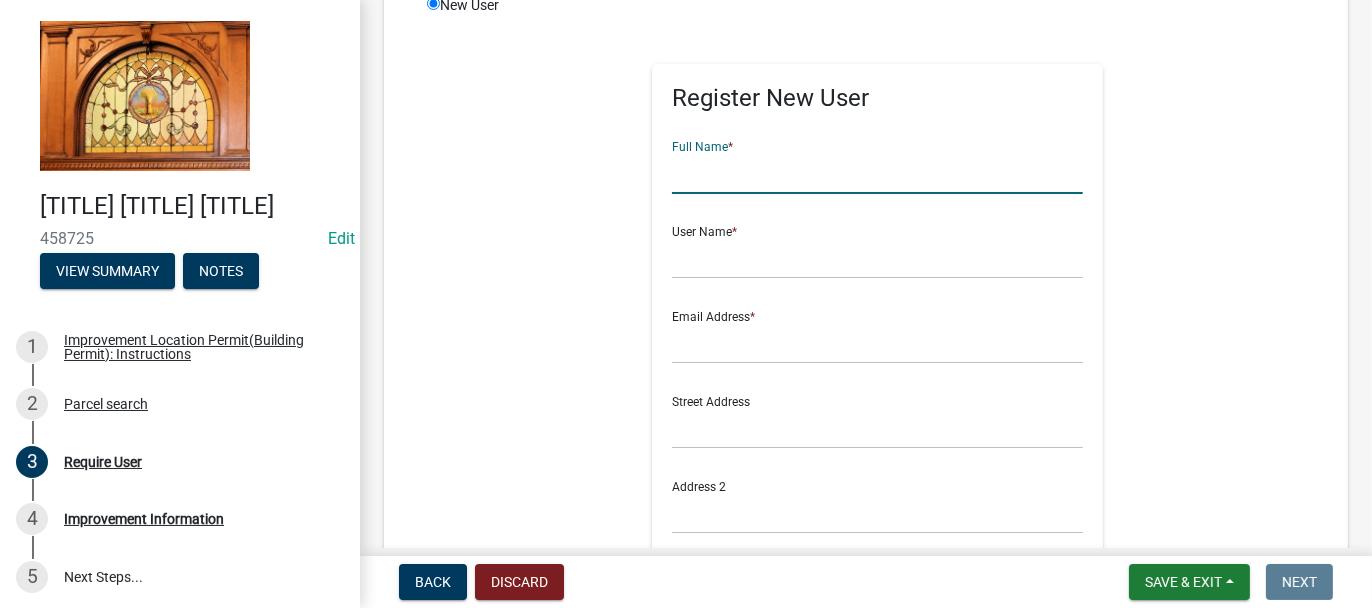 type on "k" 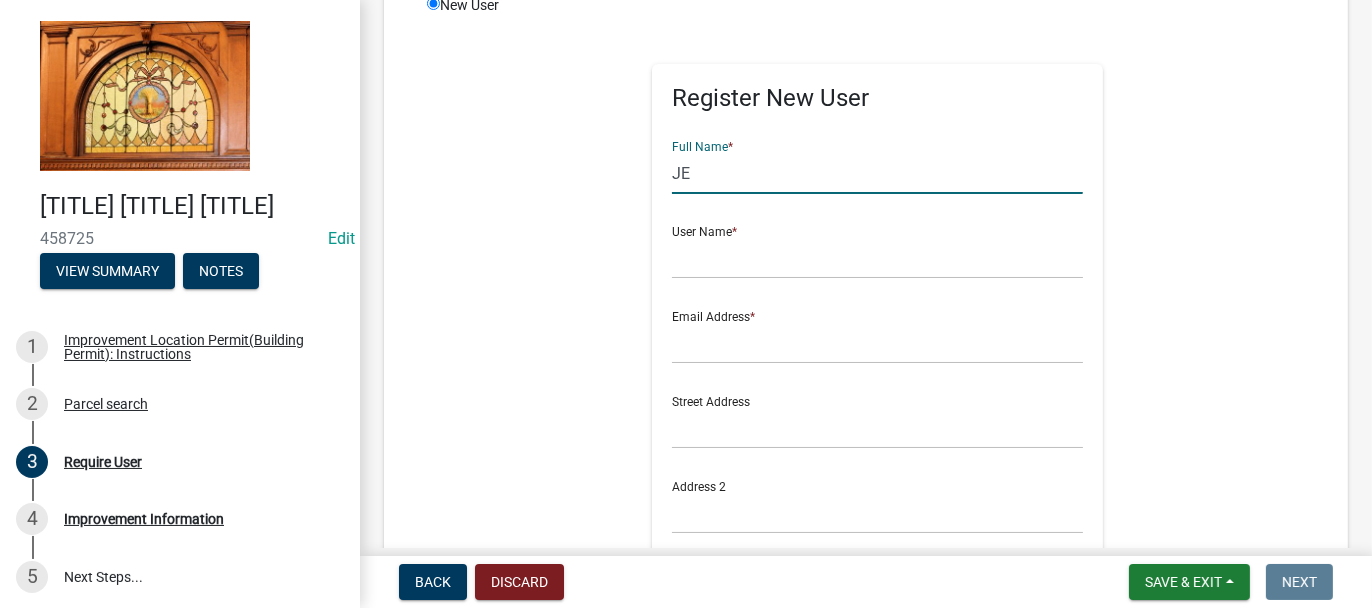 type on "JEFFDONNOWITZ" 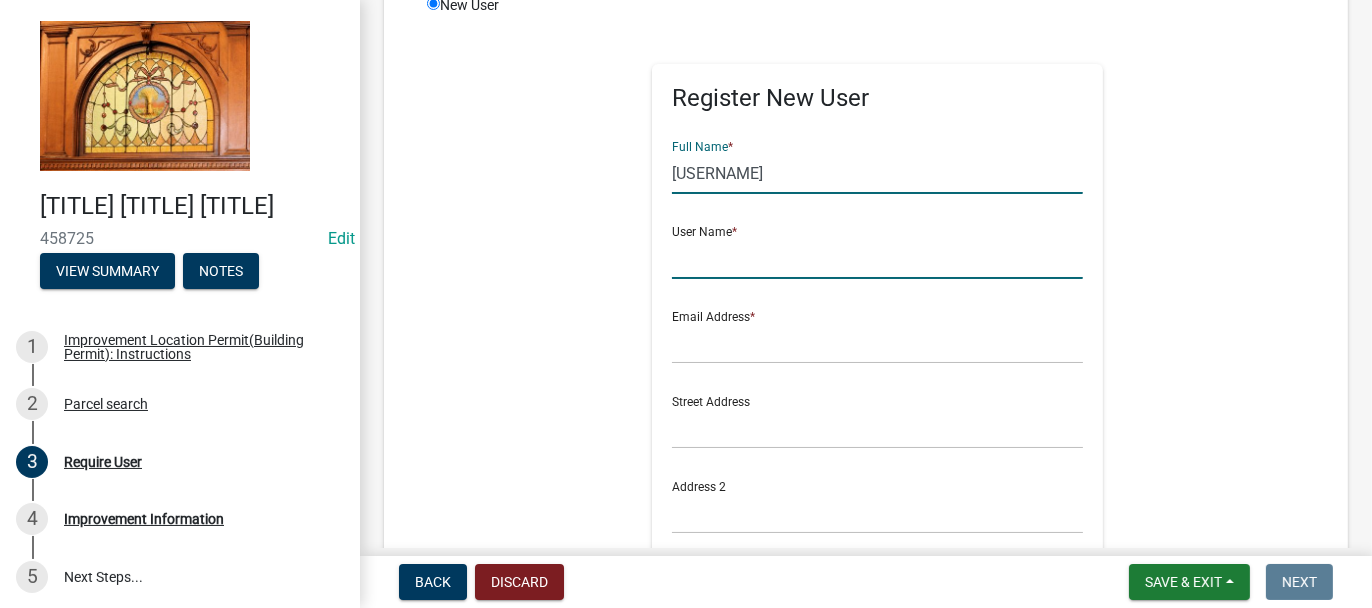click 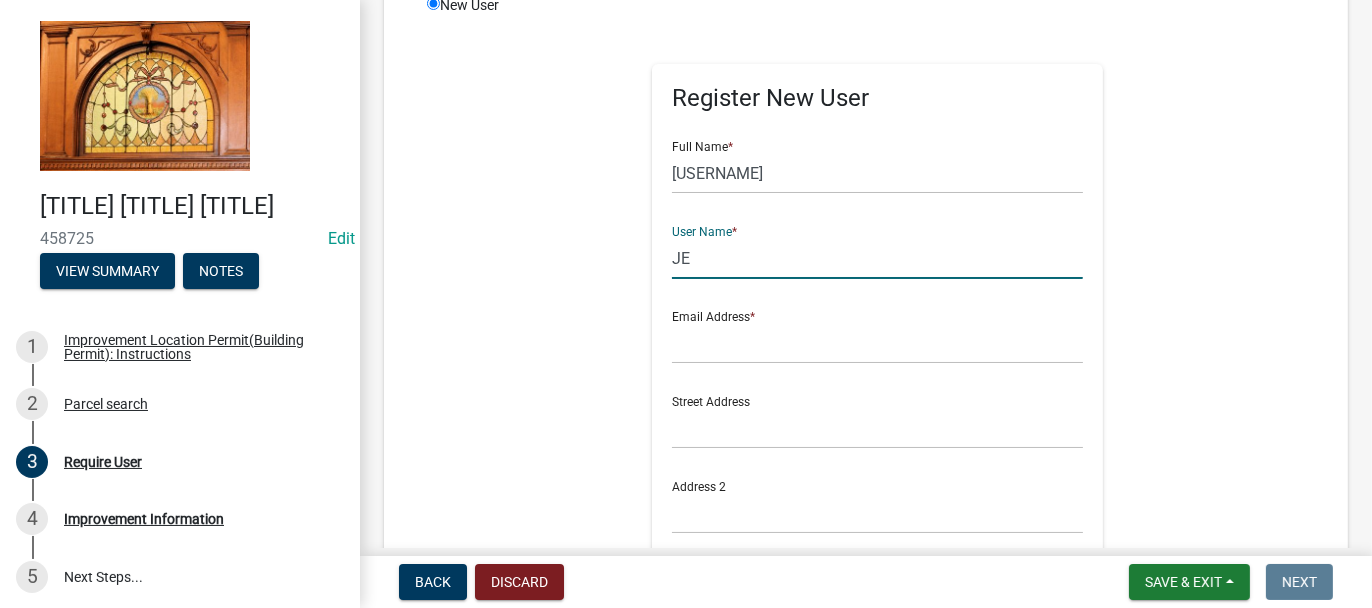 type on "JEFFDONNOWITZ" 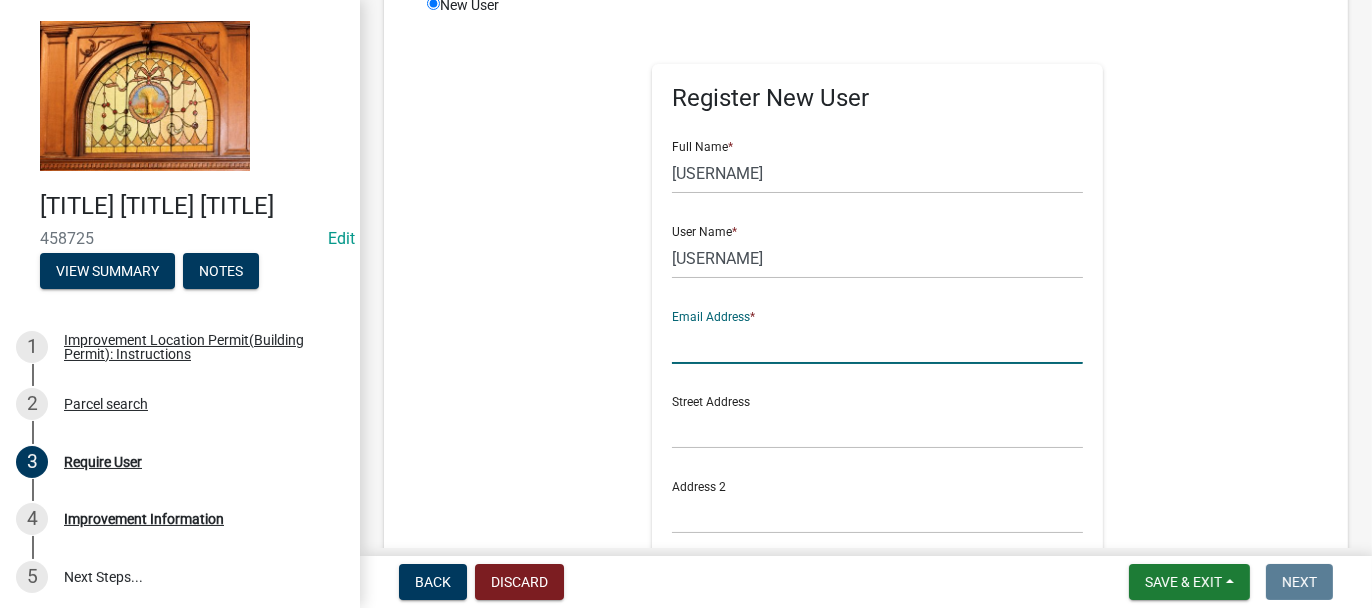 click 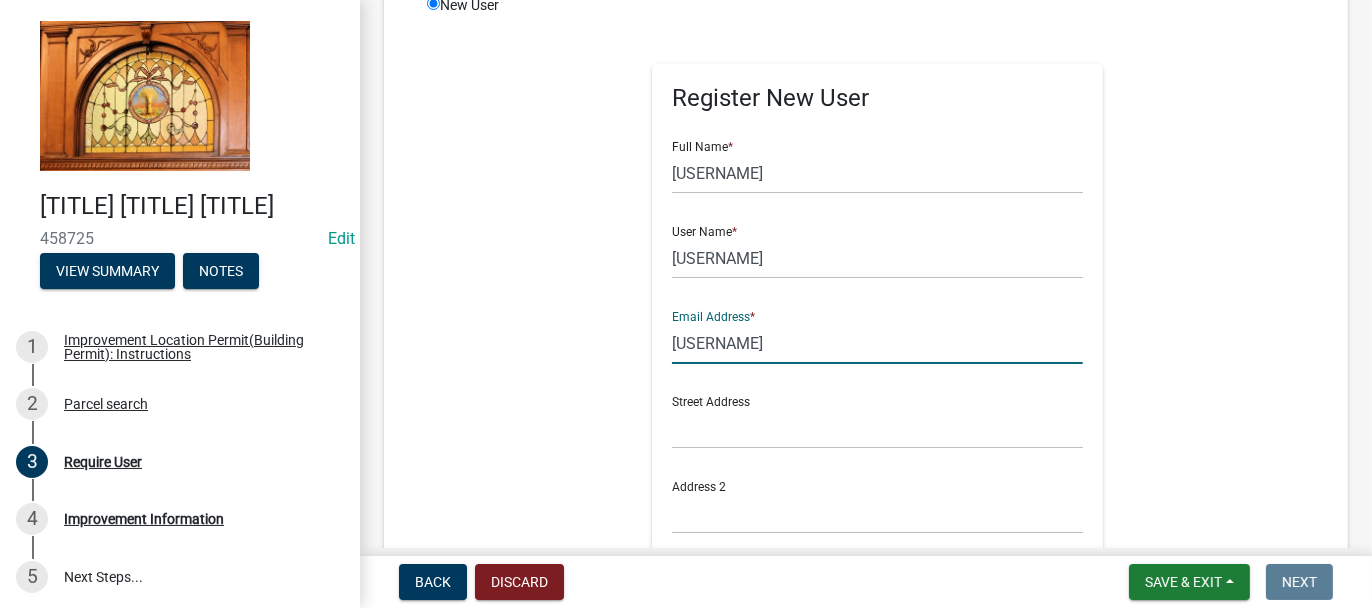 type on "JEFFREYDONNO@GMAIL.COM" 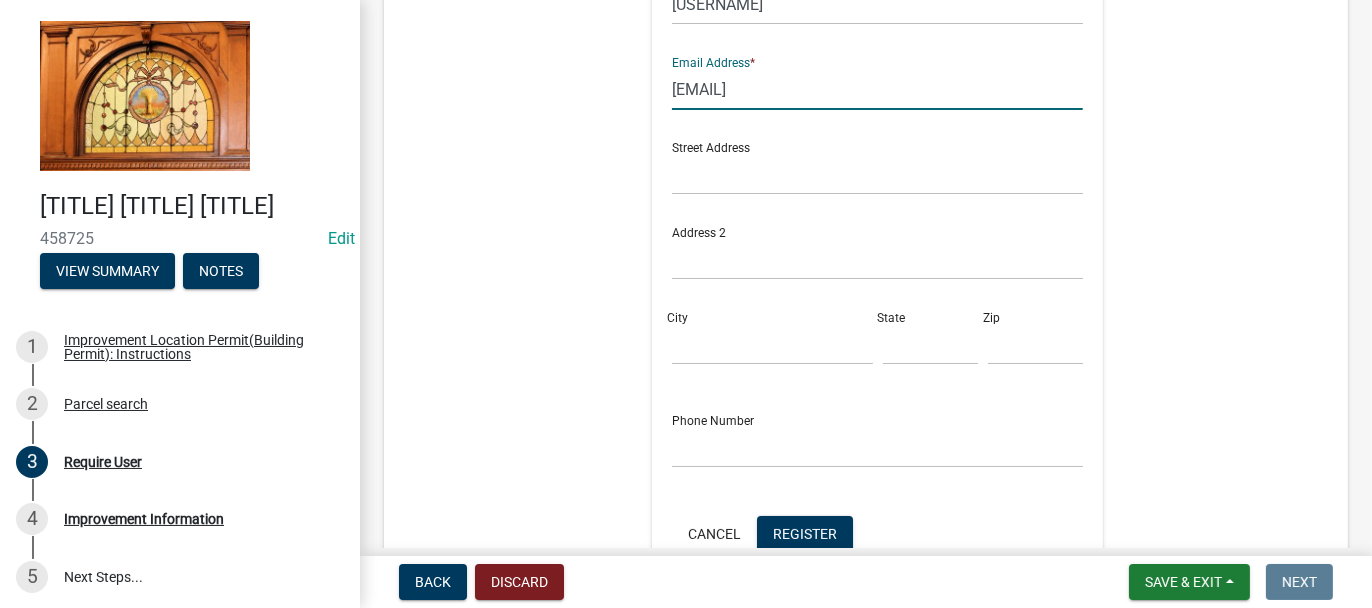 scroll, scrollTop: 600, scrollLeft: 0, axis: vertical 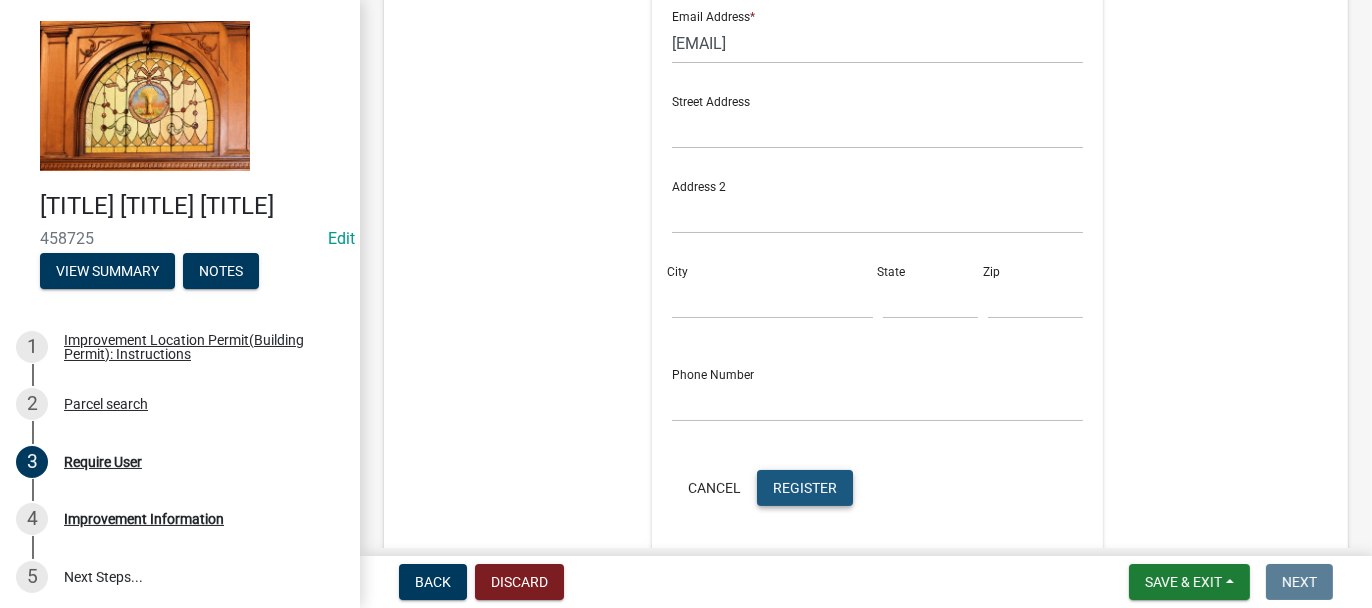 click on "Register" 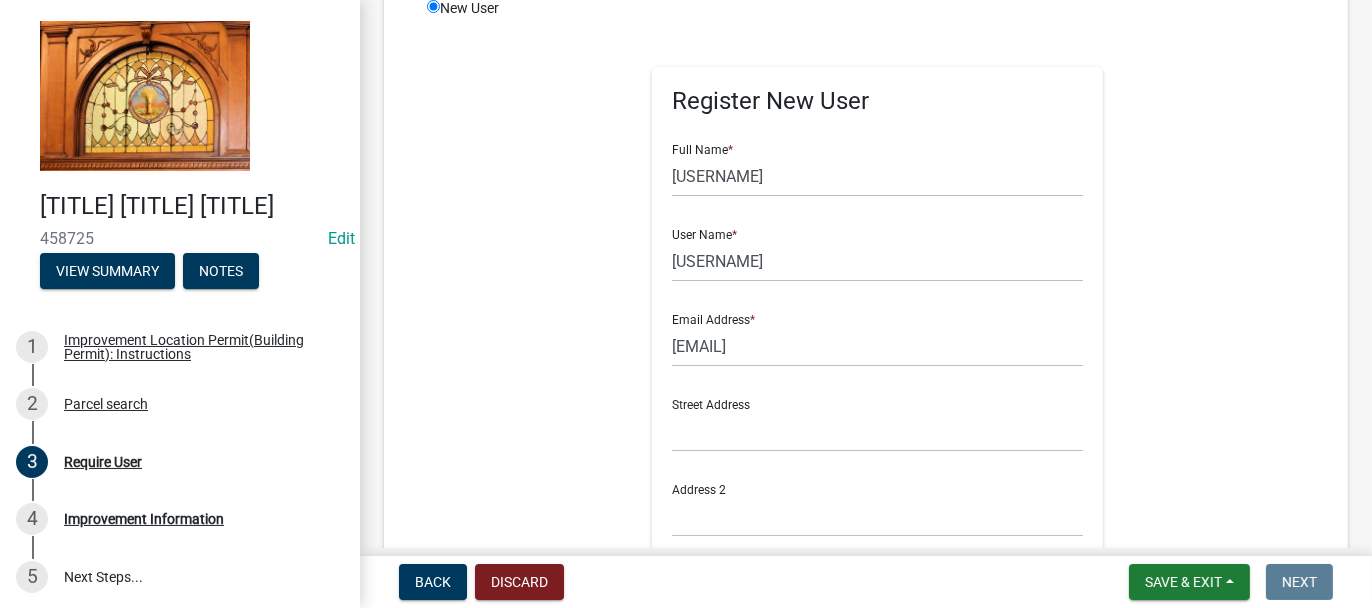 scroll, scrollTop: 200, scrollLeft: 0, axis: vertical 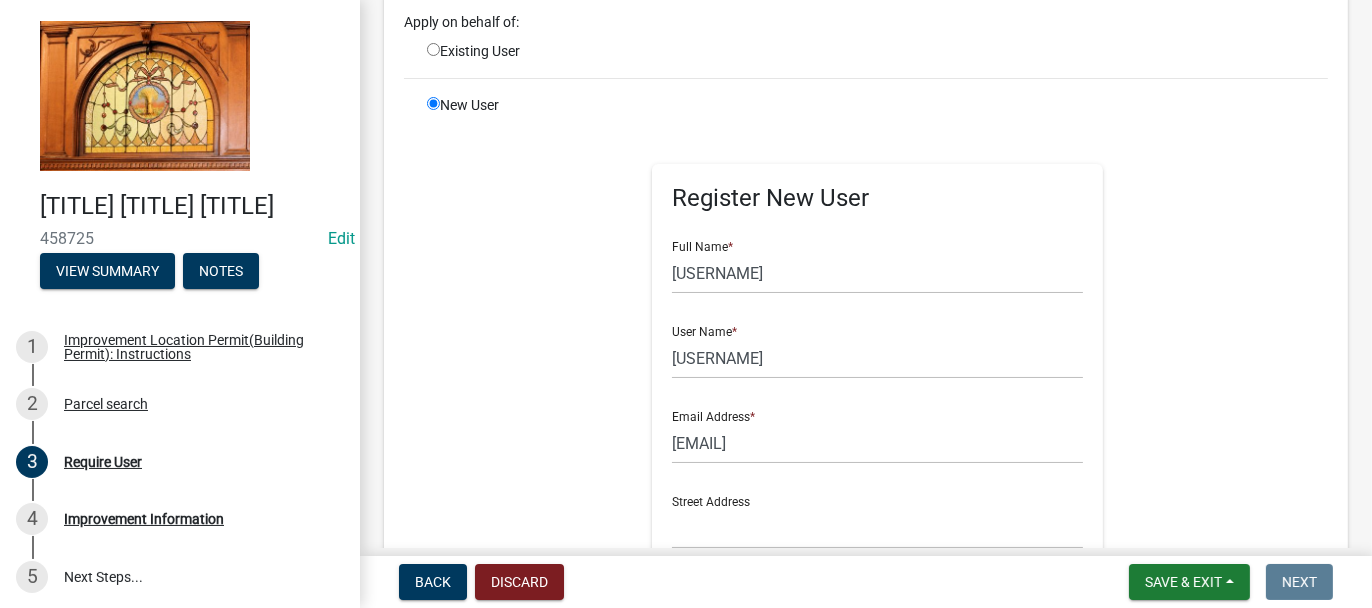 click 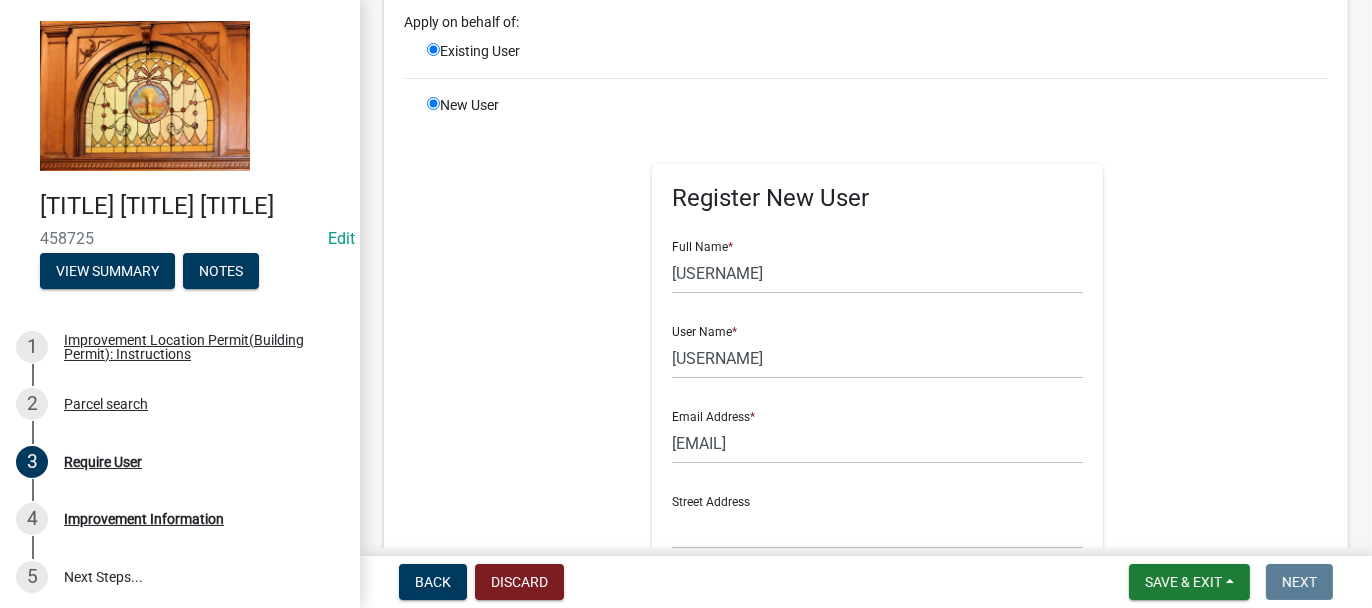 radio on "false" 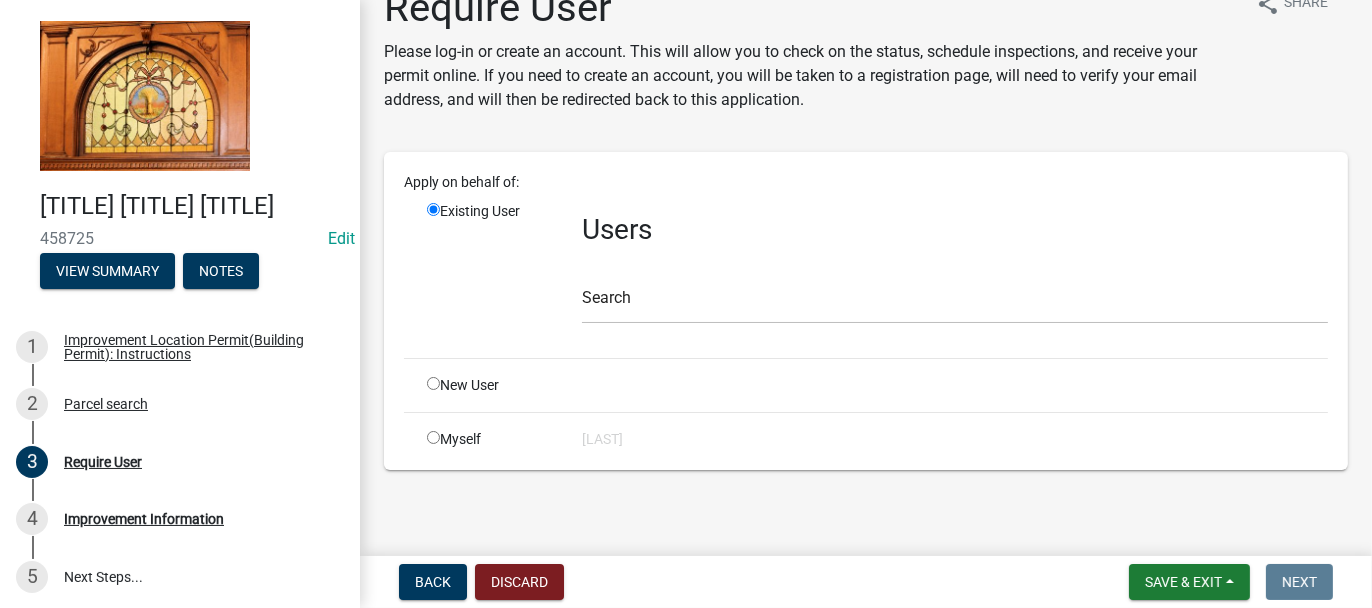 scroll, scrollTop: 38, scrollLeft: 0, axis: vertical 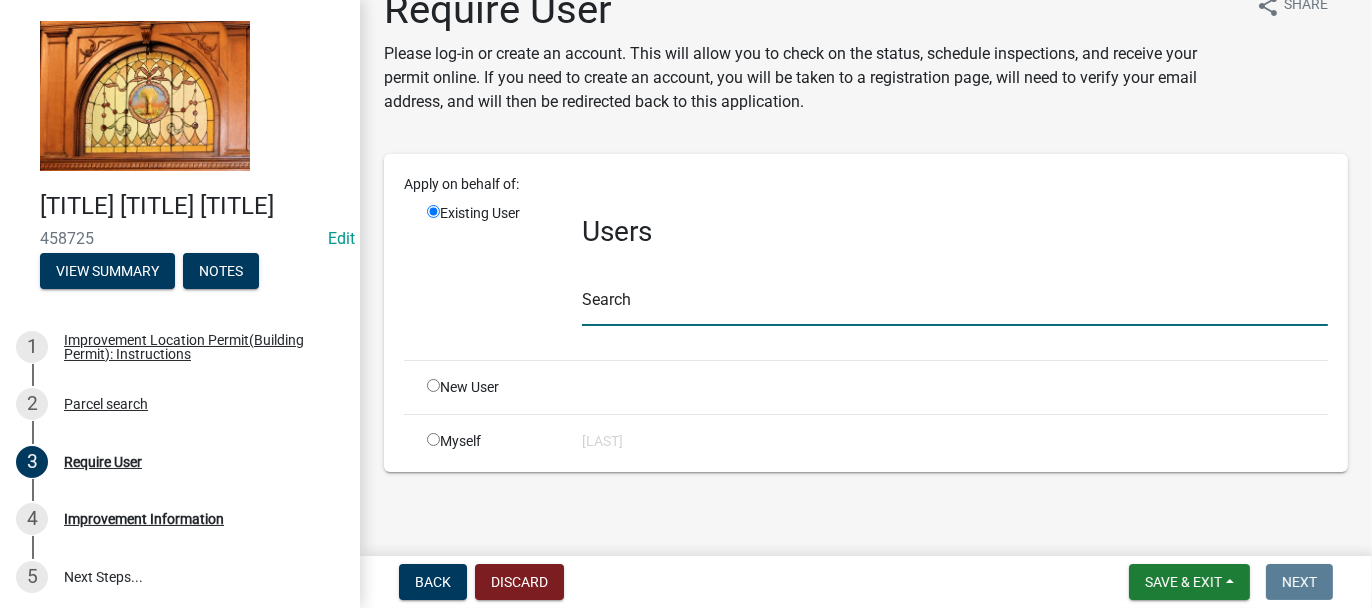 click 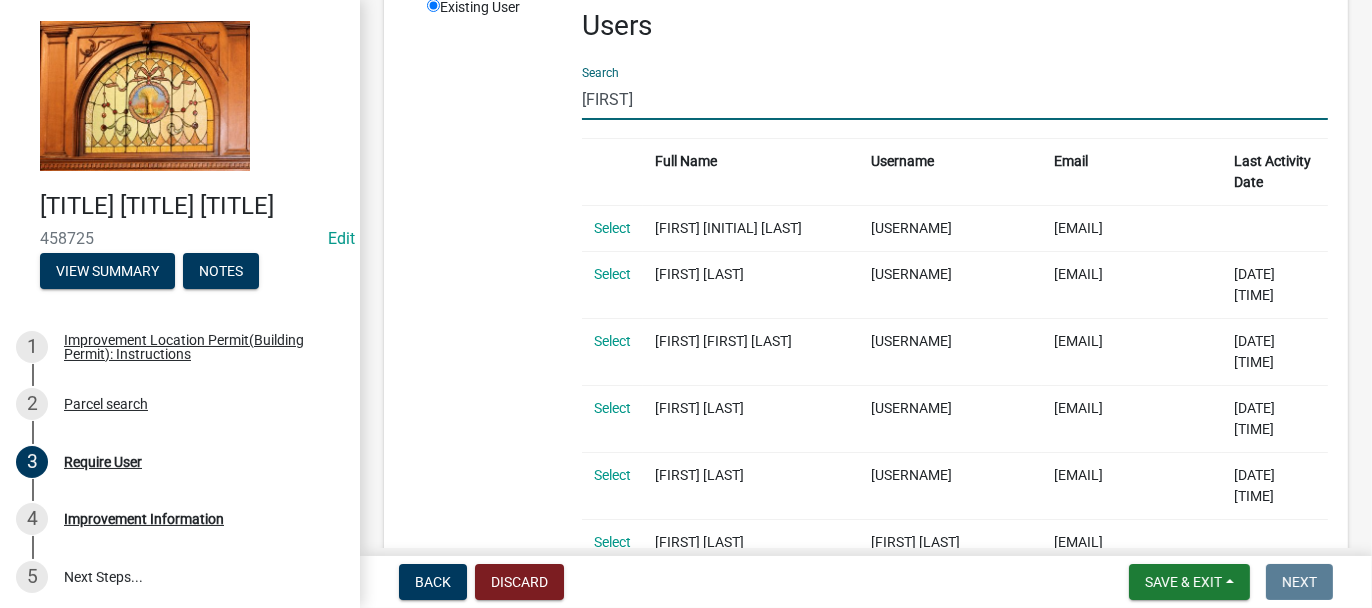 scroll, scrollTop: 238, scrollLeft: 0, axis: vertical 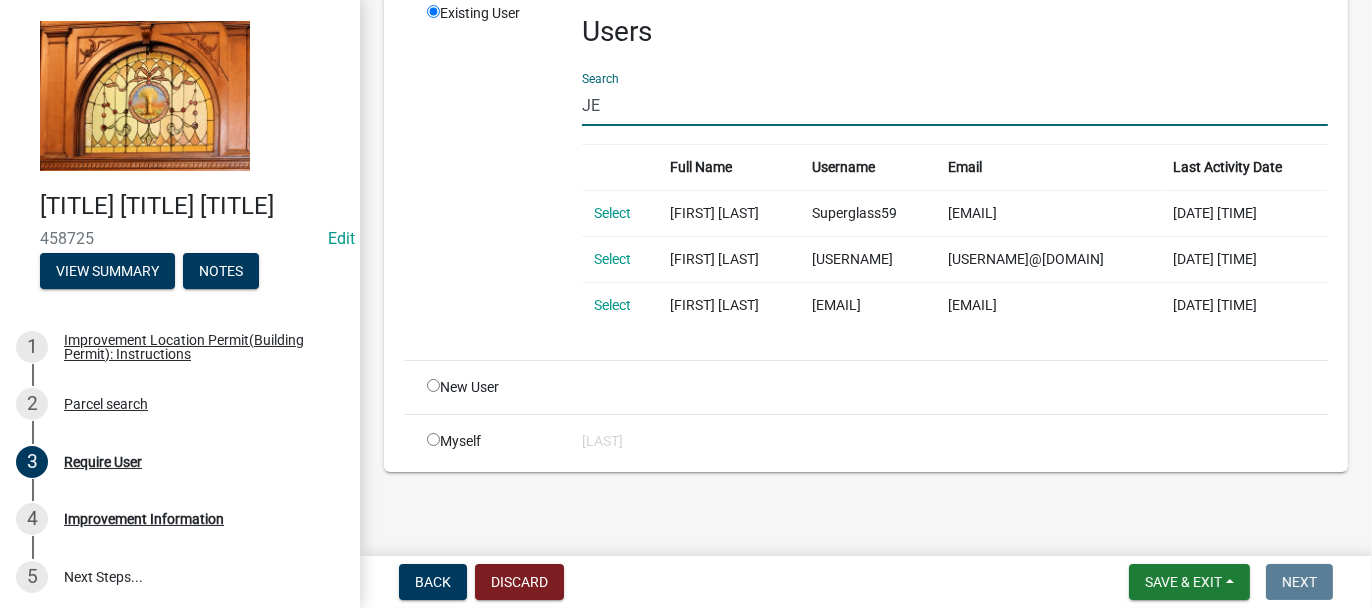 type on "J" 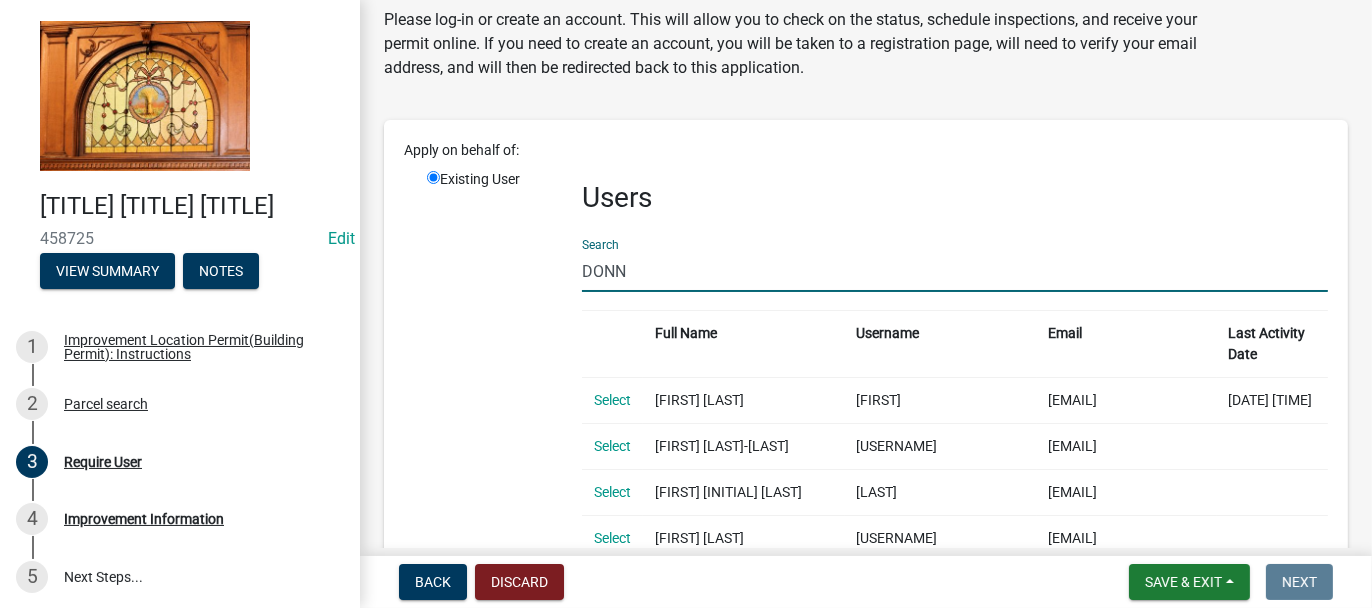 scroll, scrollTop: 238, scrollLeft: 0, axis: vertical 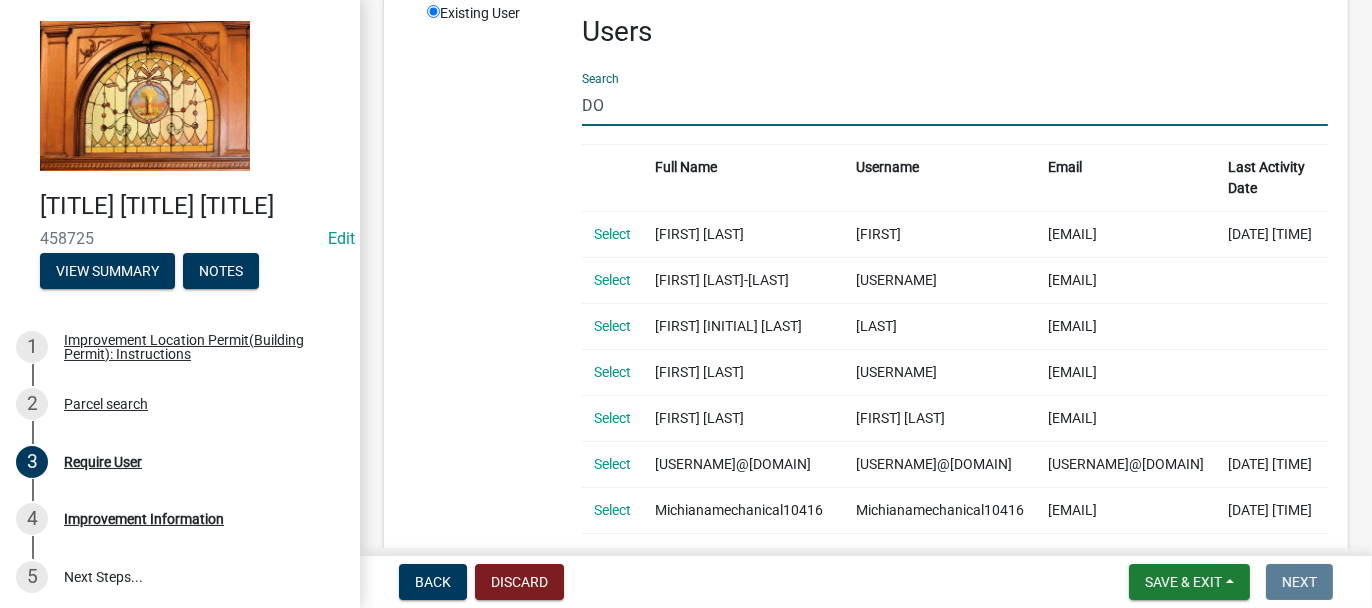 type on "D" 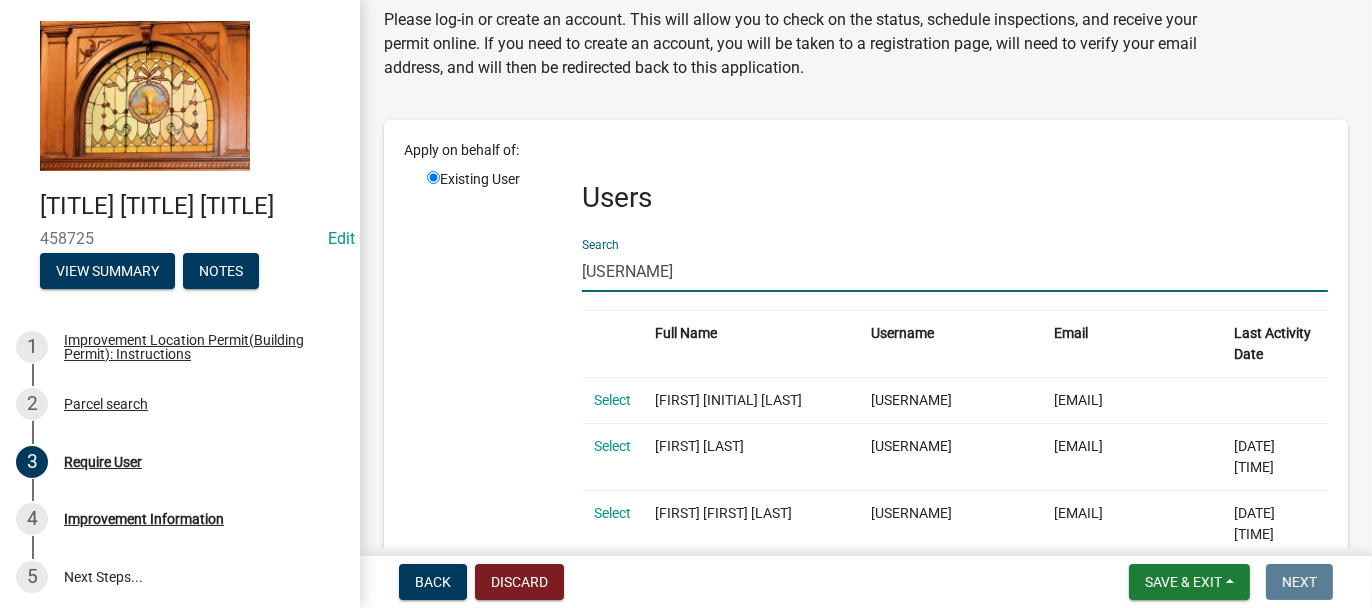 scroll, scrollTop: 238, scrollLeft: 0, axis: vertical 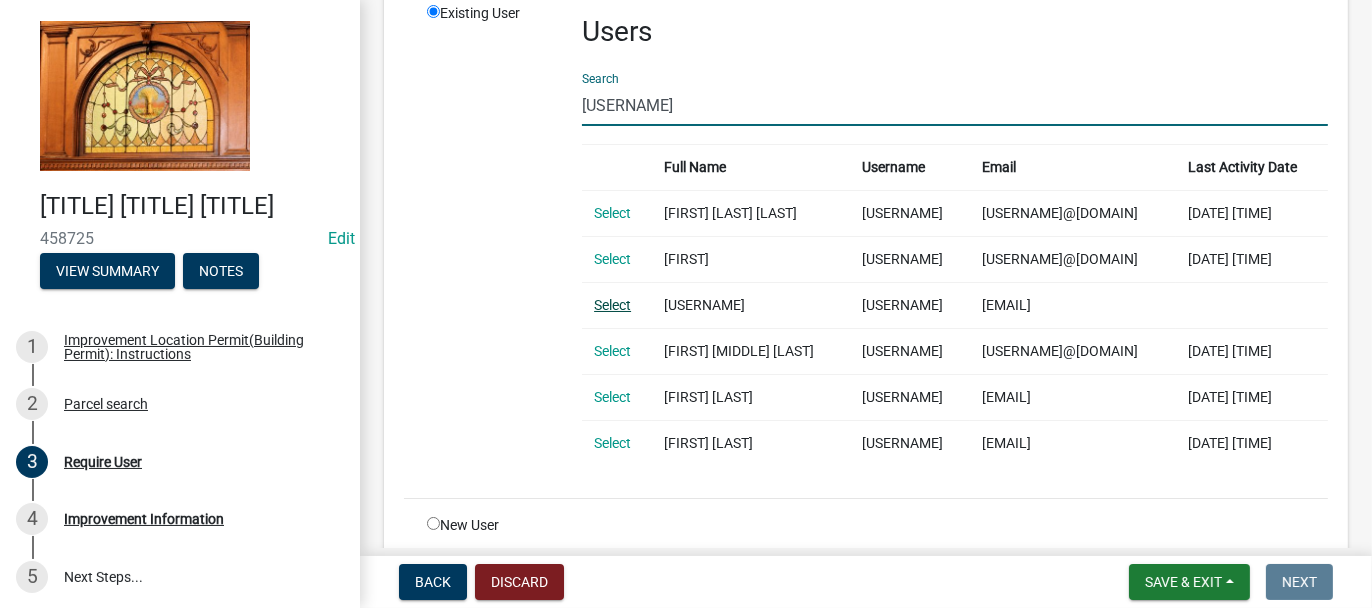 type on "JEFFREYD" 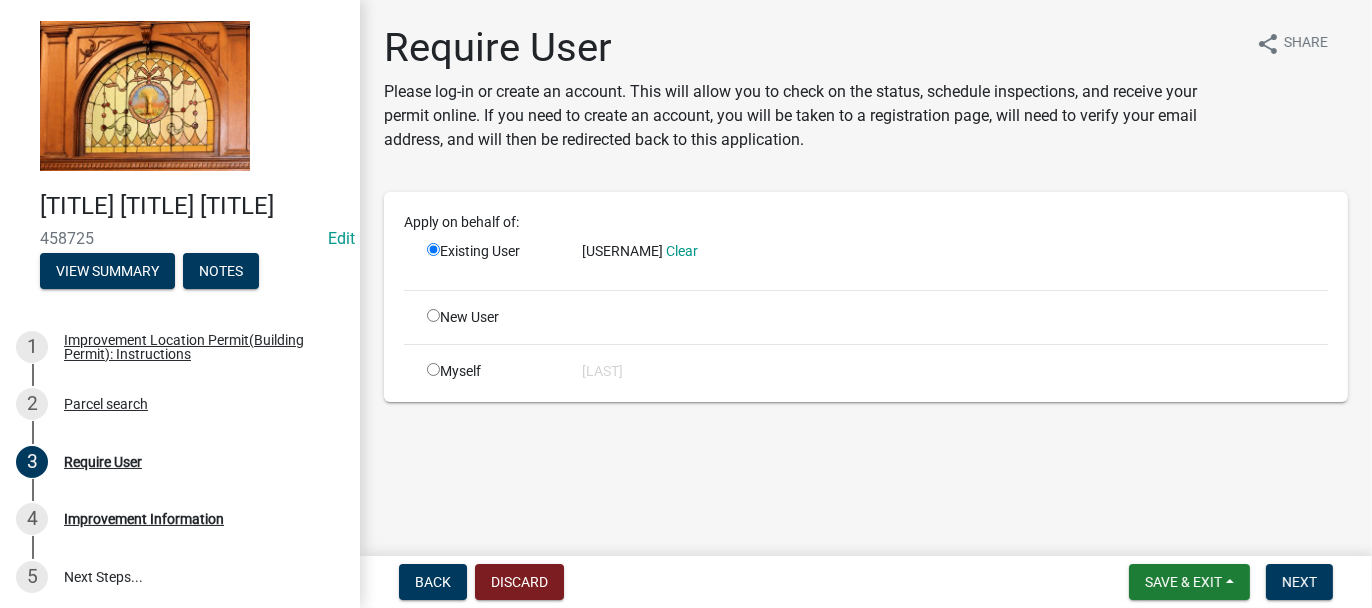 scroll, scrollTop: 0, scrollLeft: 0, axis: both 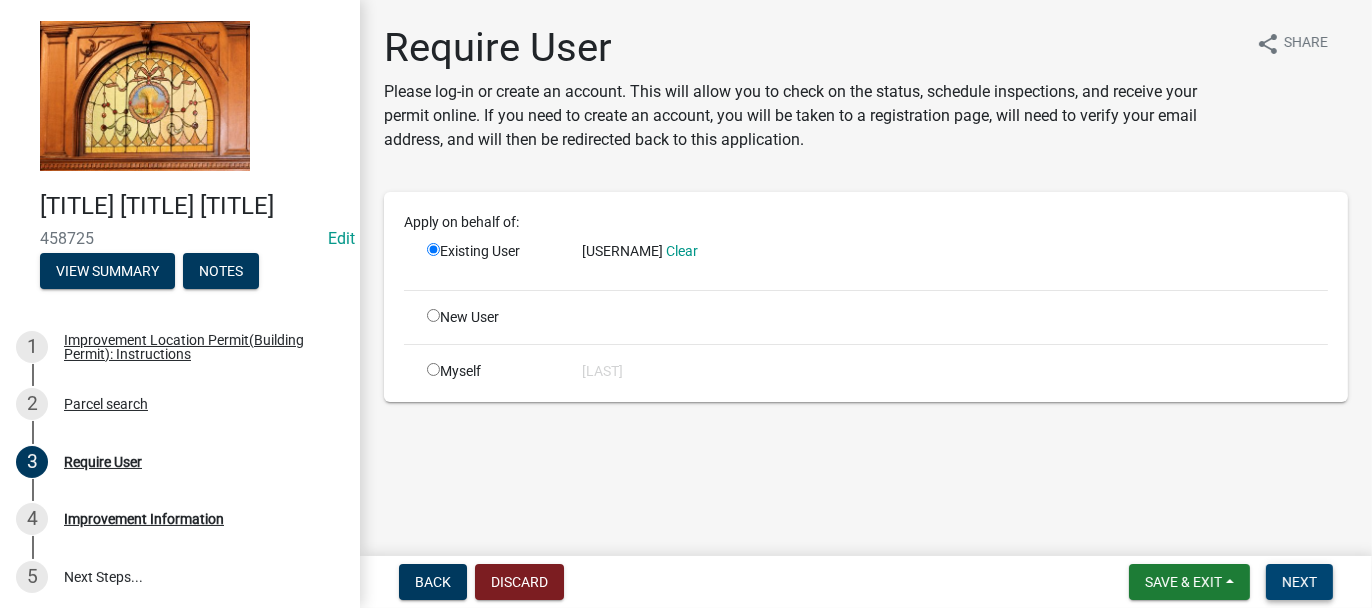 click on "Next" at bounding box center [1299, 582] 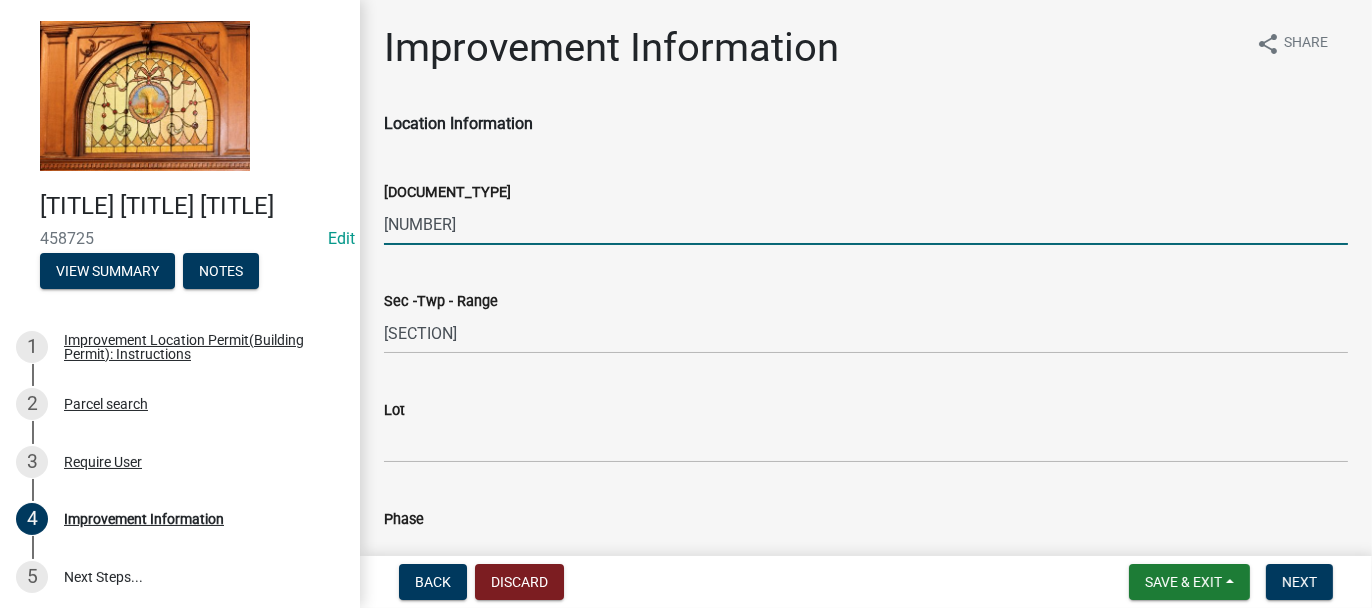 drag, startPoint x: 385, startPoint y: 224, endPoint x: 475, endPoint y: 224, distance: 90 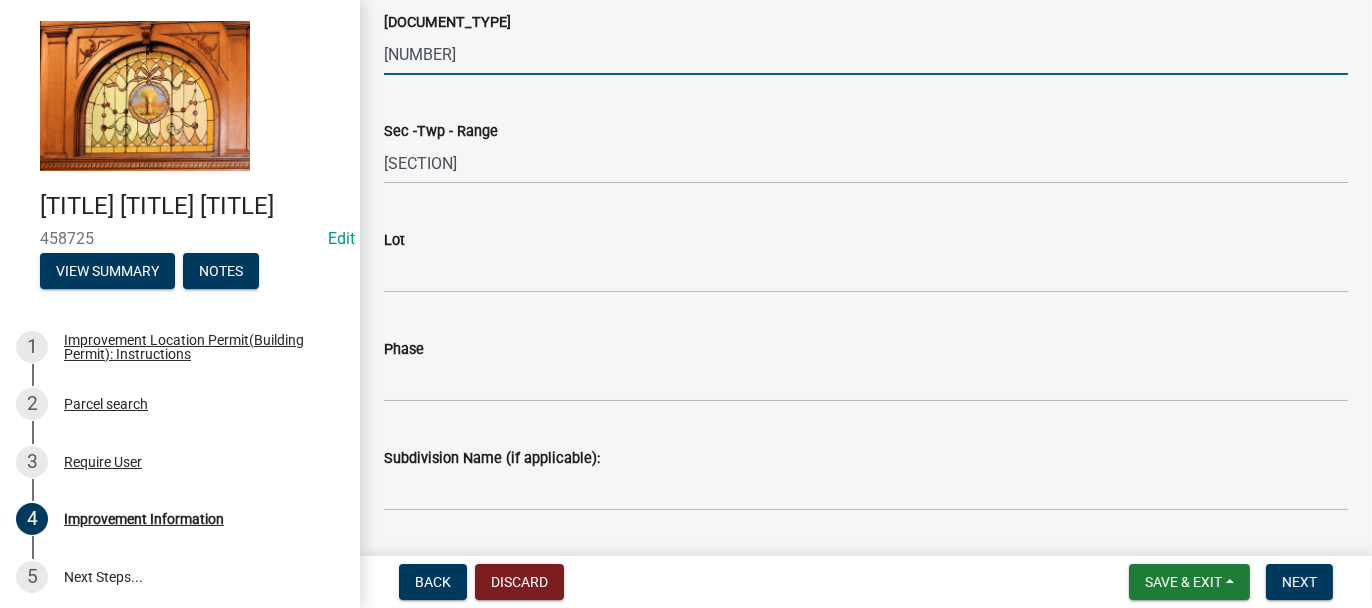 scroll, scrollTop: 200, scrollLeft: 0, axis: vertical 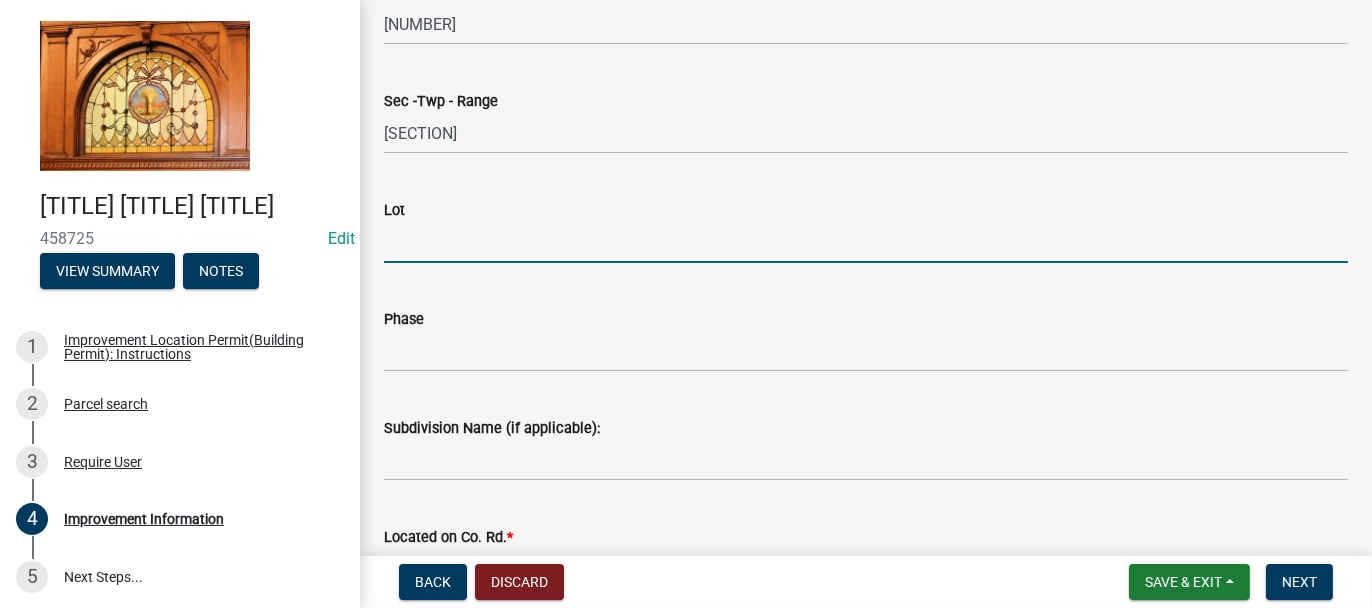click on "Lot" at bounding box center [866, 242] 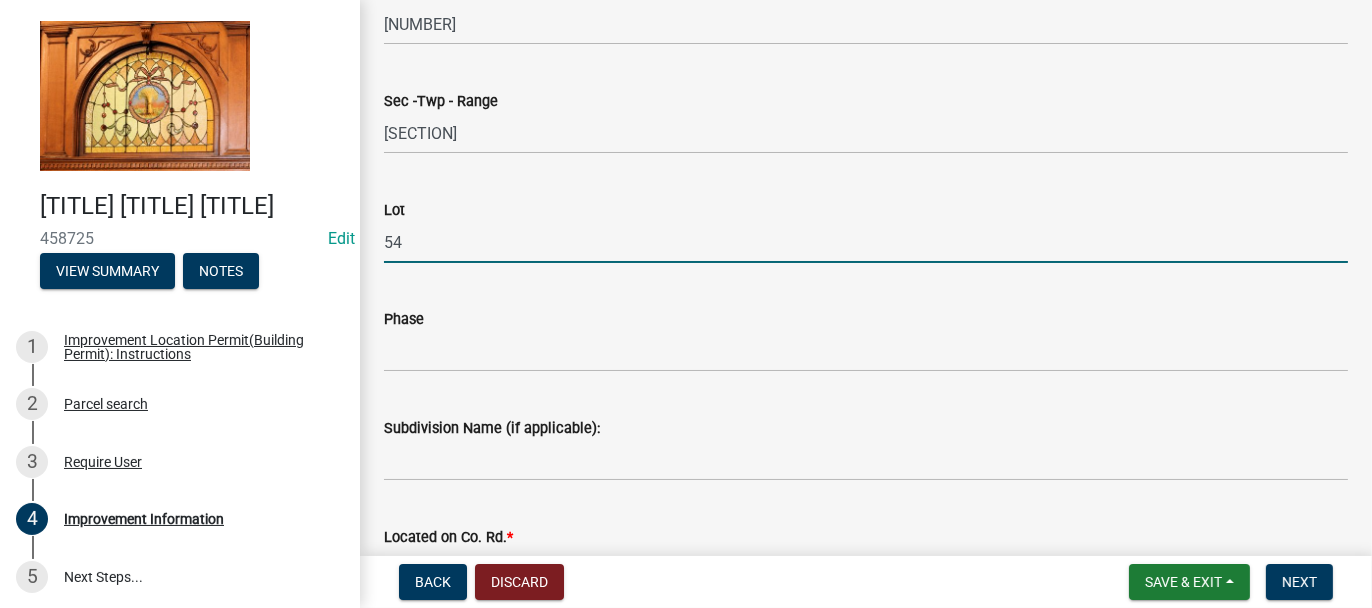 type on "54" 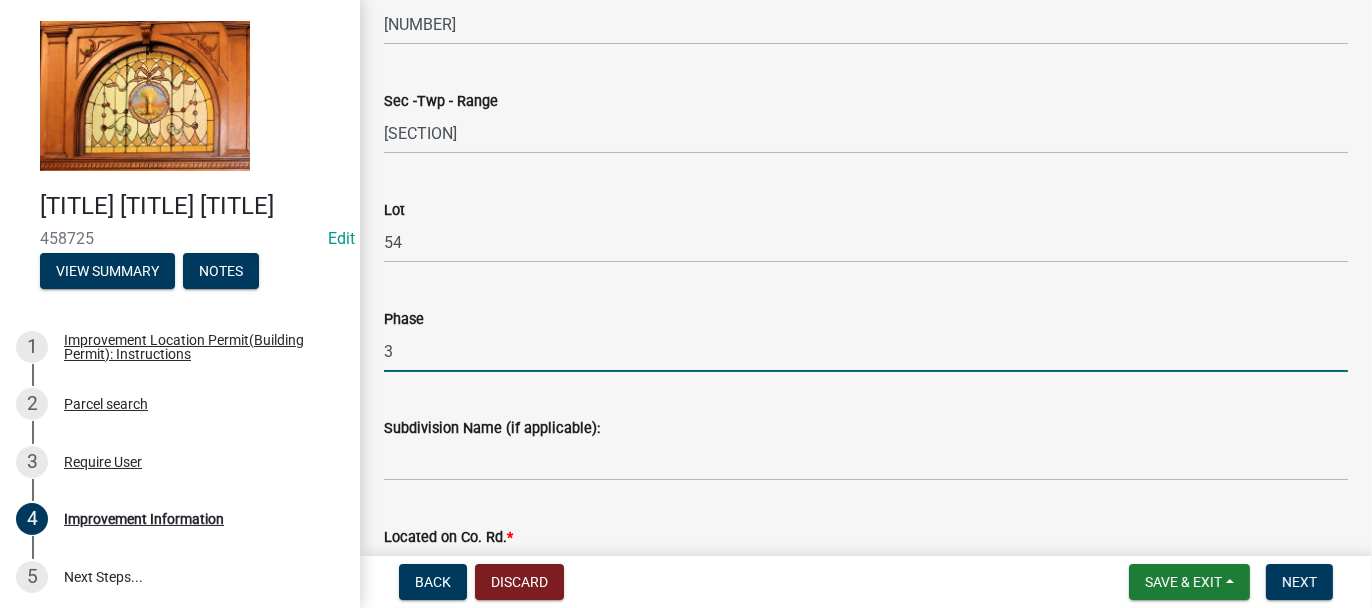 type on "3" 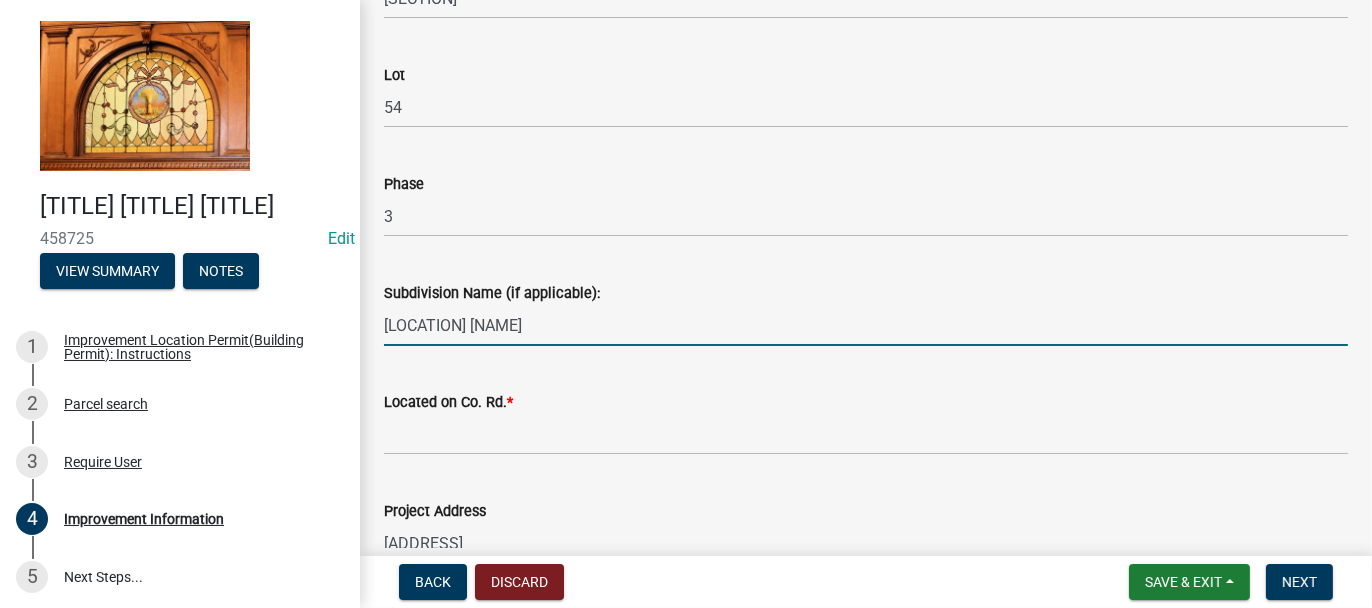 scroll, scrollTop: 400, scrollLeft: 0, axis: vertical 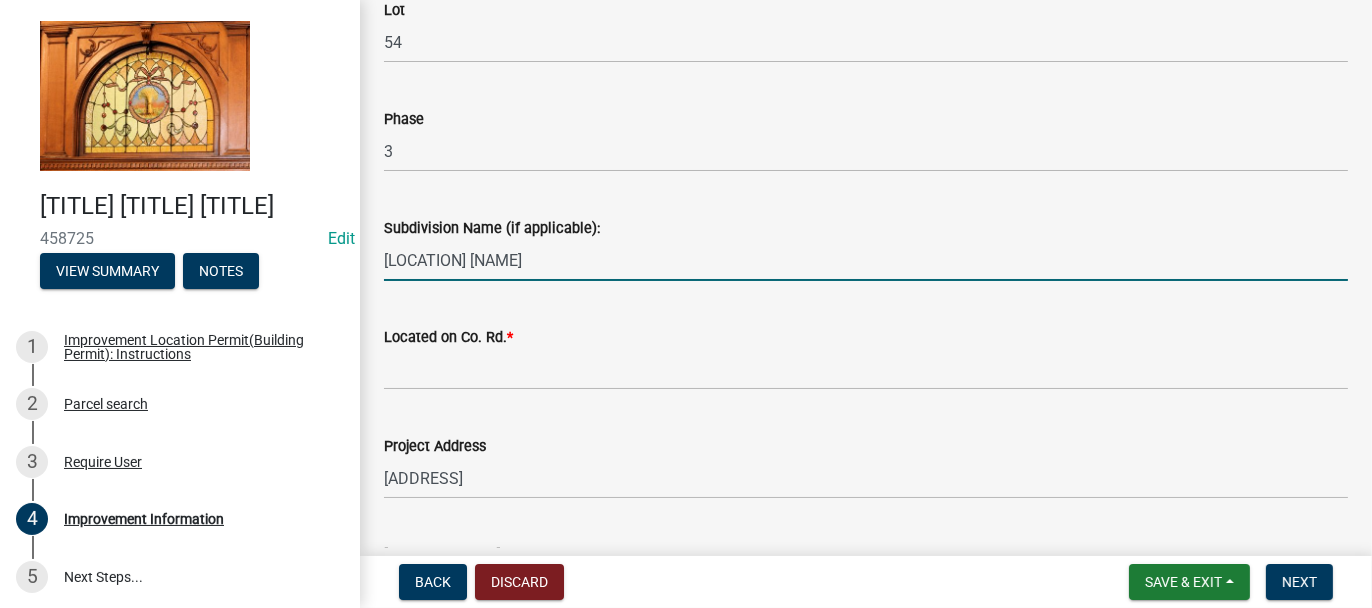 type on "BEVERLY WOODS EST" 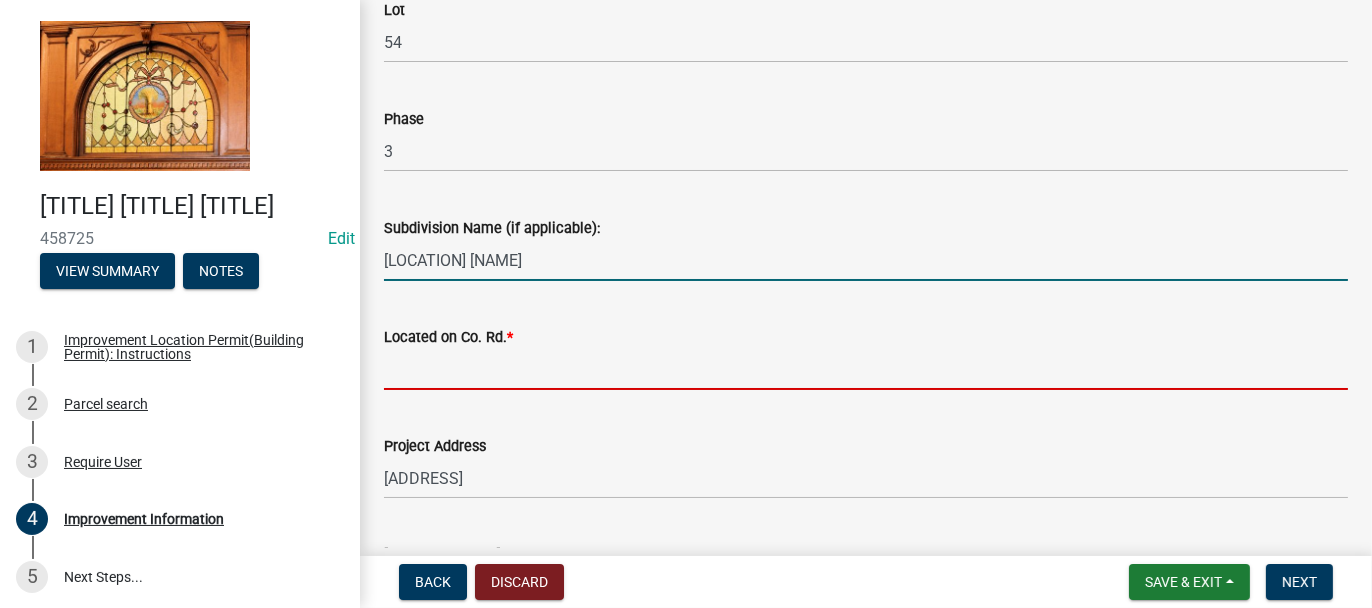 click on "Located on Co. Rd.  *" at bounding box center (866, 369) 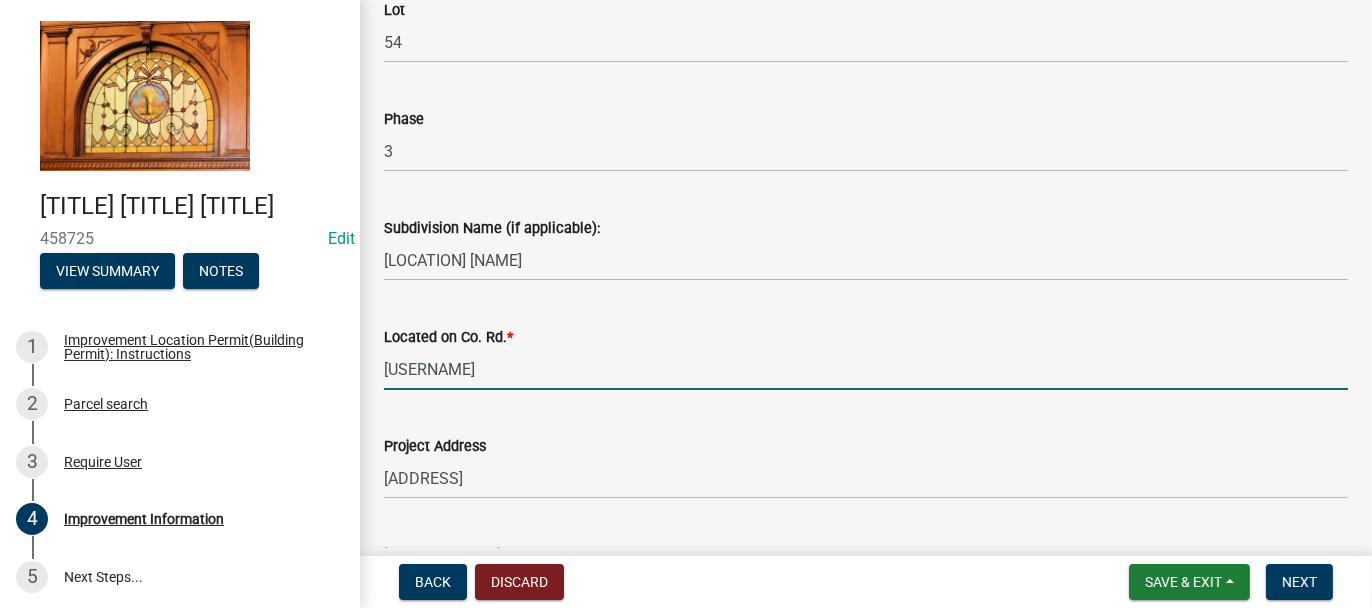 type on "Cheryl Lane" 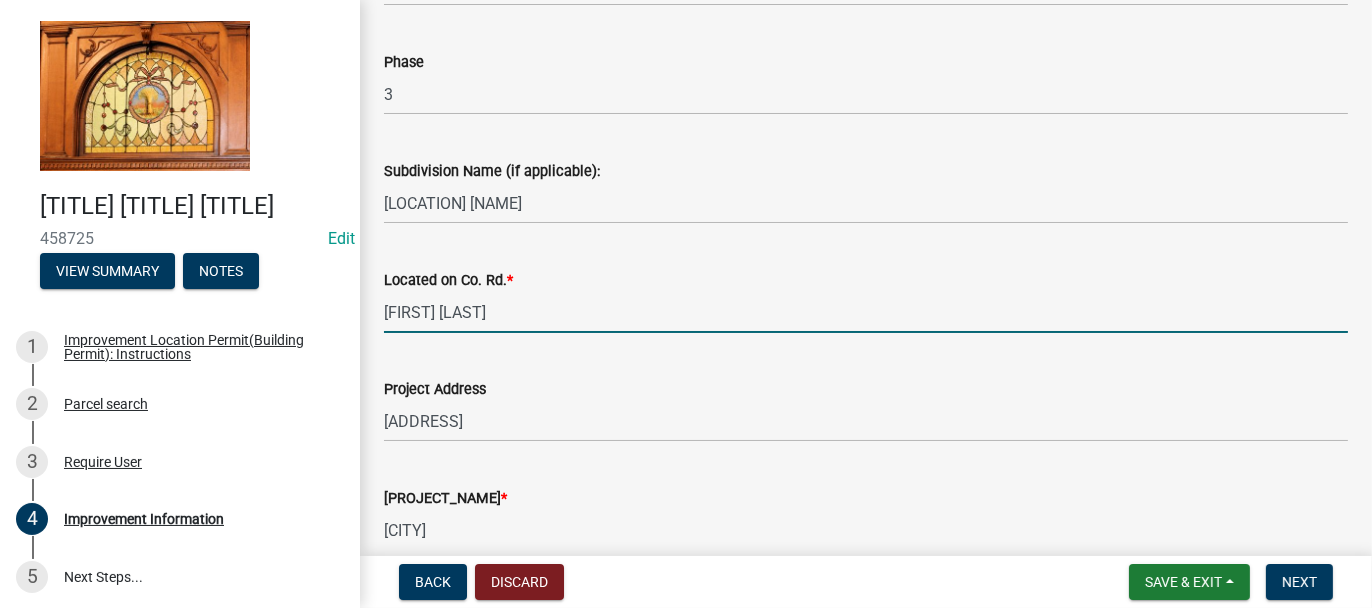 scroll, scrollTop: 500, scrollLeft: 0, axis: vertical 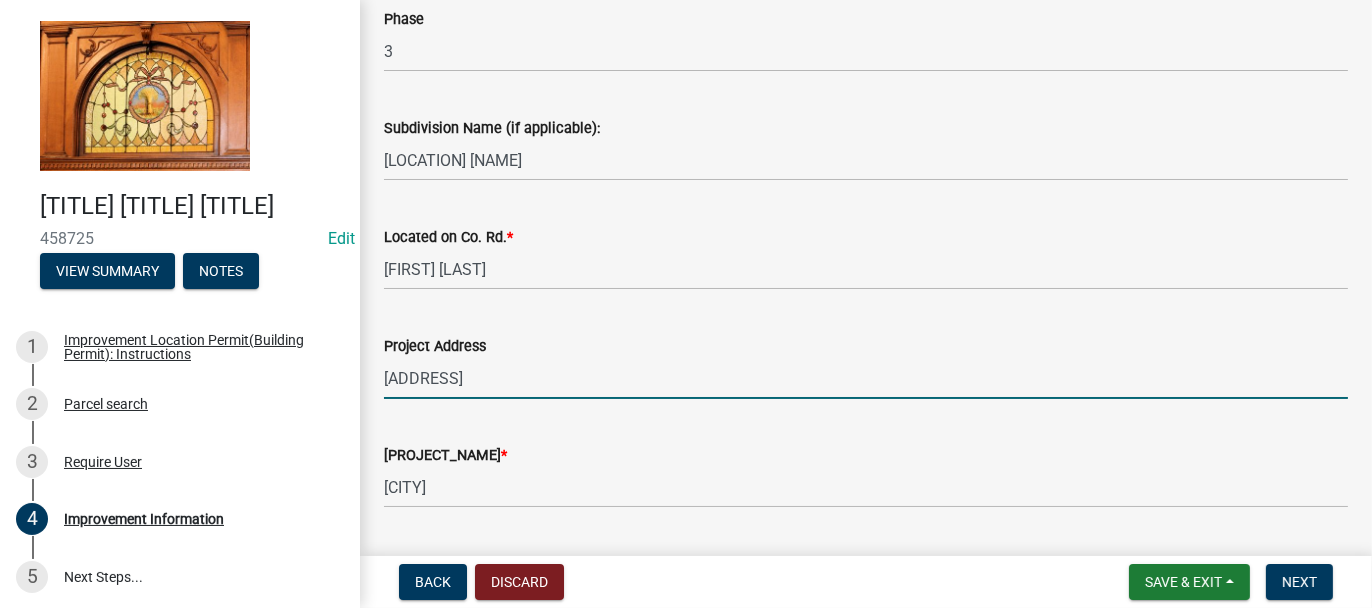 click on "10316 CHERYL LN" at bounding box center [866, 378] 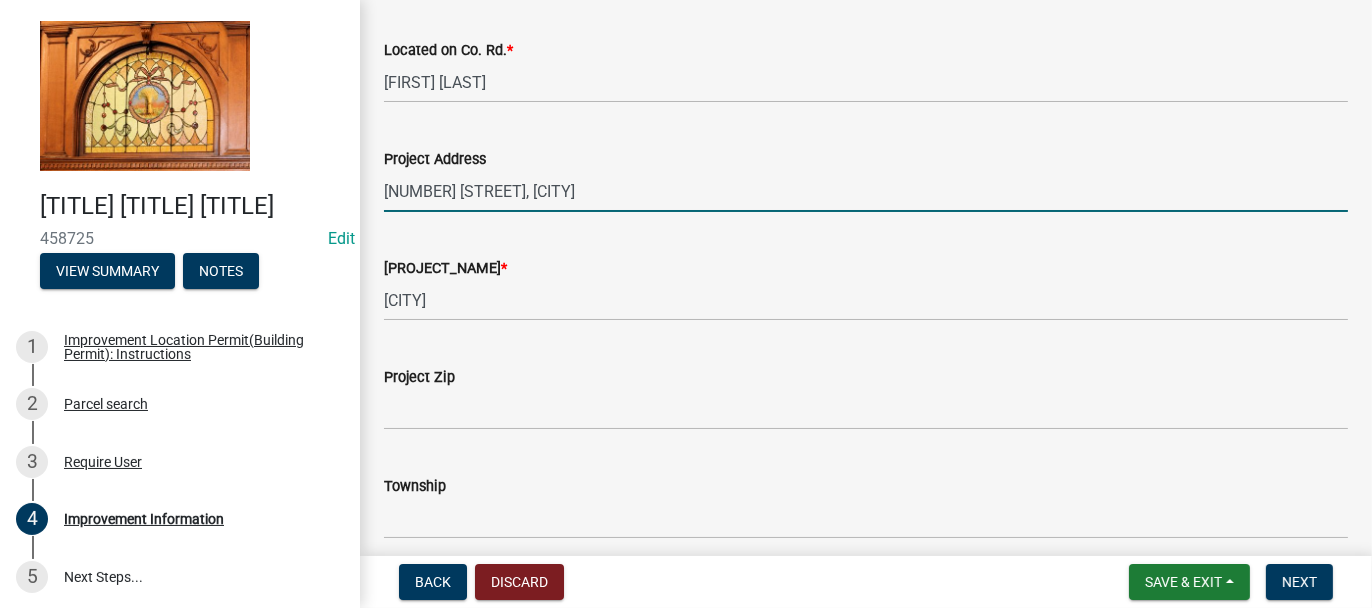scroll, scrollTop: 700, scrollLeft: 0, axis: vertical 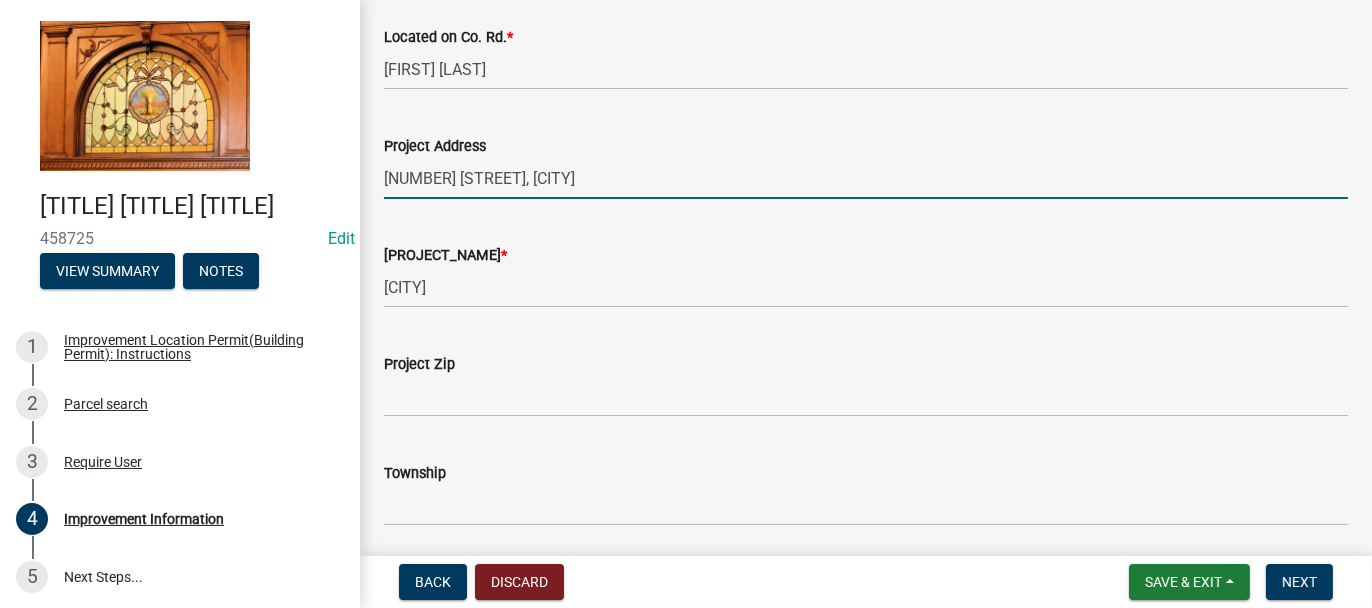 type on "10316 CHERYL LN, WHEATFIELD" 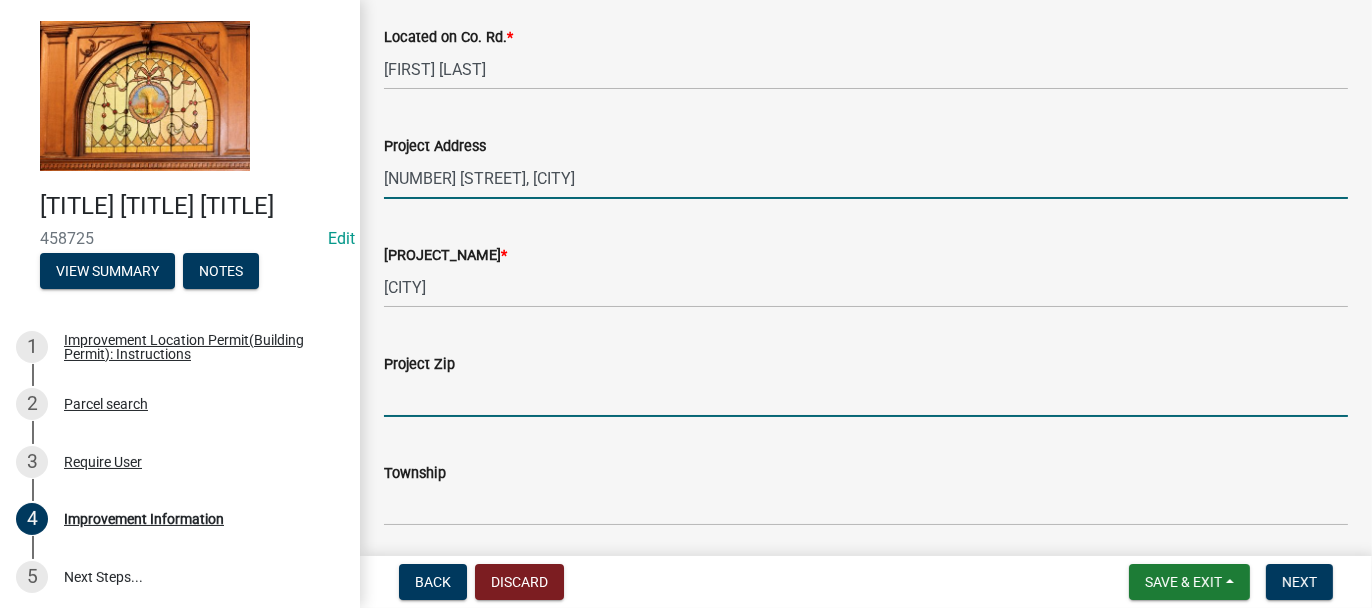 click on "Project Zip" at bounding box center (866, 396) 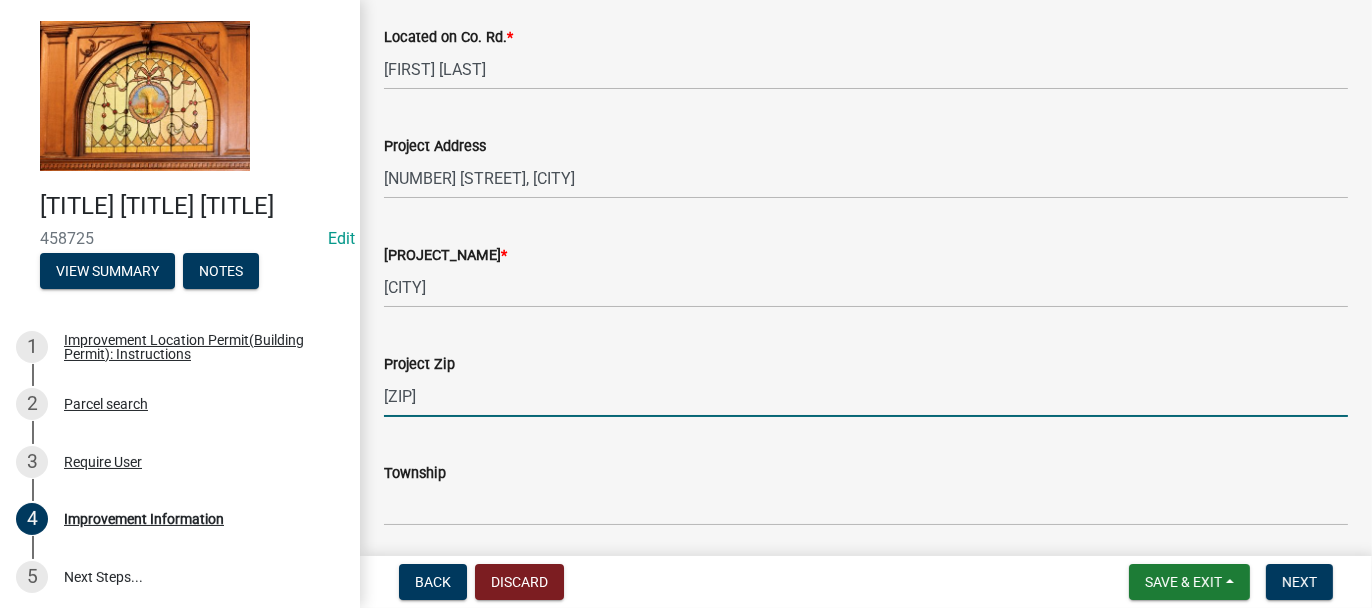 scroll, scrollTop: 800, scrollLeft: 0, axis: vertical 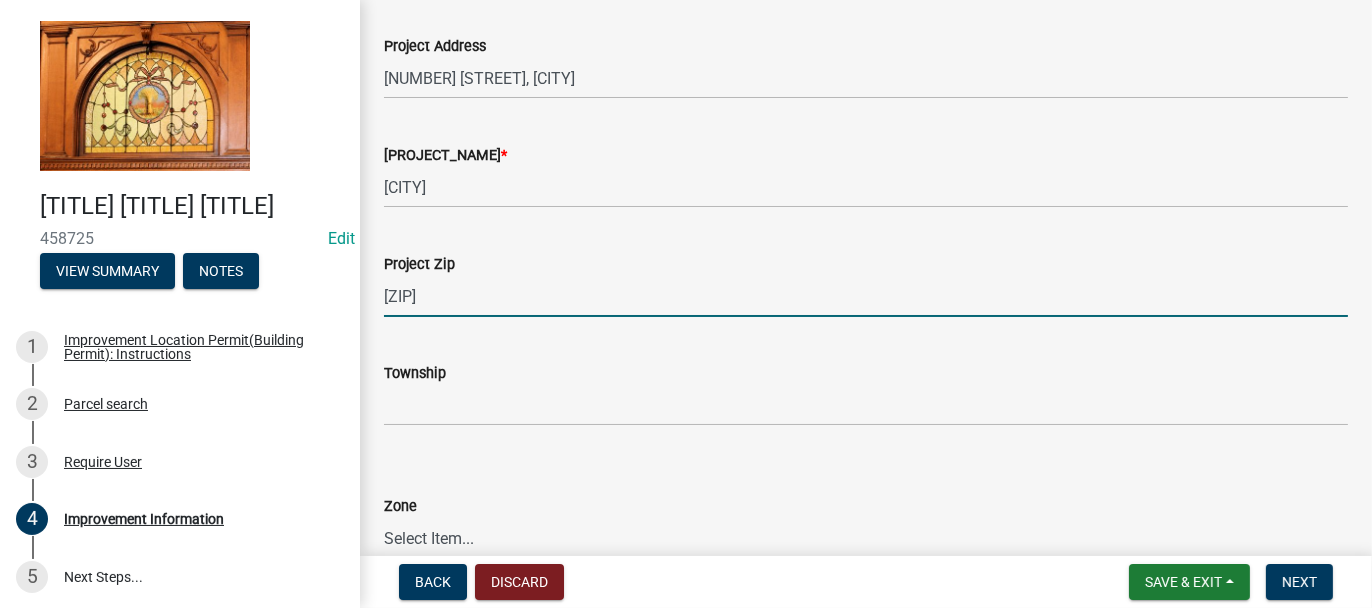 type on "46392" 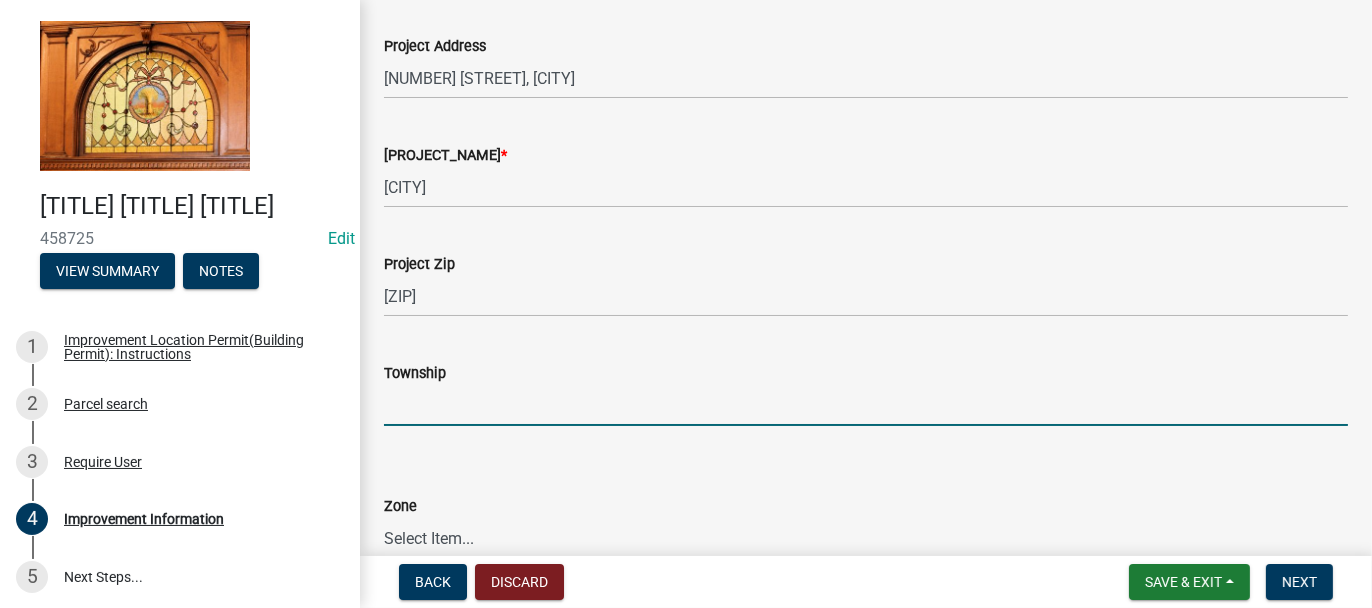 click on "Township" at bounding box center (866, 405) 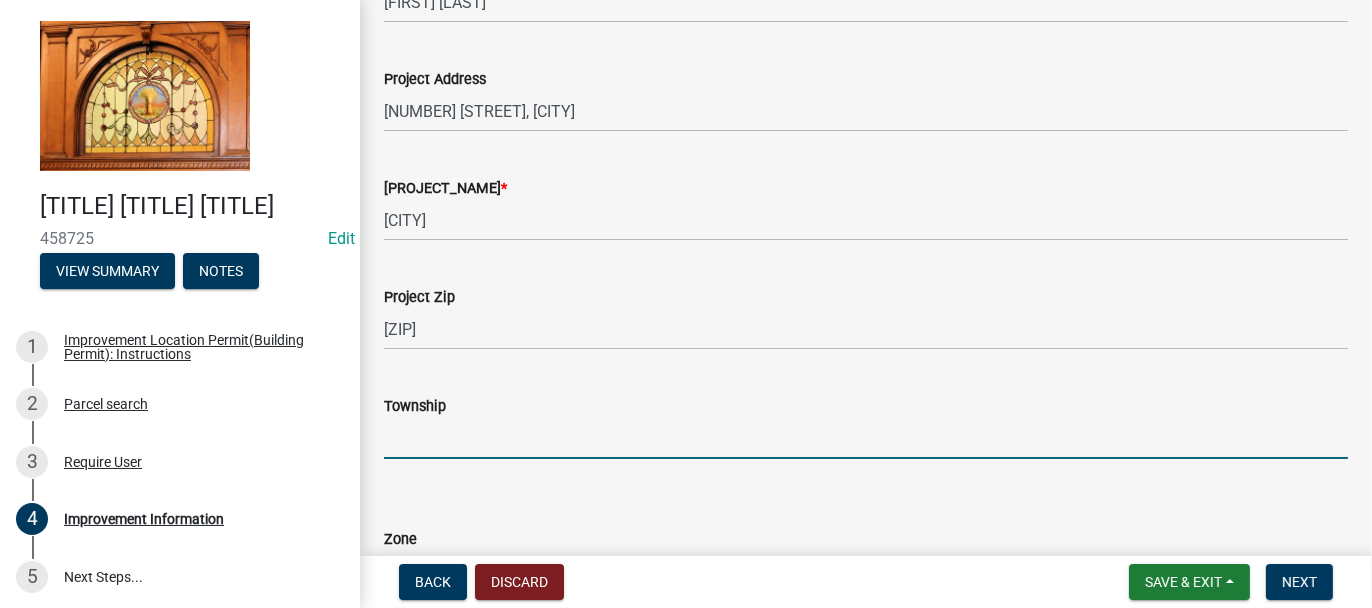 scroll, scrollTop: 800, scrollLeft: 0, axis: vertical 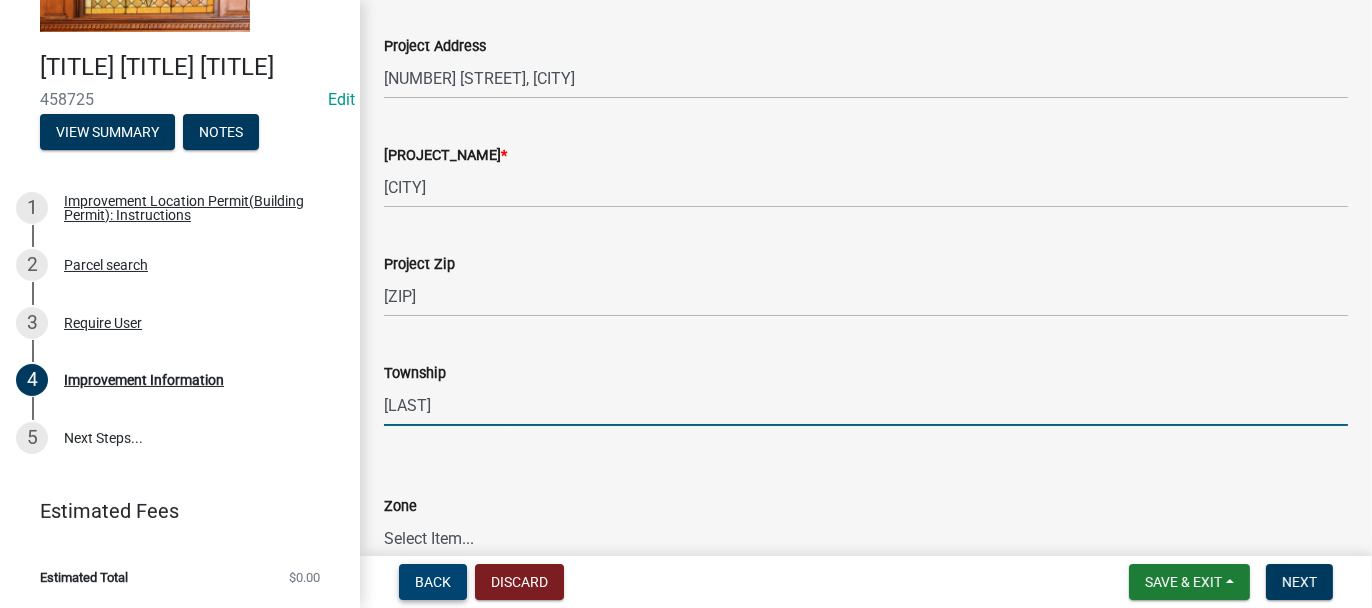 type on "WALKER" 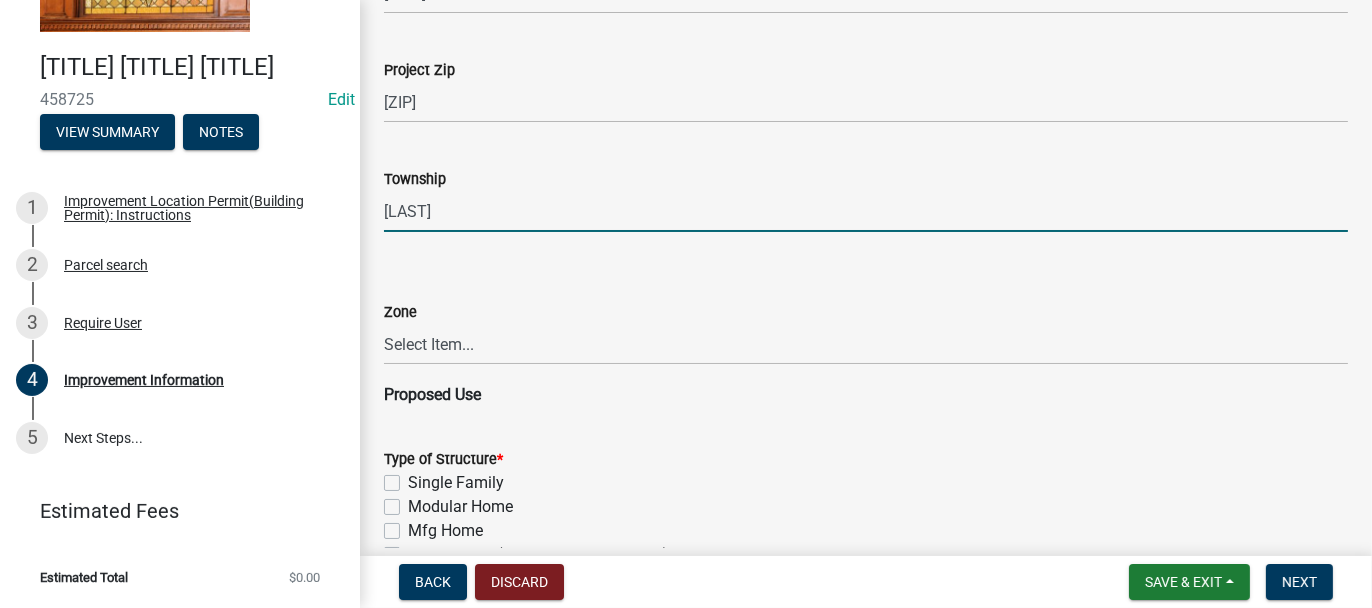 scroll, scrollTop: 1000, scrollLeft: 0, axis: vertical 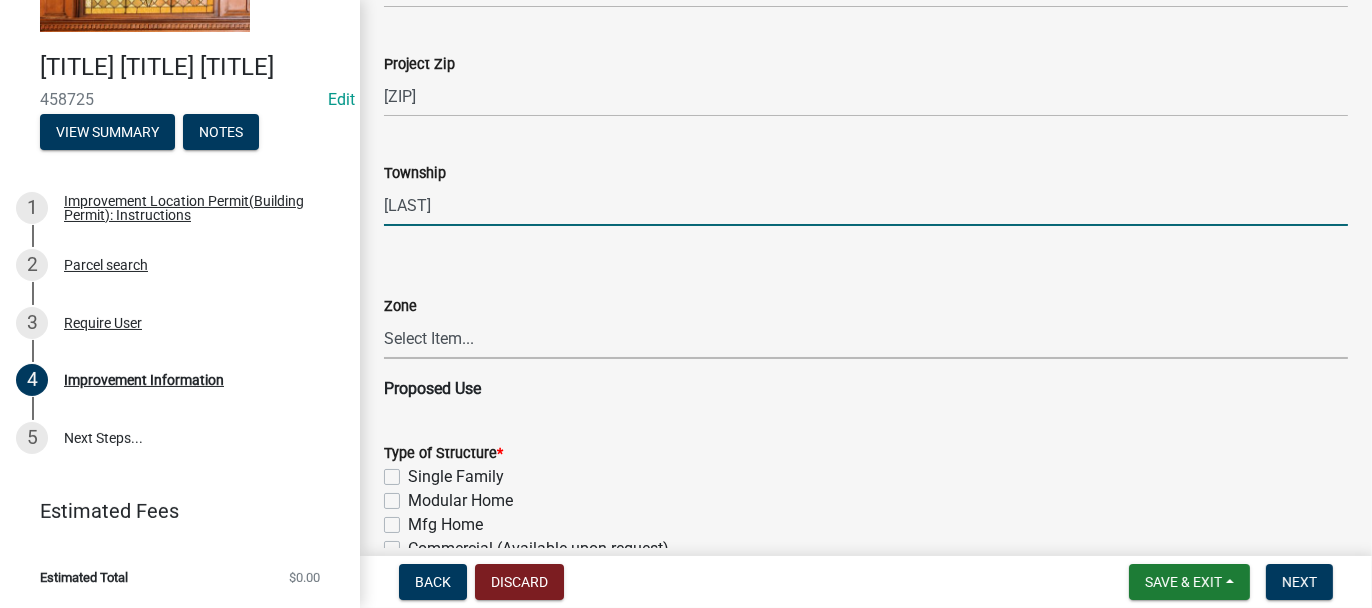 click on "Select Item...   CO - Conservation   PR - Parks & Recreation   A1 - Conservation Agricultural   A2 - General Agricultural   A3 - Intense Agricultural   A4 - Agricultural Business   R1 - Low Density Single-family Residential   R2 - Medium Density Single-family Residential   VR - Village Residential   M1 - Multiple-family Residential   MP - Manufactured Home Park   IS - Institutional   LB - Local Business   GC - General Commercial   HC - Highway Commercial   CP - Commerce Park   I1 - Low to Moderate Intensity Industrial   I2 - High Intensity Industrial   HI - High Impact" at bounding box center [866, 338] 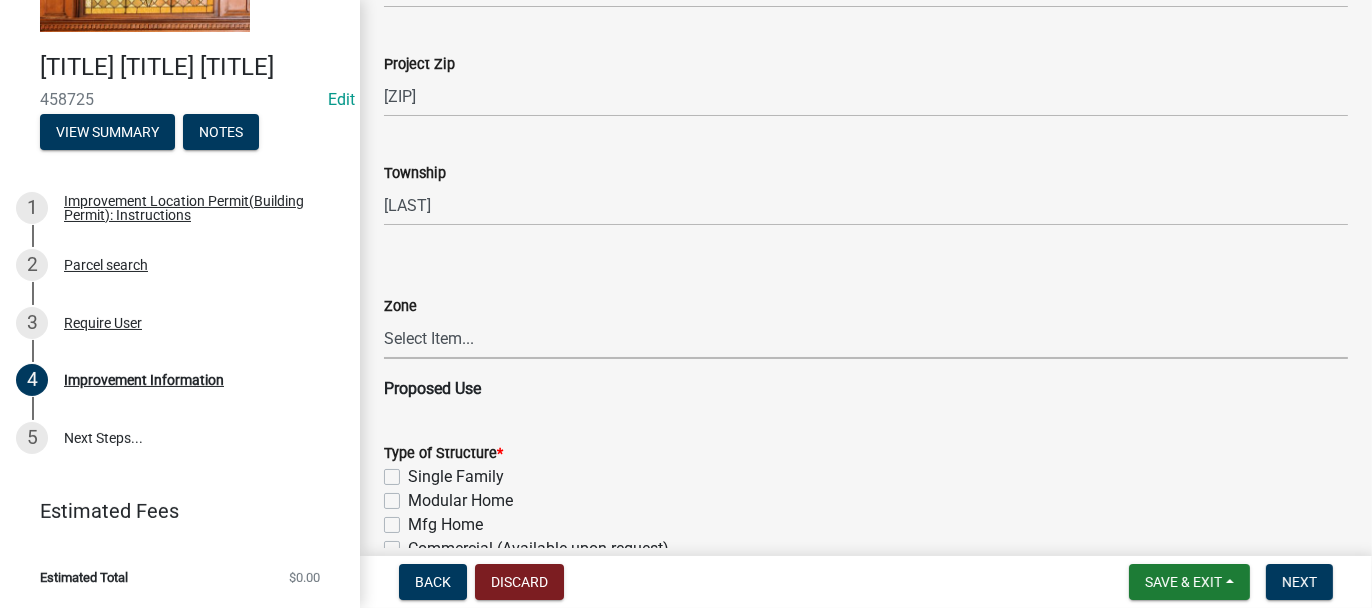 click on "Select Item...   CO - Conservation   PR - Parks & Recreation   A1 - Conservation Agricultural   A2 - General Agricultural   A3 - Intense Agricultural   A4 - Agricultural Business   R1 - Low Density Single-family Residential   R2 - Medium Density Single-family Residential   VR - Village Residential   M1 - Multiple-family Residential   MP - Manufactured Home Park   IS - Institutional   LB - Local Business   GC - General Commercial   HC - Highway Commercial   CP - Commerce Park   I1 - Low to Moderate Intensity Industrial   I2 - High Intensity Industrial   HI - High Impact" at bounding box center (866, 338) 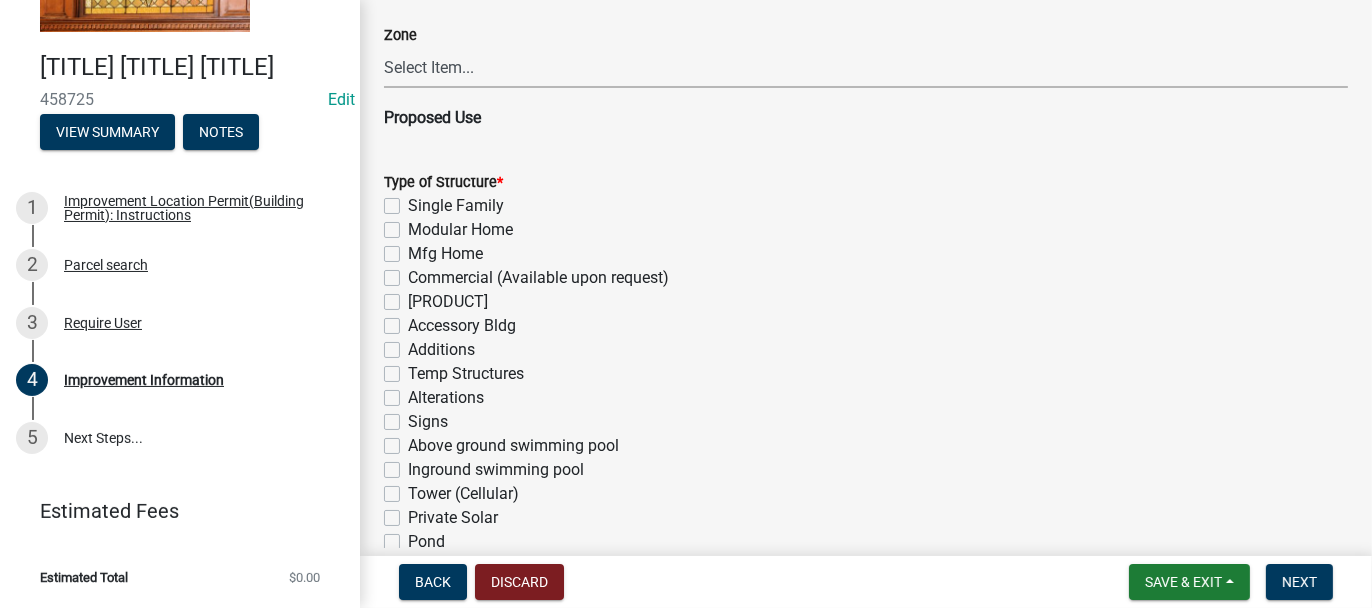 scroll, scrollTop: 1300, scrollLeft: 0, axis: vertical 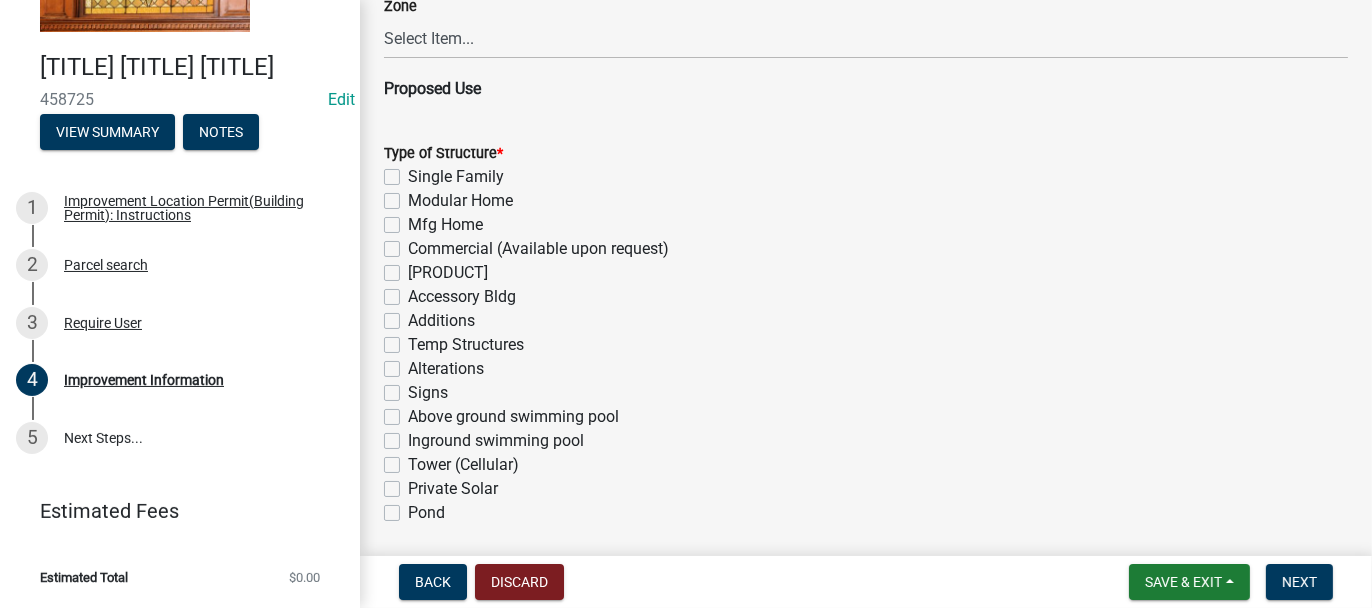click on "Accessory Bldg" 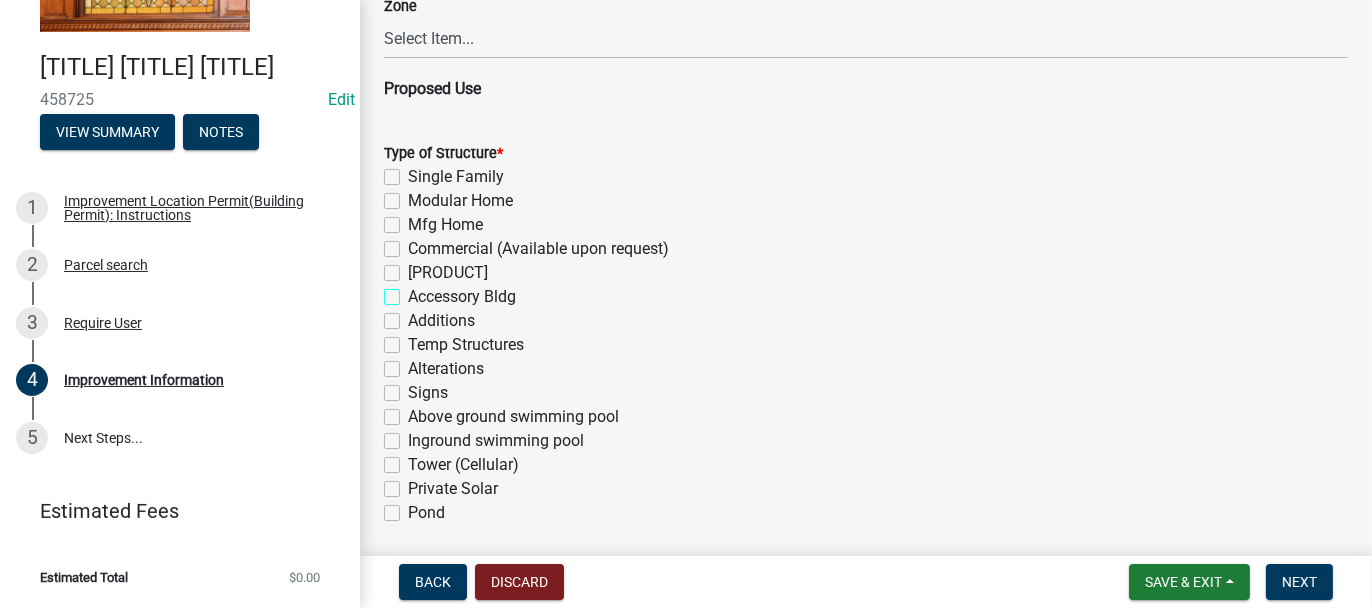 click on "Accessory Bldg" at bounding box center (414, 291) 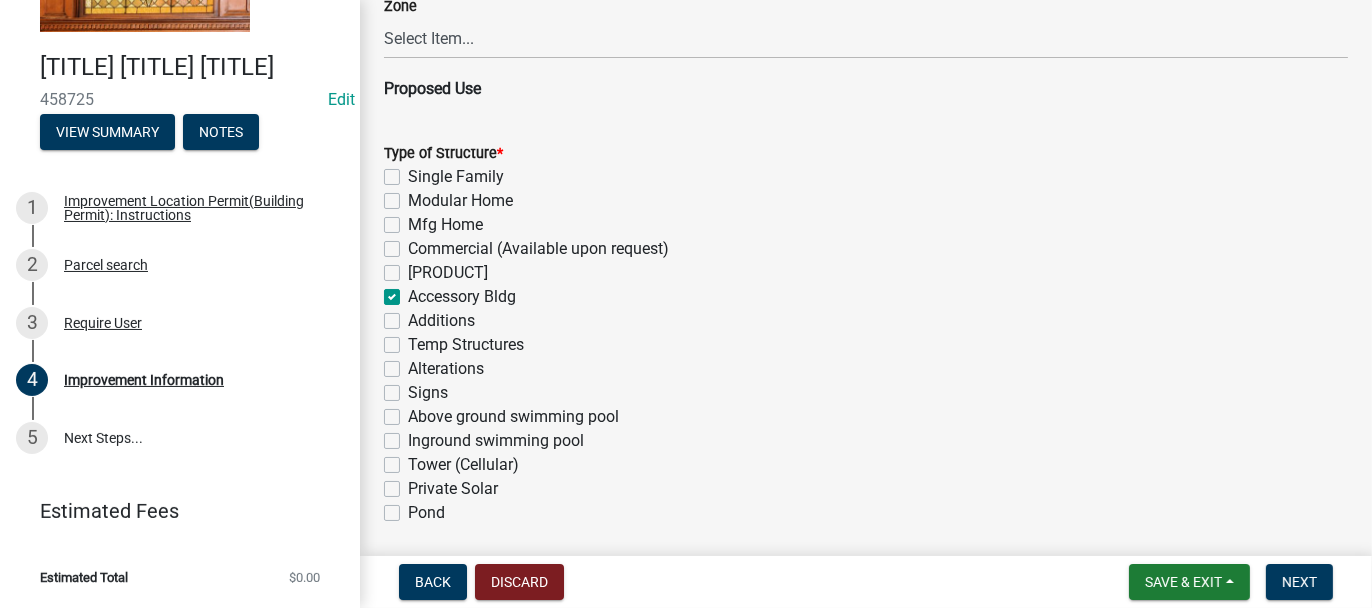 checkbox on "false" 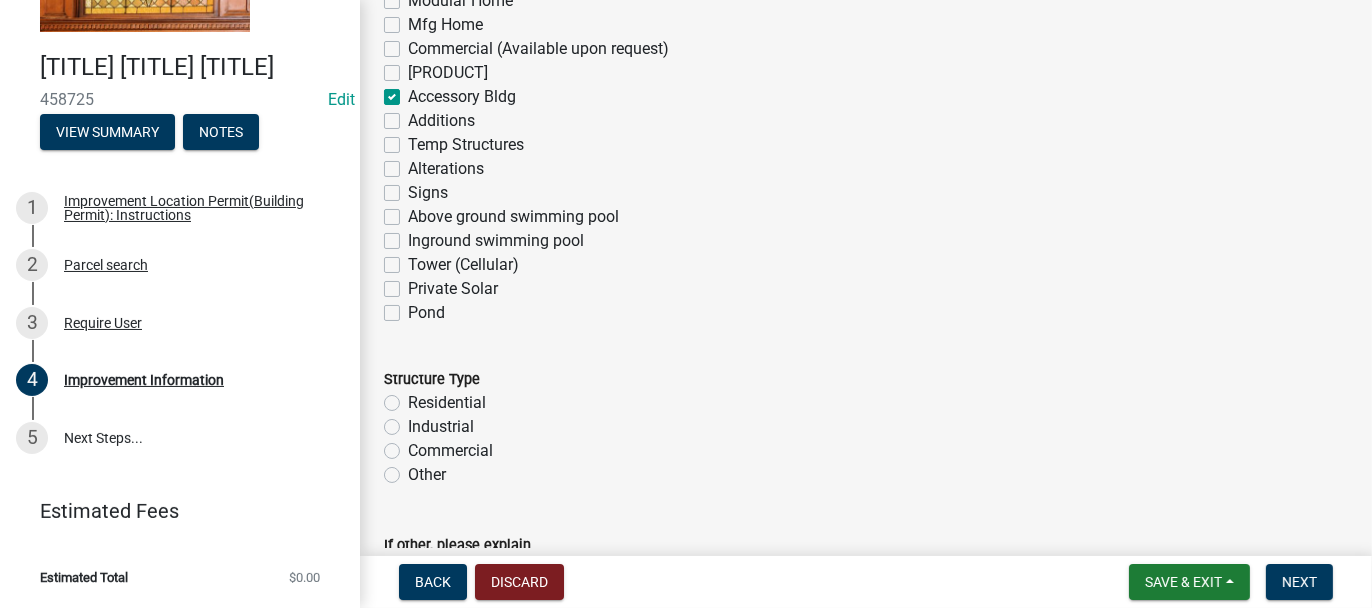 scroll, scrollTop: 1600, scrollLeft: 0, axis: vertical 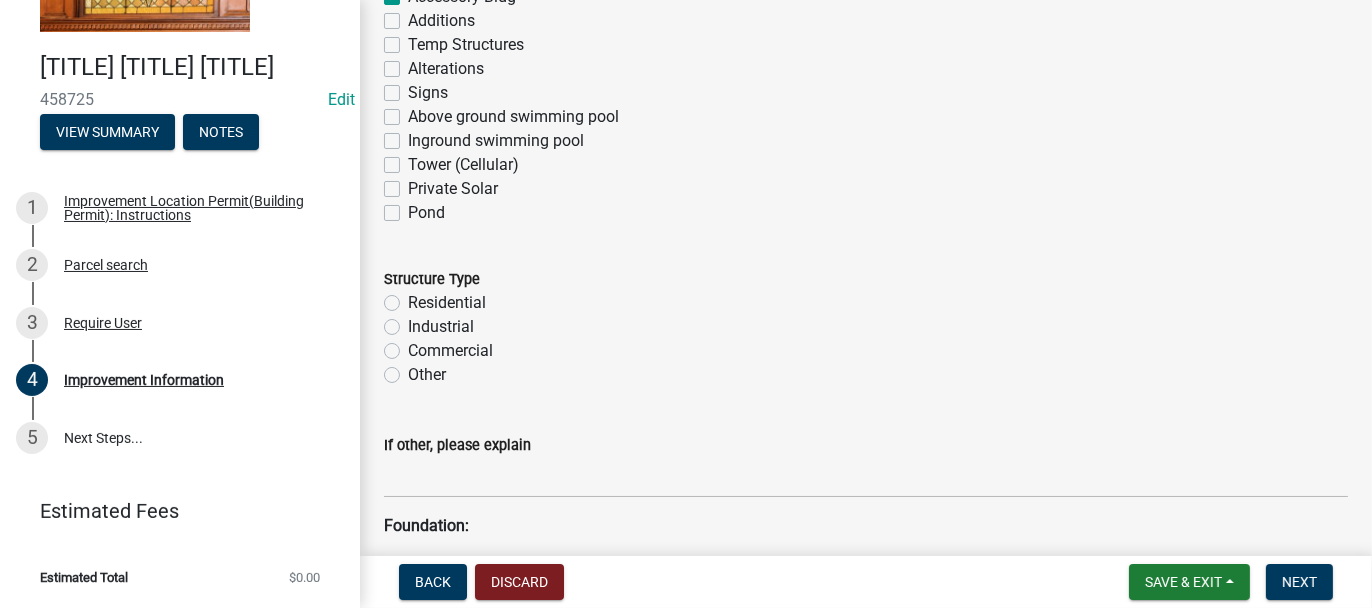 click on "Residential" 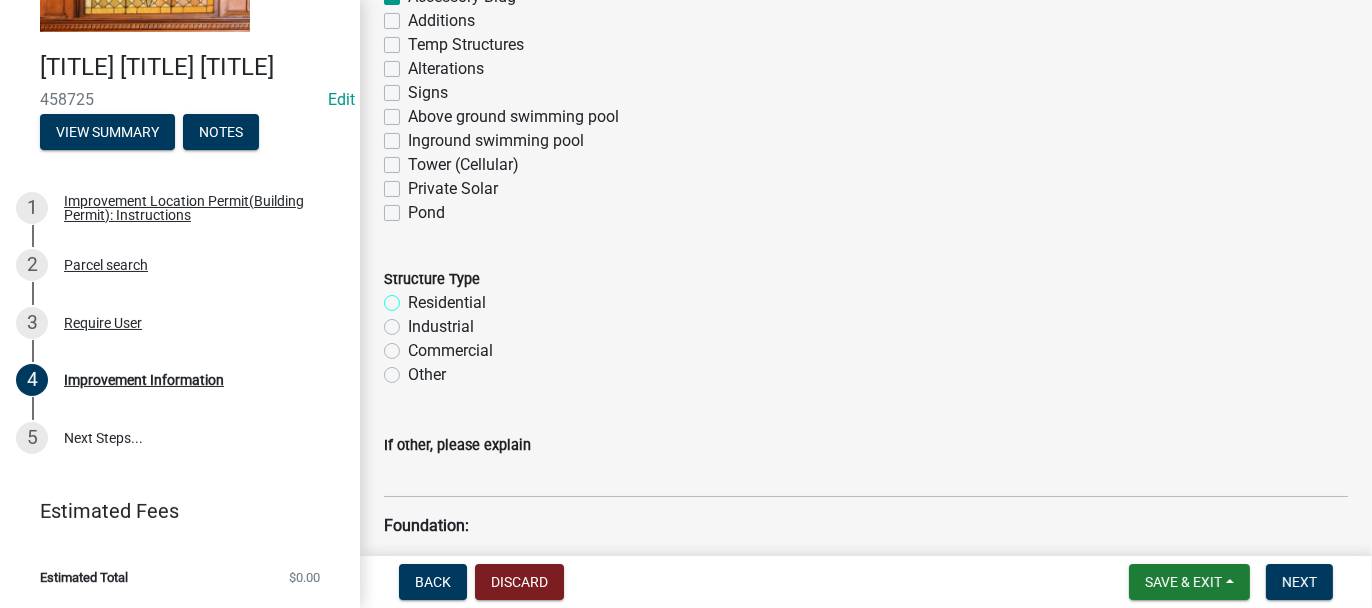 click on "Residential" at bounding box center [414, 297] 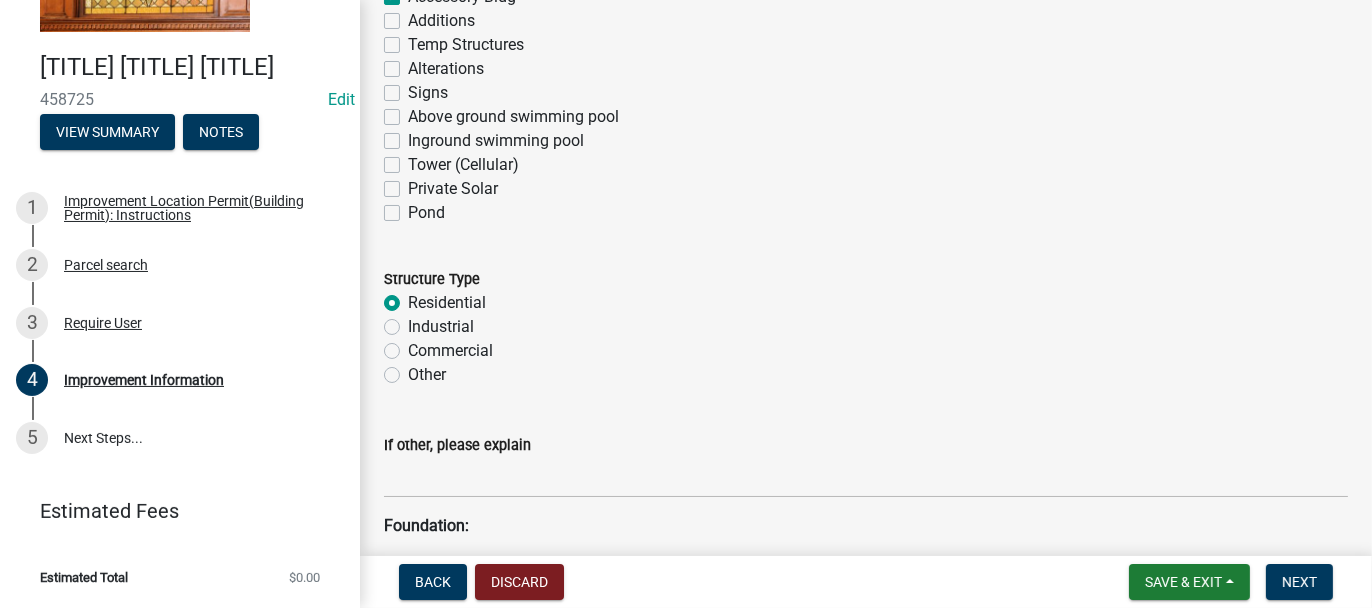 radio on "true" 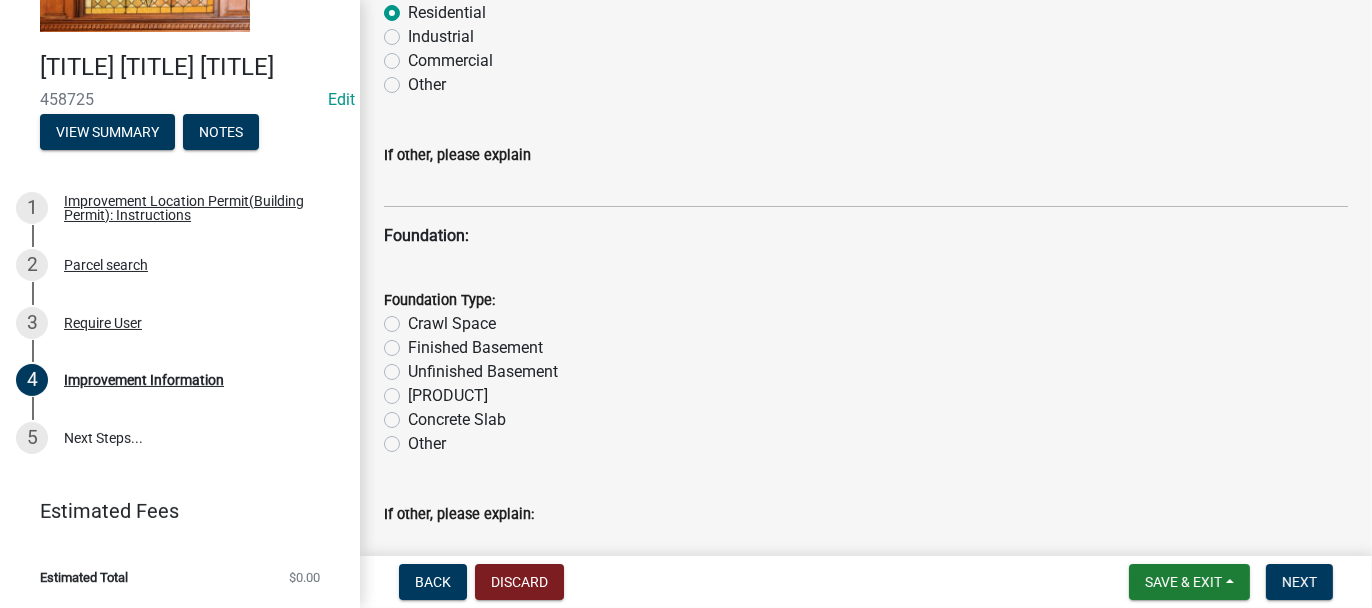 scroll, scrollTop: 1900, scrollLeft: 0, axis: vertical 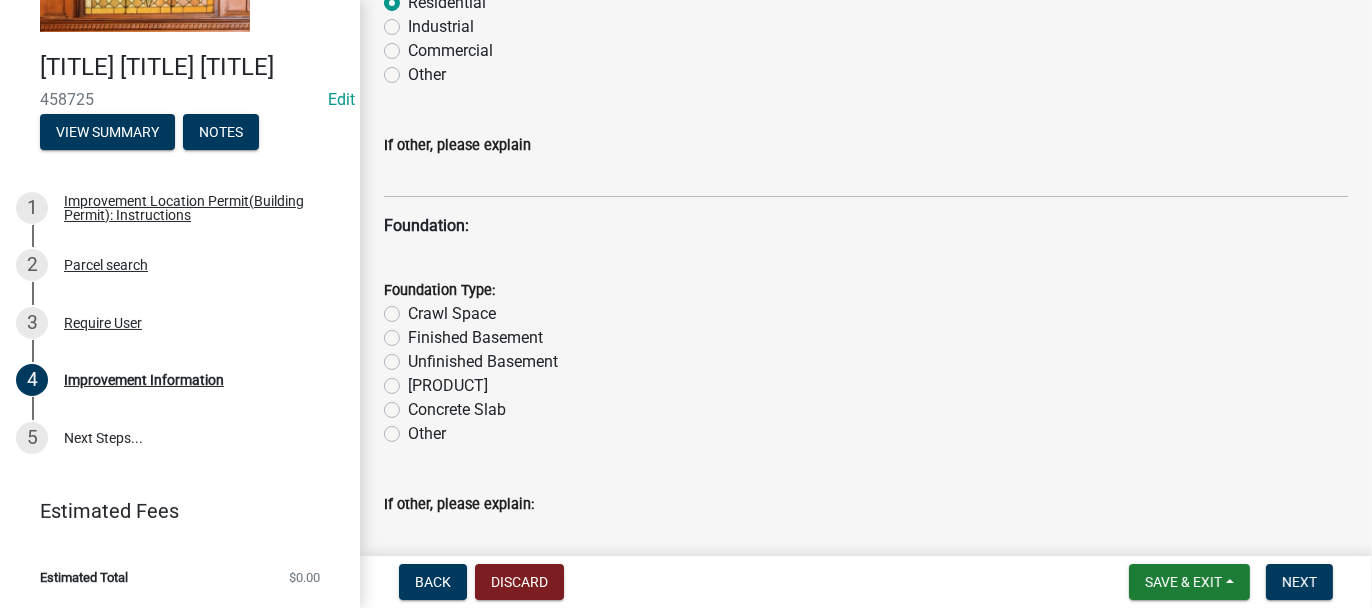 click on "Concrete Slab" 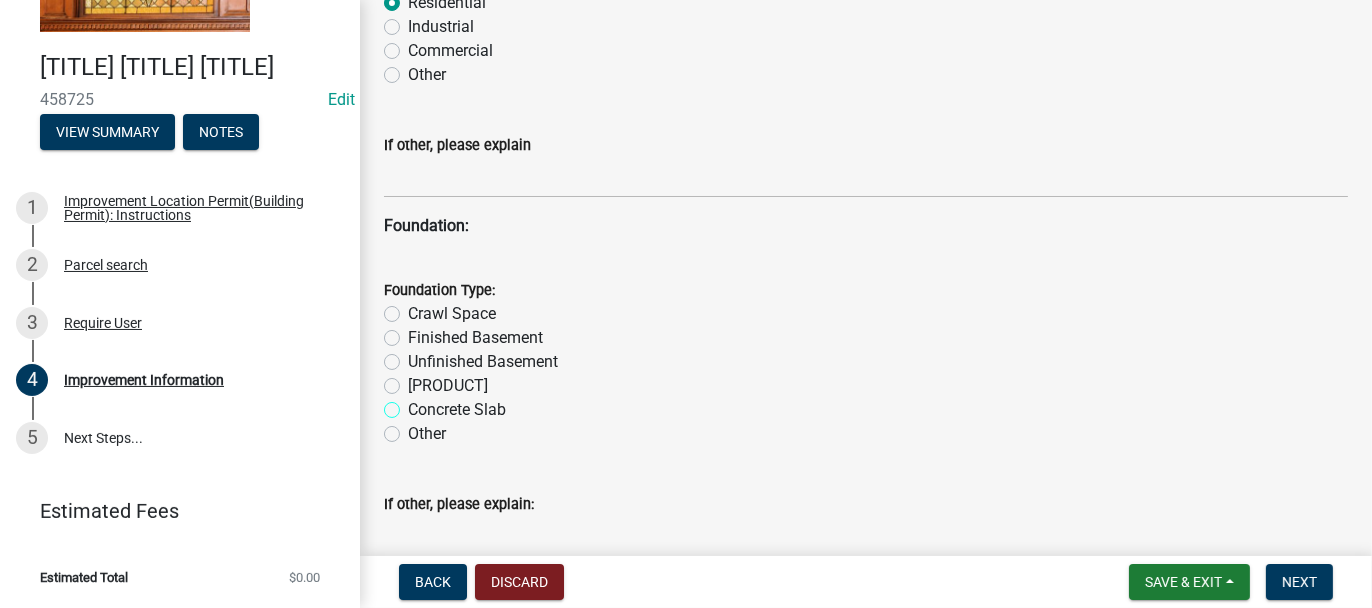 click on "Concrete Slab" at bounding box center (414, 404) 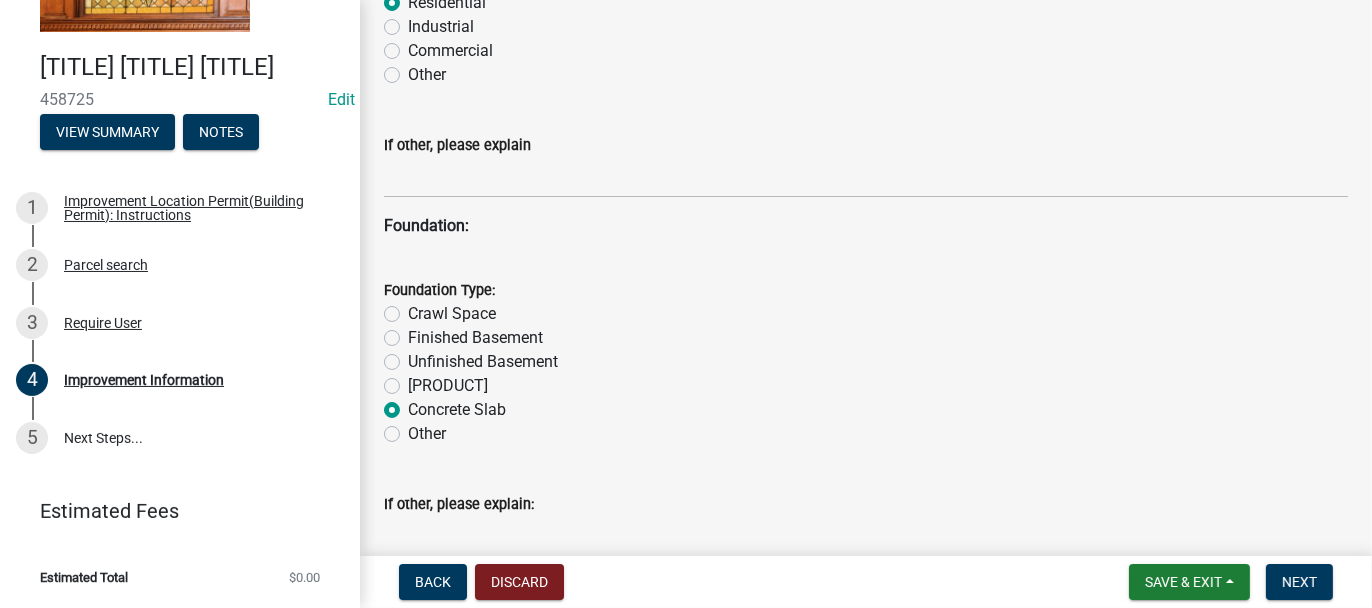 radio on "true" 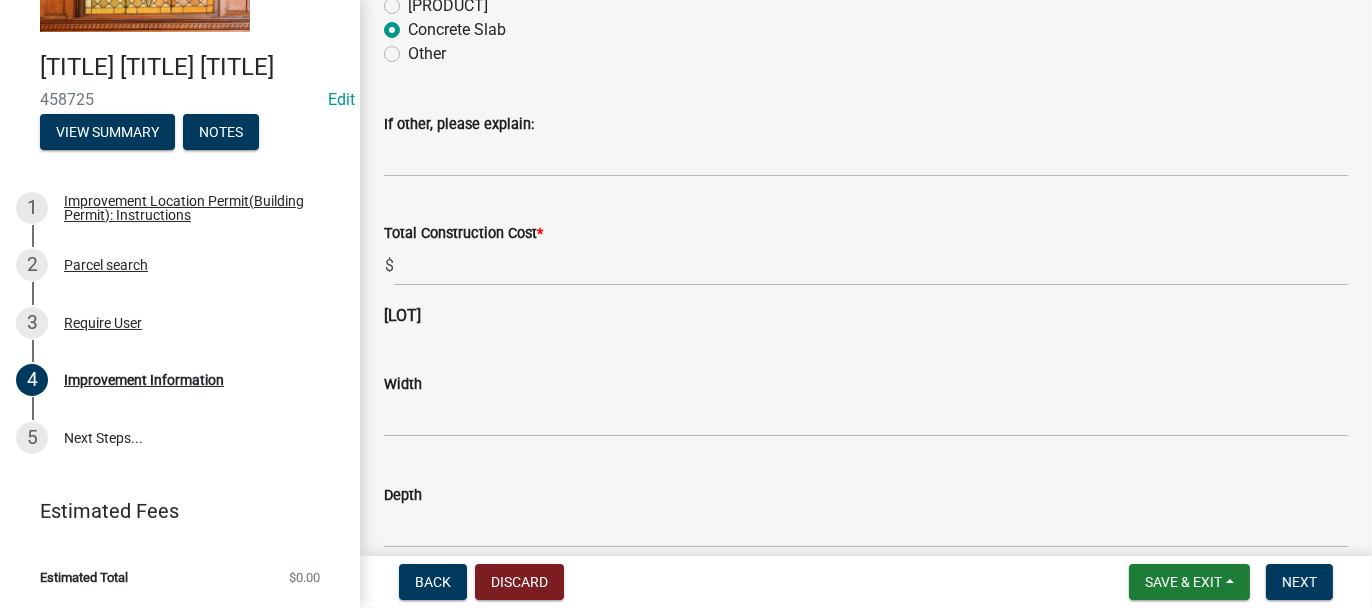 scroll, scrollTop: 2300, scrollLeft: 0, axis: vertical 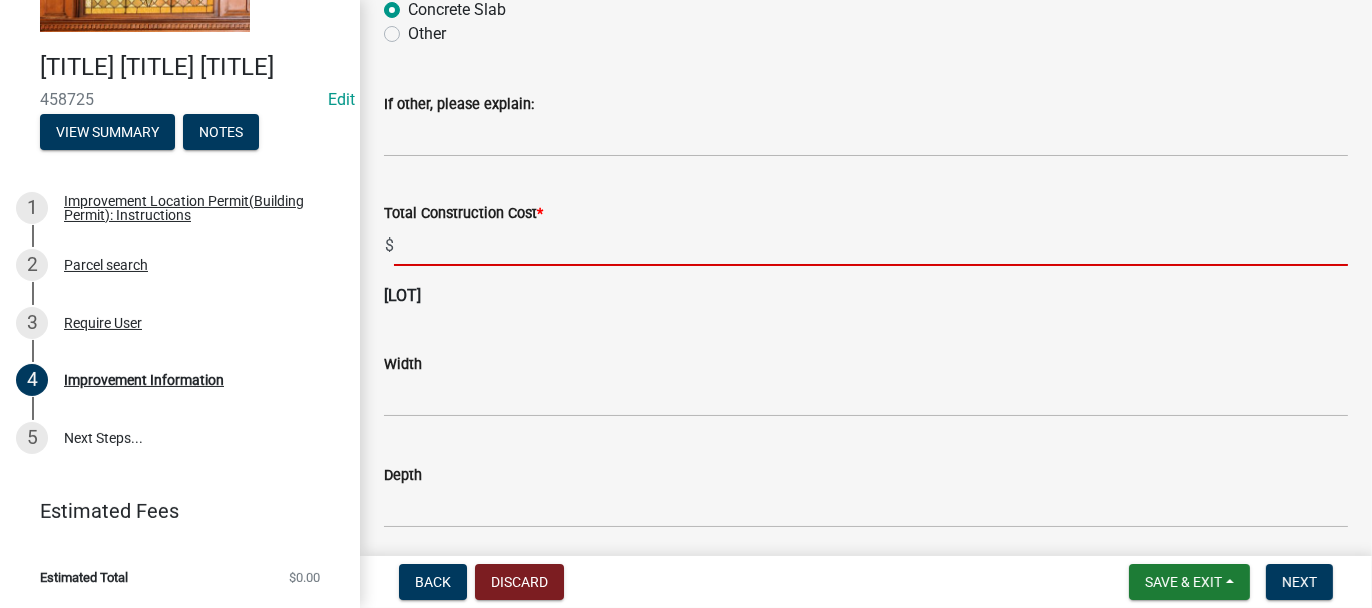 click 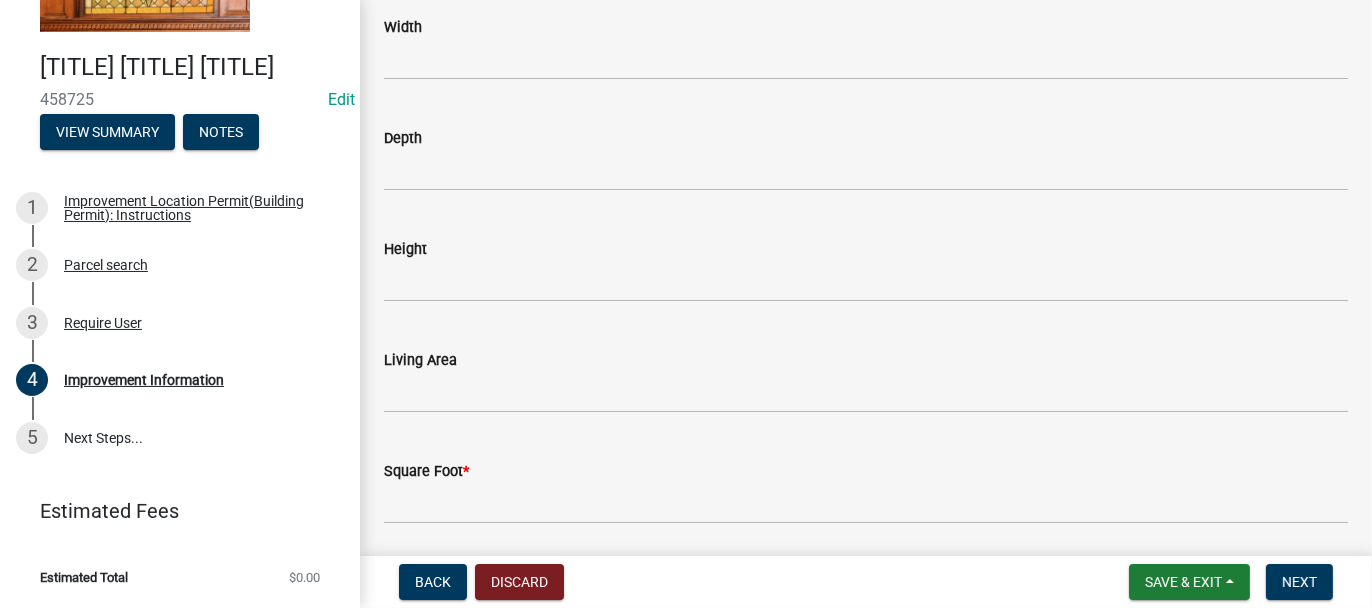 scroll, scrollTop: 2900, scrollLeft: 0, axis: vertical 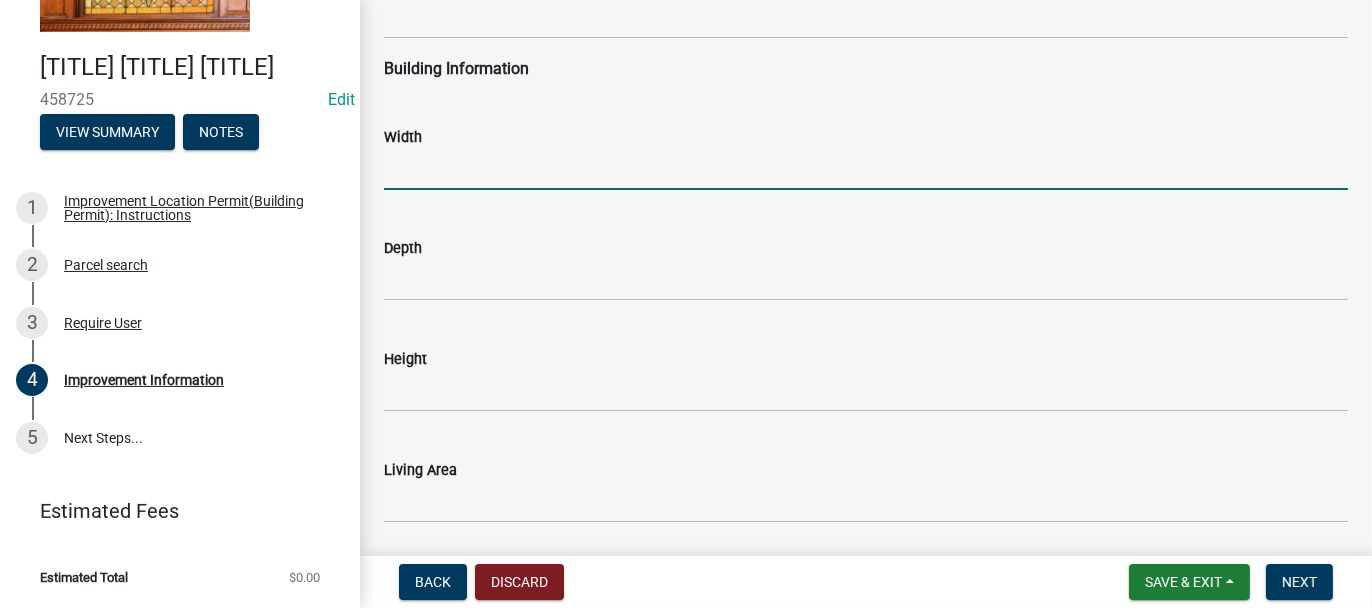 type on "45000" 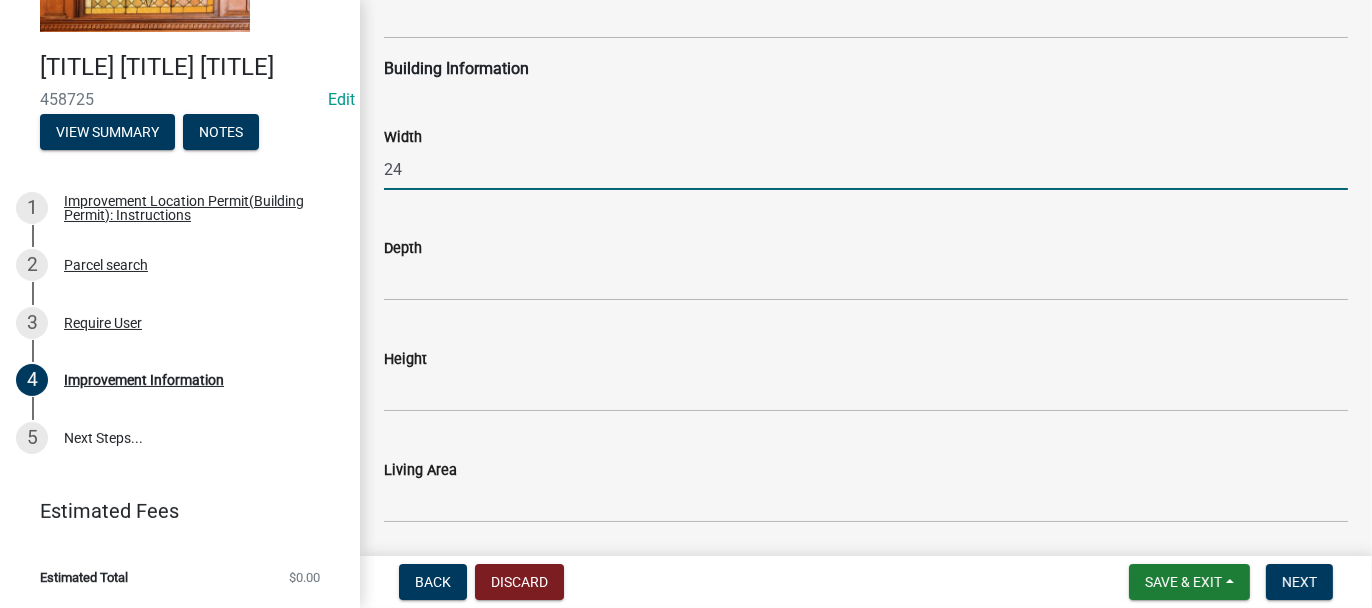 type on "24" 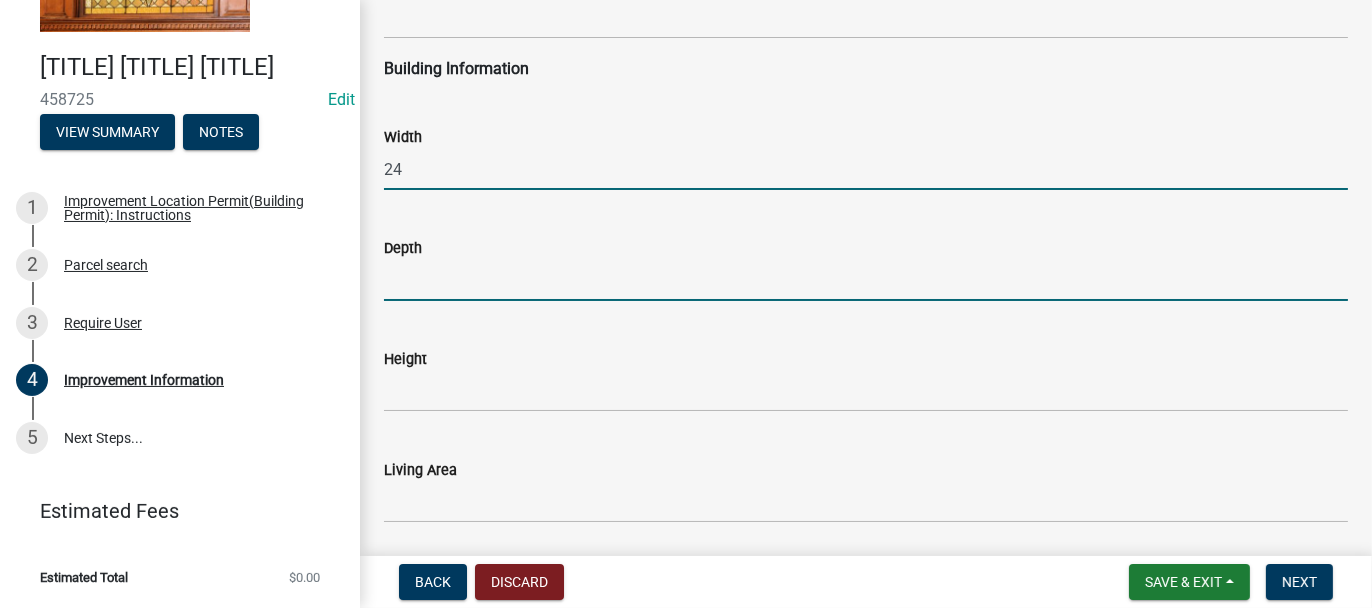click 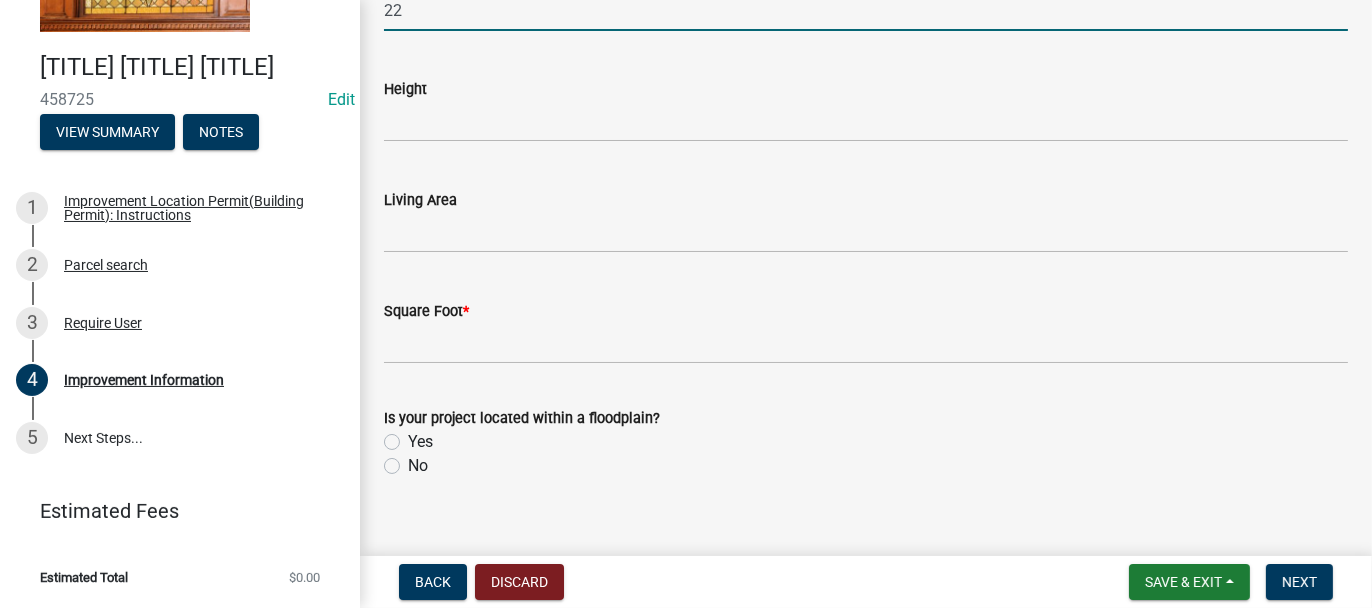 scroll, scrollTop: 3195, scrollLeft: 0, axis: vertical 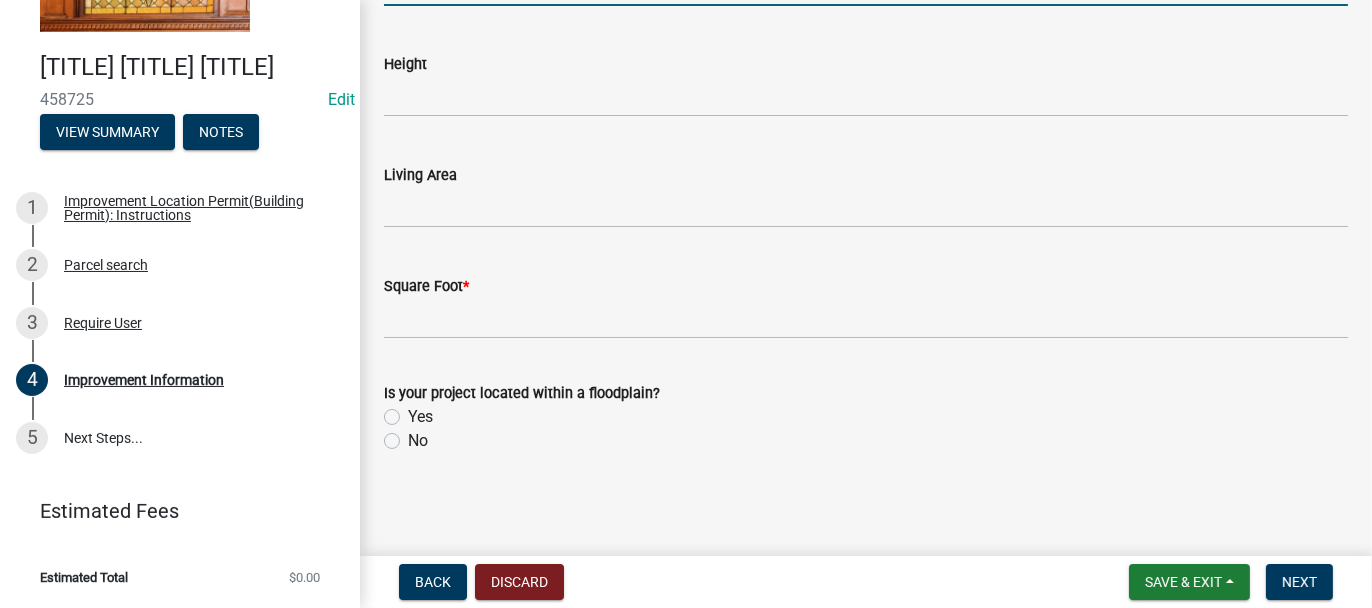 type on "22" 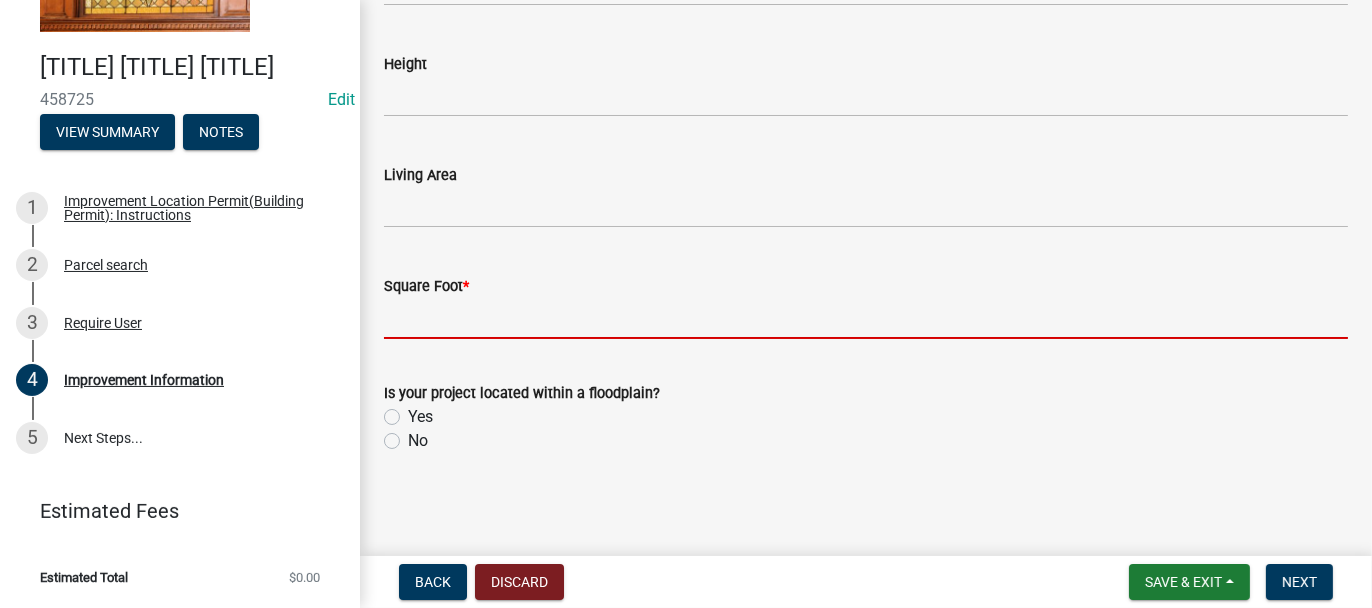 click 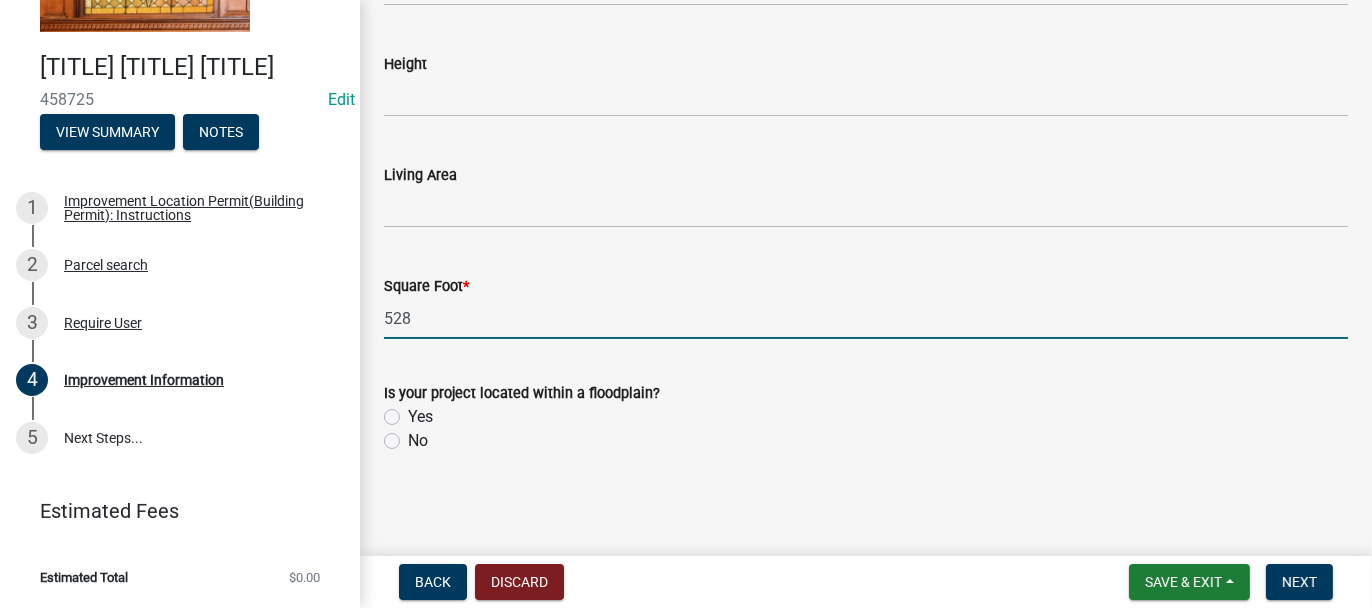 type on "528" 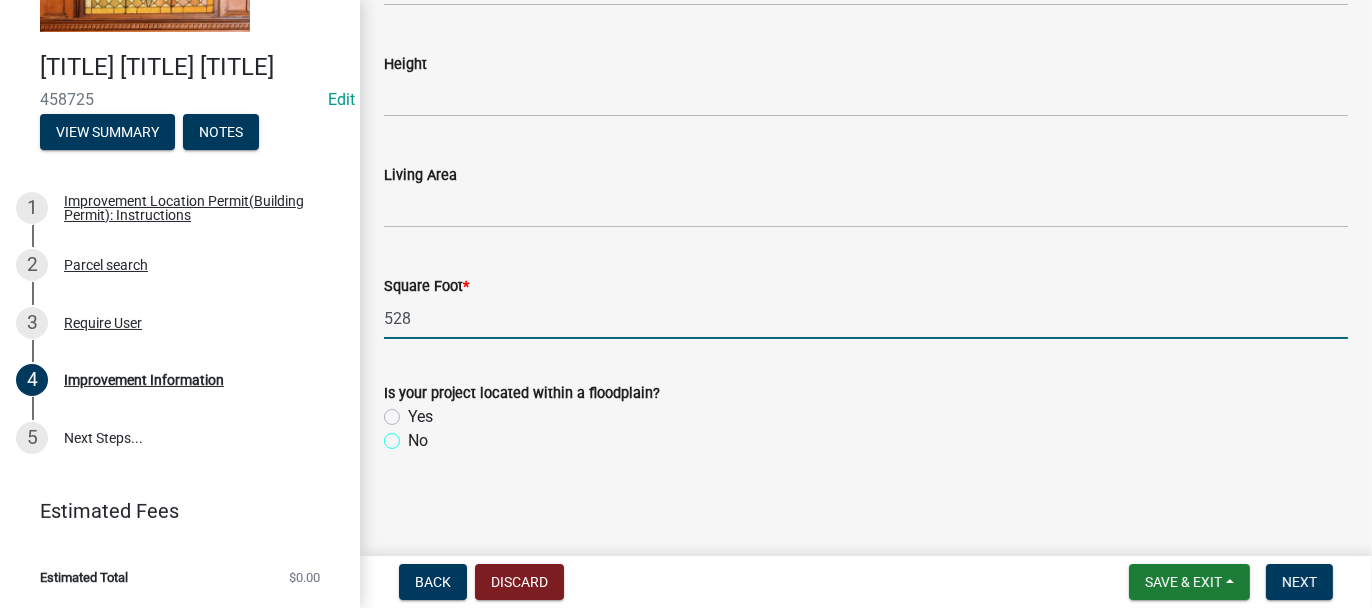 click on "No" at bounding box center [414, 435] 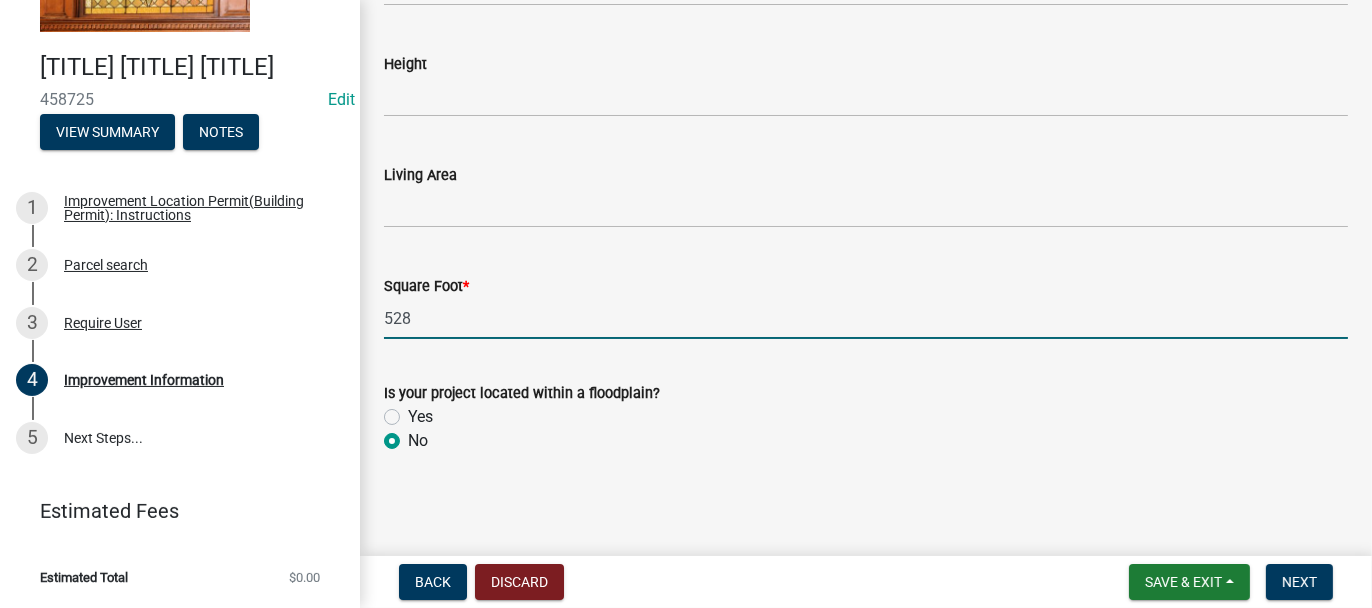 radio on "true" 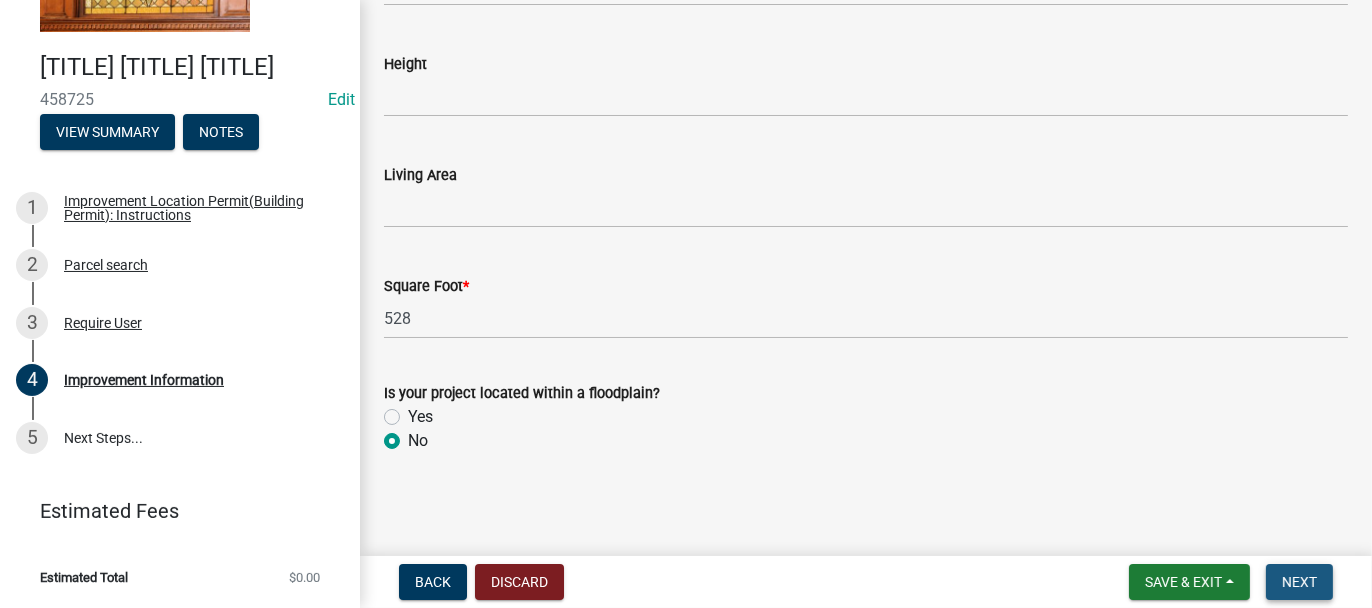 click on "Next" at bounding box center [1299, 582] 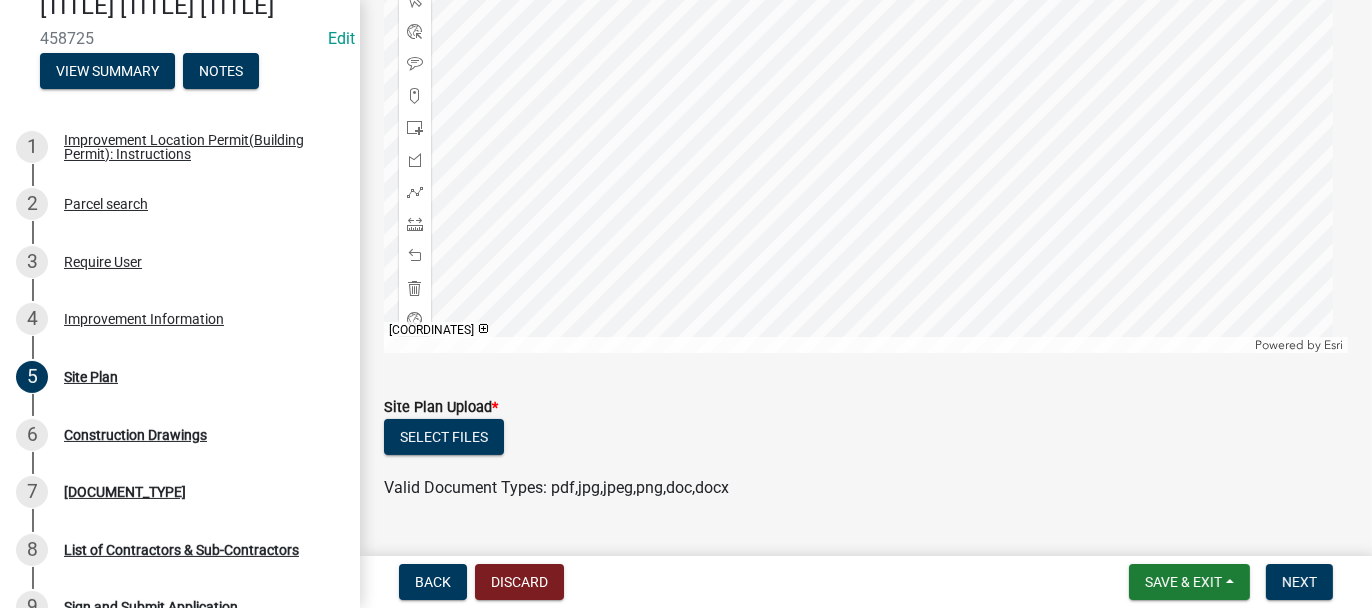 scroll, scrollTop: 397, scrollLeft: 0, axis: vertical 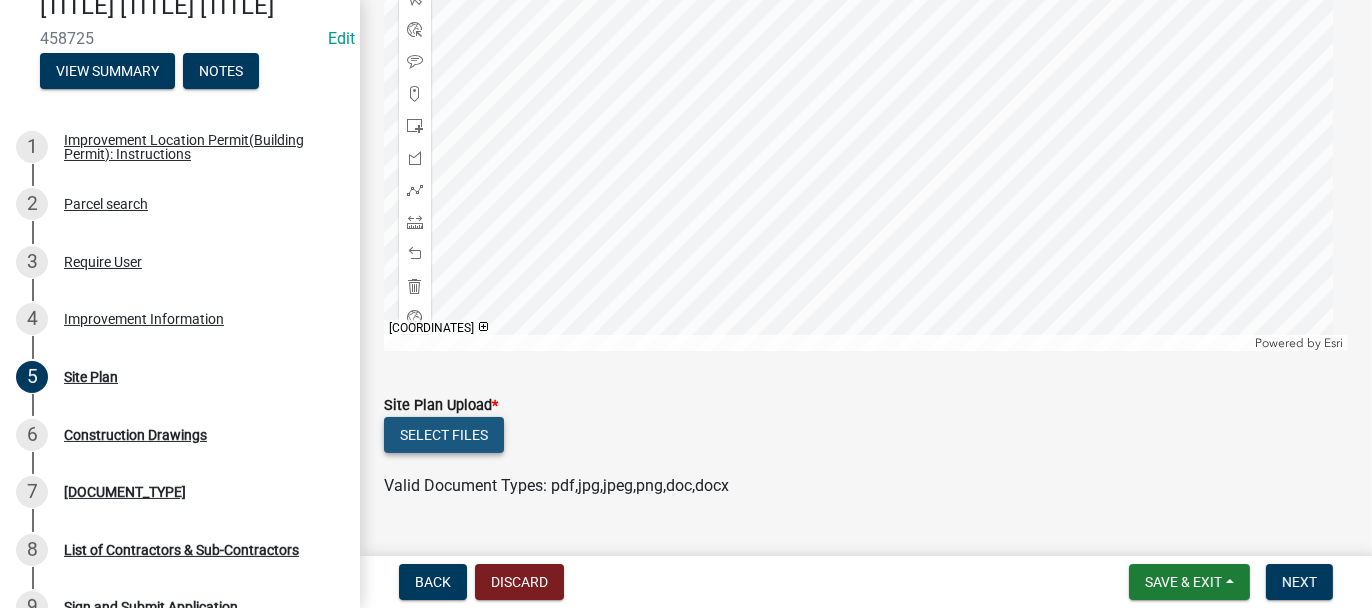 click on "Select files" 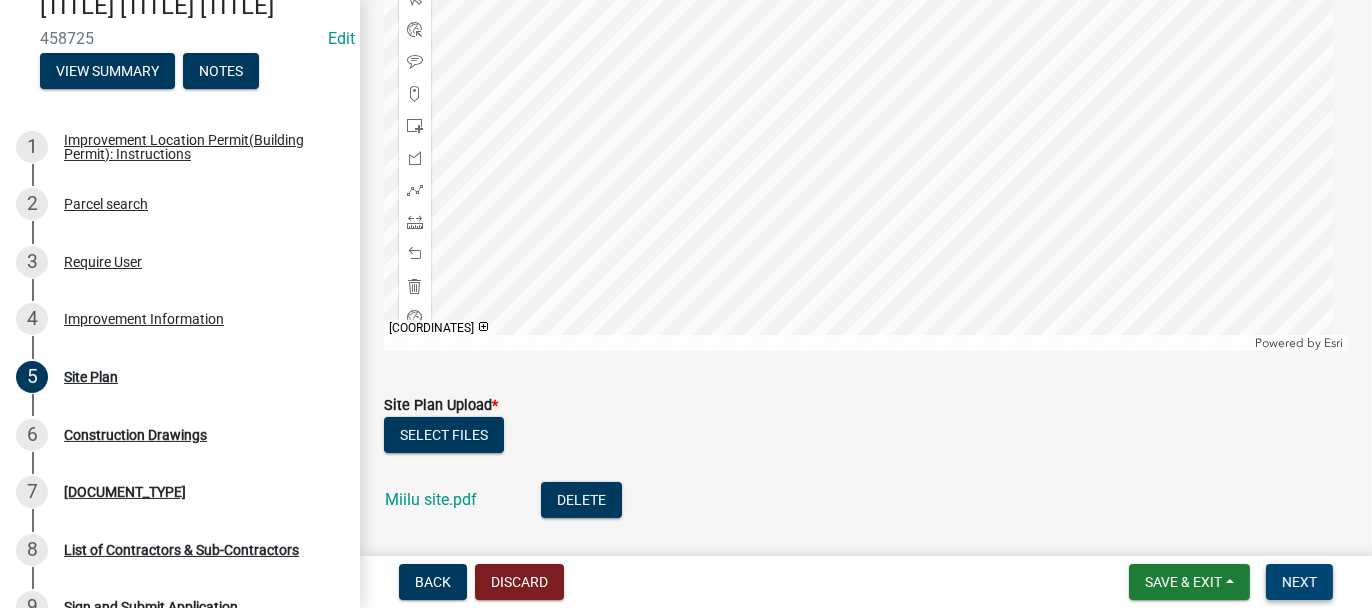 click on "Next" at bounding box center (1299, 582) 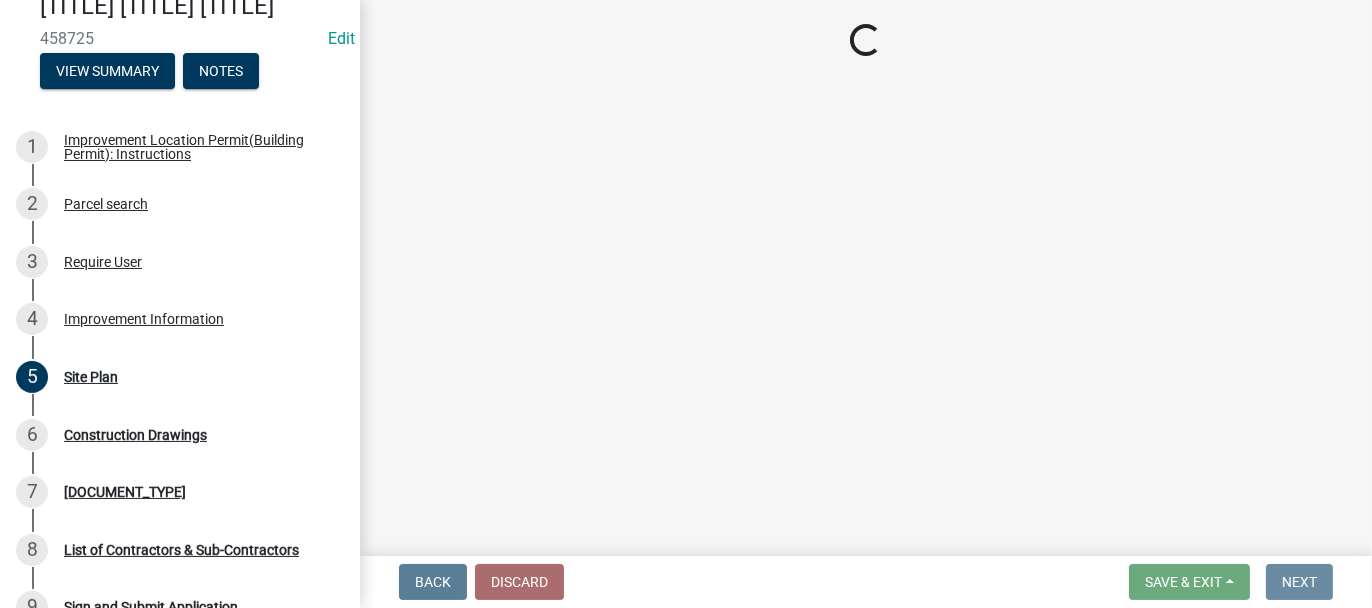 scroll, scrollTop: 0, scrollLeft: 0, axis: both 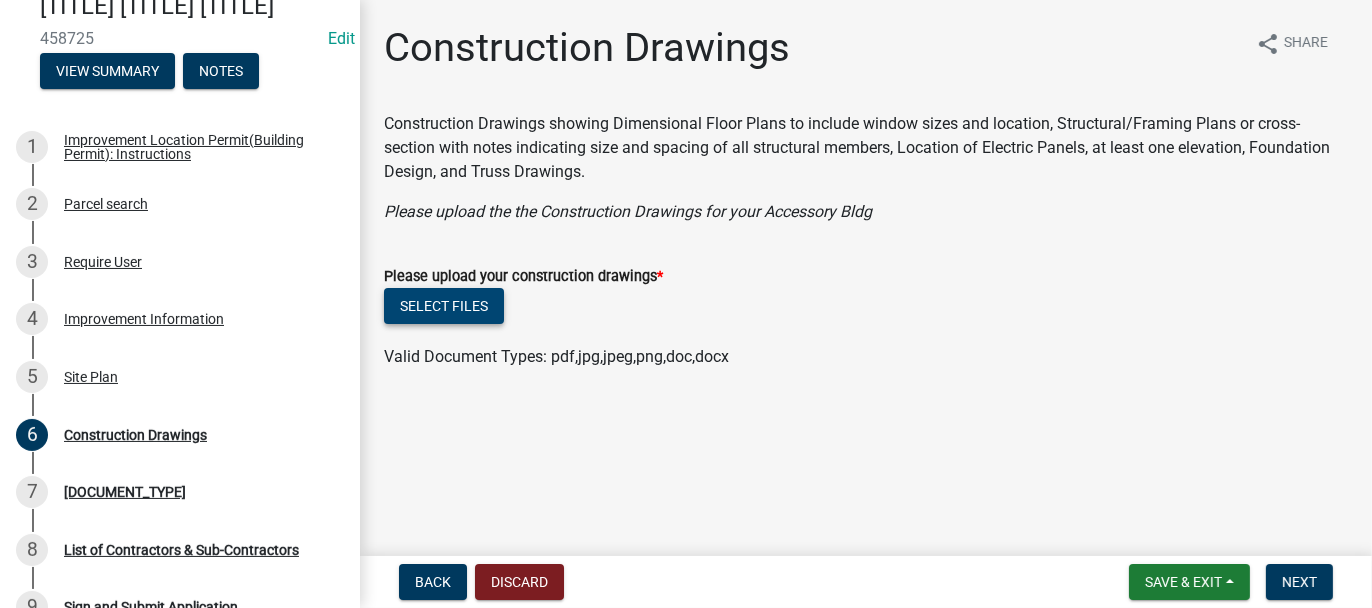 click on "Select files" 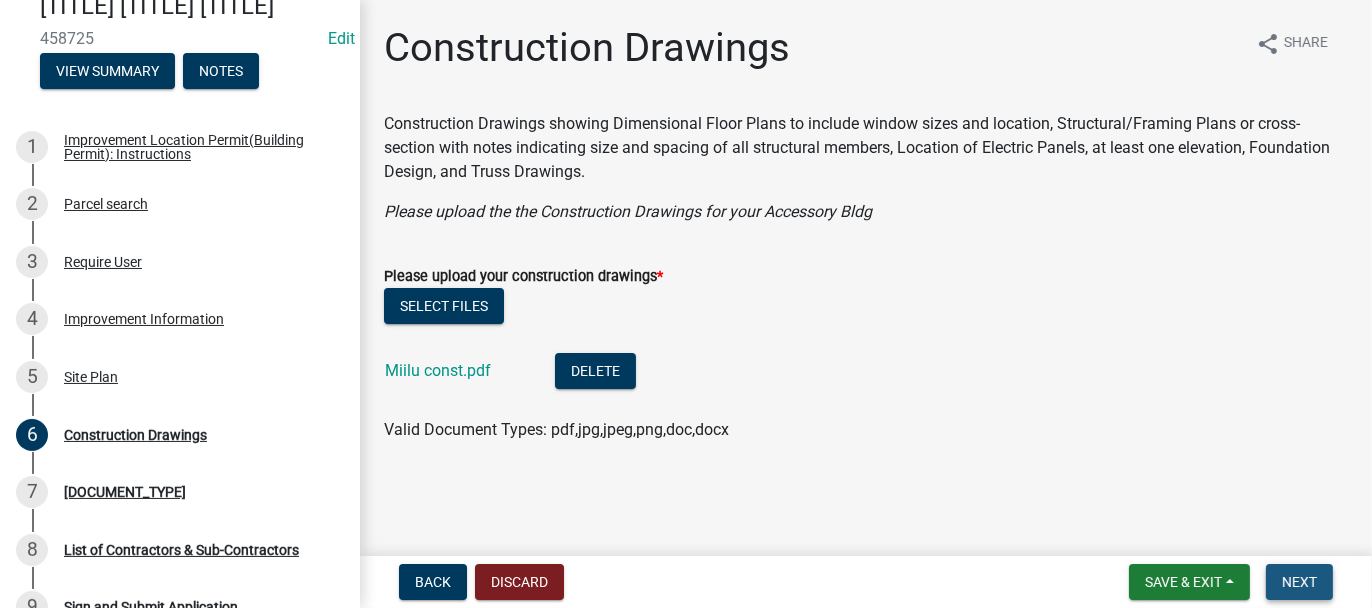 click on "Next" at bounding box center (1299, 582) 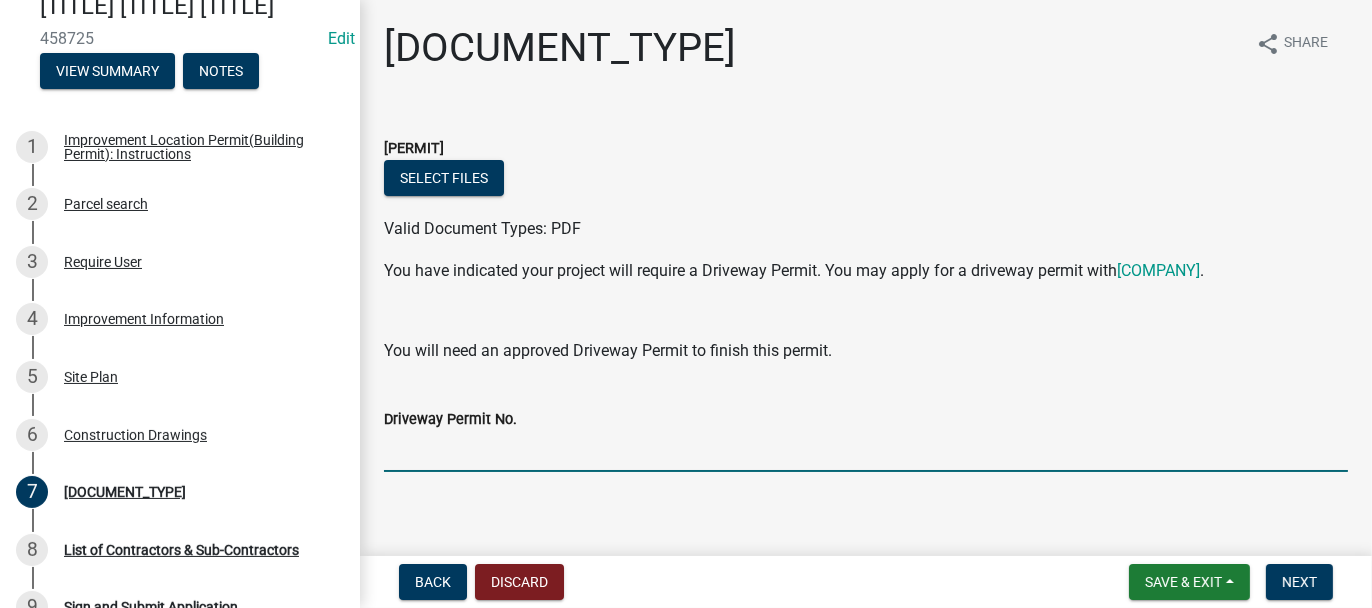 click on "Driveway Permit No." at bounding box center [866, 451] 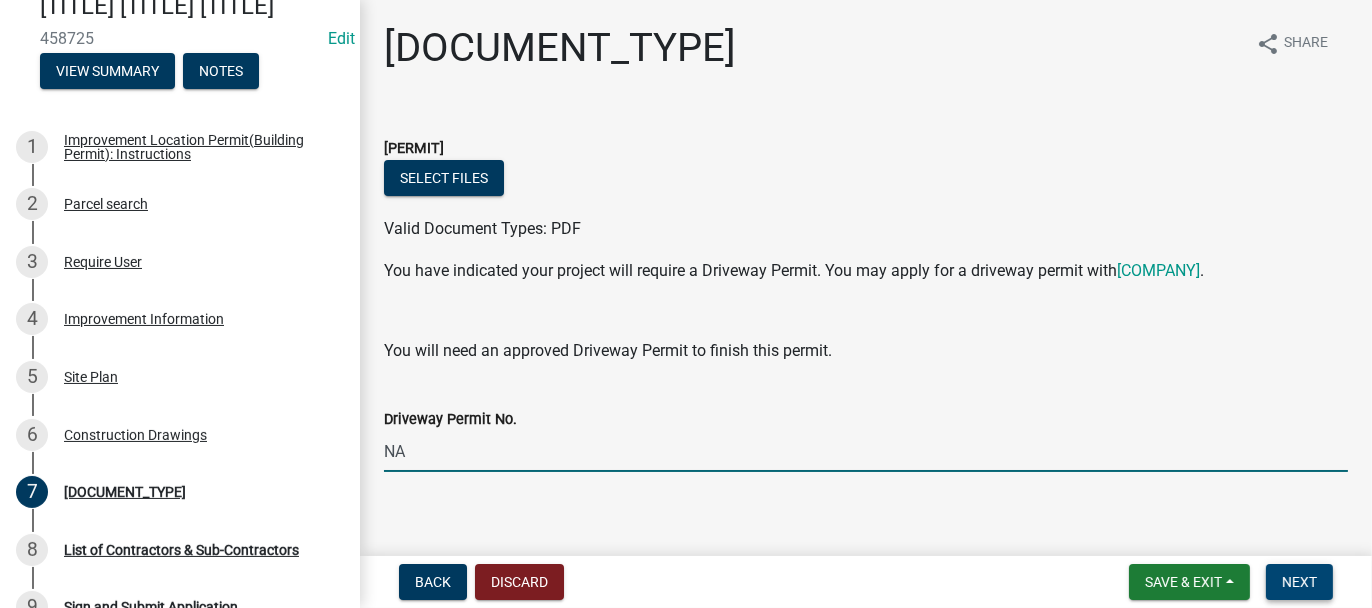 type on "NA" 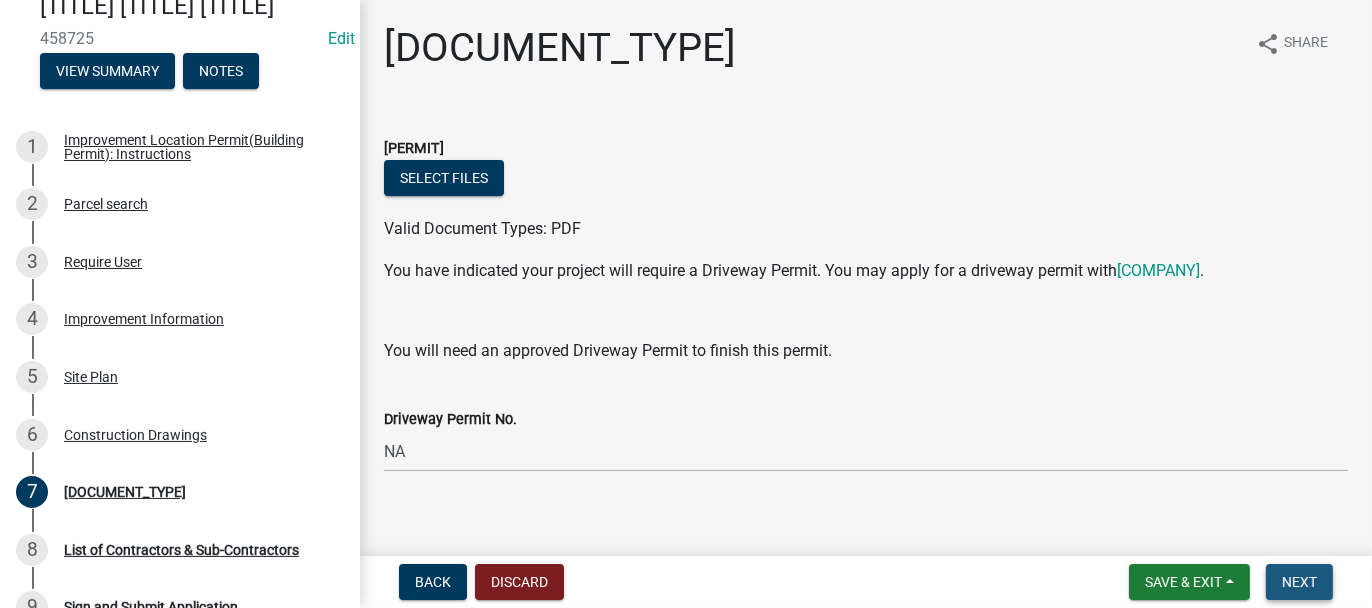 click on "Next" at bounding box center (1299, 582) 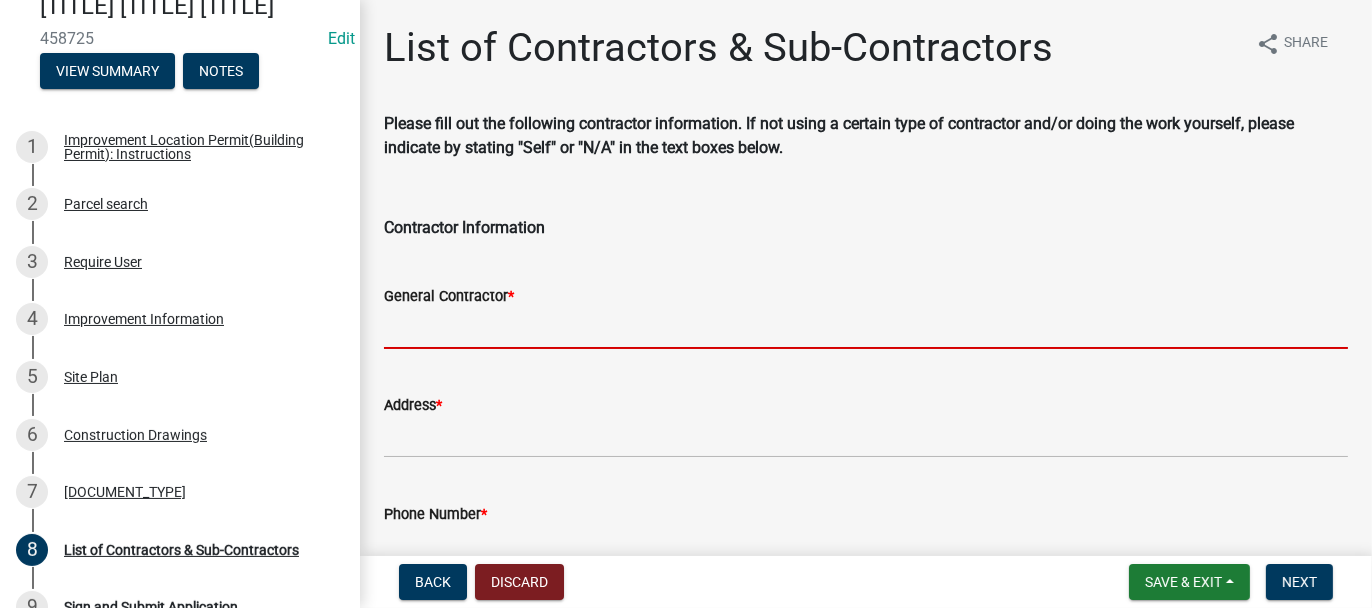 click on "General Contractor  *" at bounding box center (866, 328) 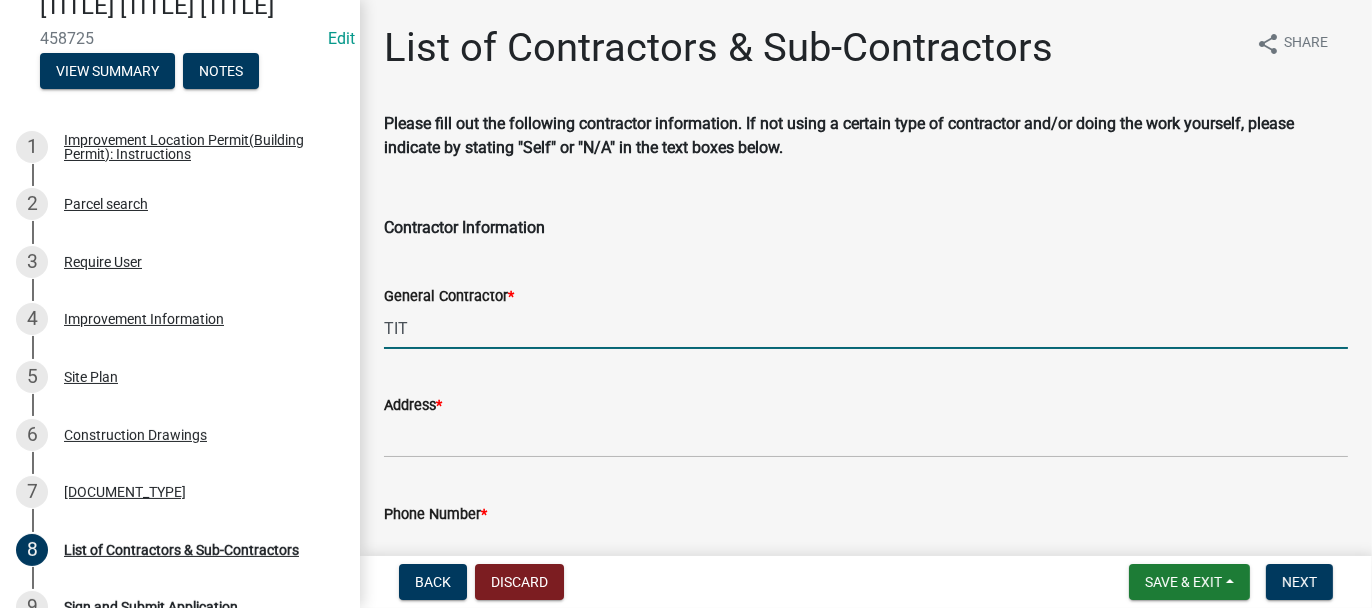 type on "TITAN BUILDERS CUSTOM HOMES LLC" 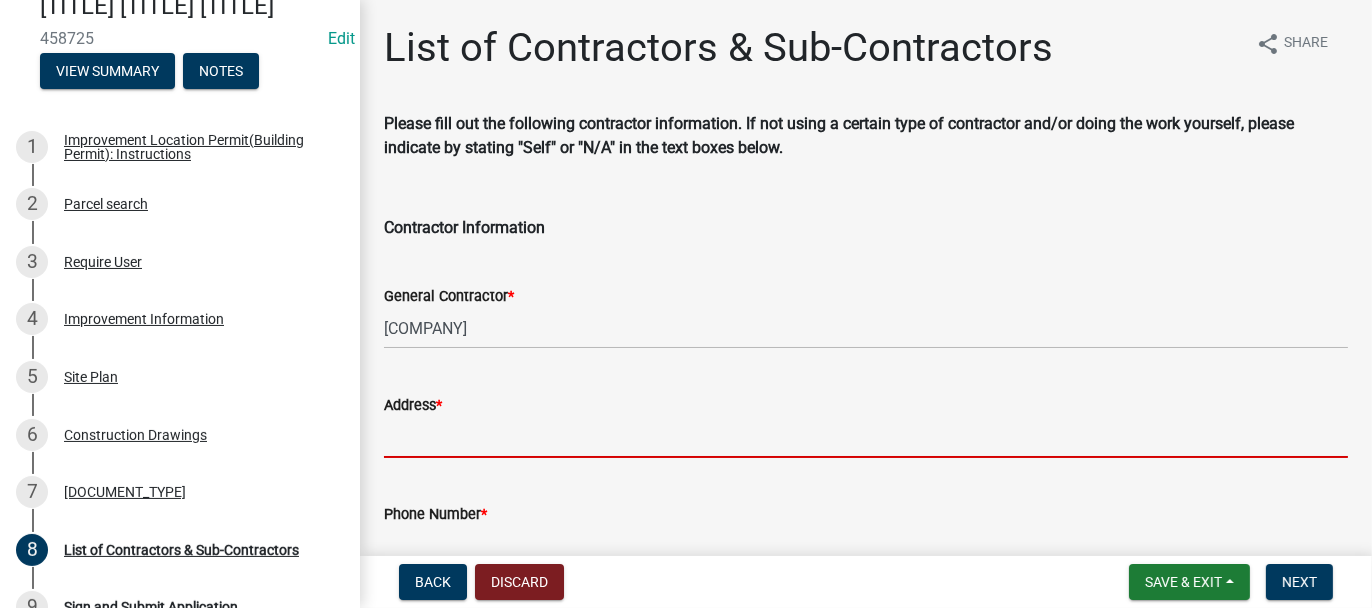 click on "Address  *" at bounding box center (866, 437) 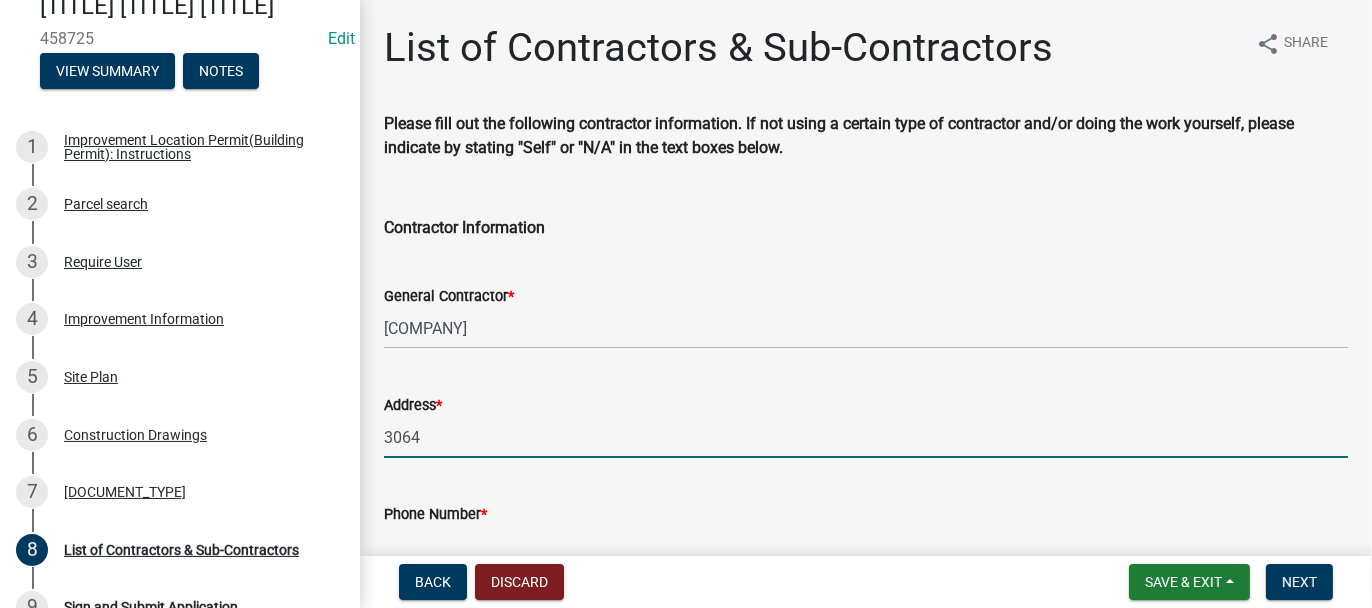 type on "3064 NELSON LN, WHEATFIELD" 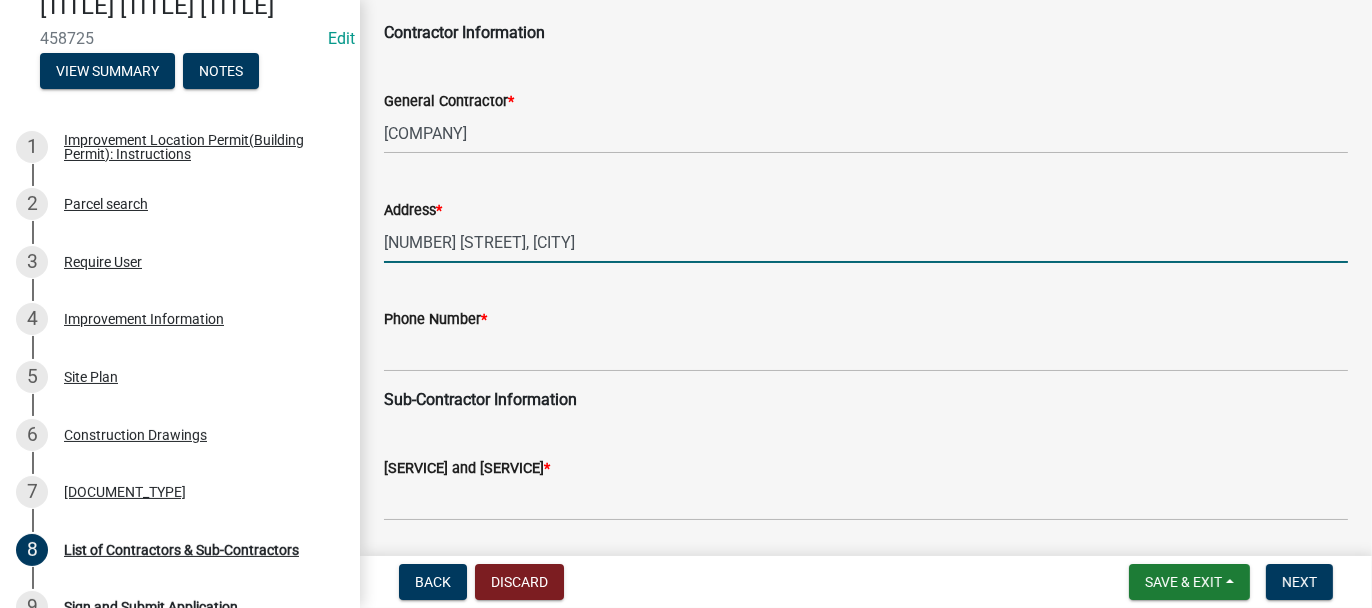 scroll, scrollTop: 200, scrollLeft: 0, axis: vertical 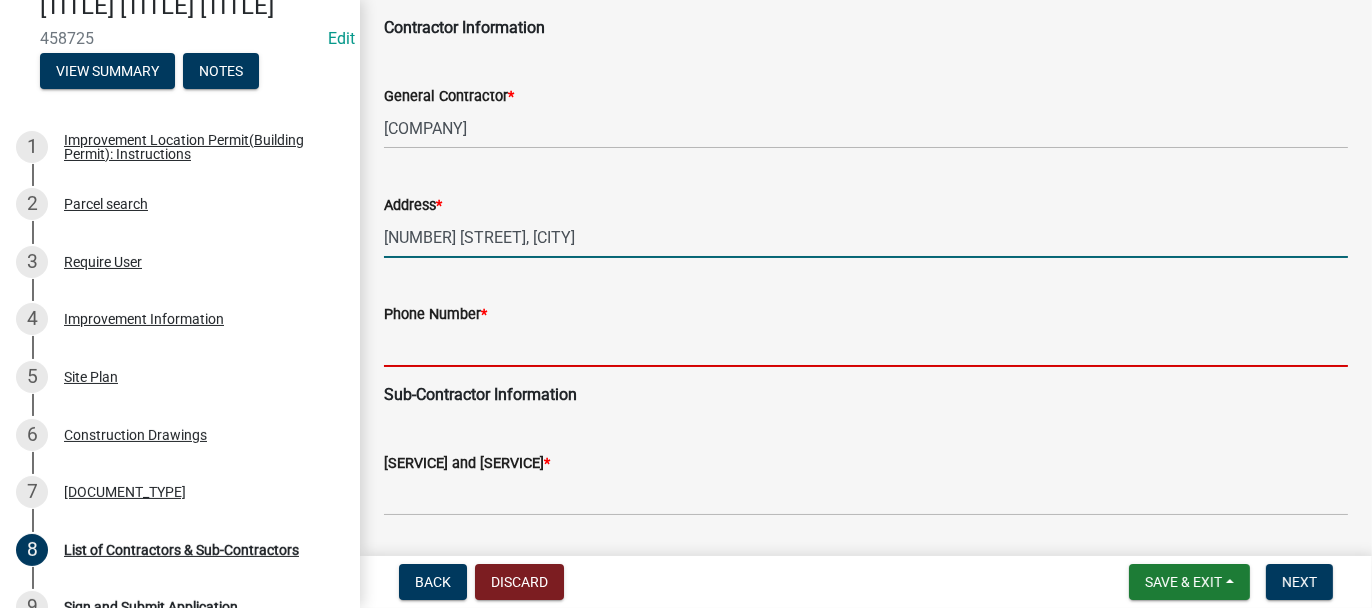 click on "Phone Number   *" at bounding box center (866, 346) 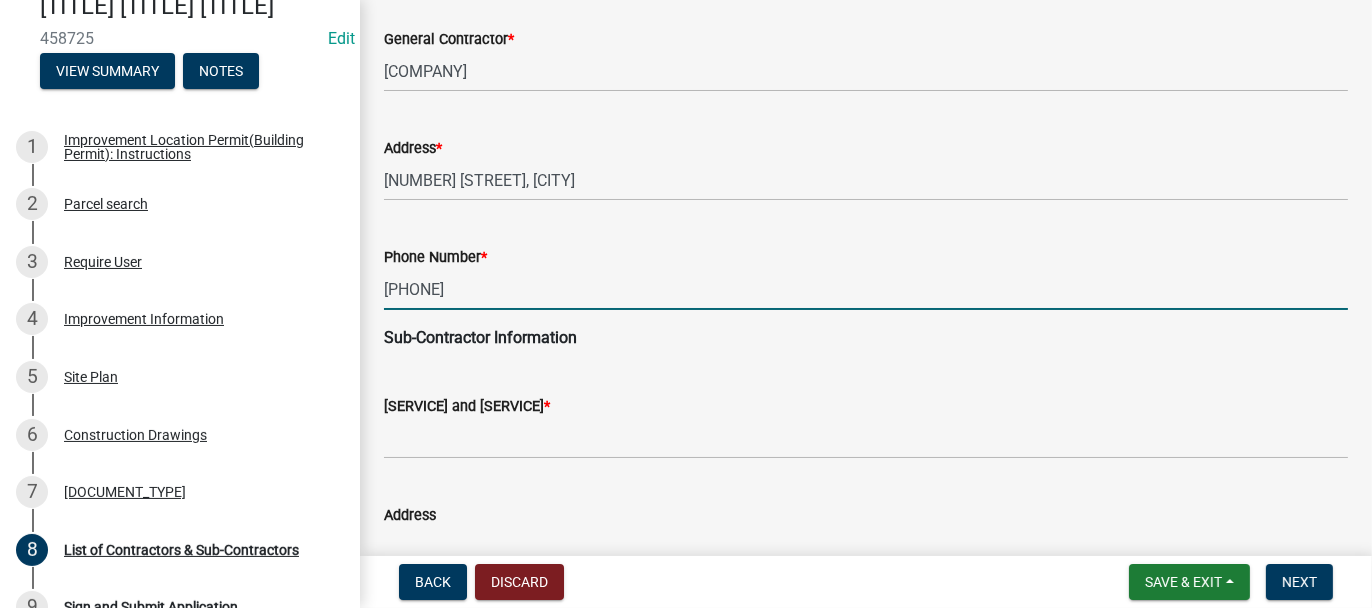 scroll, scrollTop: 300, scrollLeft: 0, axis: vertical 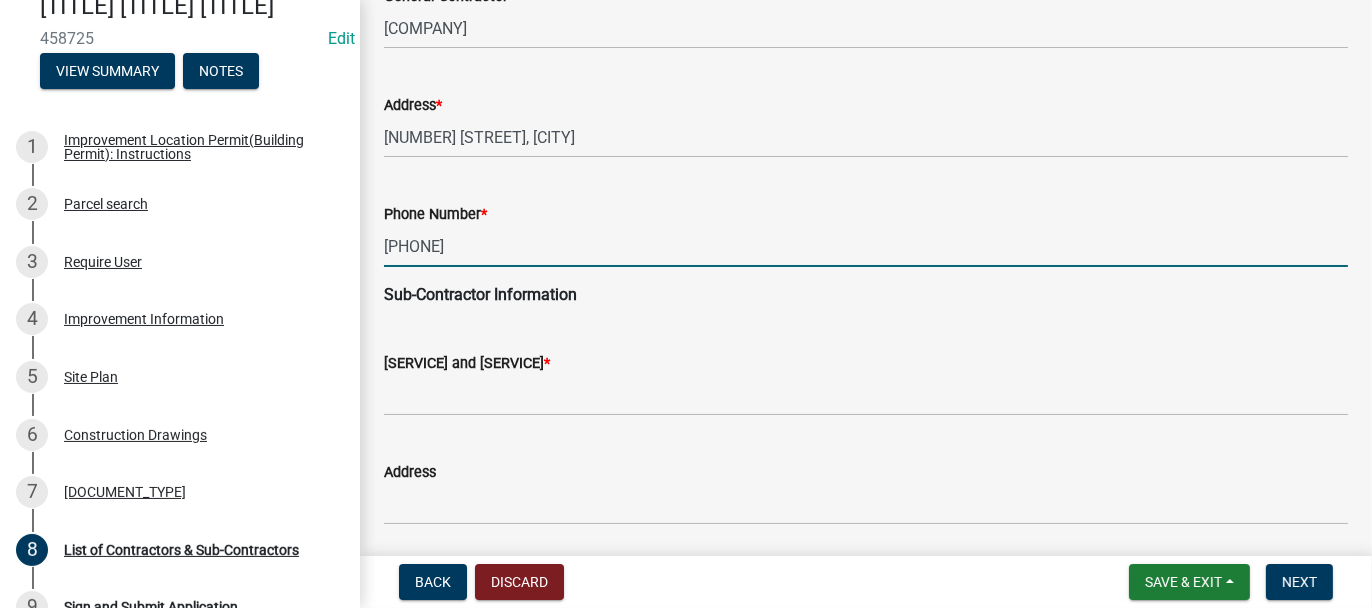 type on "219-863-8553" 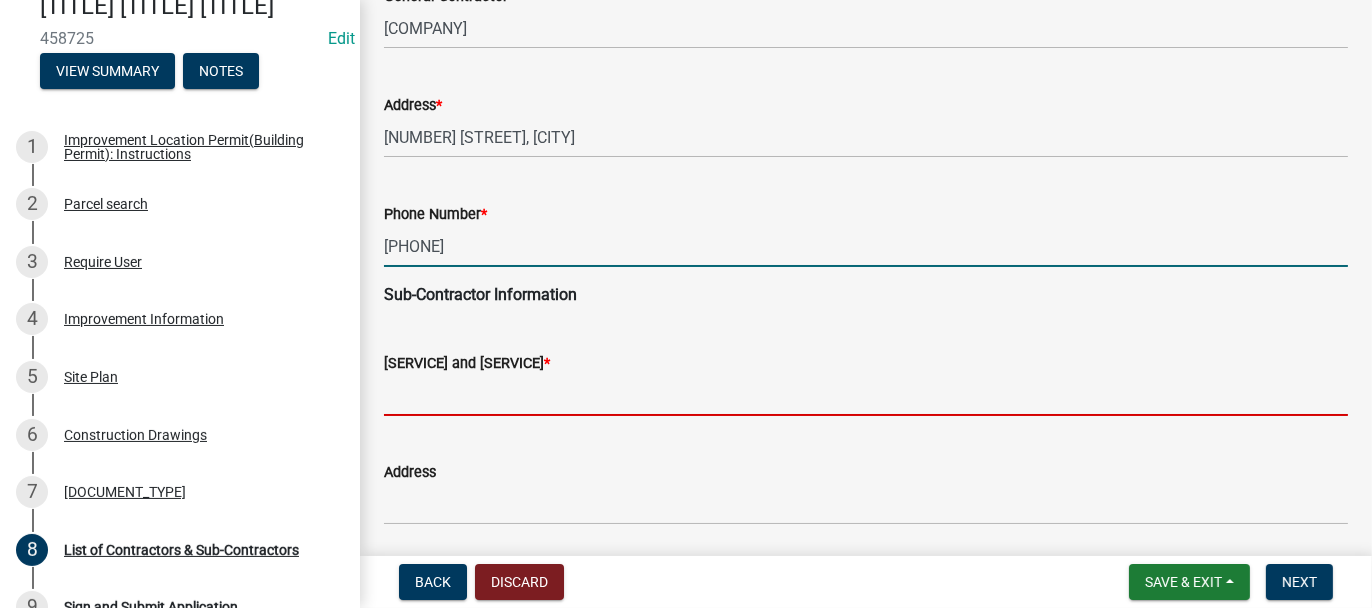 click on "A. Concrete and Excavation  *" at bounding box center (866, 395) 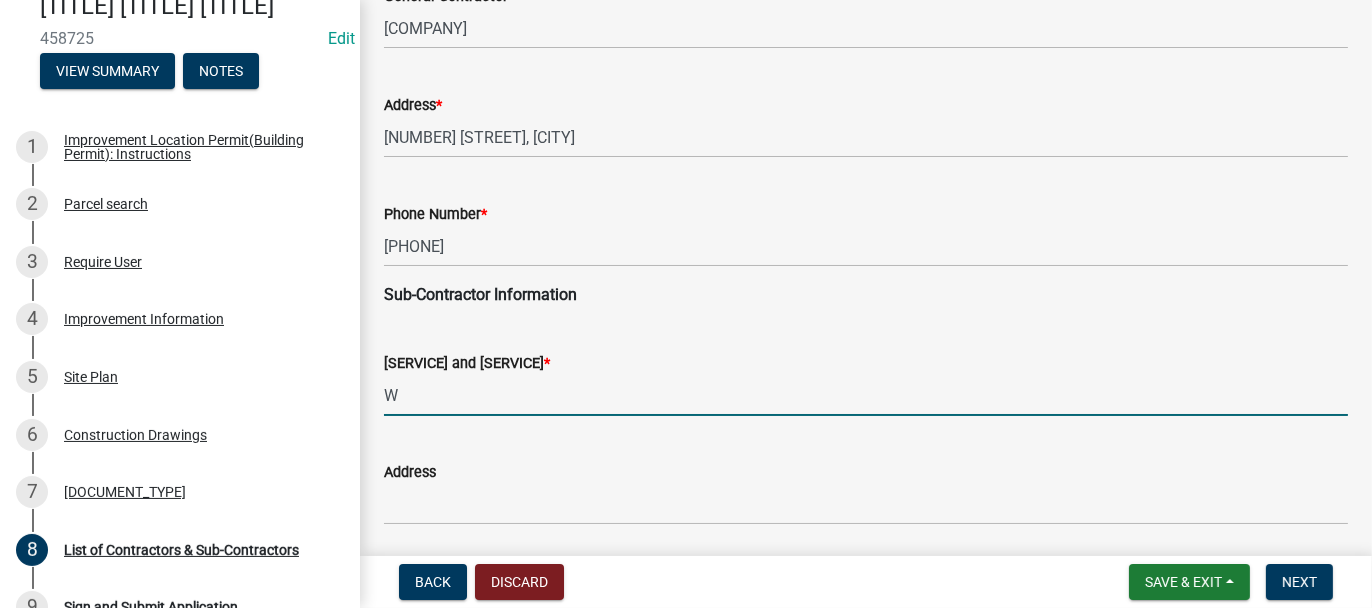 type on "WIGGS" 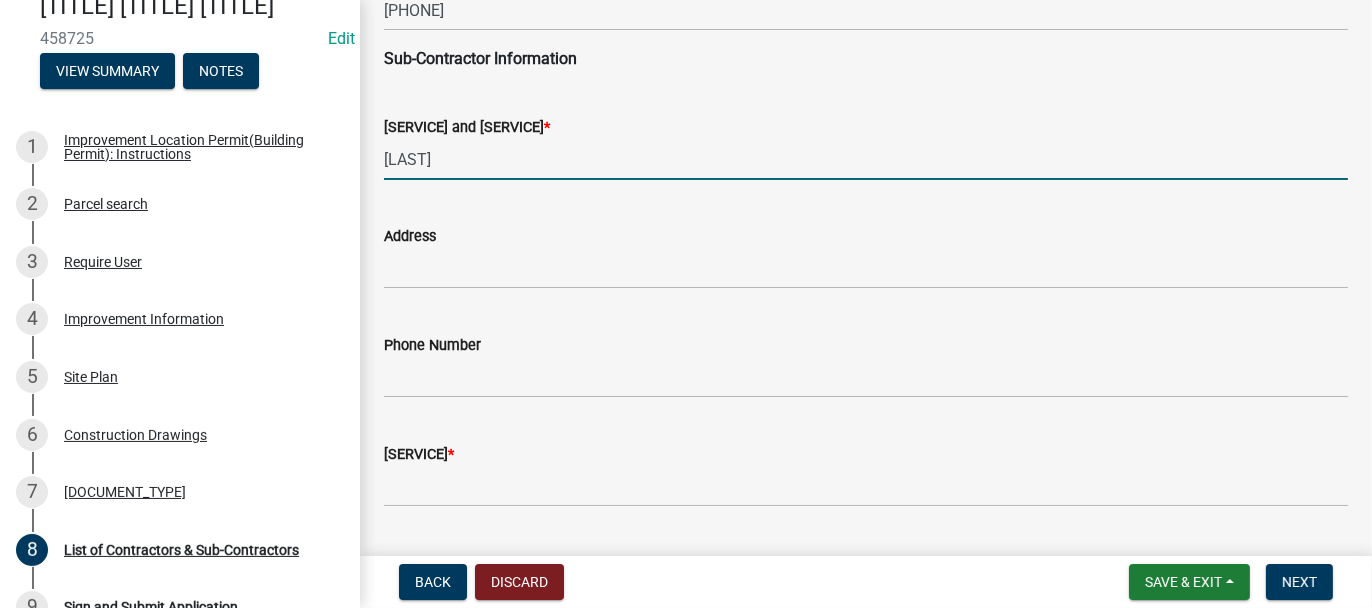 scroll, scrollTop: 600, scrollLeft: 0, axis: vertical 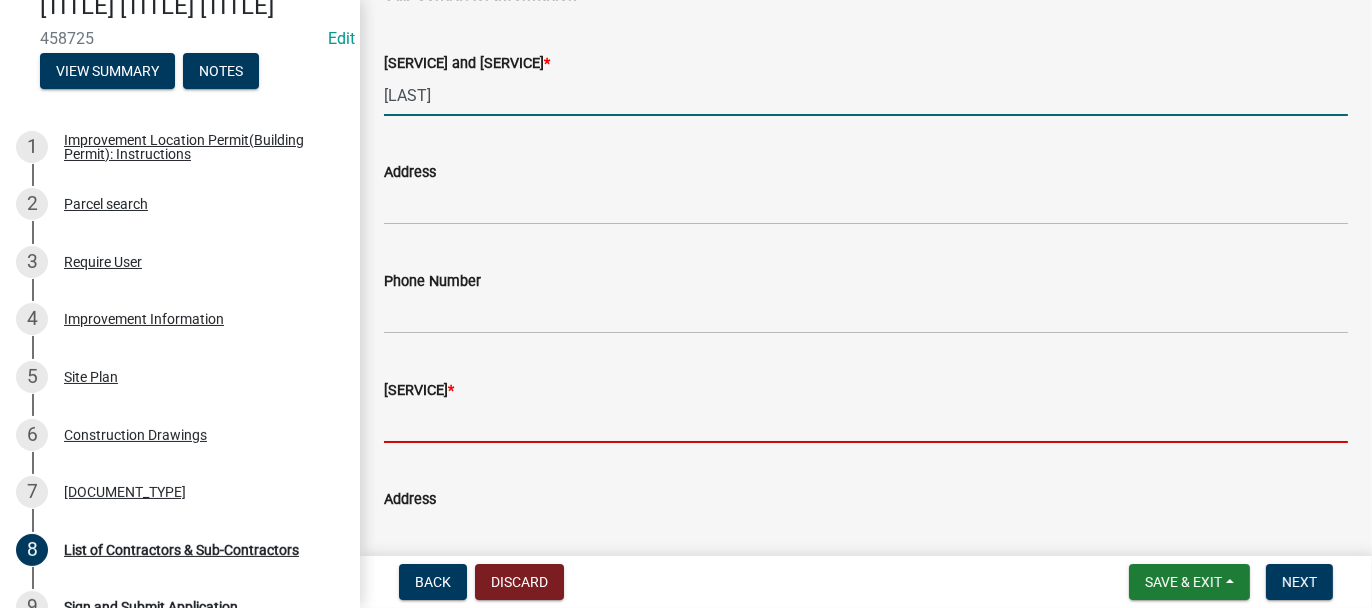 click on "B. Electrical  *" at bounding box center (866, 422) 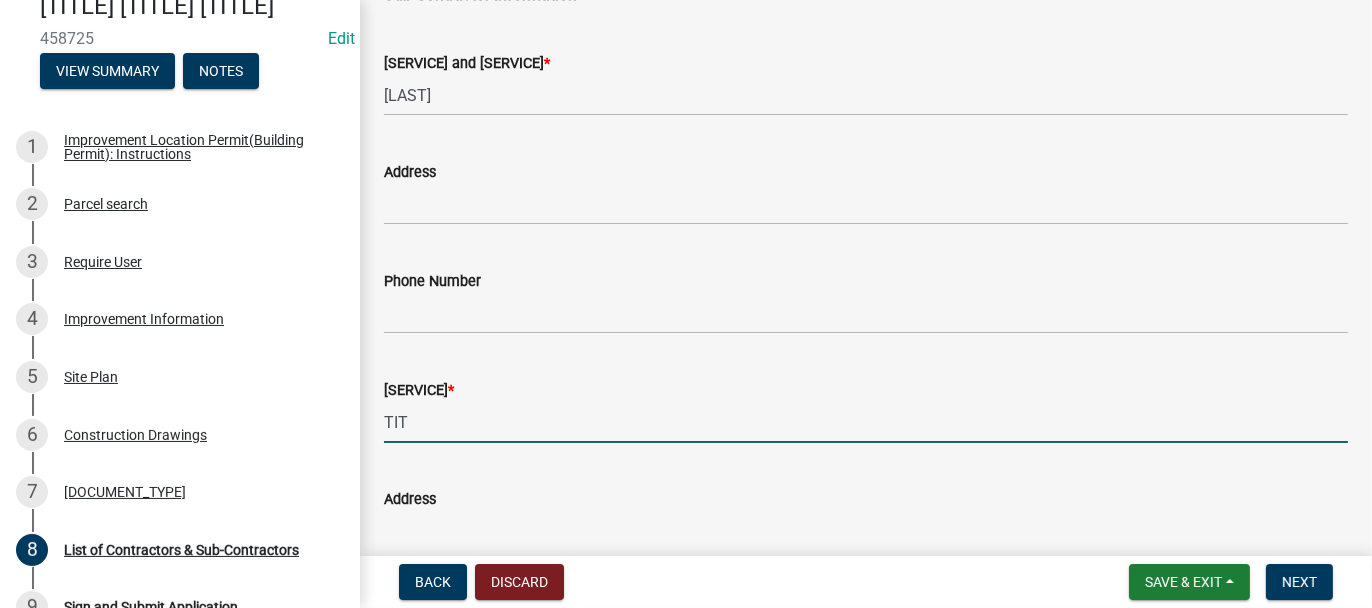 type on "TITAN BUILDERS" 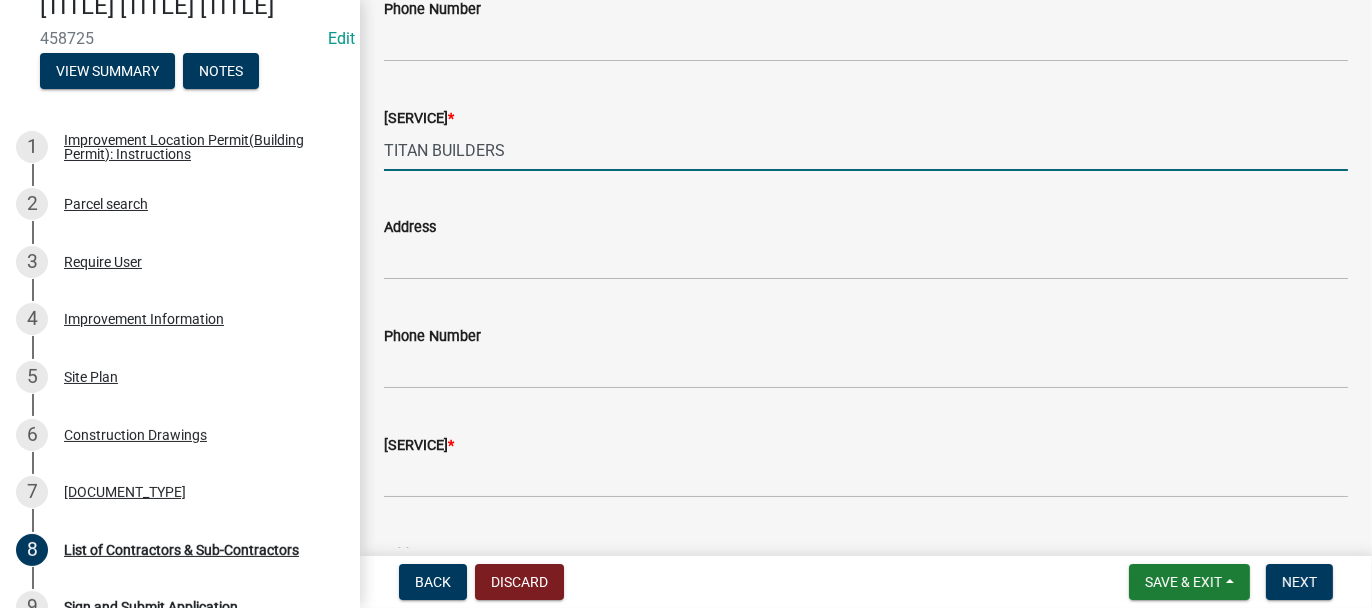scroll, scrollTop: 900, scrollLeft: 0, axis: vertical 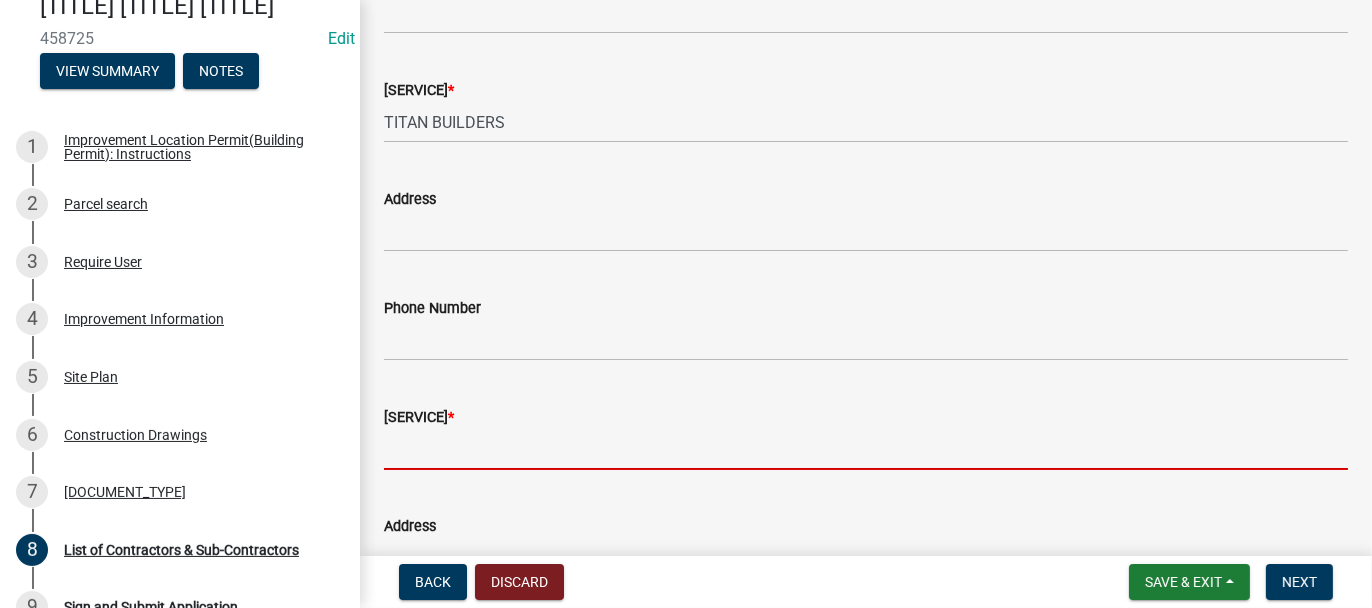 click on "C. Heating and Air Conditioning  *" at bounding box center [866, 449] 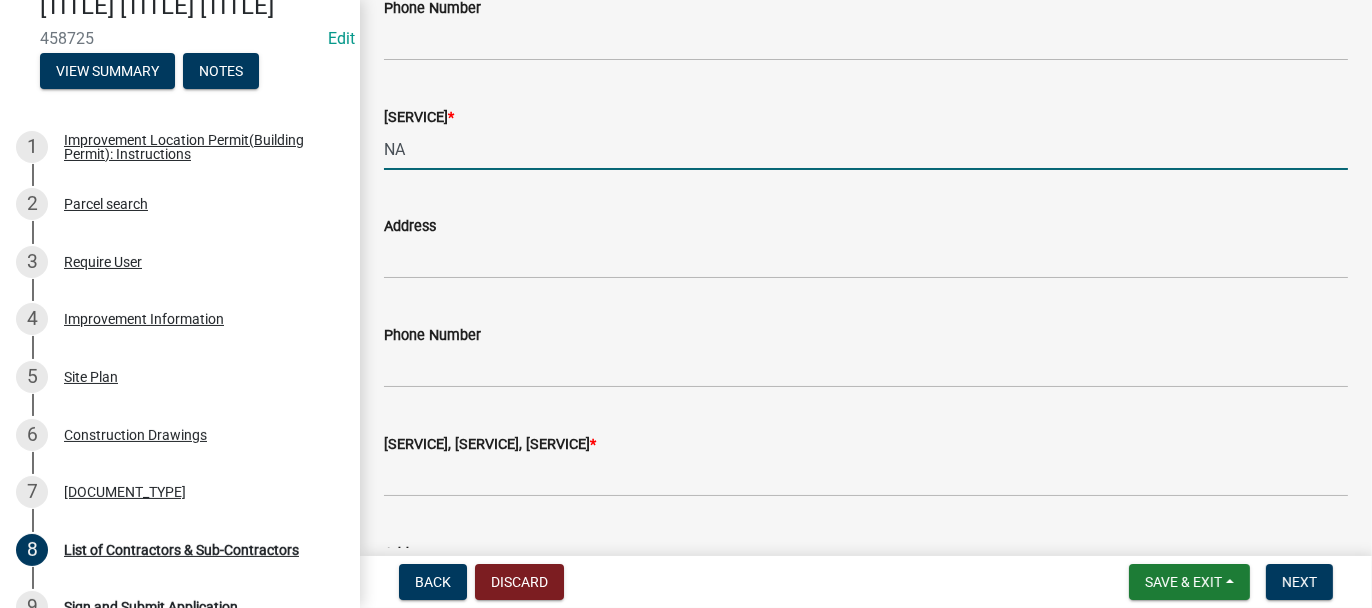 scroll, scrollTop: 1300, scrollLeft: 0, axis: vertical 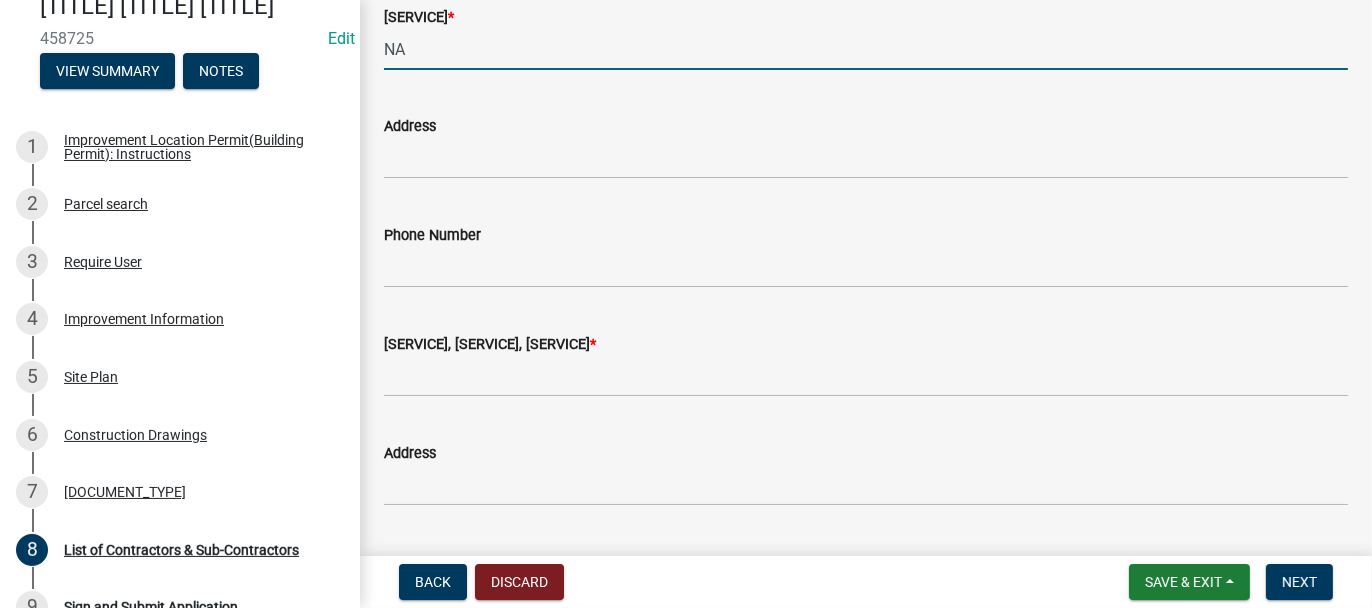 type on "NA" 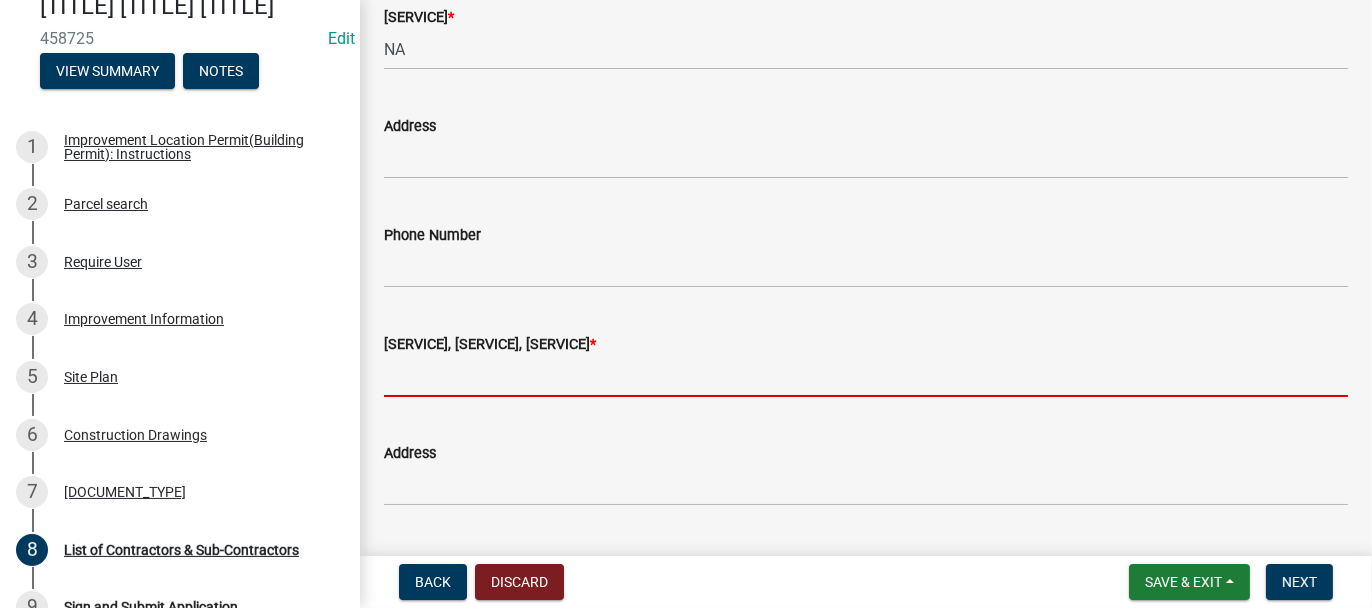click on "D. Masonry Work, Stone Masonry, Bricklaying  *" at bounding box center [866, 376] 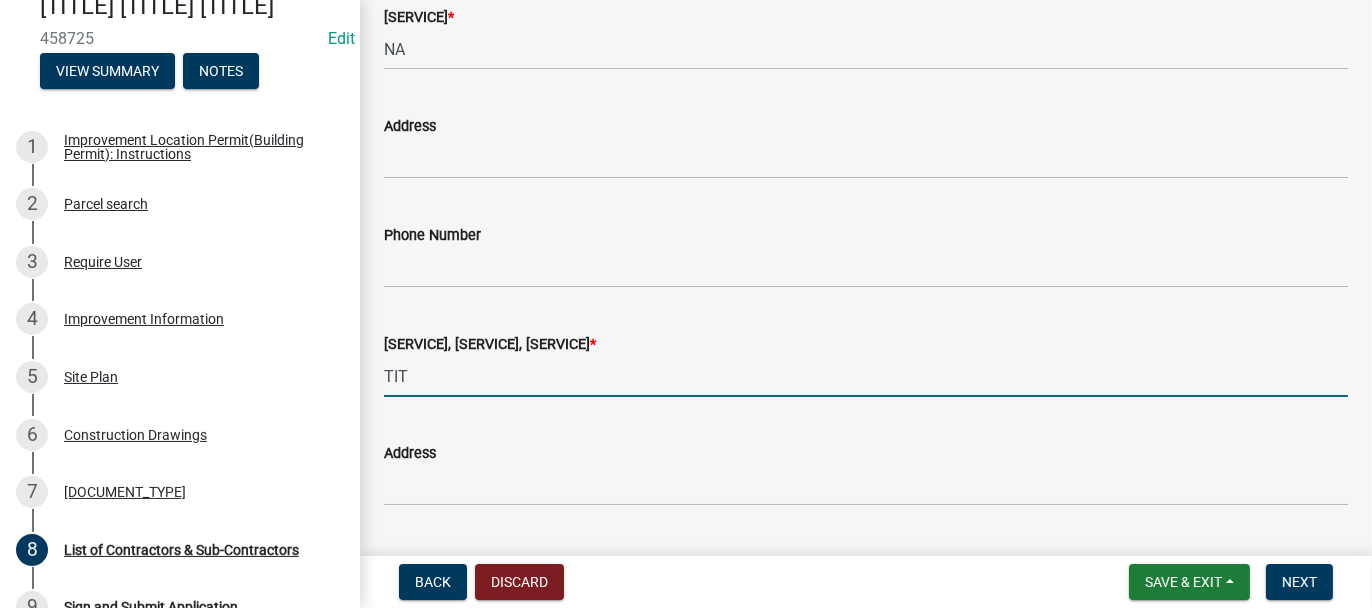 type on "TITAN CUSTOM HOMES" 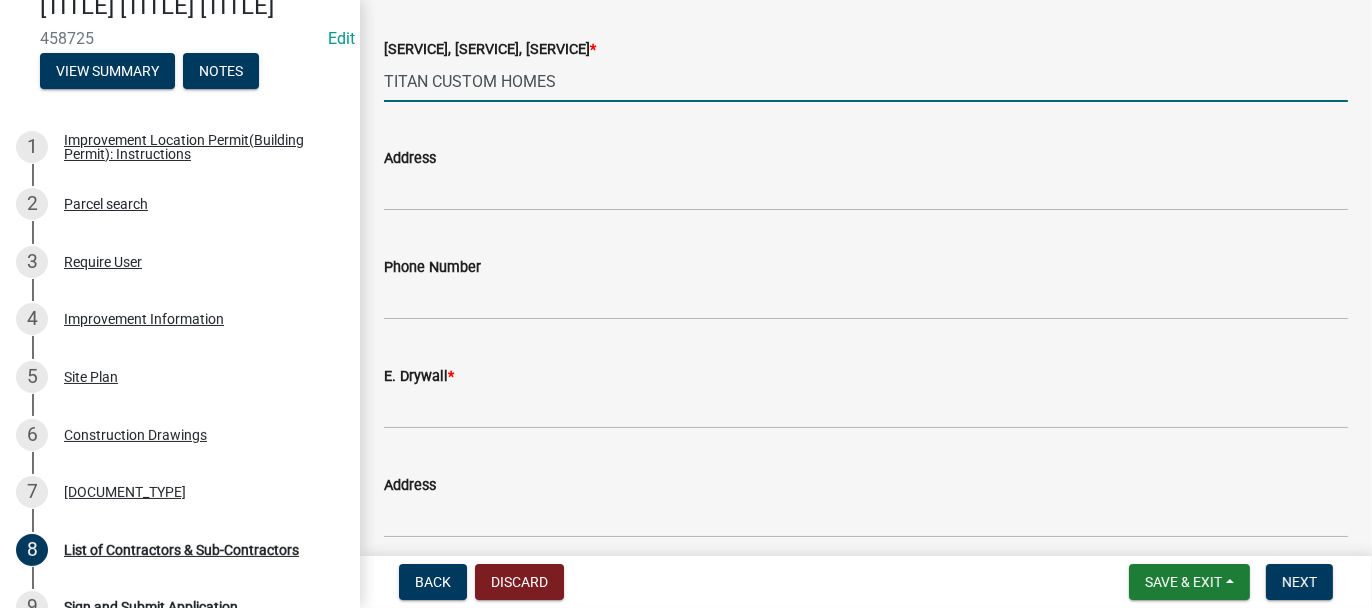 scroll, scrollTop: 1600, scrollLeft: 0, axis: vertical 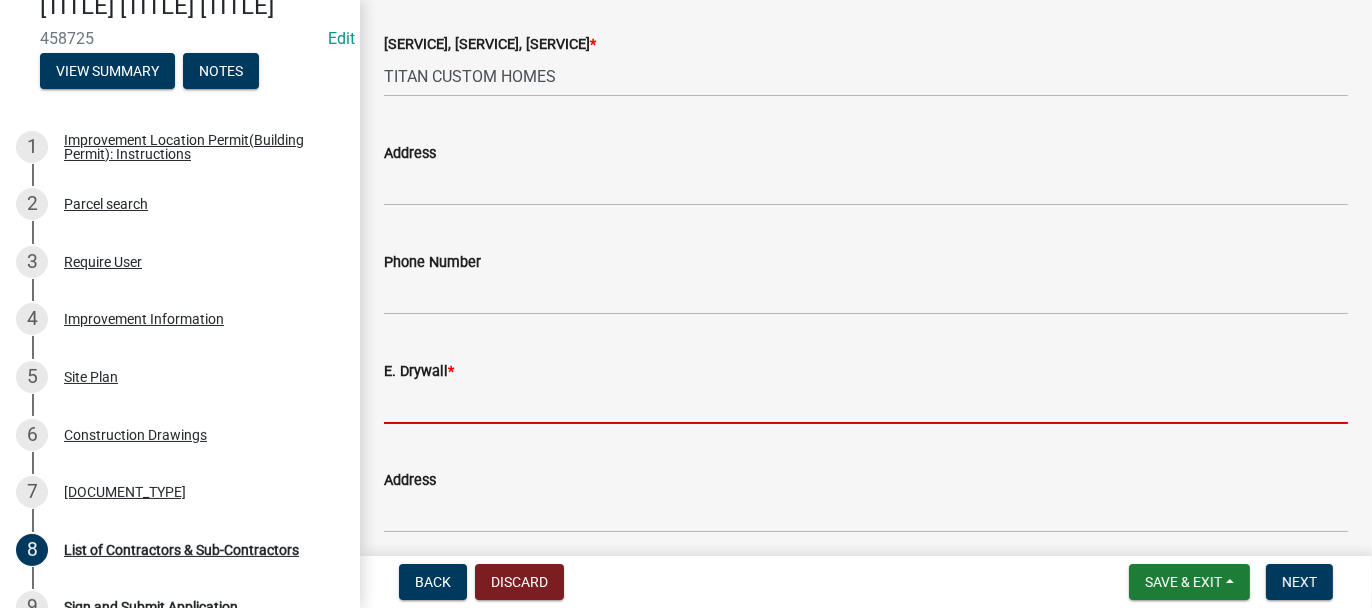 click on "E. Drywall  *" at bounding box center (866, 403) 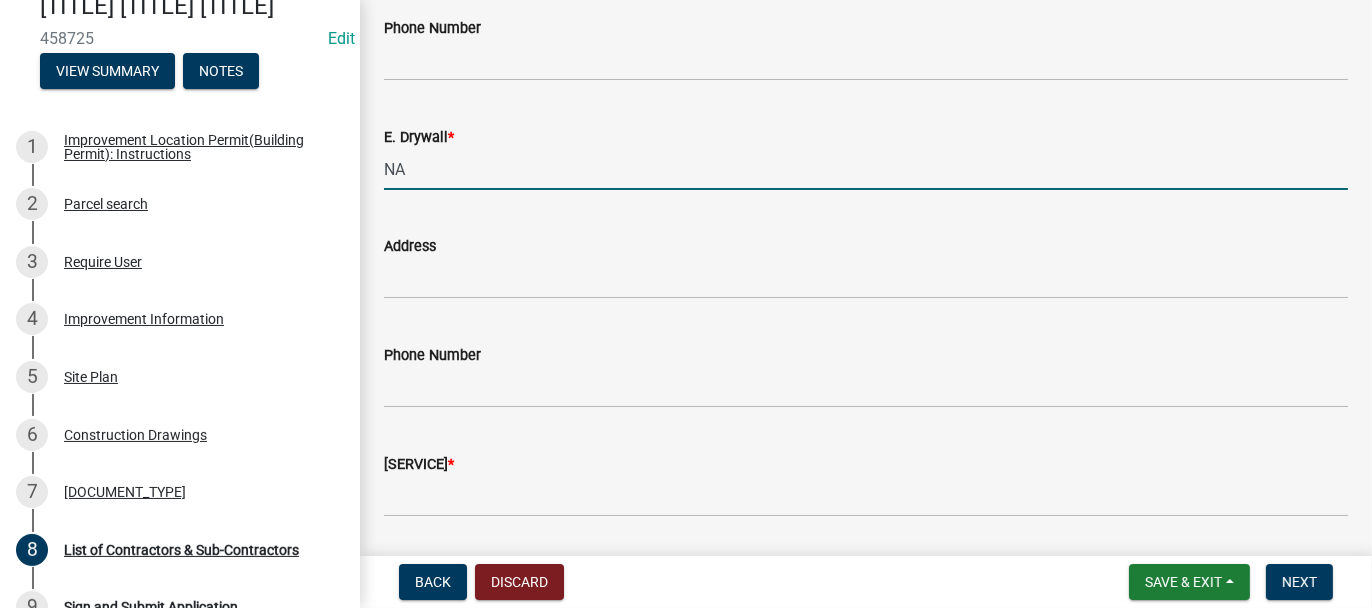 scroll, scrollTop: 1900, scrollLeft: 0, axis: vertical 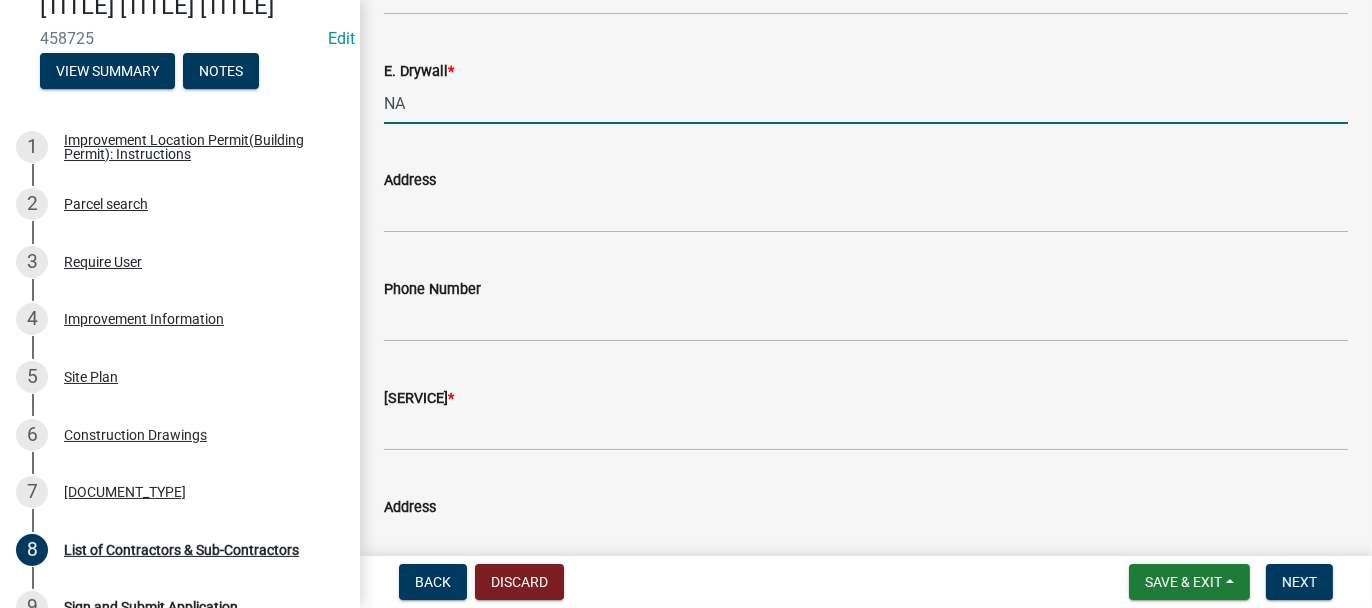 type on "NA" 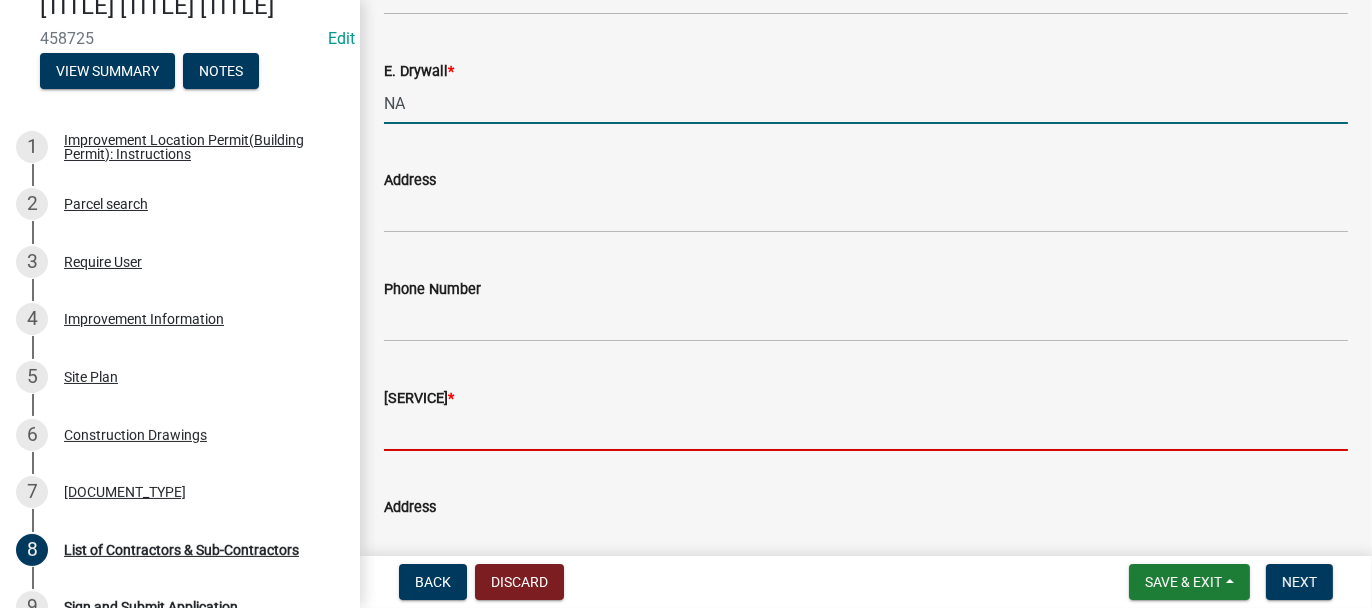 click on "F. Plumbing  *" at bounding box center (866, 430) 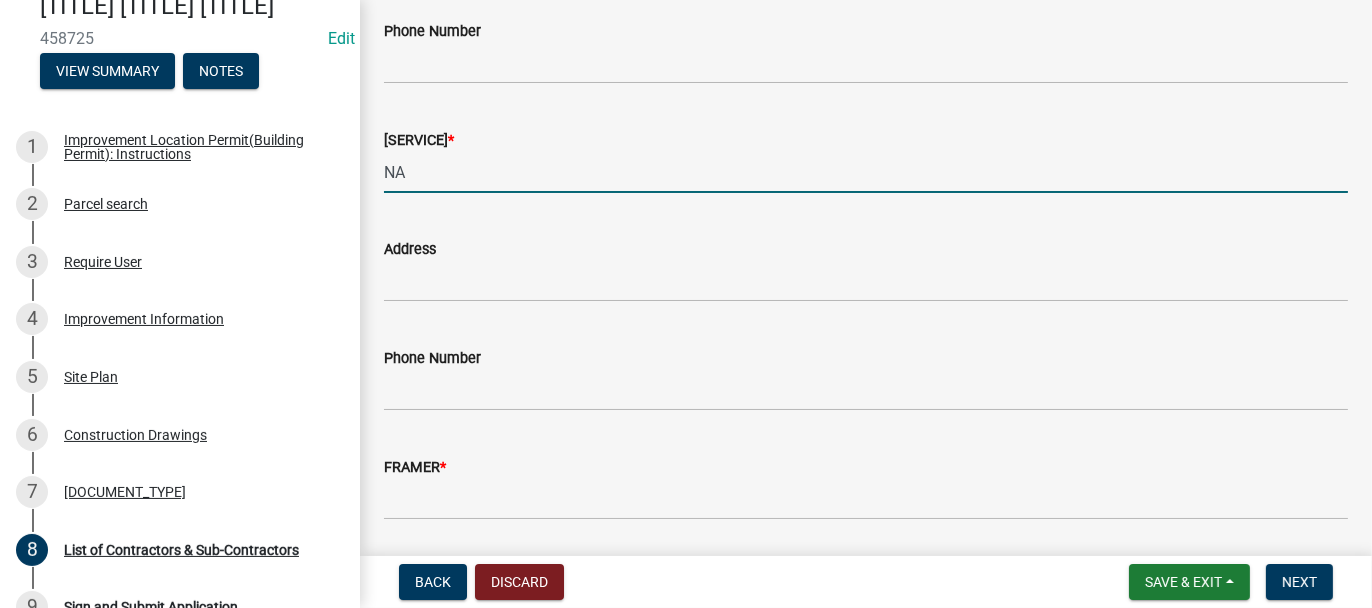 scroll, scrollTop: 2200, scrollLeft: 0, axis: vertical 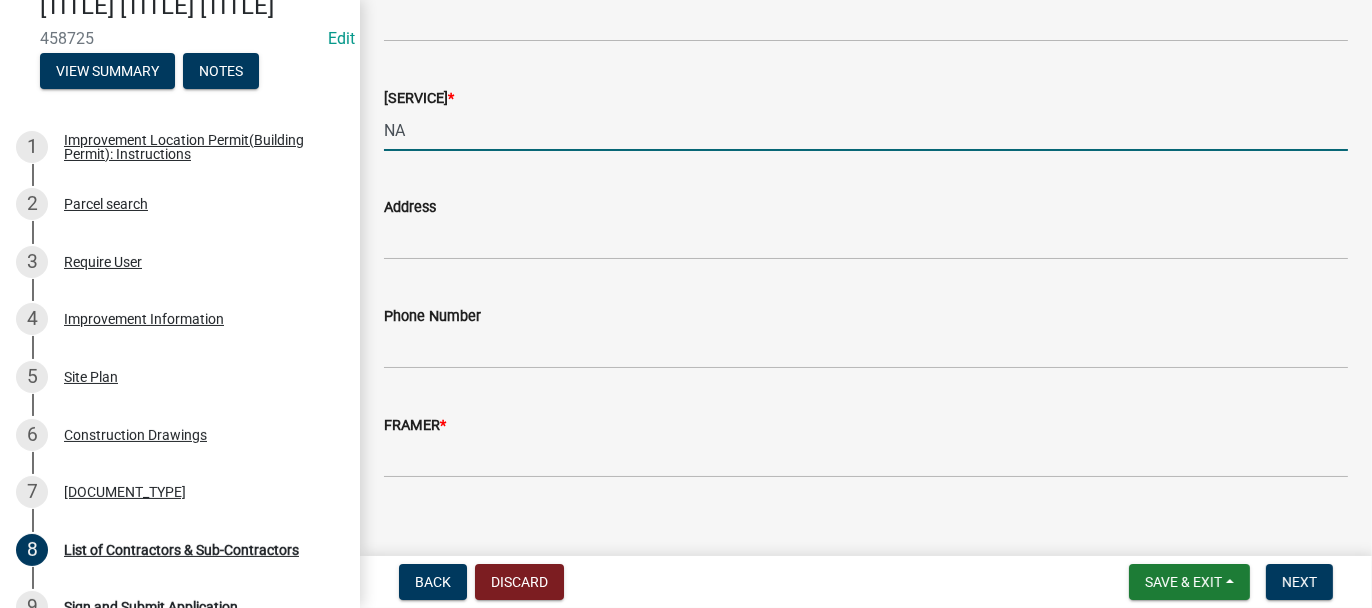 type on "NA" 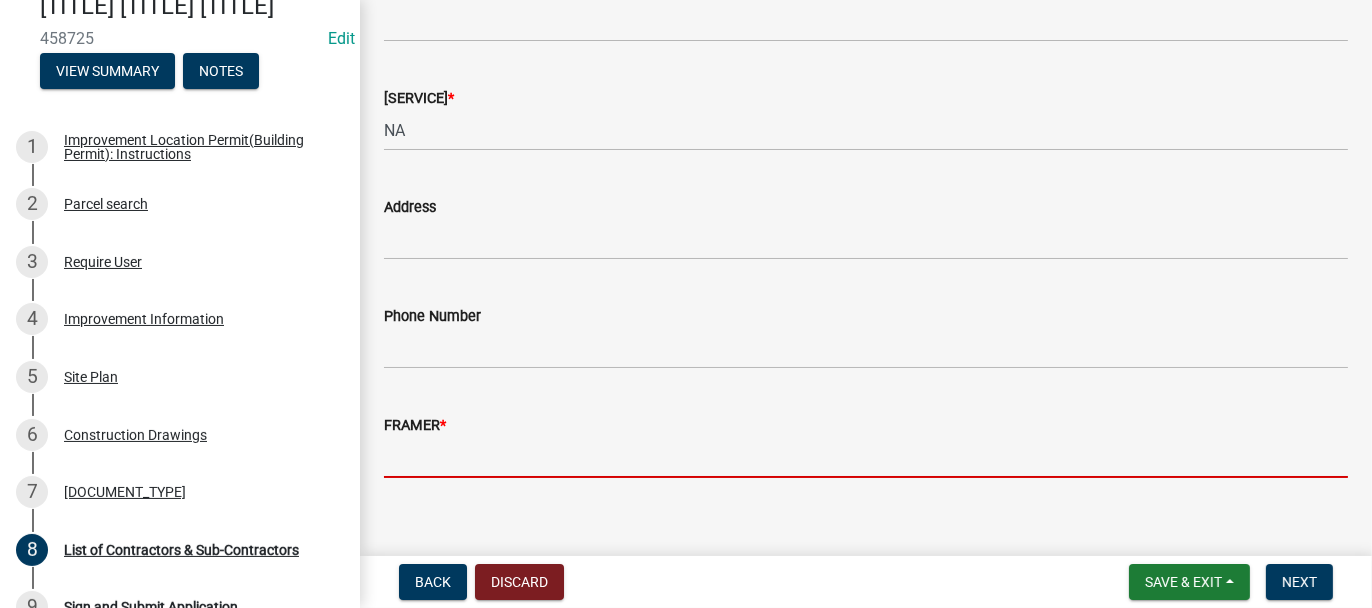 click on "FRAMER  *" at bounding box center (866, 457) 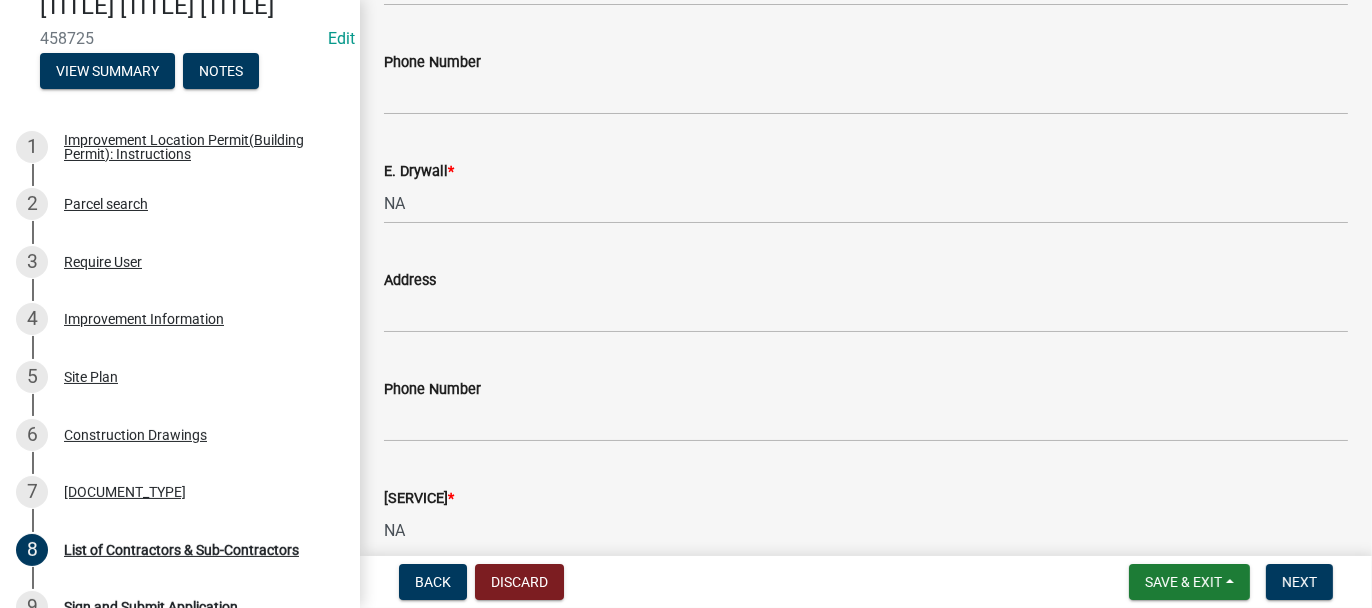 scroll, scrollTop: 1500, scrollLeft: 0, axis: vertical 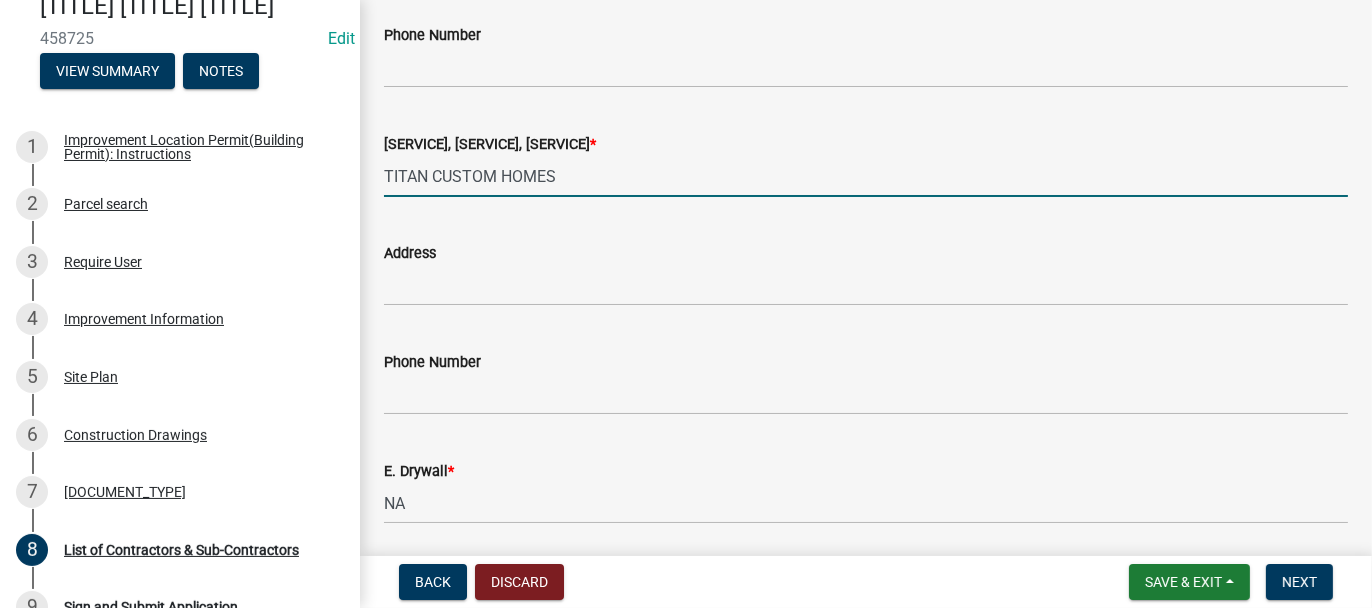 drag, startPoint x: 383, startPoint y: 168, endPoint x: 570, endPoint y: 202, distance: 190.06578 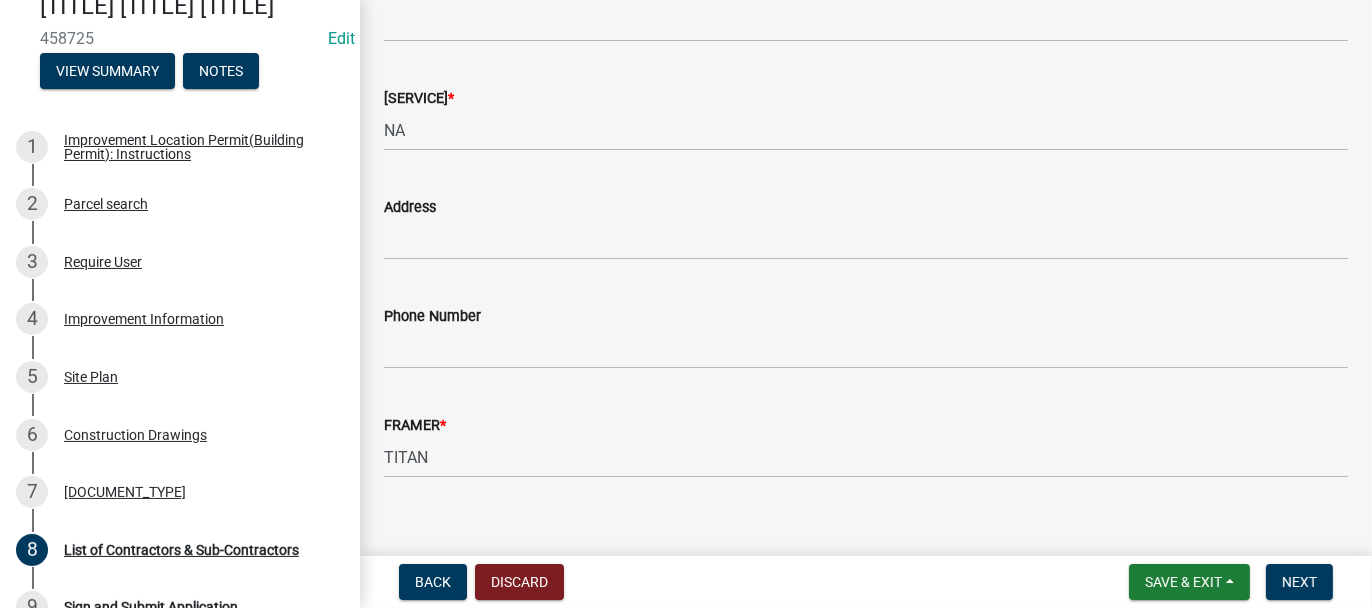 scroll, scrollTop: 2222, scrollLeft: 0, axis: vertical 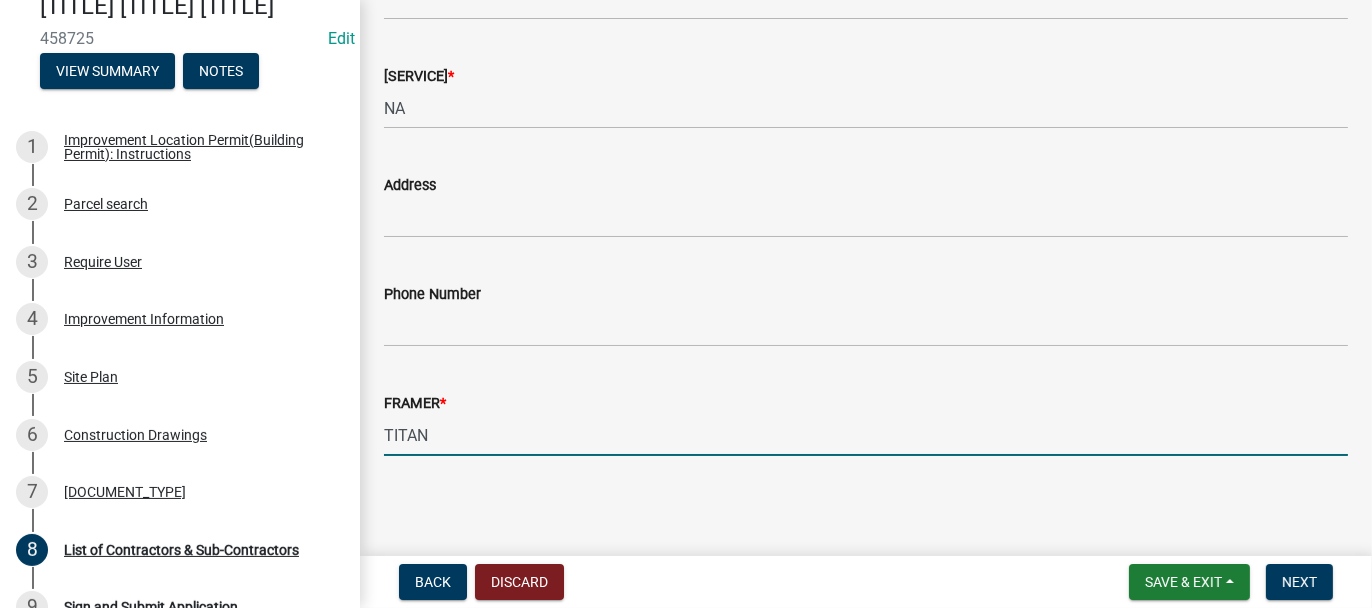 click on "TITAN" at bounding box center (866, 435) 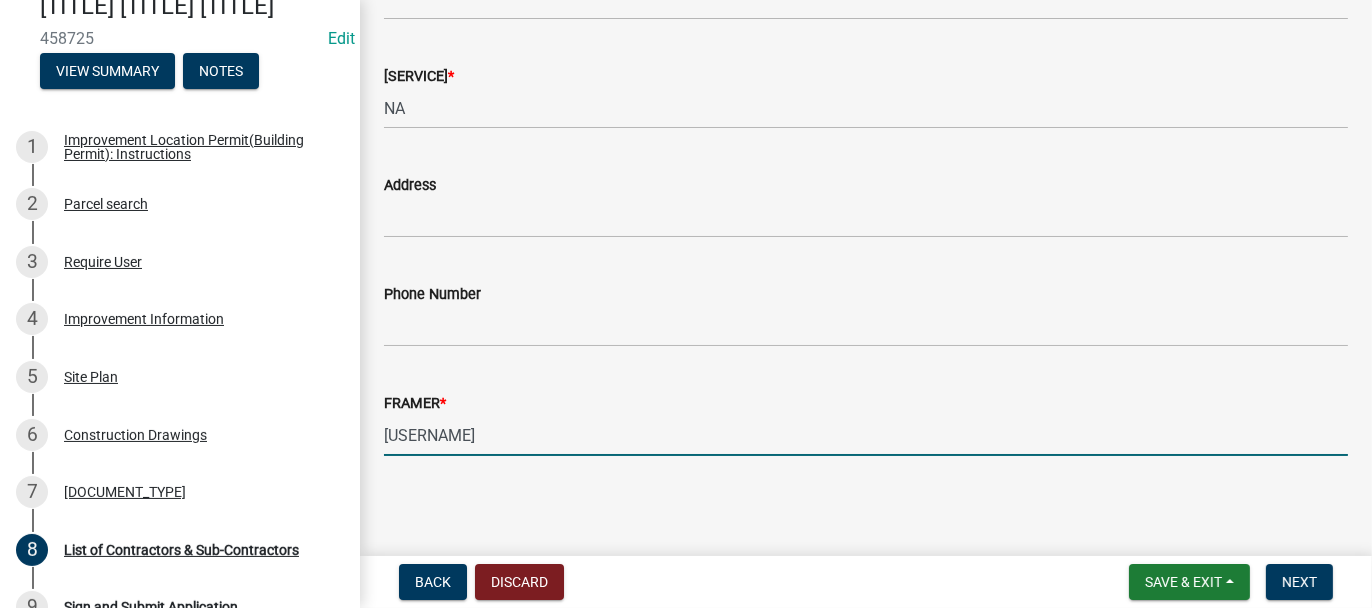 type on "T" 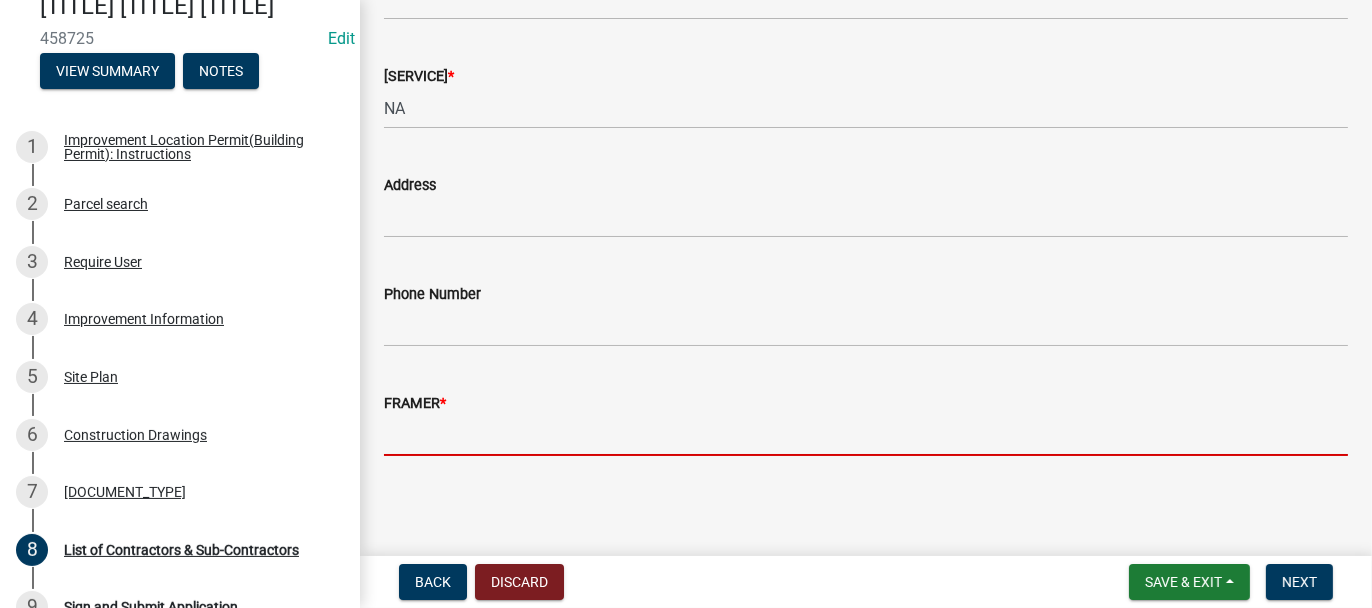 paste on "TITAN CUSTOM HOMES" 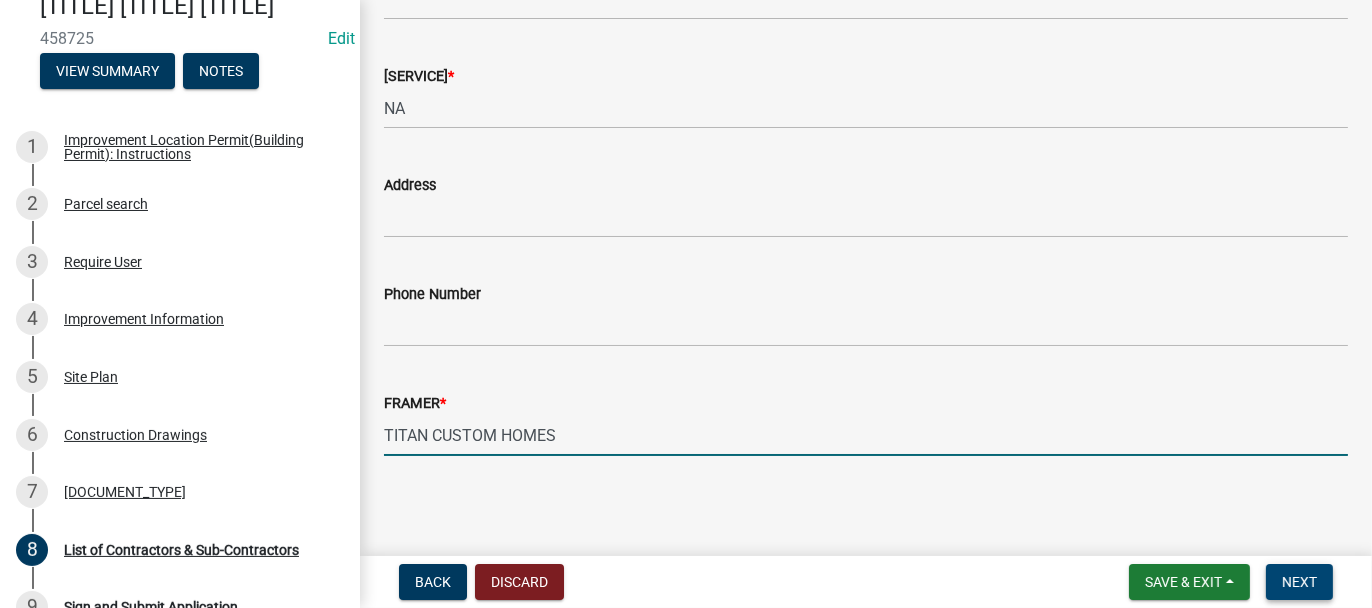 type on "TITAN CUSTOM HOMES" 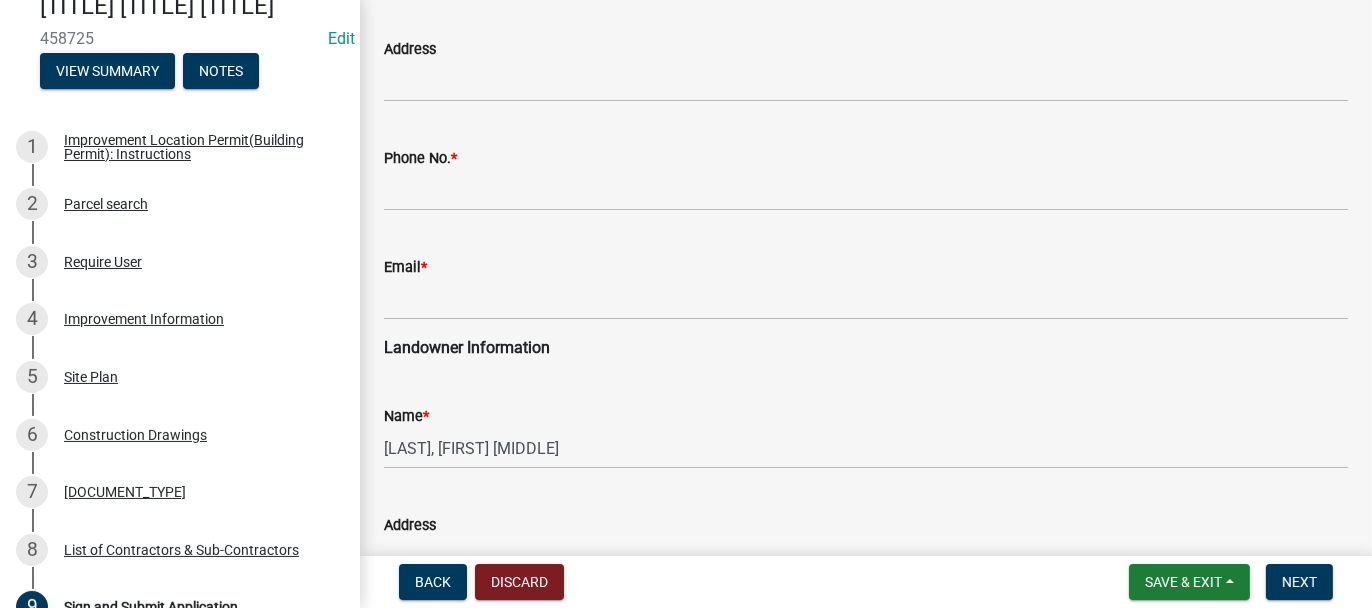 scroll, scrollTop: 300, scrollLeft: 0, axis: vertical 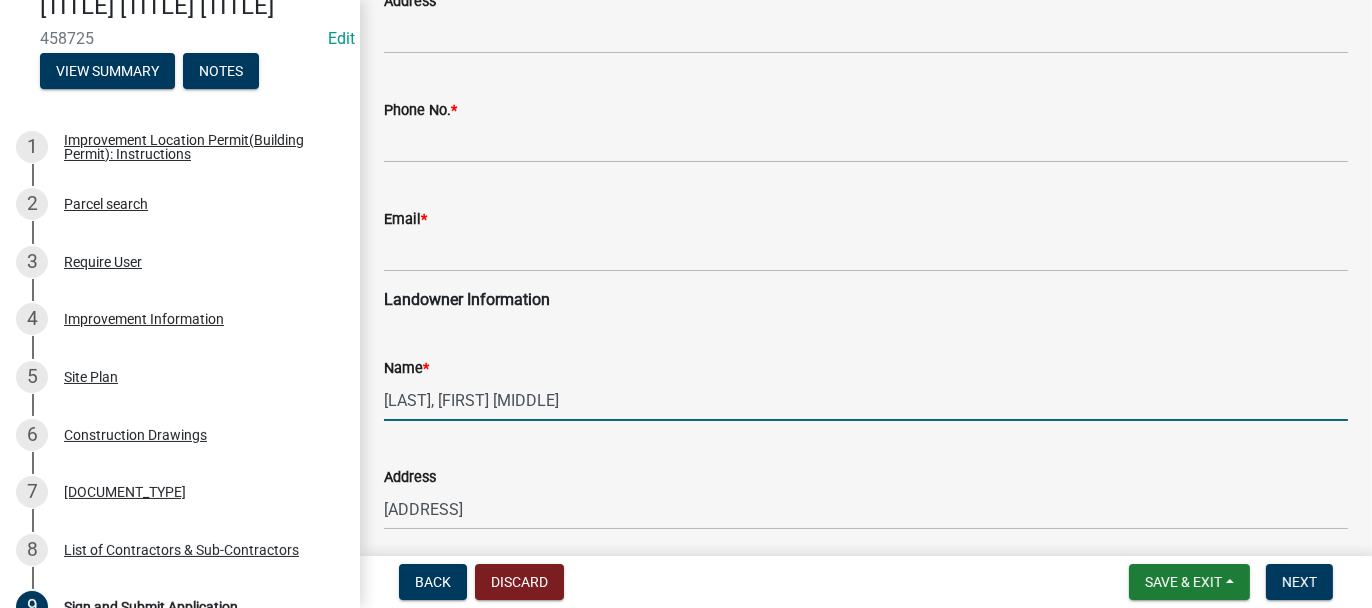 drag, startPoint x: 385, startPoint y: 399, endPoint x: 427, endPoint y: 405, distance: 42.426407 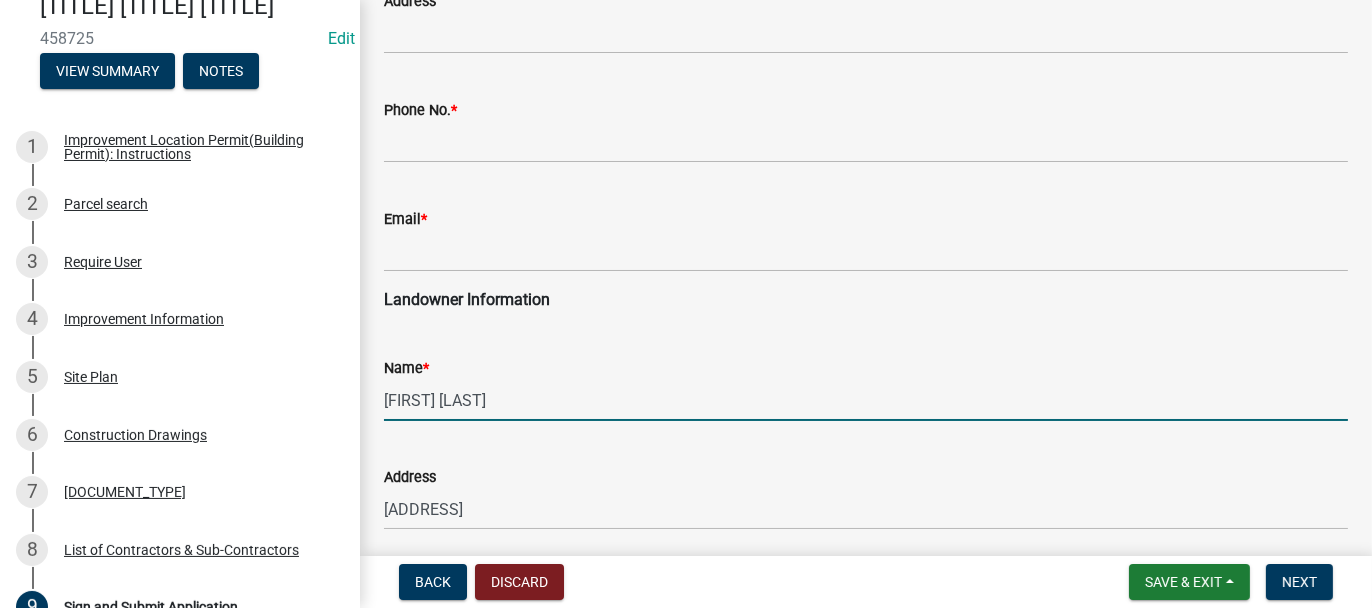 paste on "MIILU," 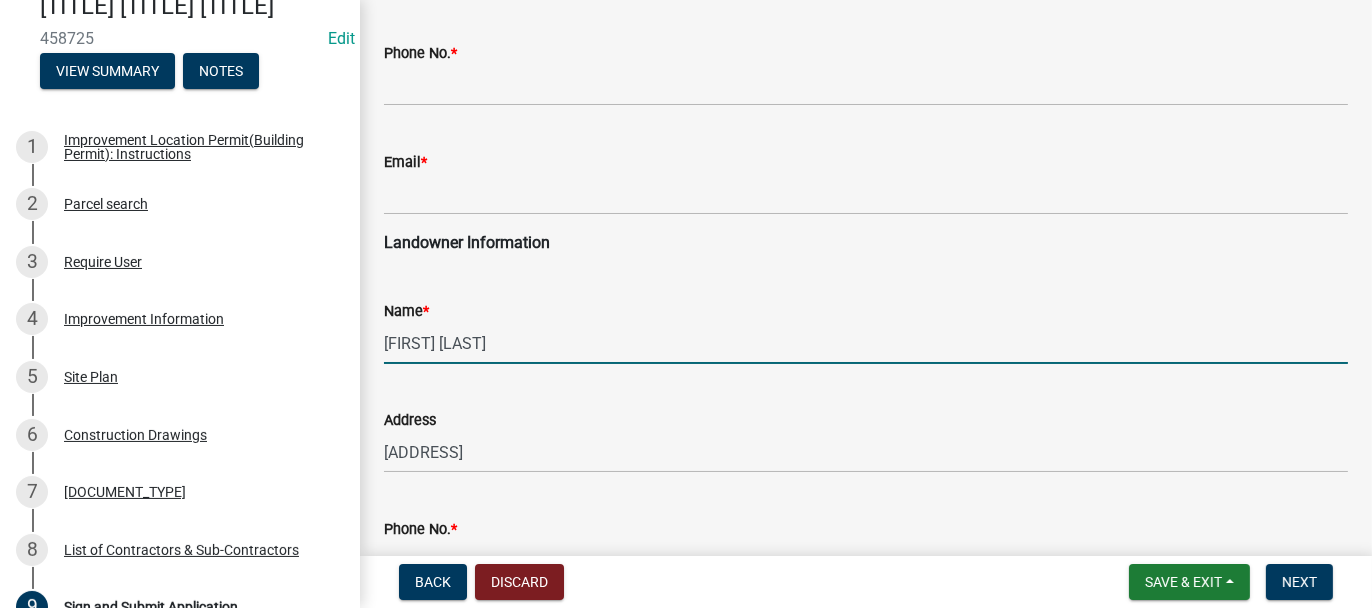 scroll, scrollTop: 400, scrollLeft: 0, axis: vertical 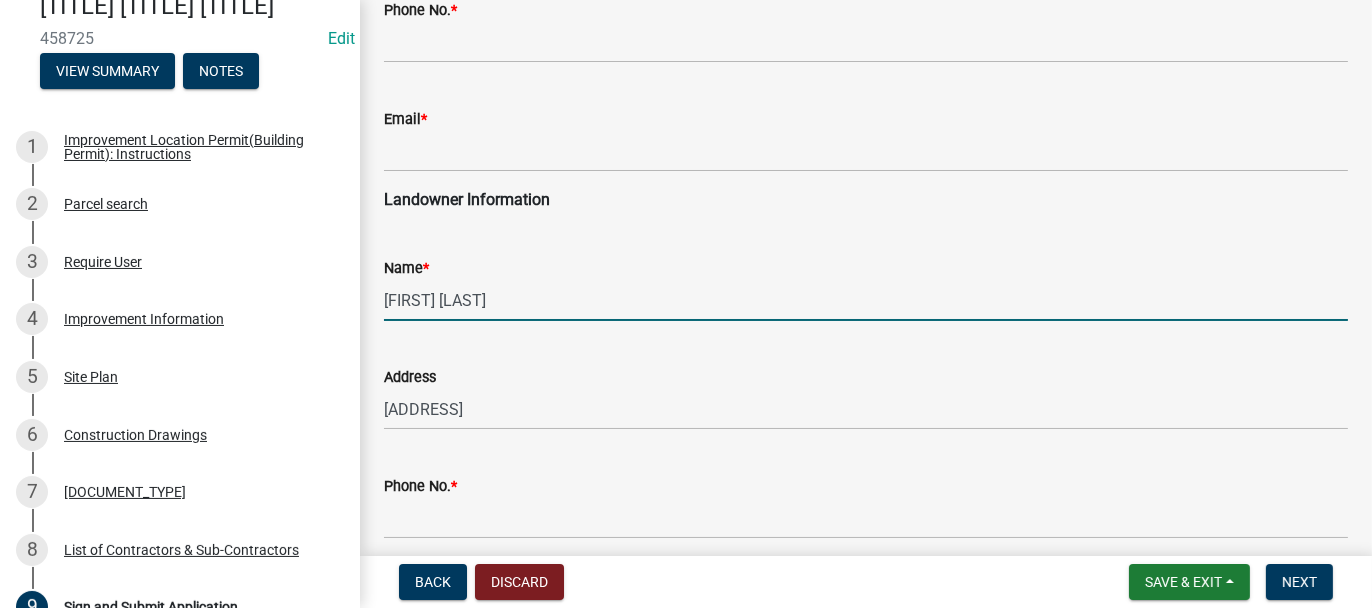 type on "ANDREW JOHN MIILU" 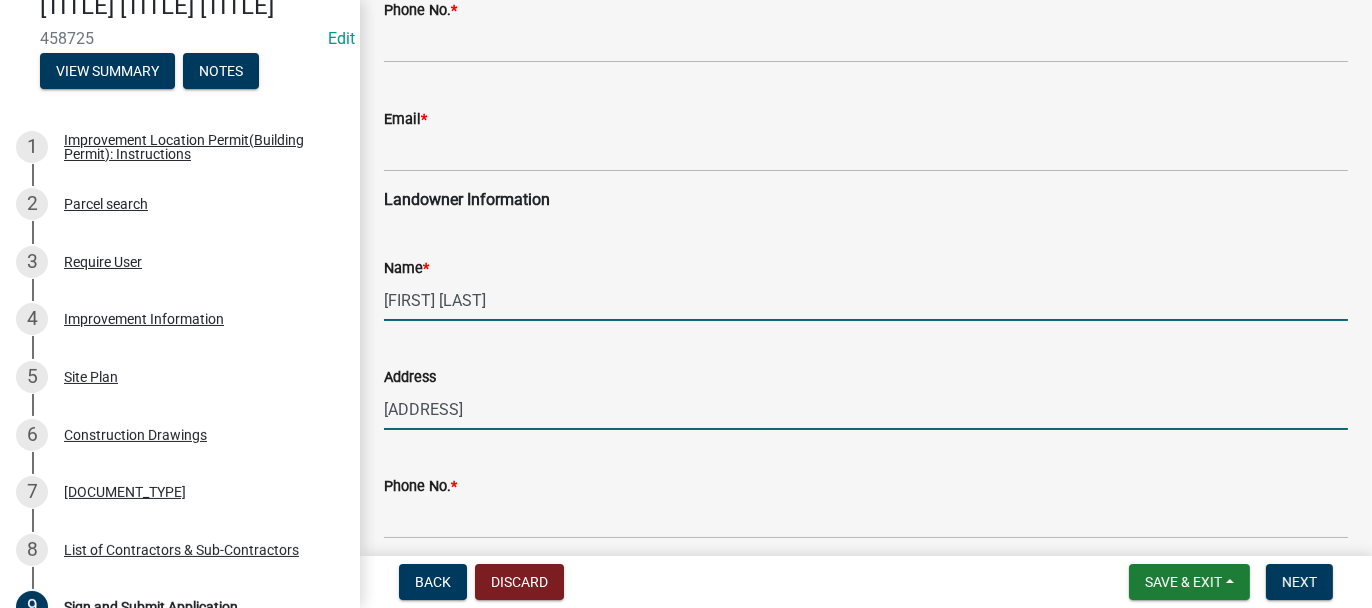 click on "10316 CHERYL LN" at bounding box center (866, 409) 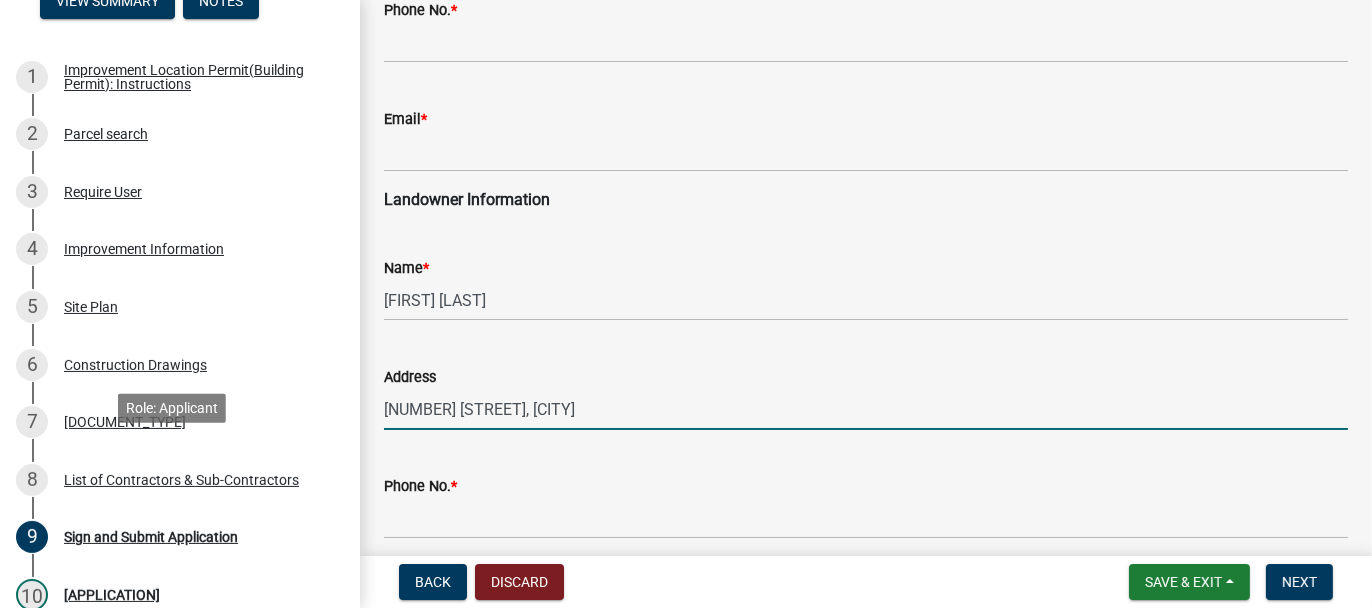 scroll, scrollTop: 300, scrollLeft: 0, axis: vertical 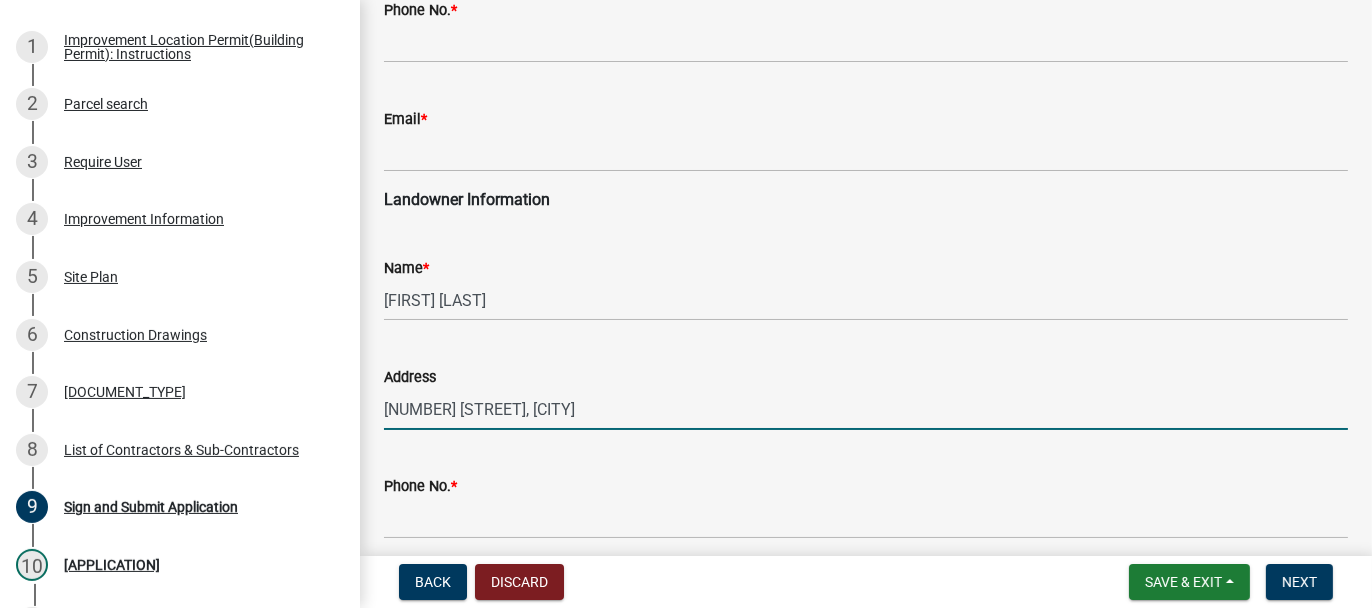 type on "10316 CHERYL LN, WHEATFIELD" 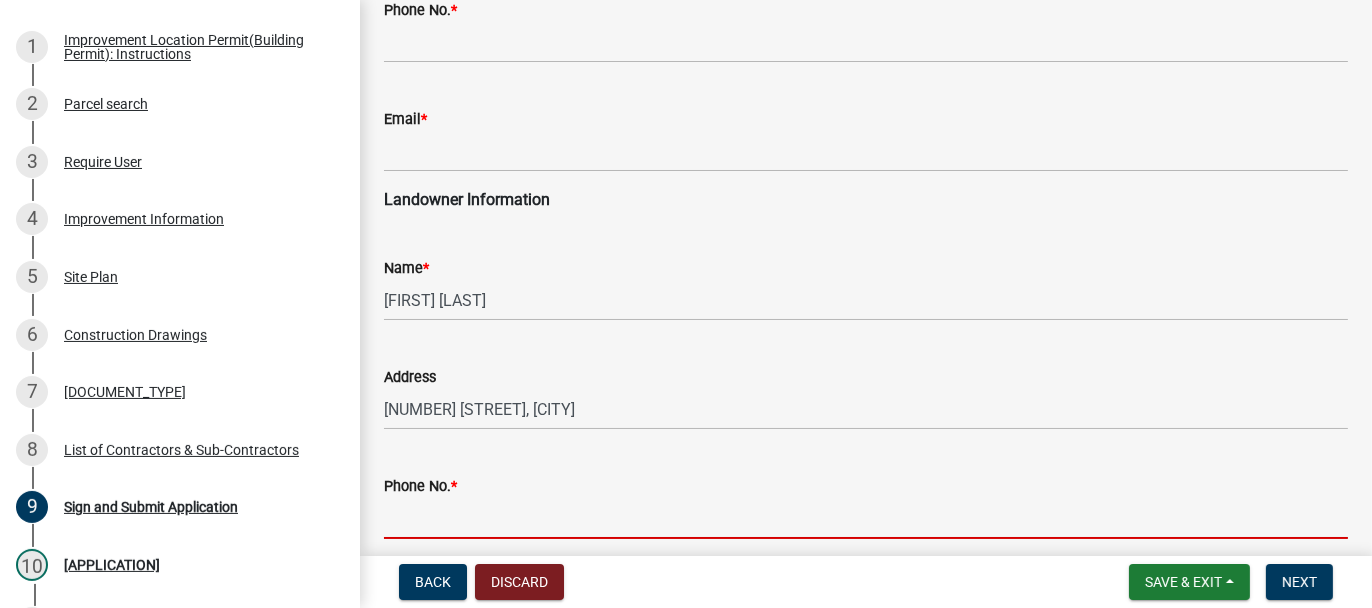 click on "Phone No.  *" at bounding box center (866, 518) 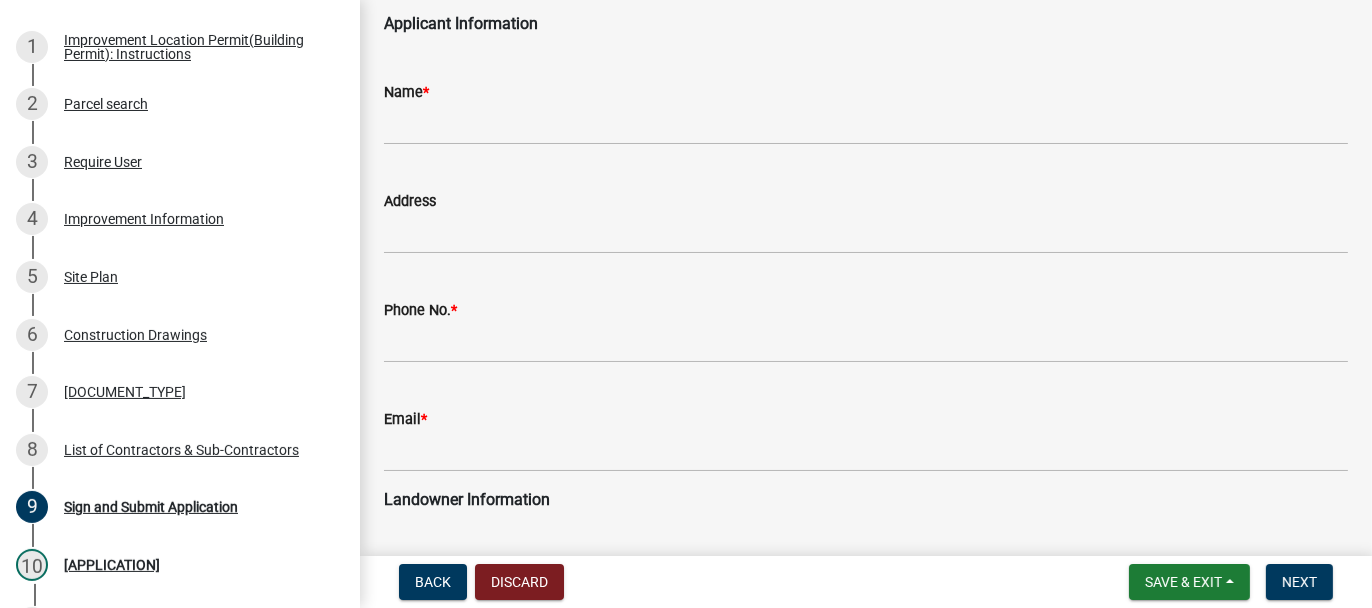 scroll, scrollTop: 0, scrollLeft: 0, axis: both 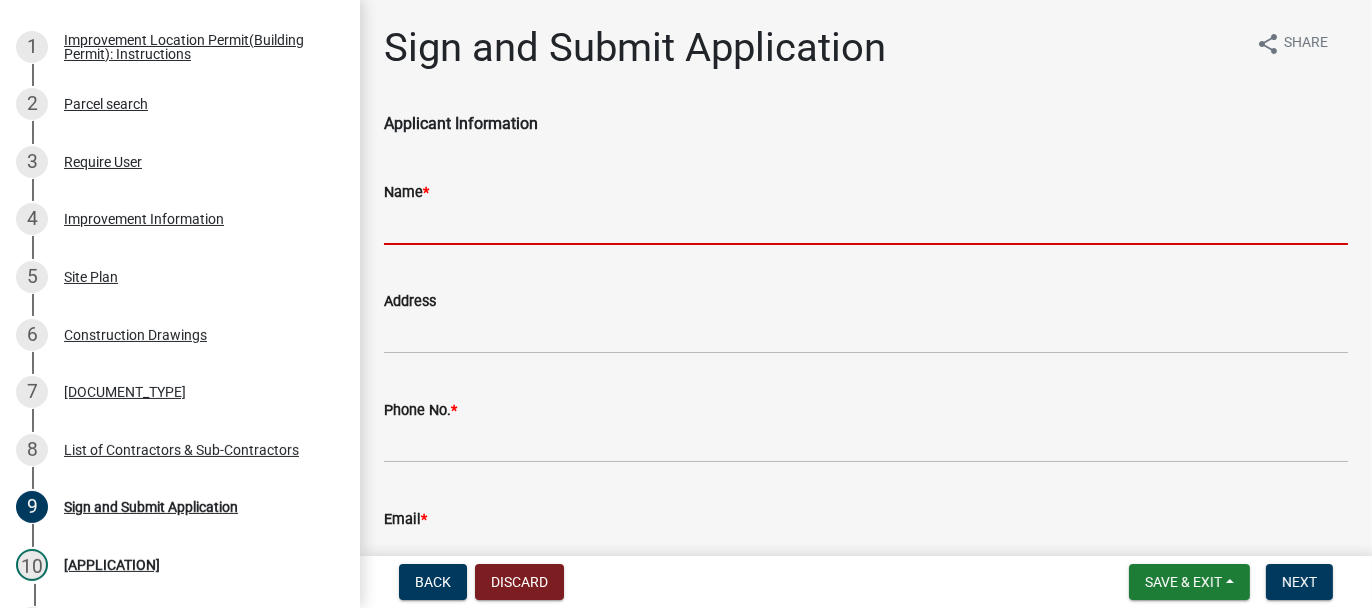 click on "Name  *" at bounding box center (866, 224) 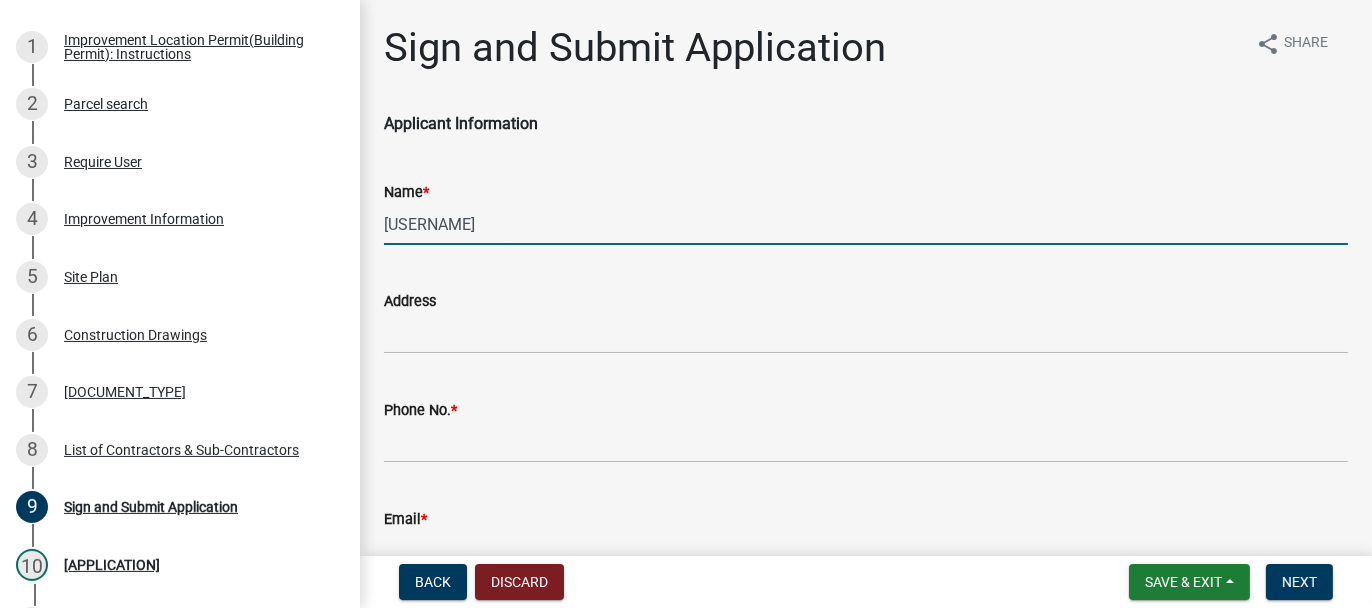 type on "TITAN BUILDERS CUSTOM HOME LLC" 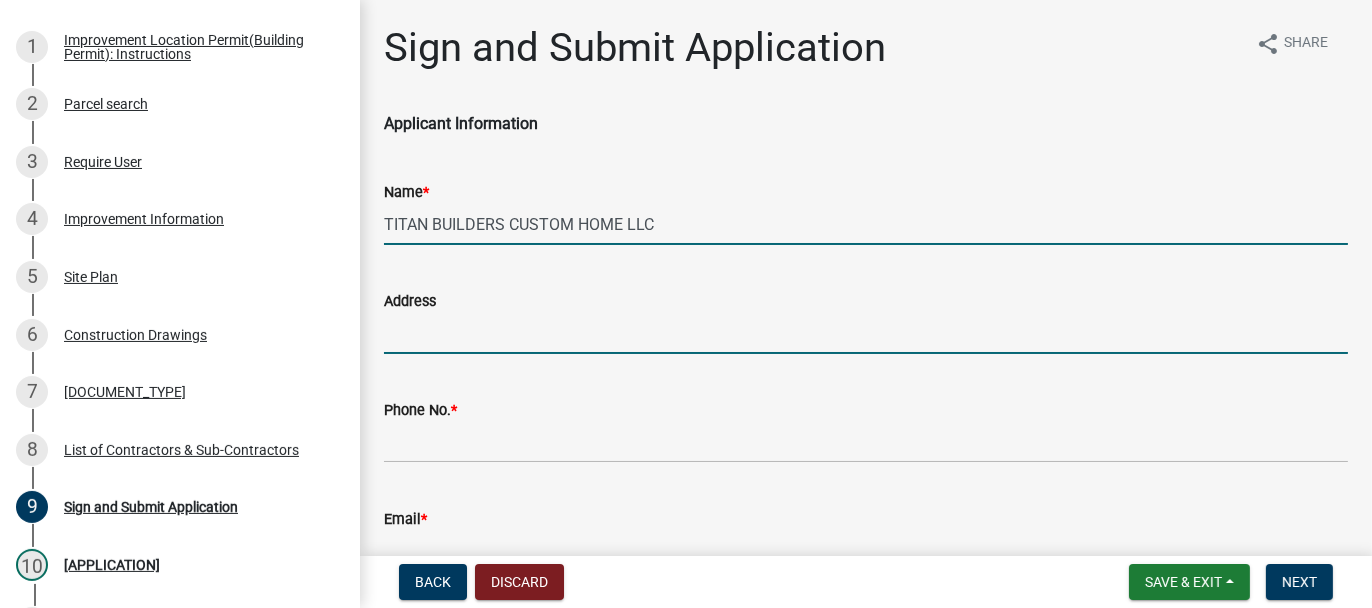 click on "Address" at bounding box center (866, 333) 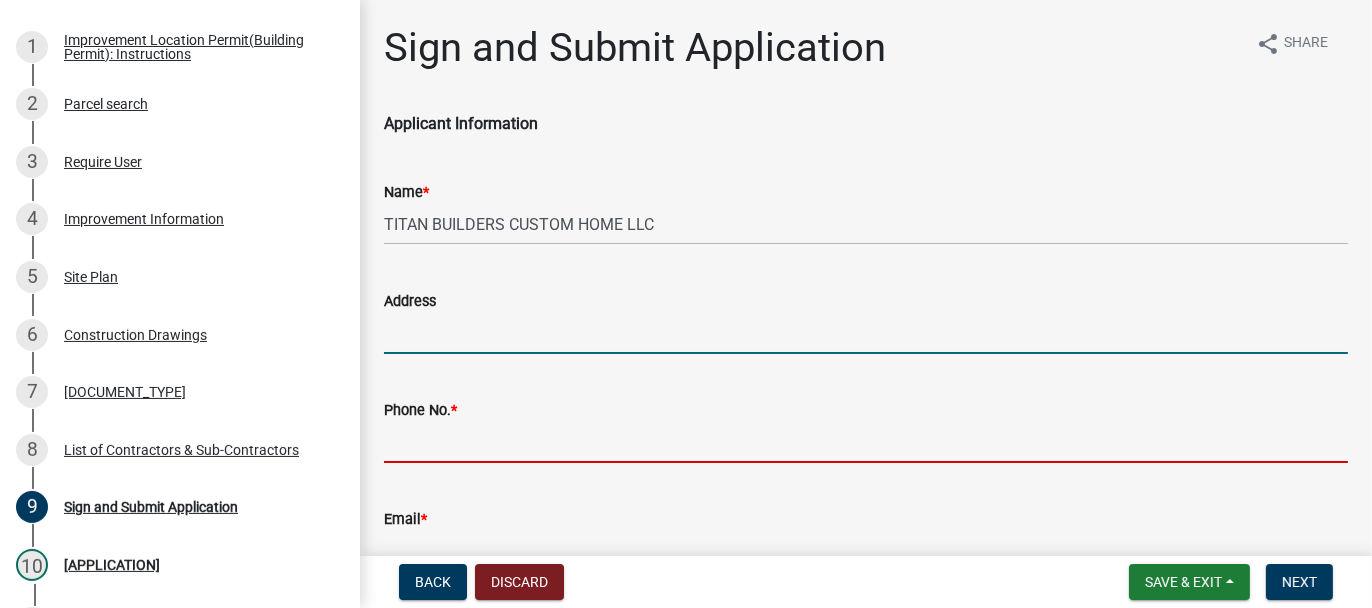 click on "Phone No.  *" at bounding box center [866, 442] 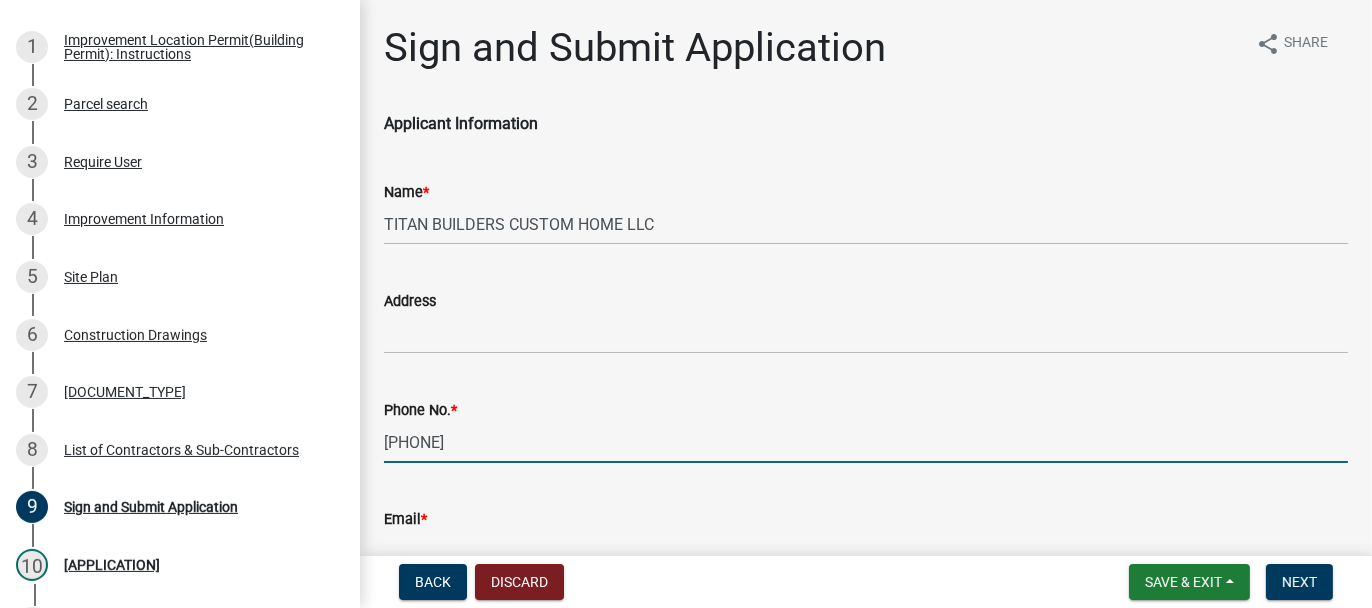 type on "219-863-8553" 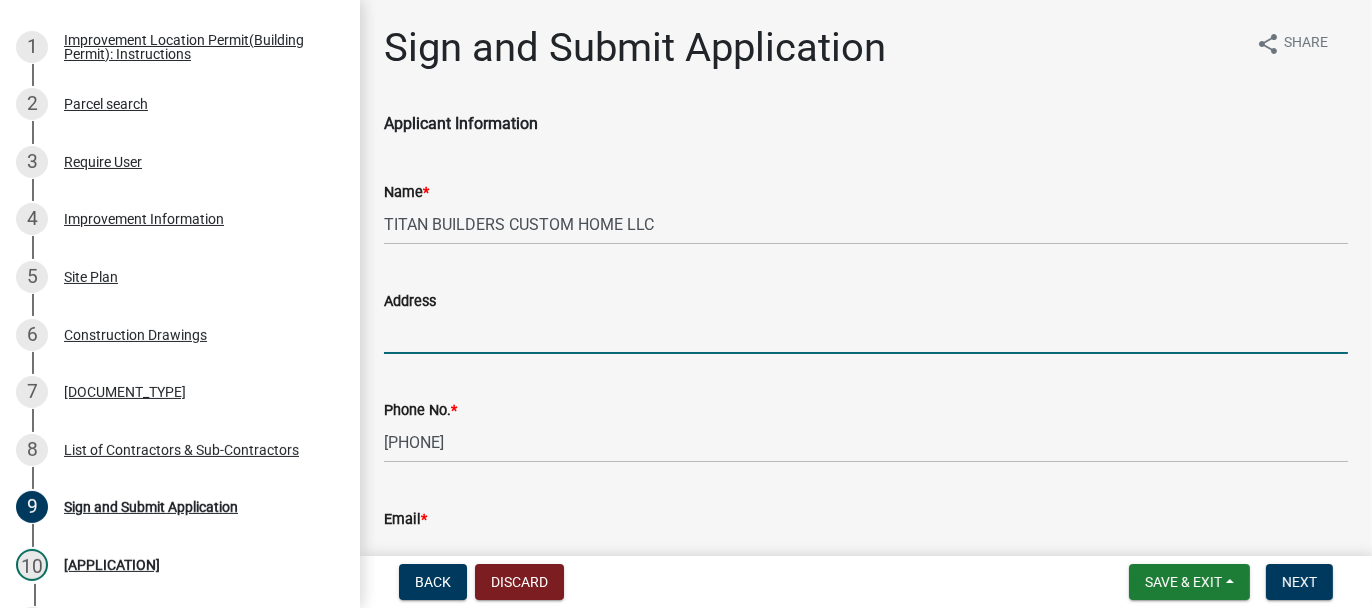 click on "Address" at bounding box center [866, 333] 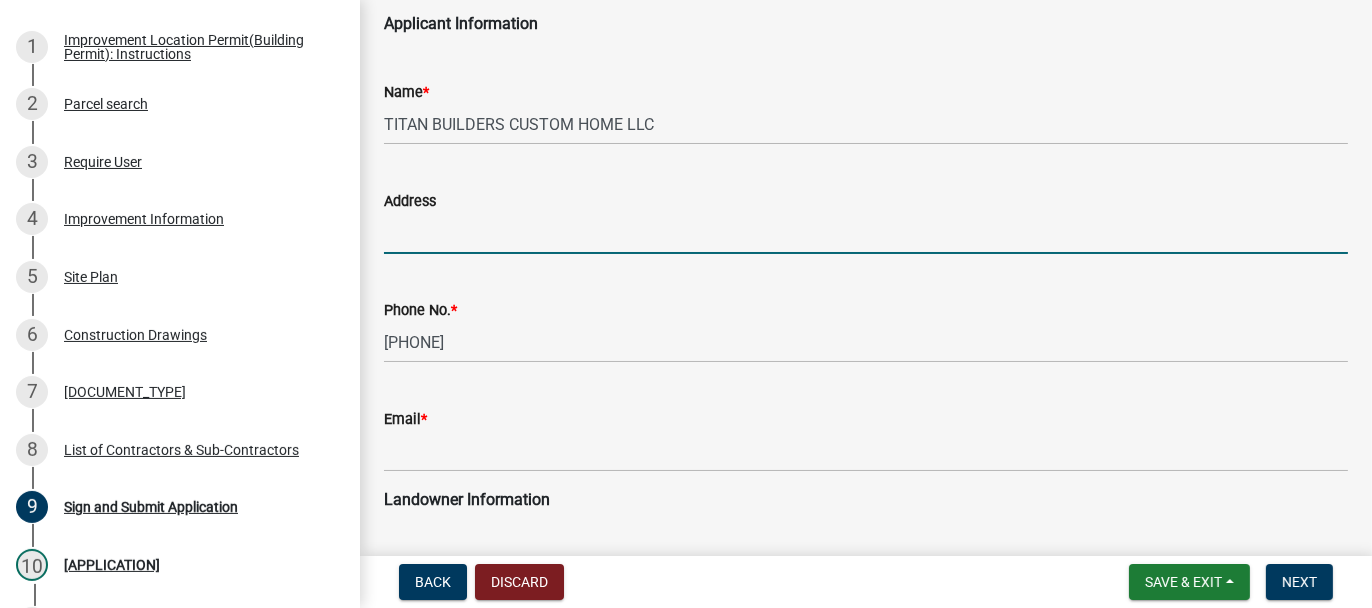 scroll, scrollTop: 0, scrollLeft: 0, axis: both 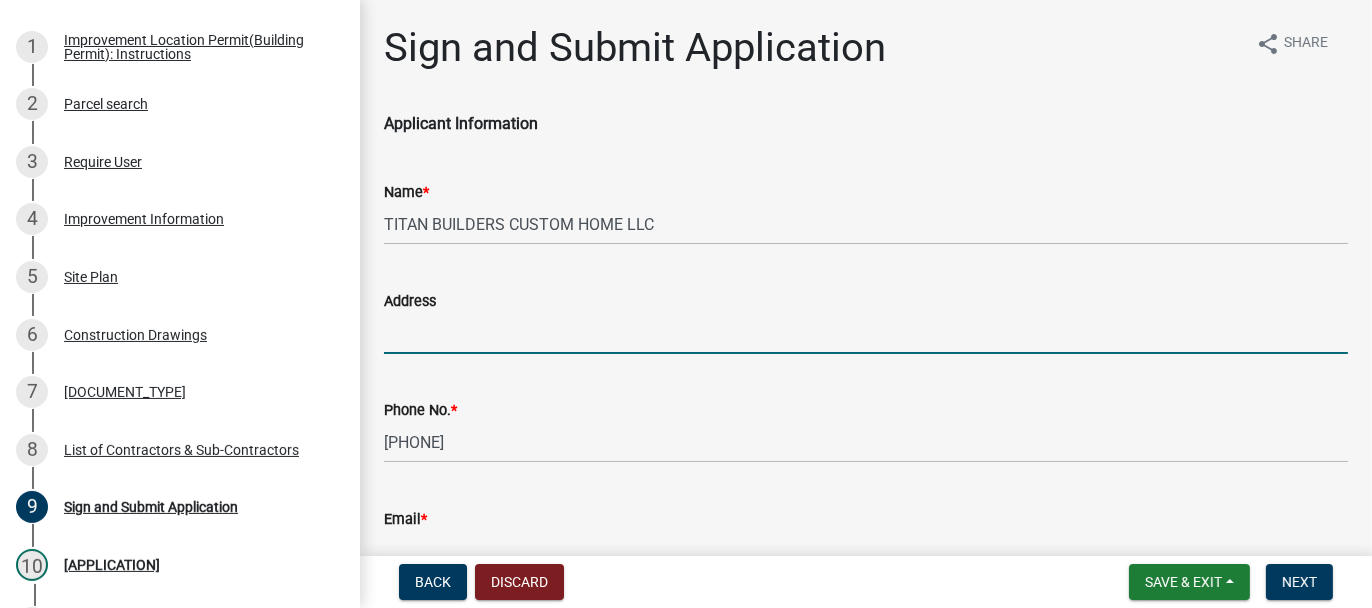 click on "Address" at bounding box center (866, 333) 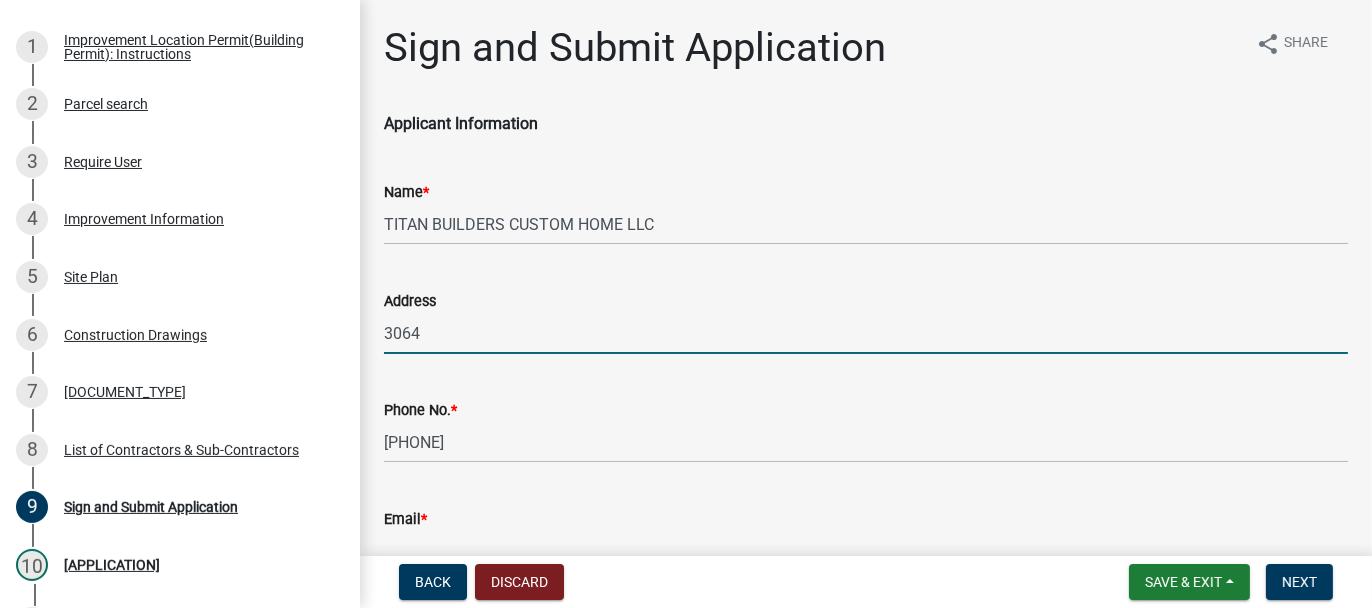 type on "3064 NELSON LN, WHEATFIELD" 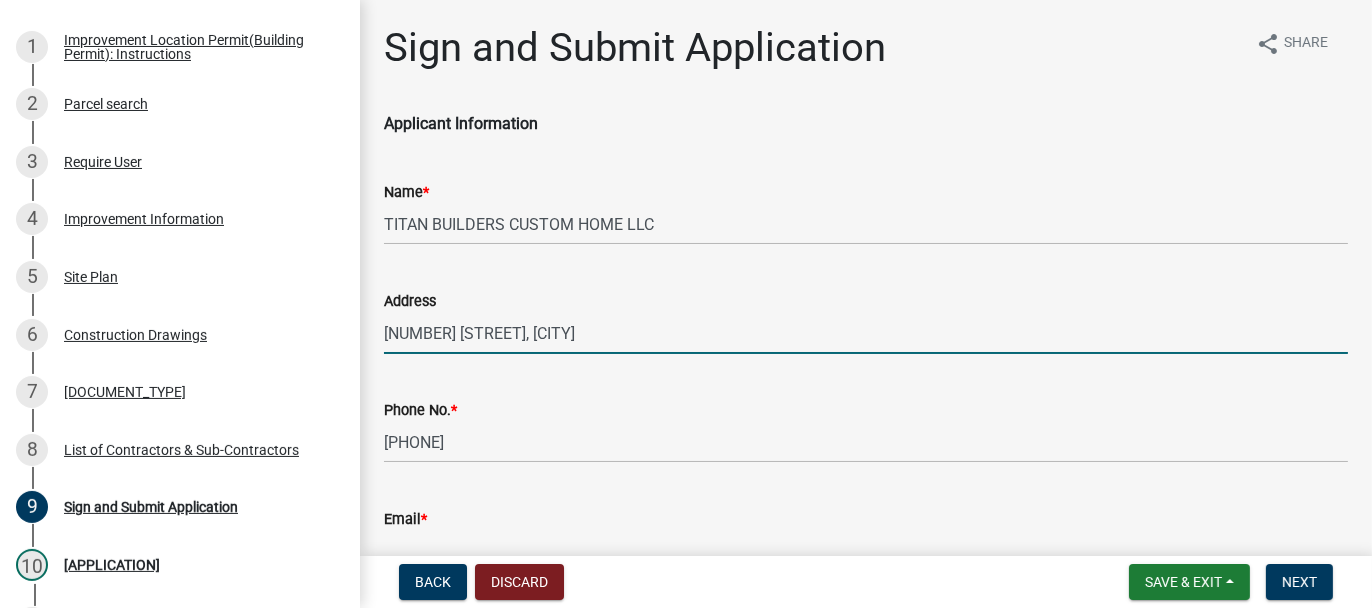 scroll, scrollTop: 200, scrollLeft: 0, axis: vertical 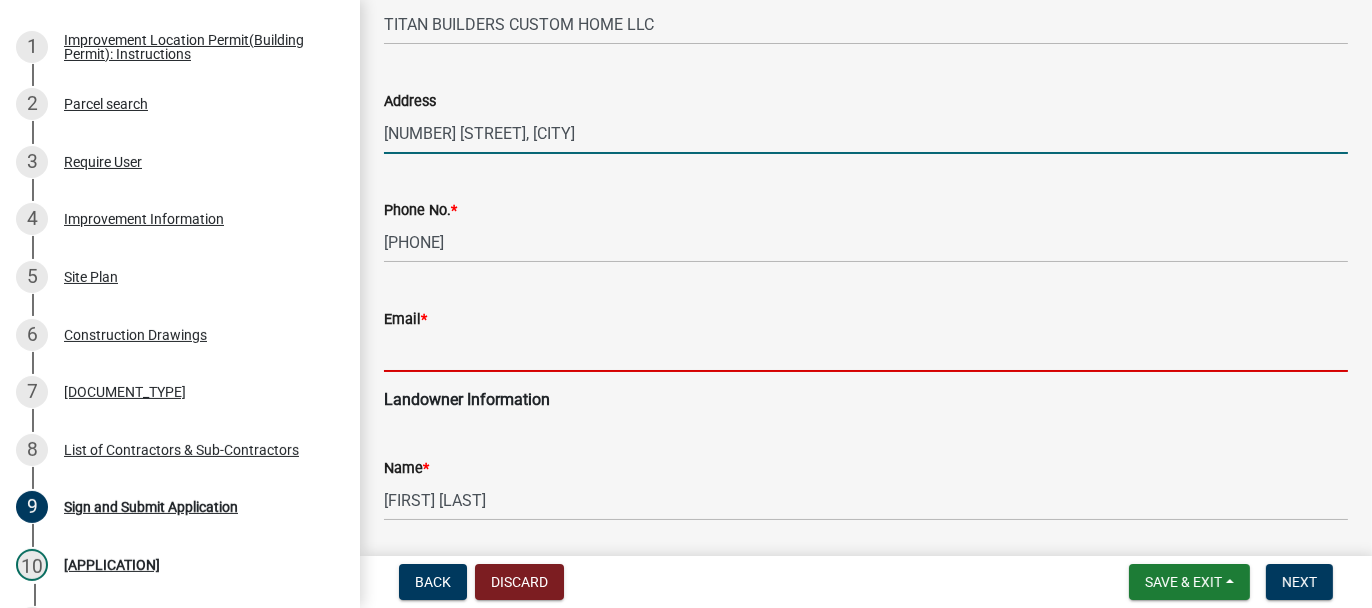 click on "Email  *" at bounding box center [866, 351] 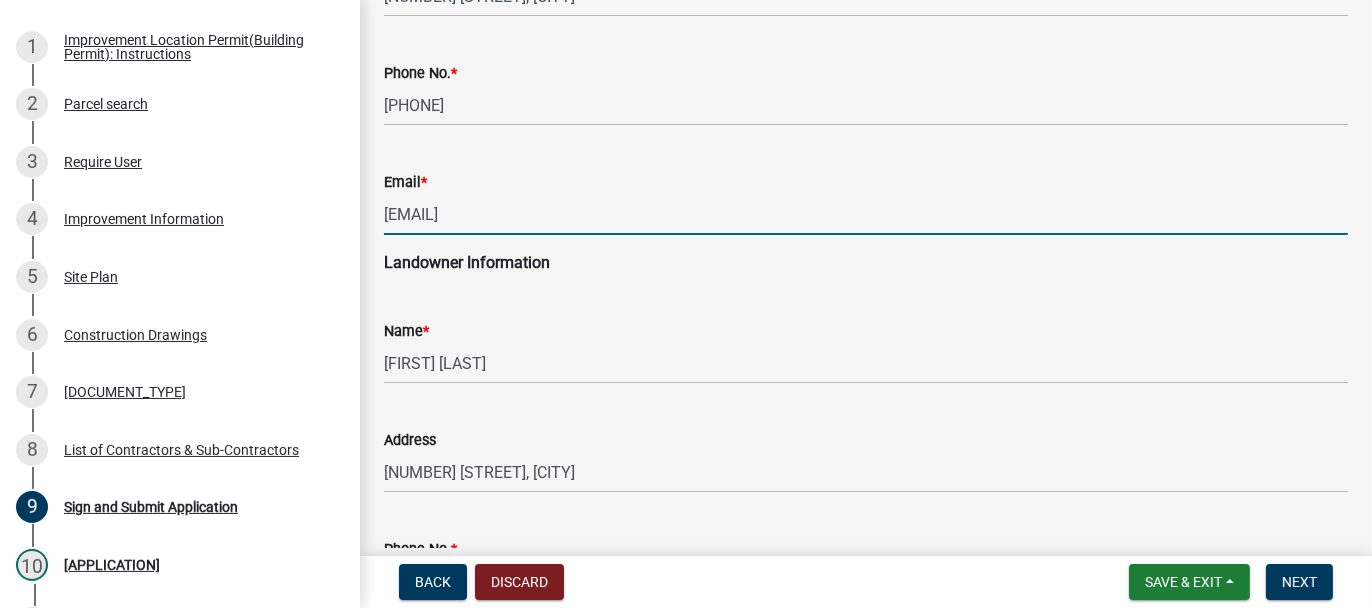 scroll, scrollTop: 500, scrollLeft: 0, axis: vertical 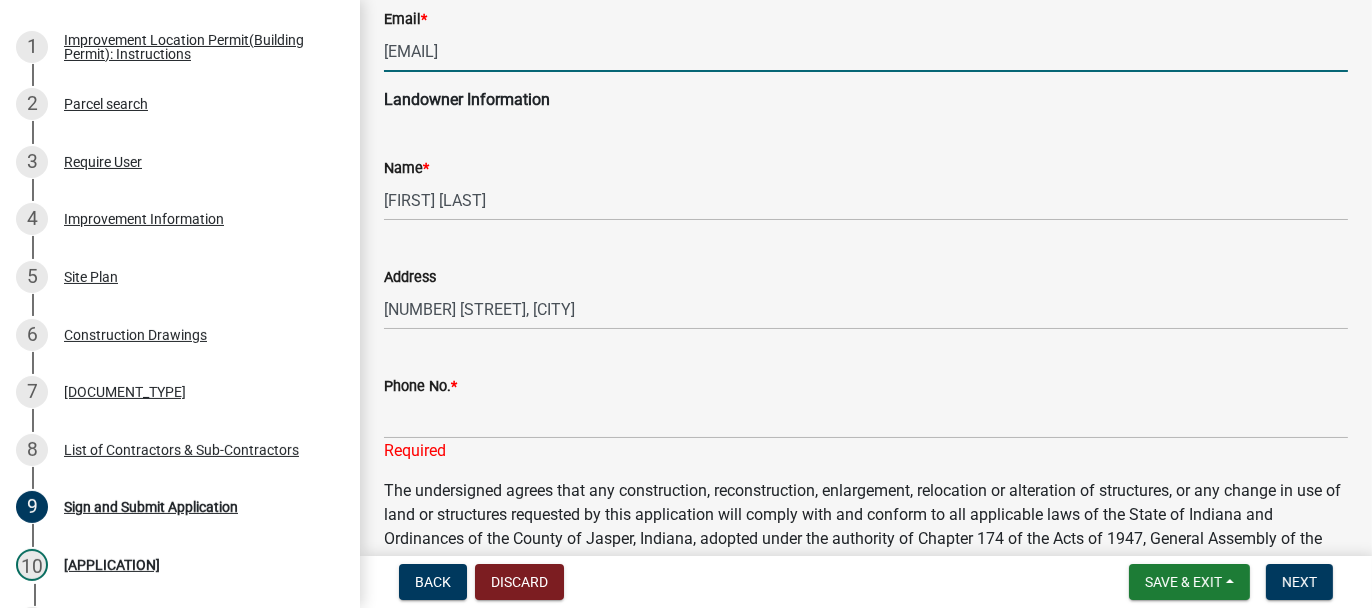 type on "JEFFREYDONNO@GMAIL.COM" 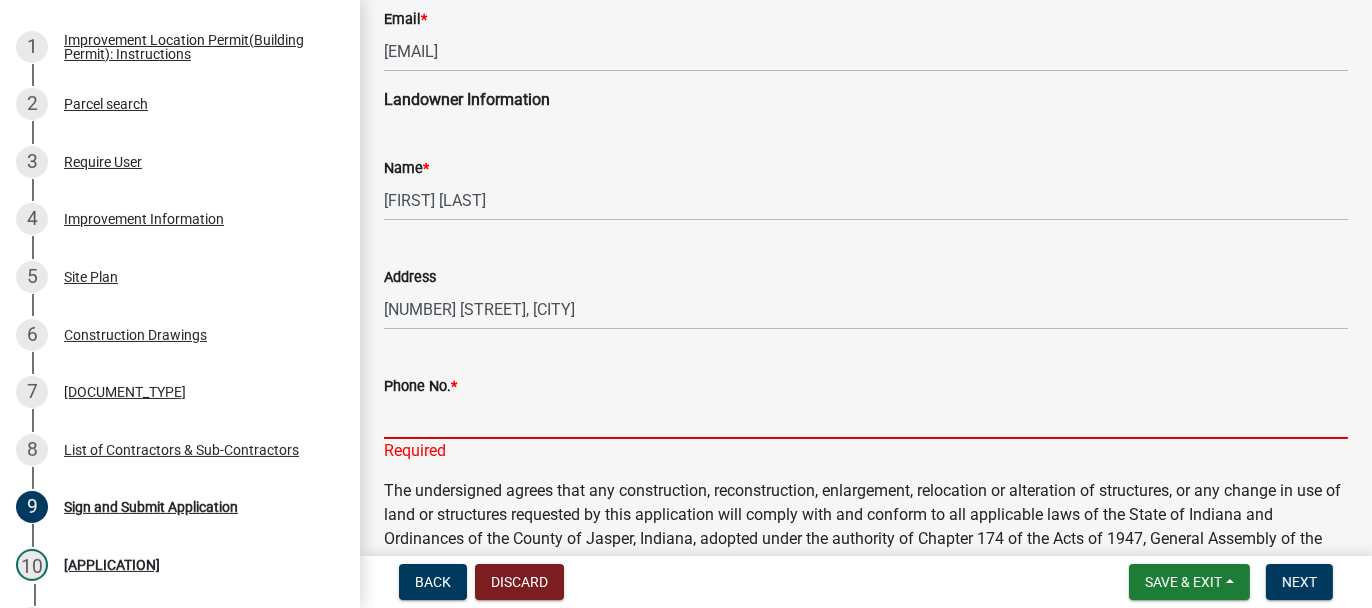 click on "Phone No.  *" at bounding box center (866, 418) 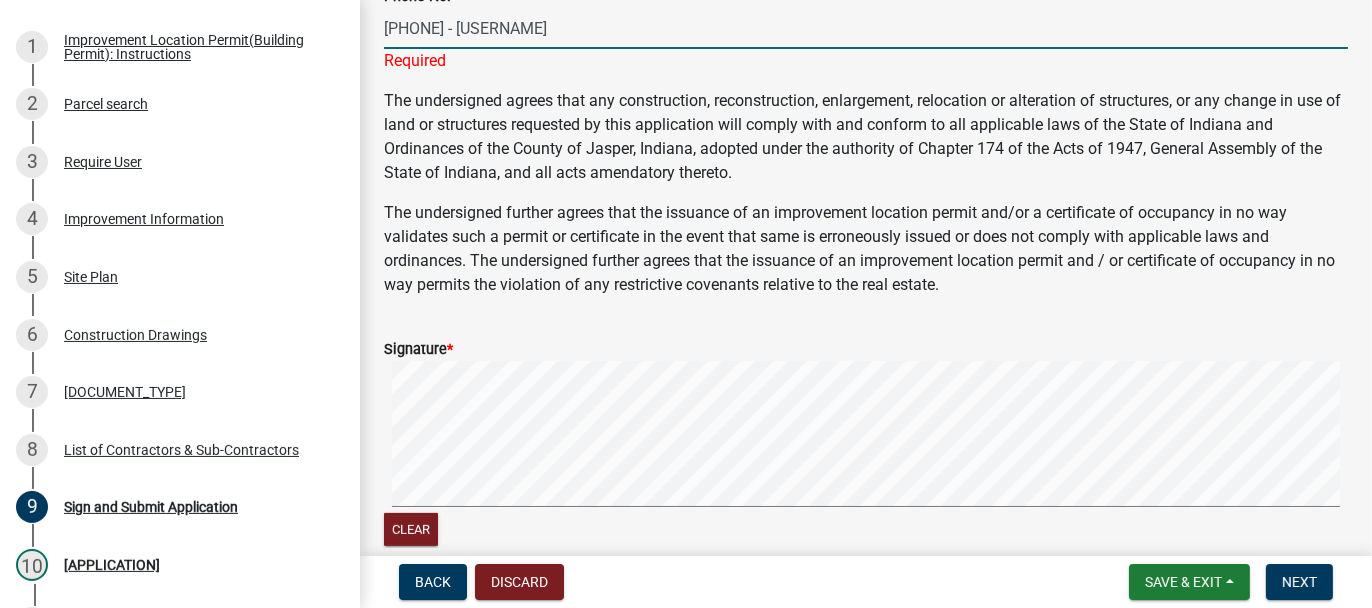 scroll, scrollTop: 1000, scrollLeft: 0, axis: vertical 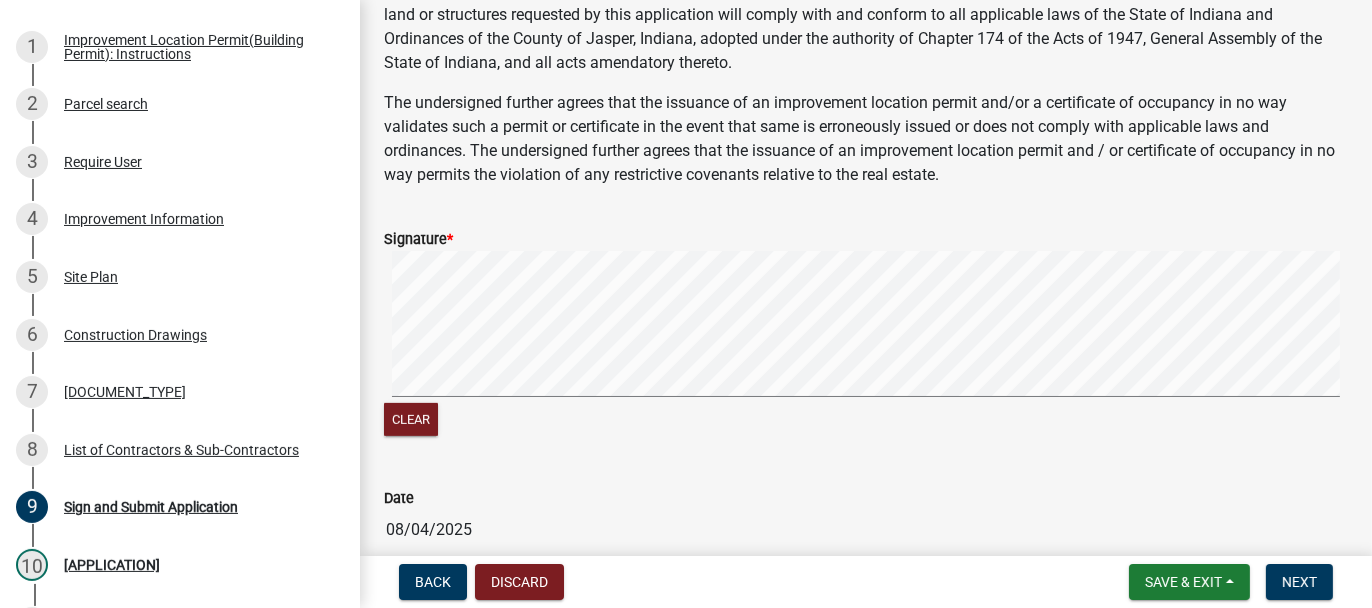 click at bounding box center (866, 327) 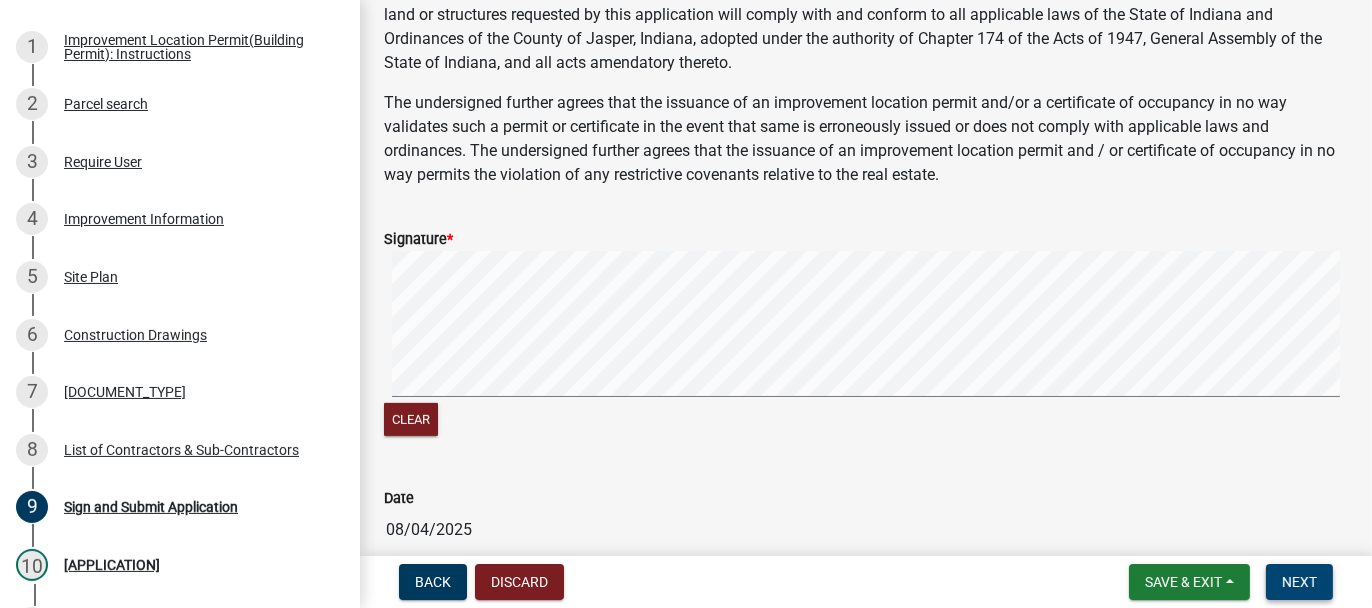 type on "219-863-8553 - JEFF'S" 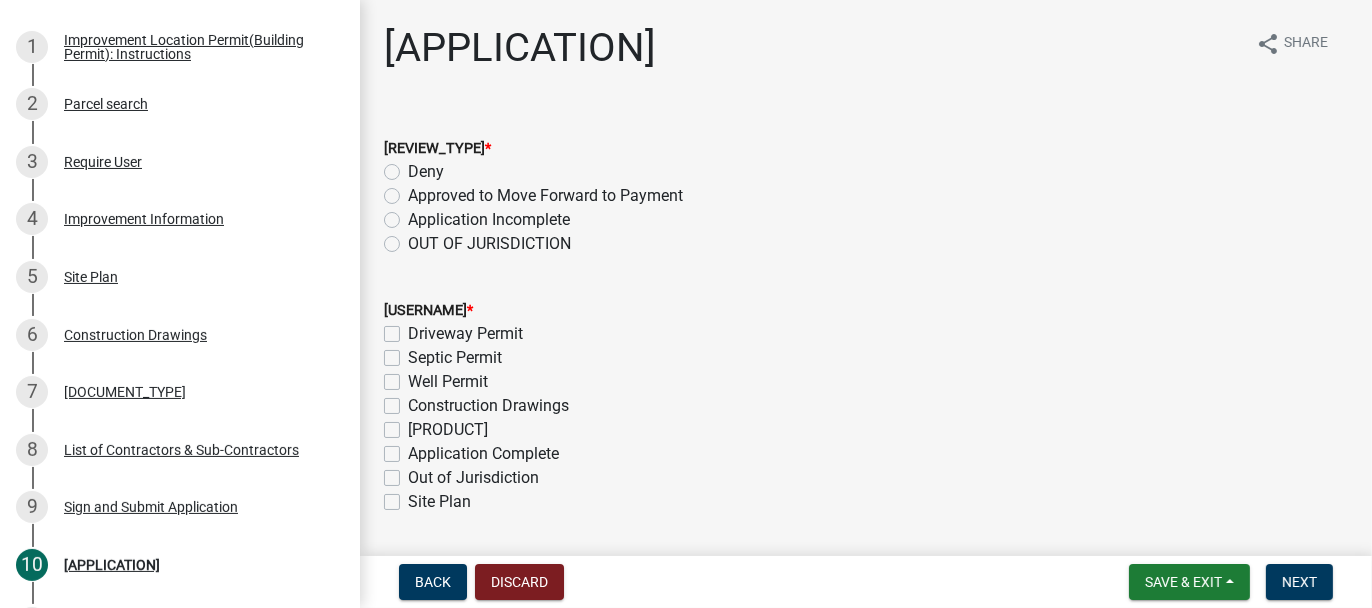 click on "Approved to Move Forward to Payment" 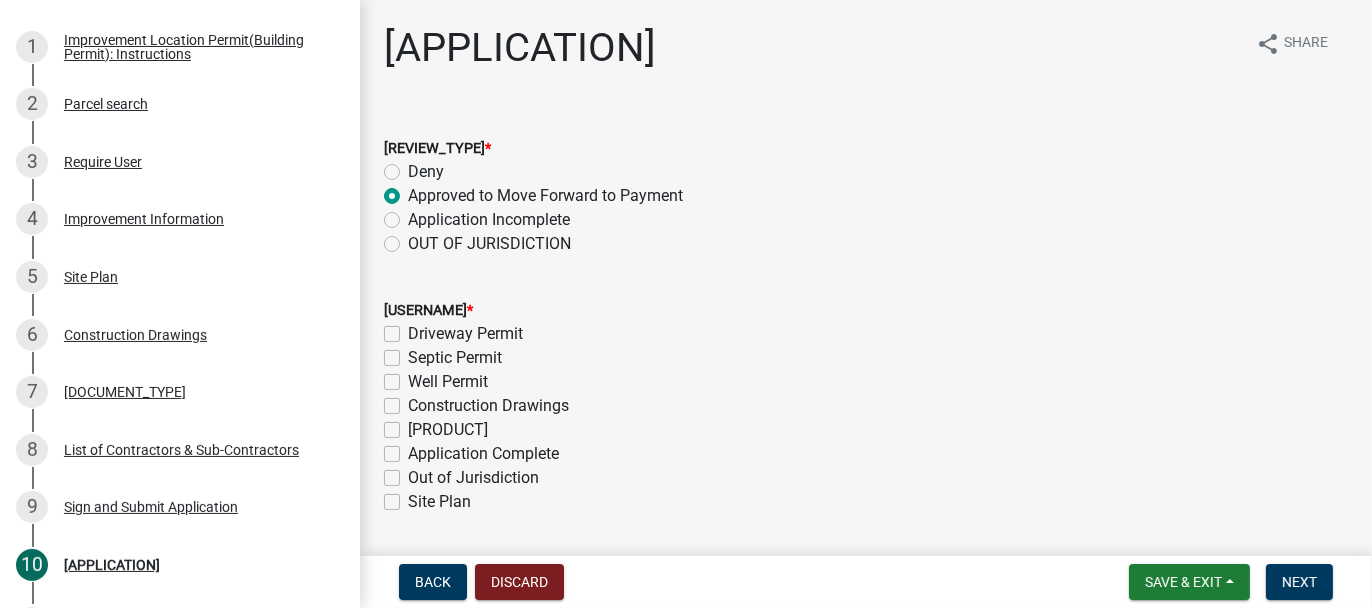 radio on "true" 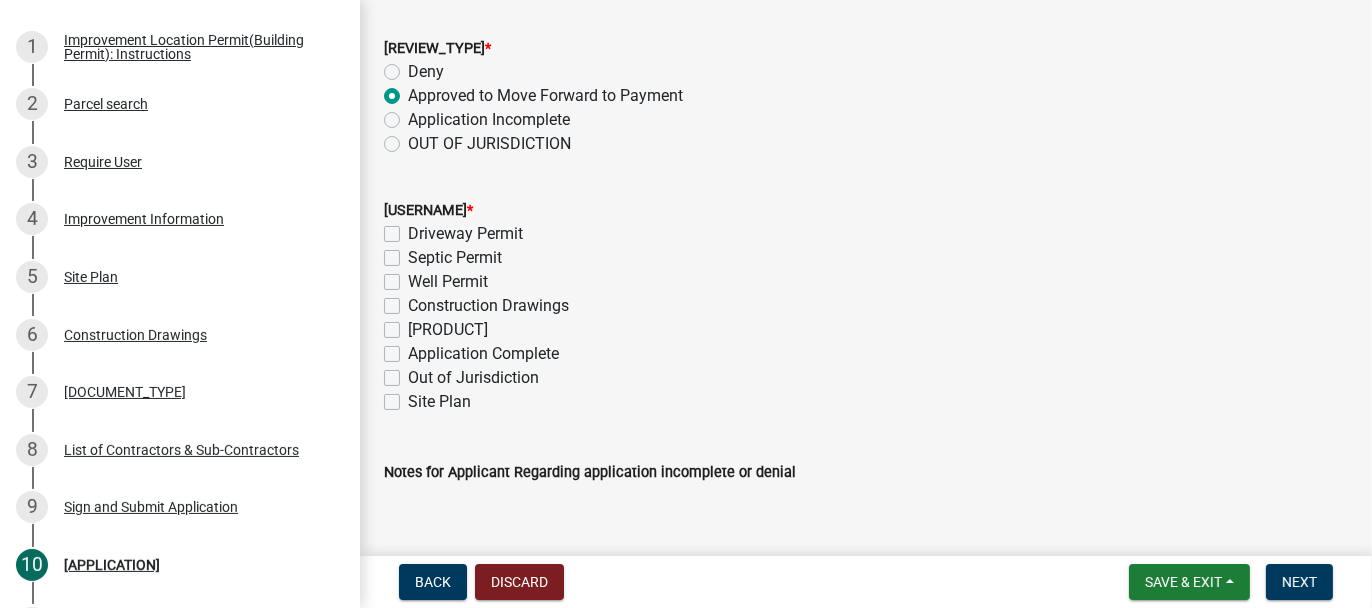 click on "Application Complete" 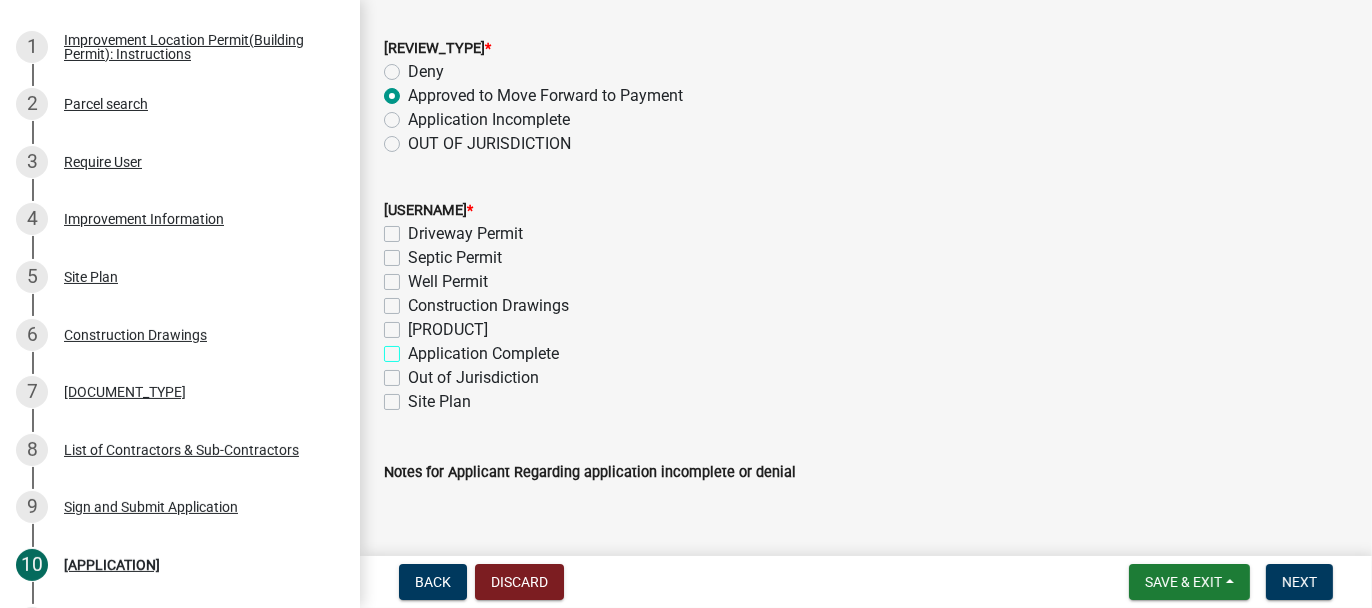 checkbox on "true" 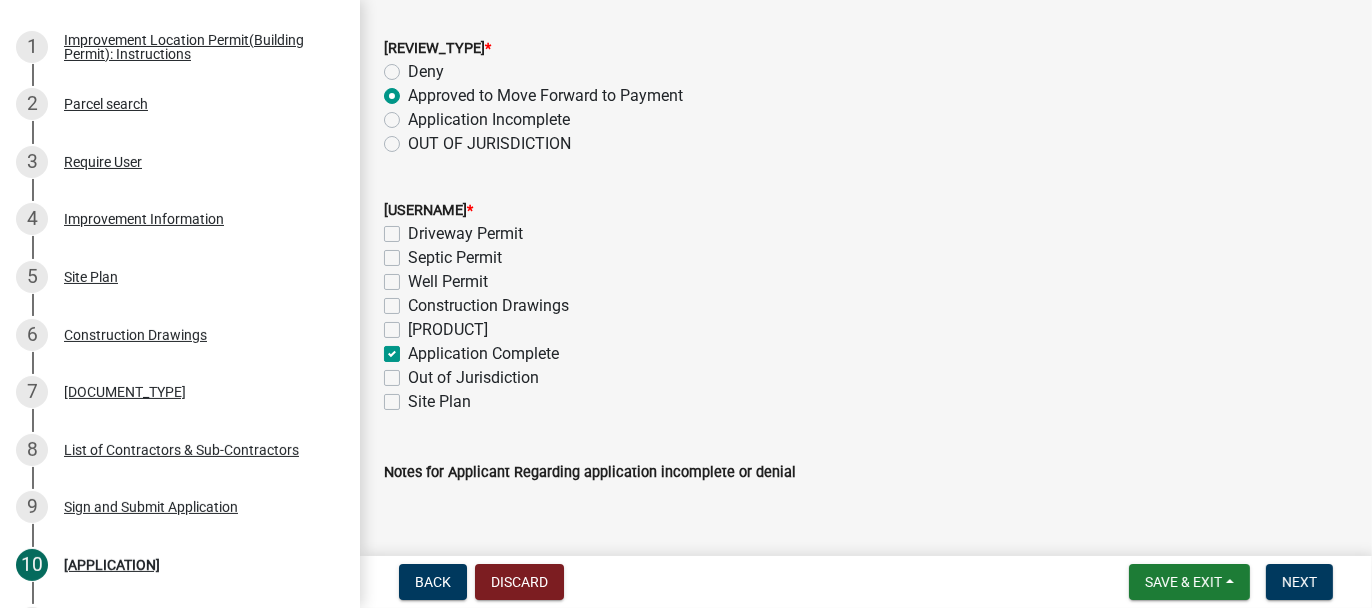 checkbox on "false" 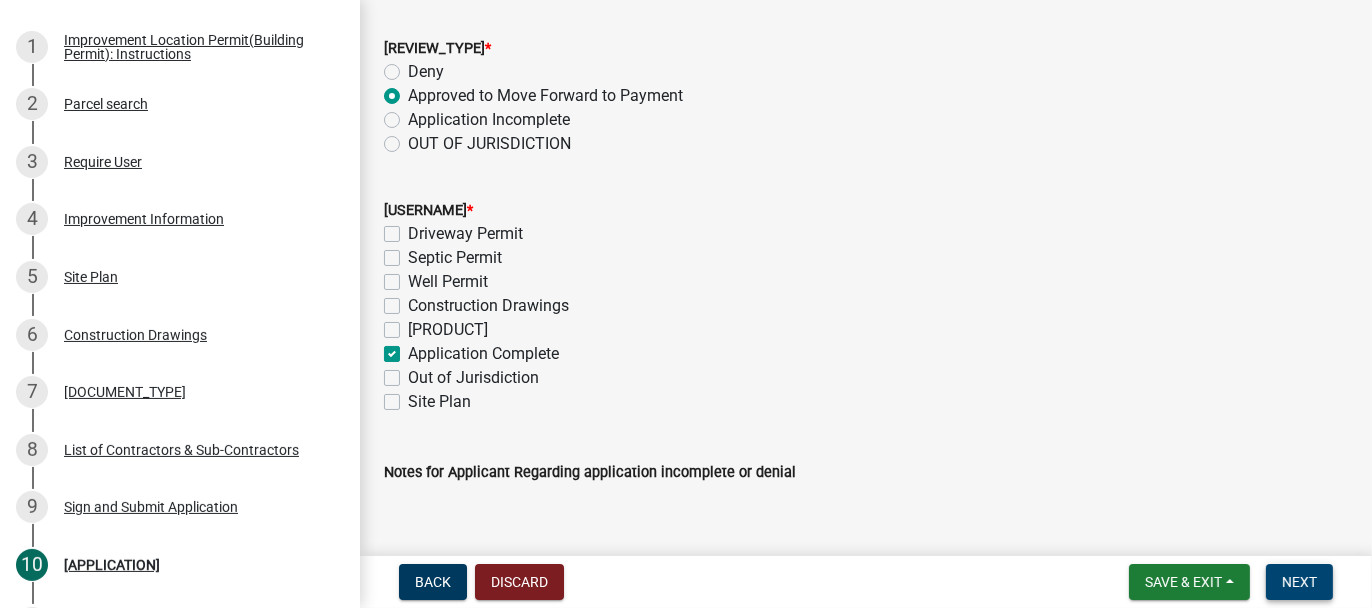 click on "Next" at bounding box center [1299, 582] 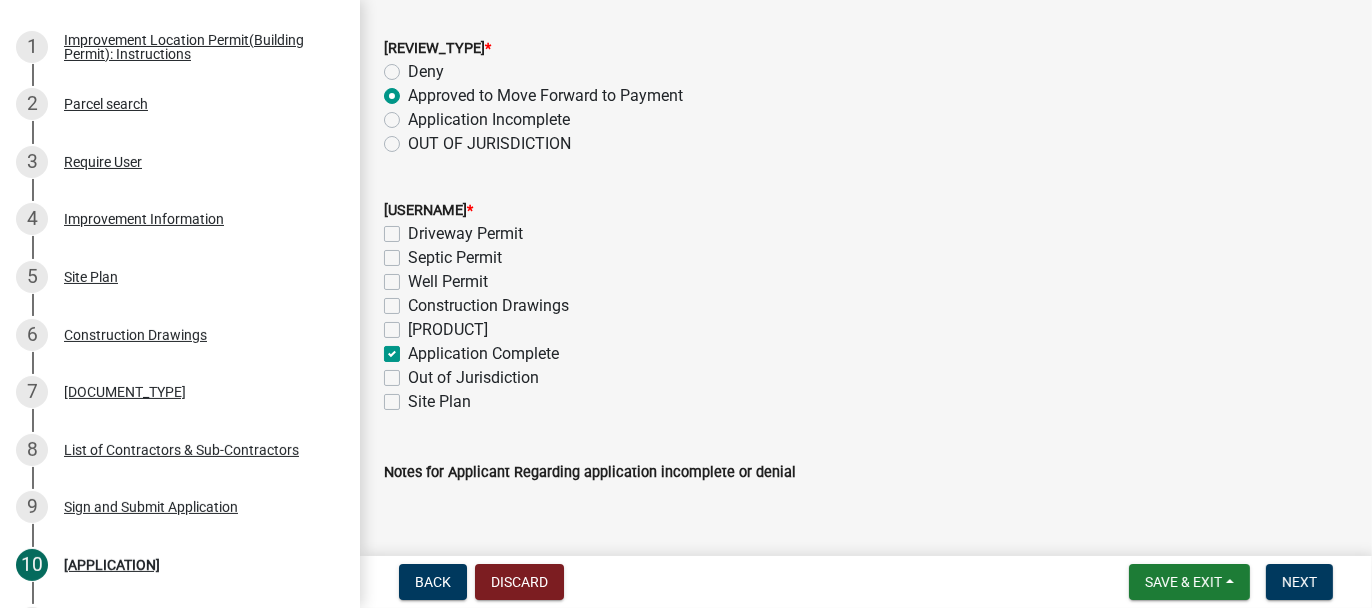 scroll, scrollTop: 0, scrollLeft: 0, axis: both 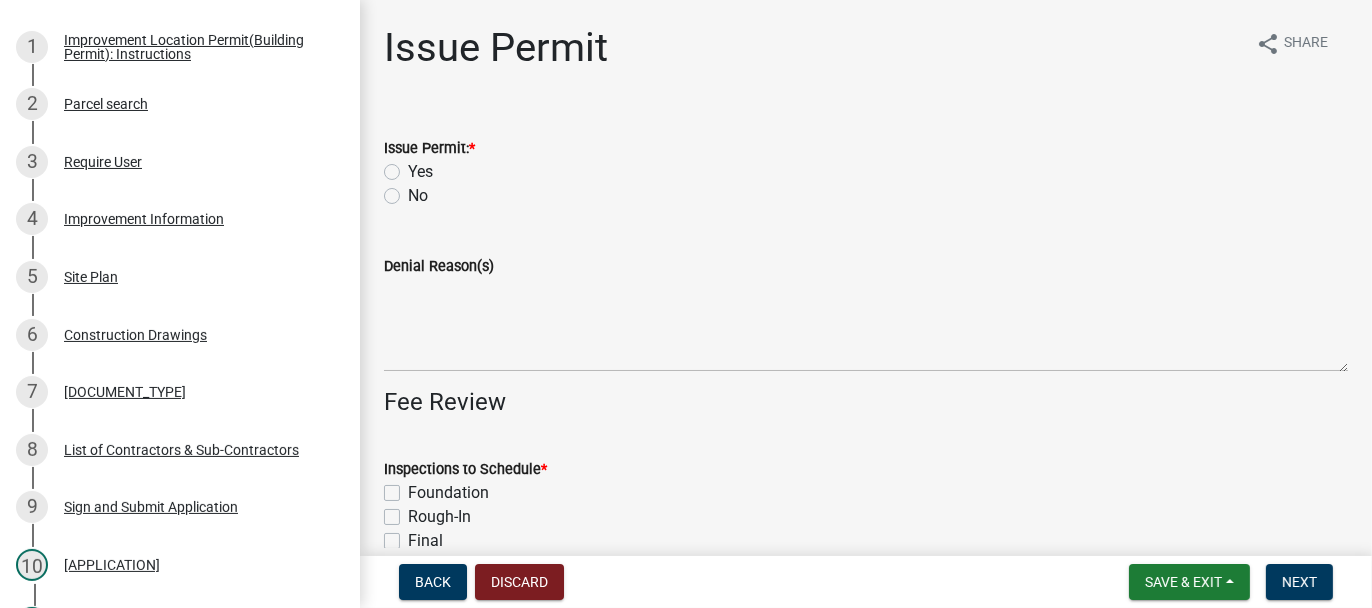 click on "Yes" 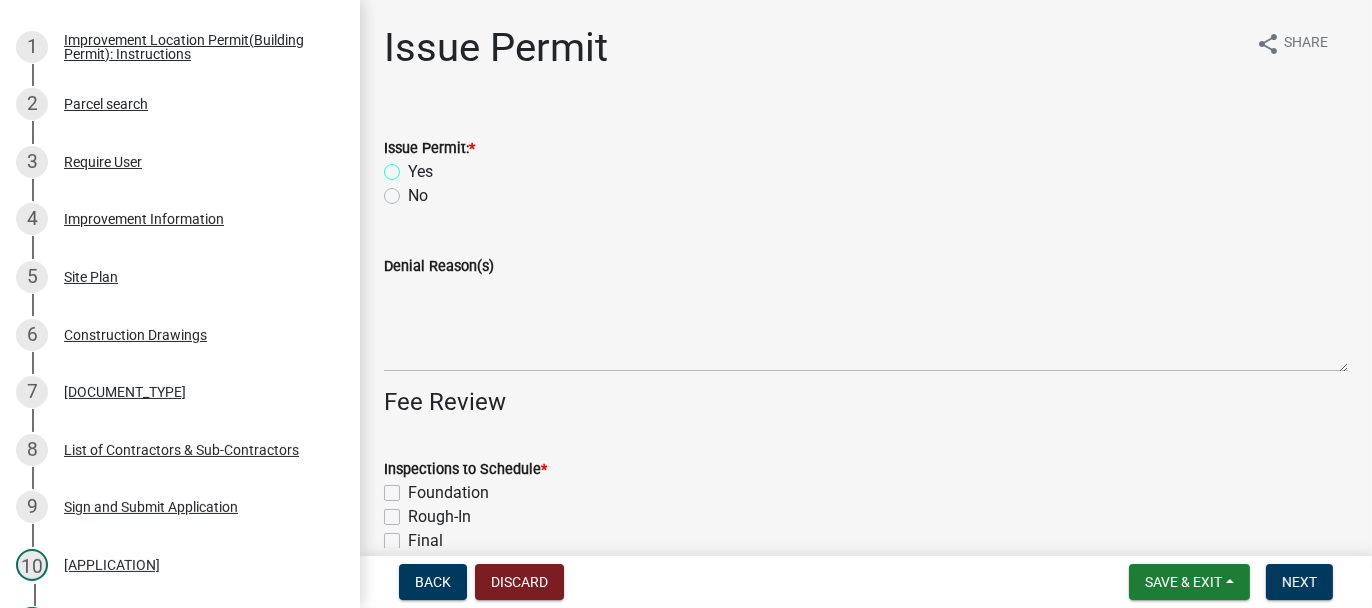 click on "Yes" at bounding box center [414, 166] 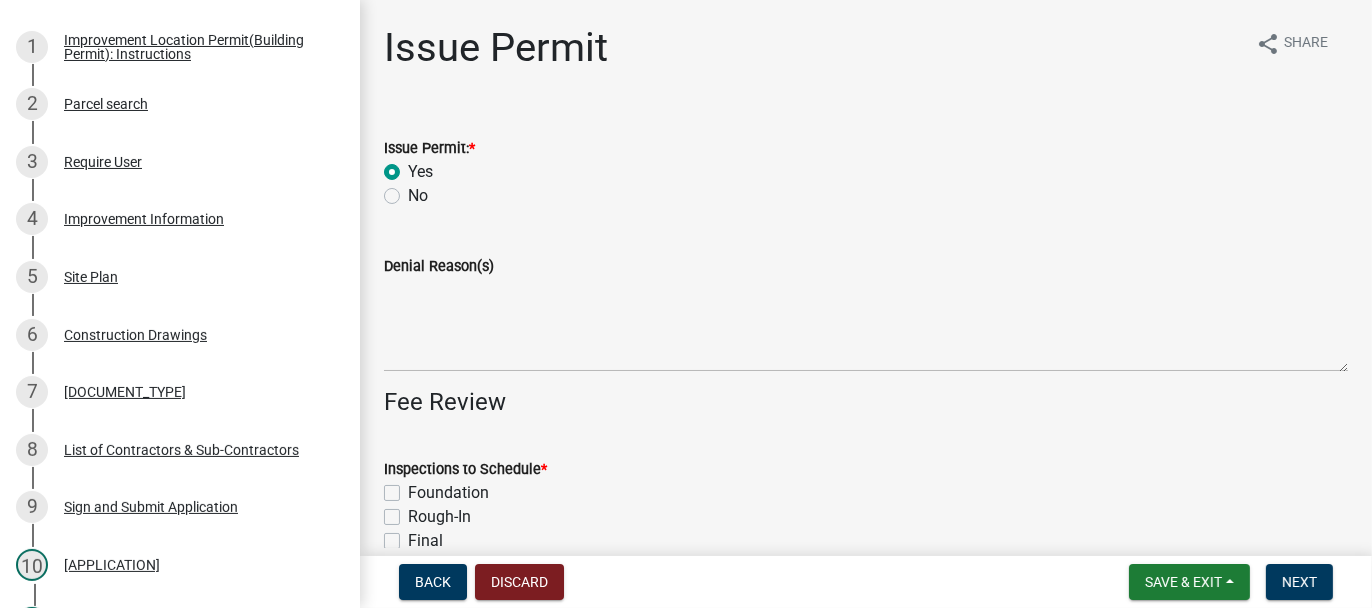 radio on "true" 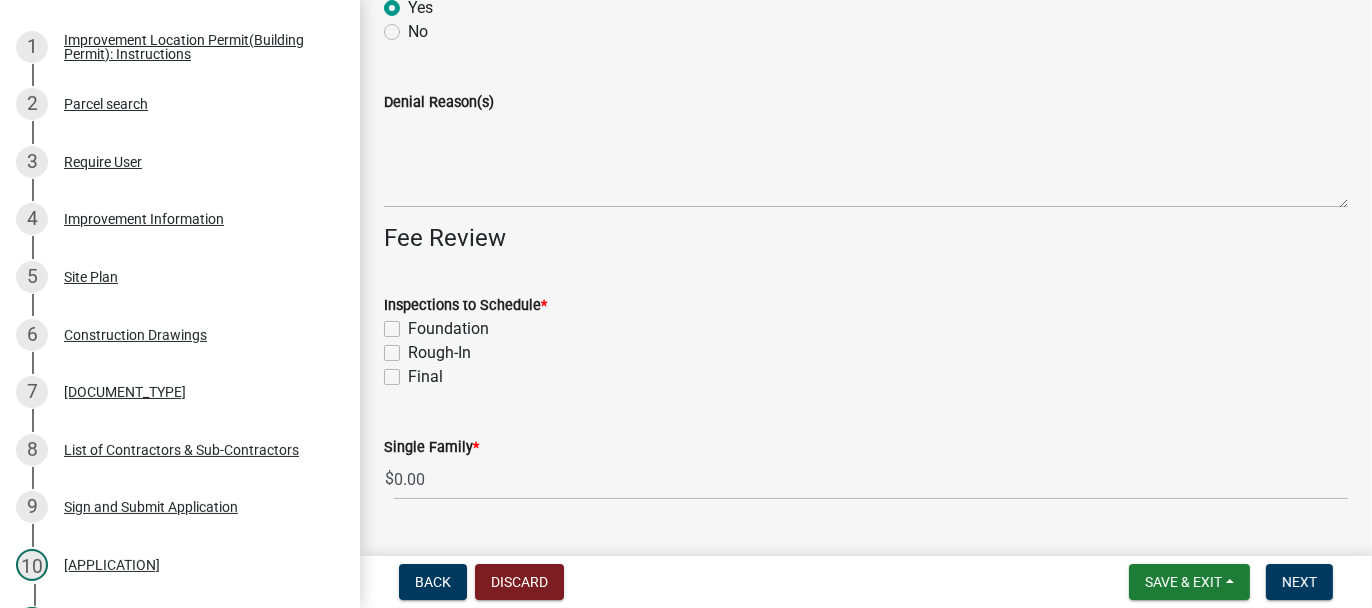 scroll, scrollTop: 200, scrollLeft: 0, axis: vertical 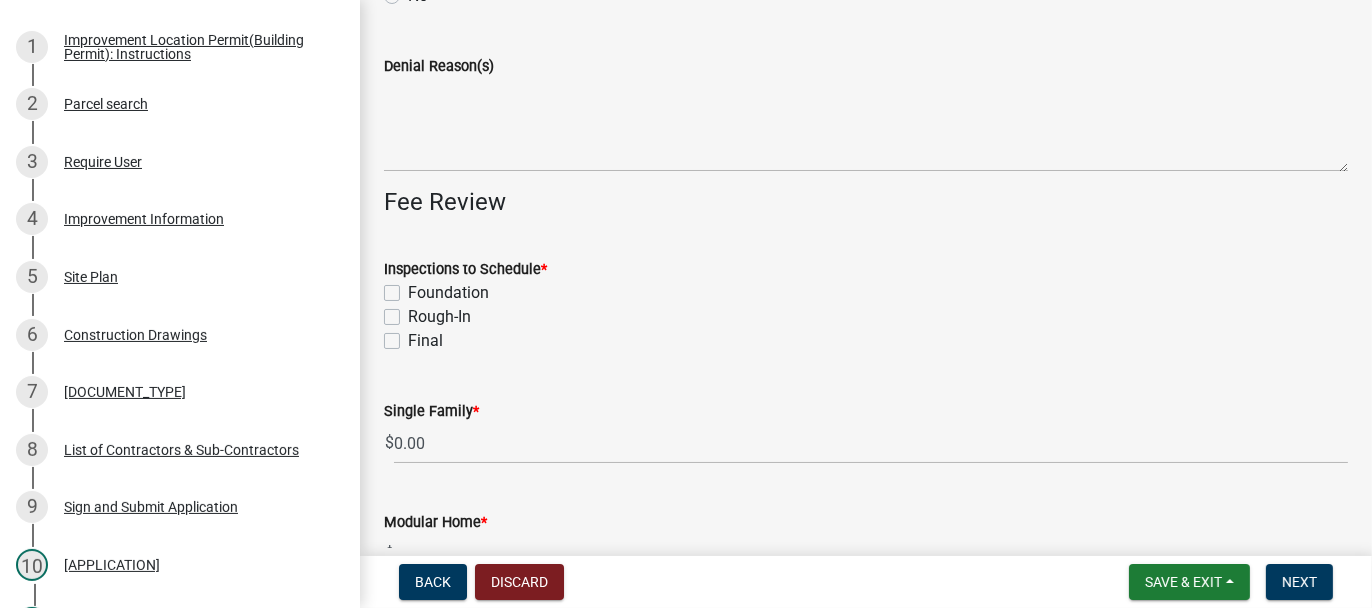 click on "Foundation" 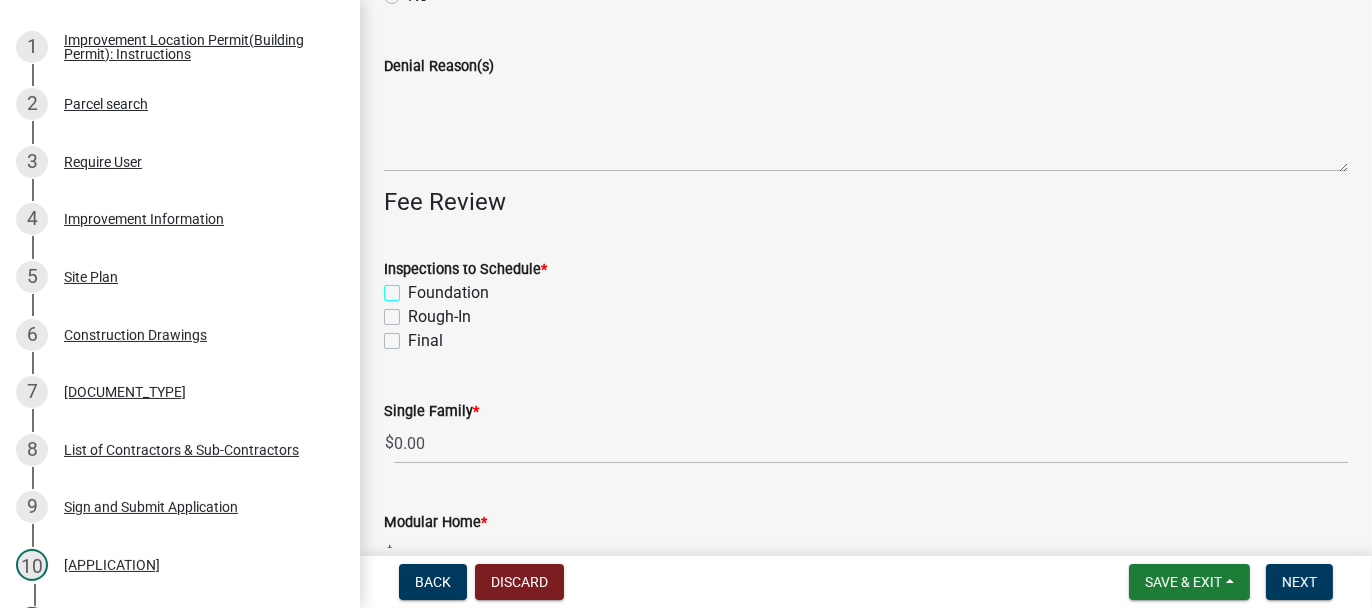 click on "Foundation" at bounding box center (414, 287) 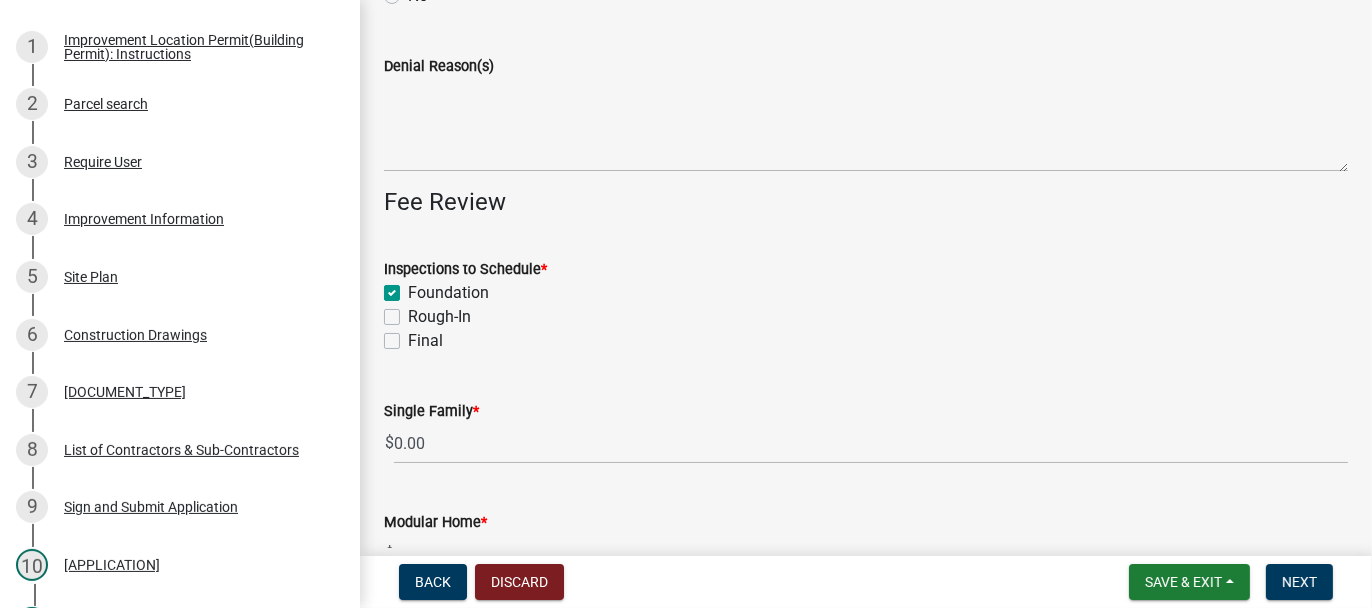 checkbox on "true" 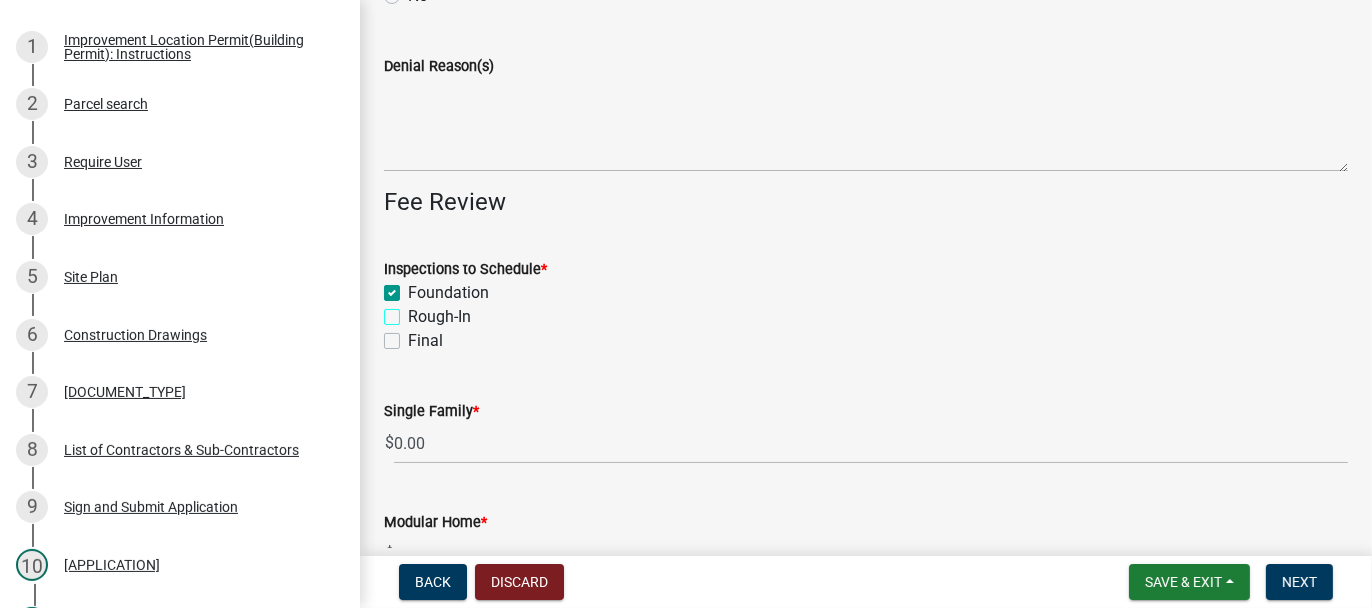 click on "Rough-In" at bounding box center [414, 311] 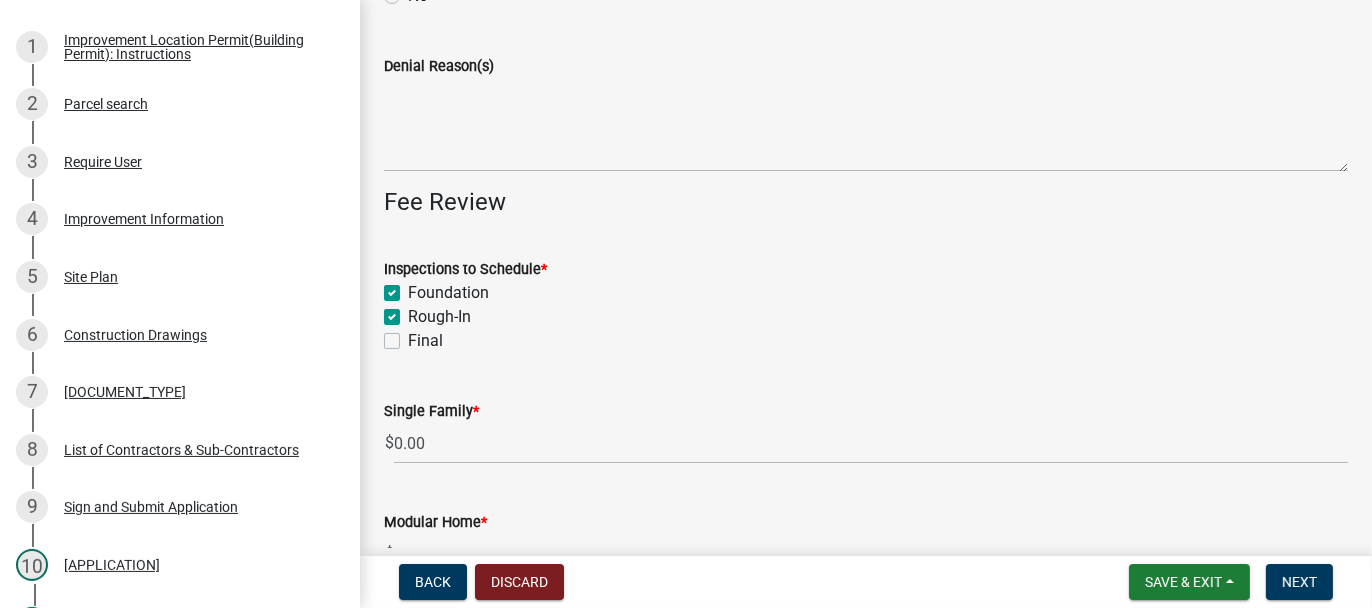 checkbox on "true" 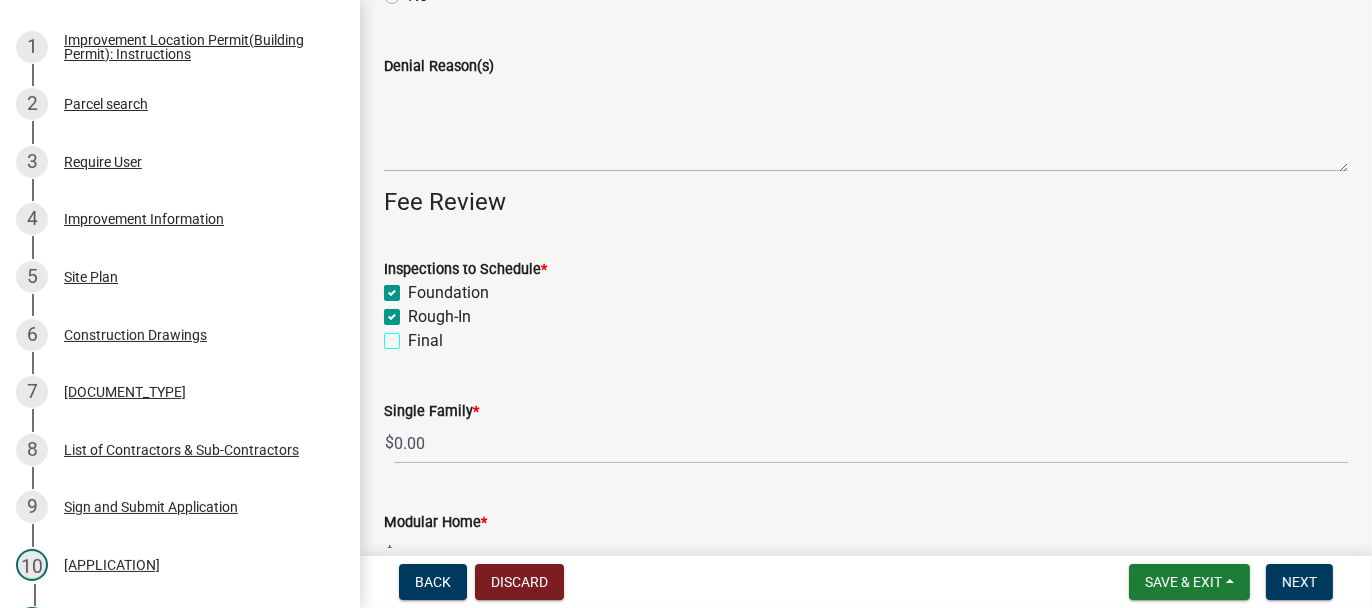 click on "Final" at bounding box center (414, 335) 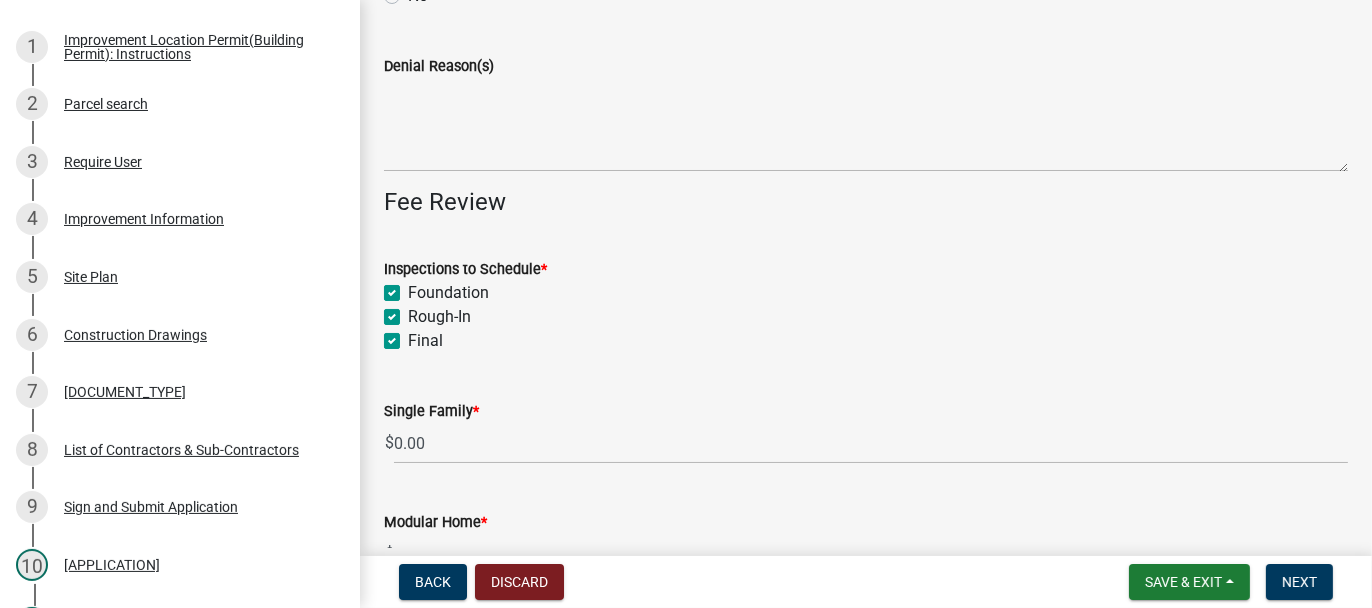checkbox on "true" 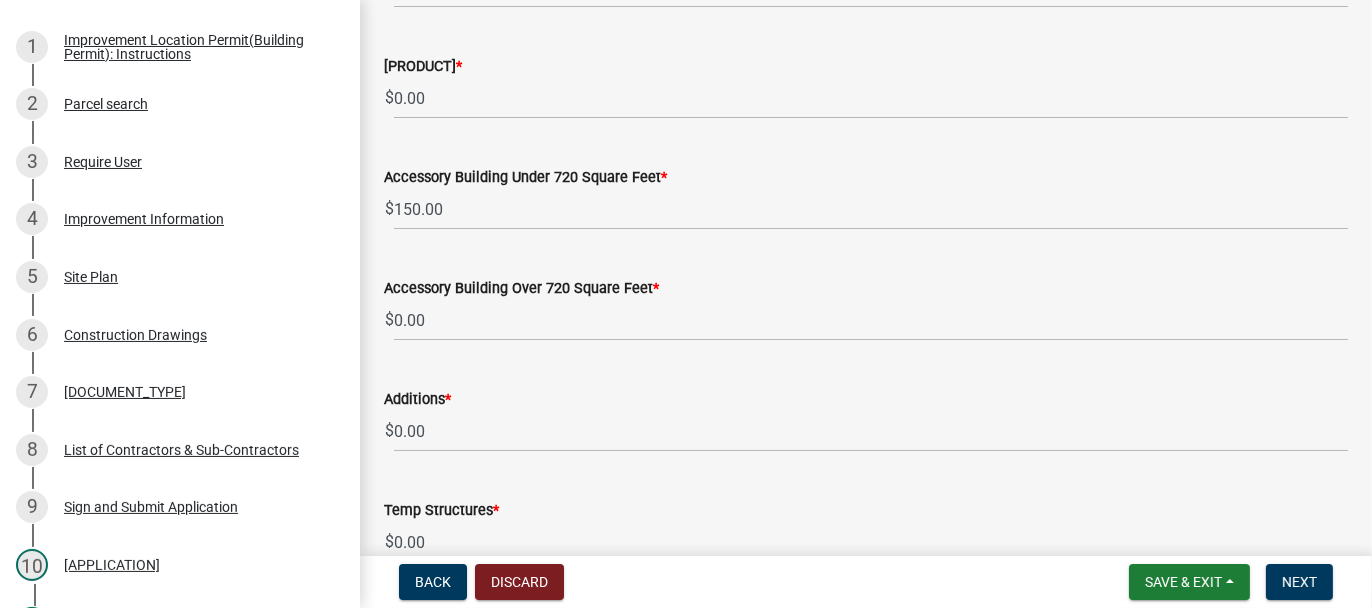 scroll, scrollTop: 800, scrollLeft: 0, axis: vertical 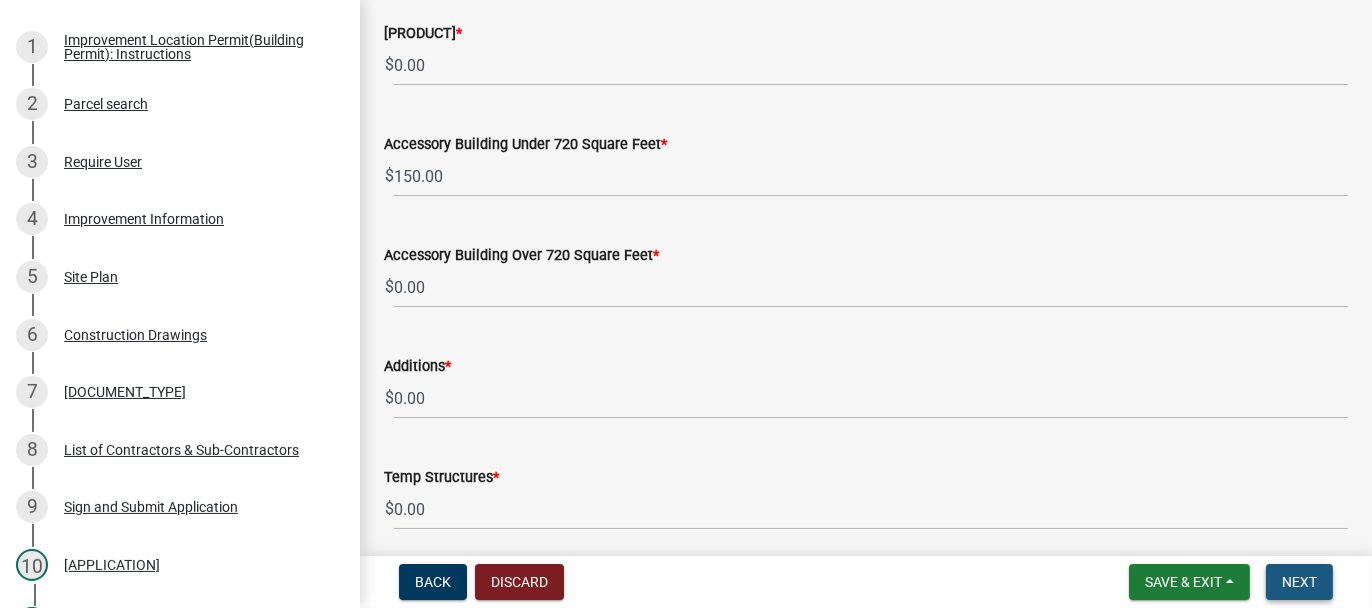 click on "Next" at bounding box center (1299, 582) 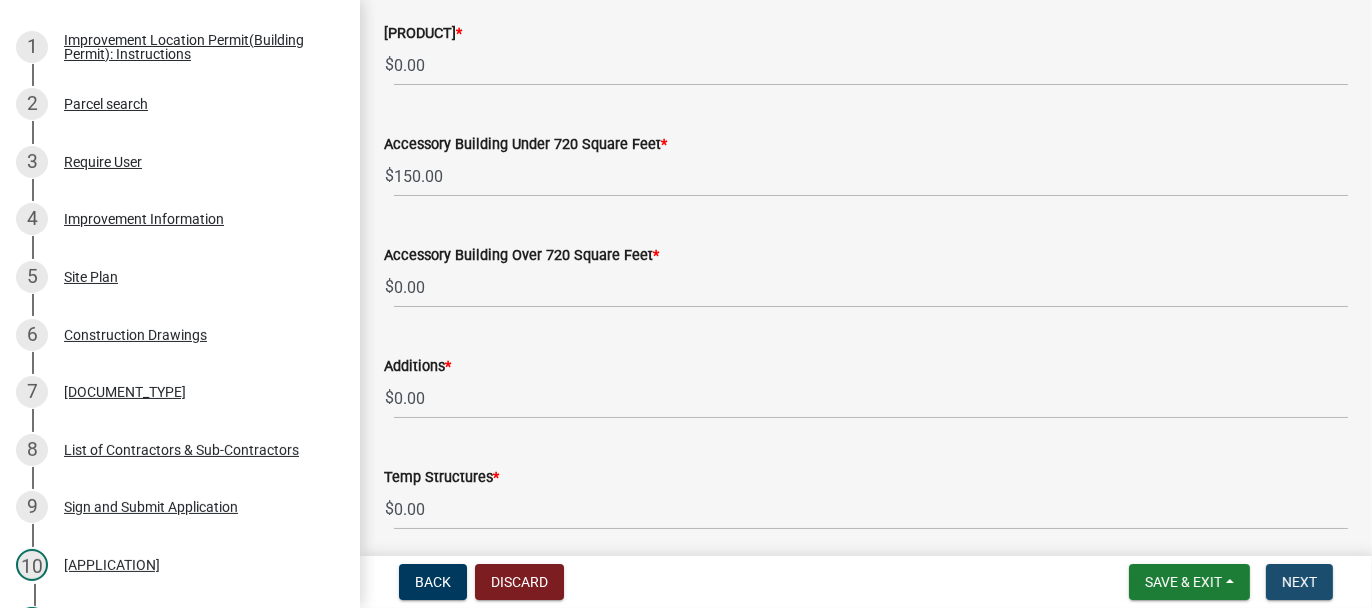 scroll, scrollTop: 0, scrollLeft: 0, axis: both 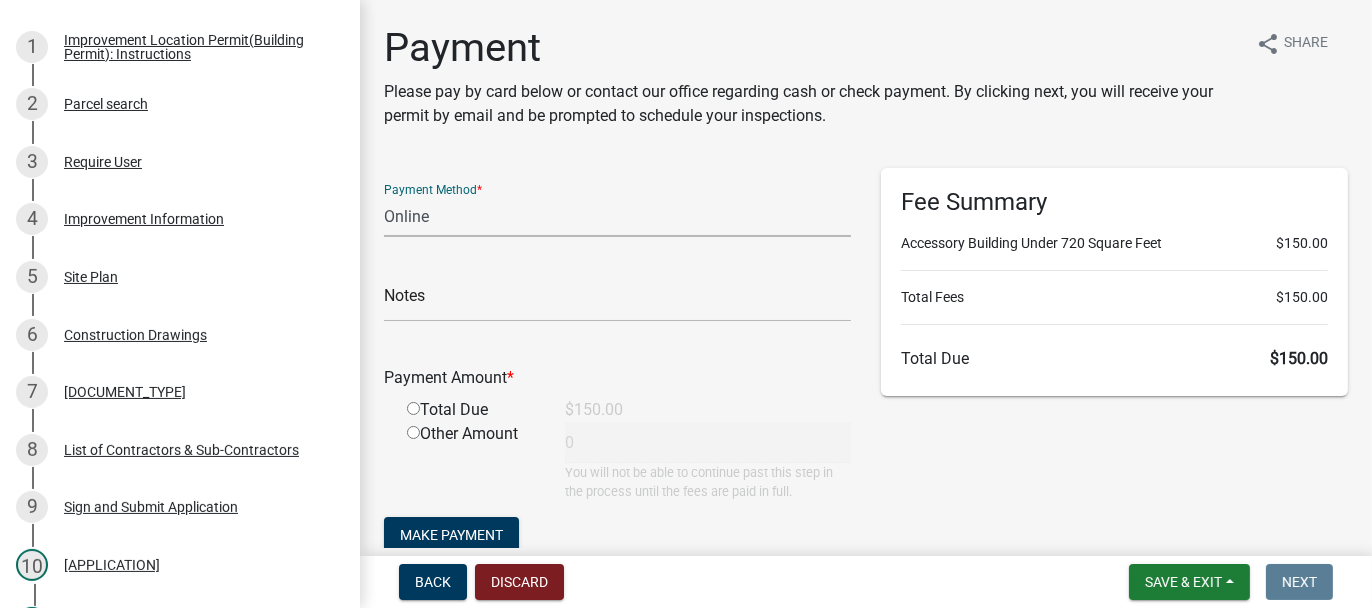 click on "Credit Card POS Check Cash Online" 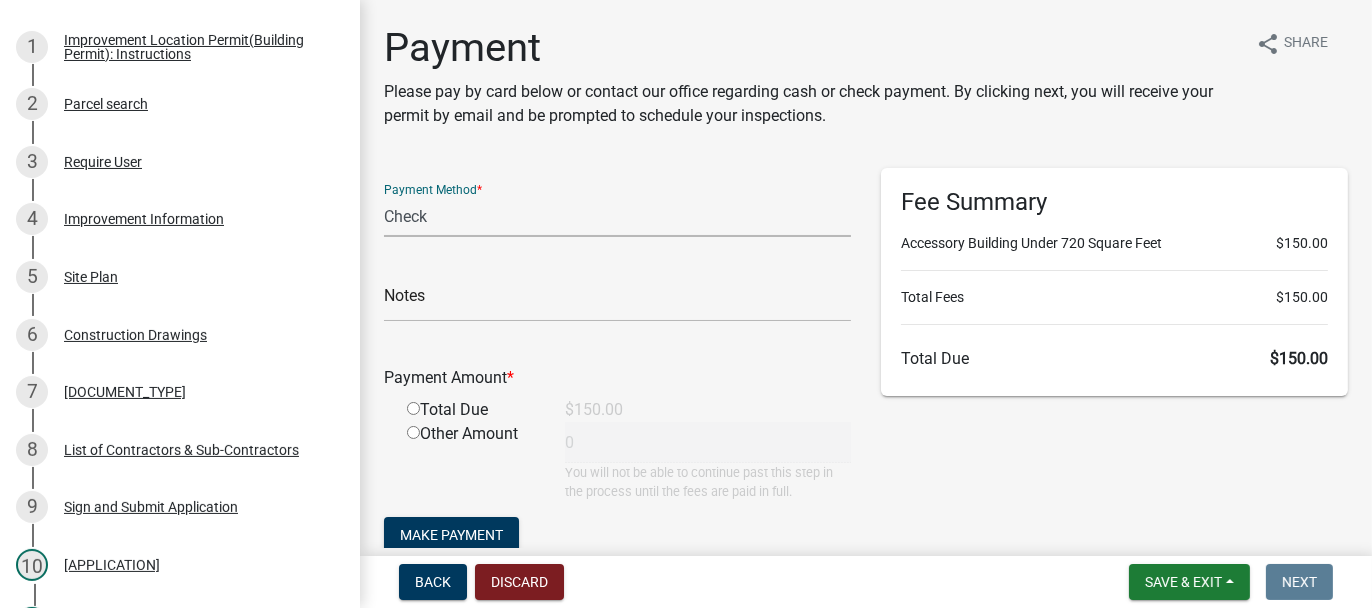 click on "Credit Card POS Check Cash Online" 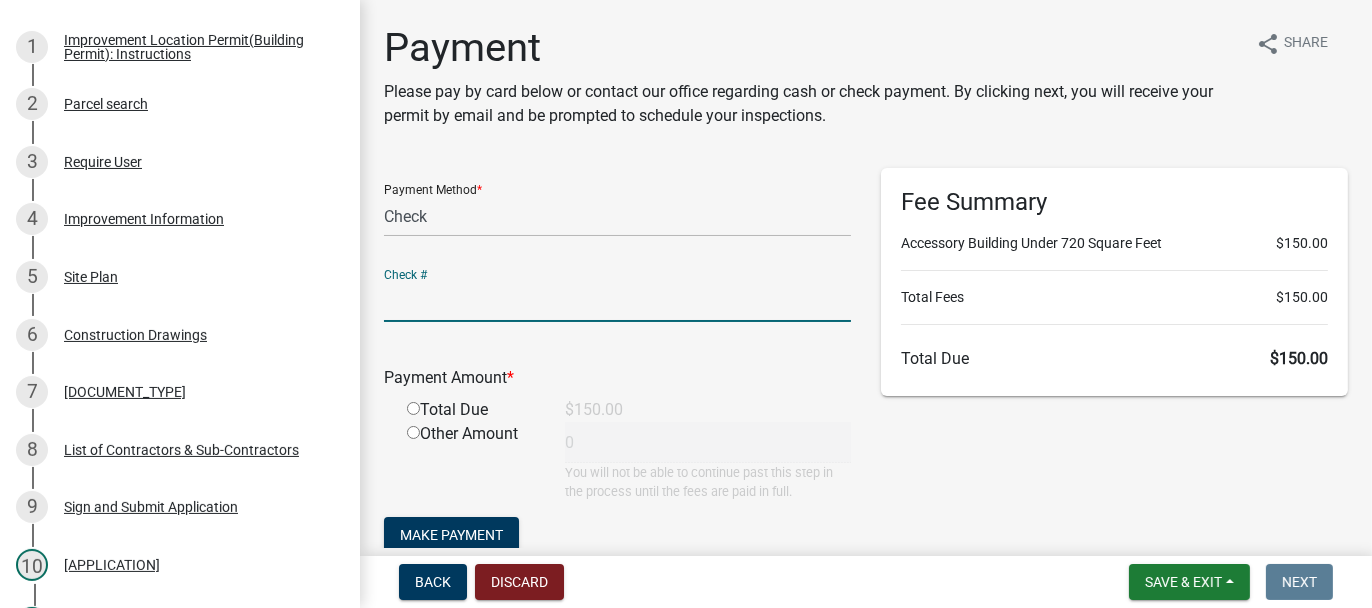 click 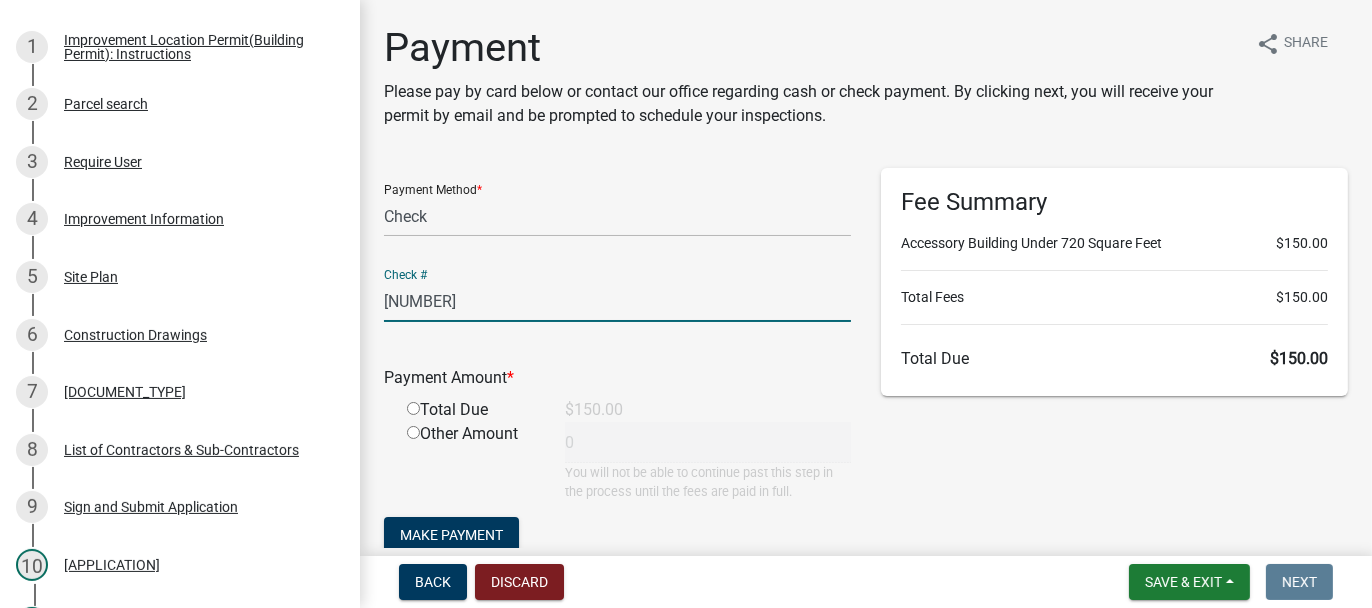 type on "1235" 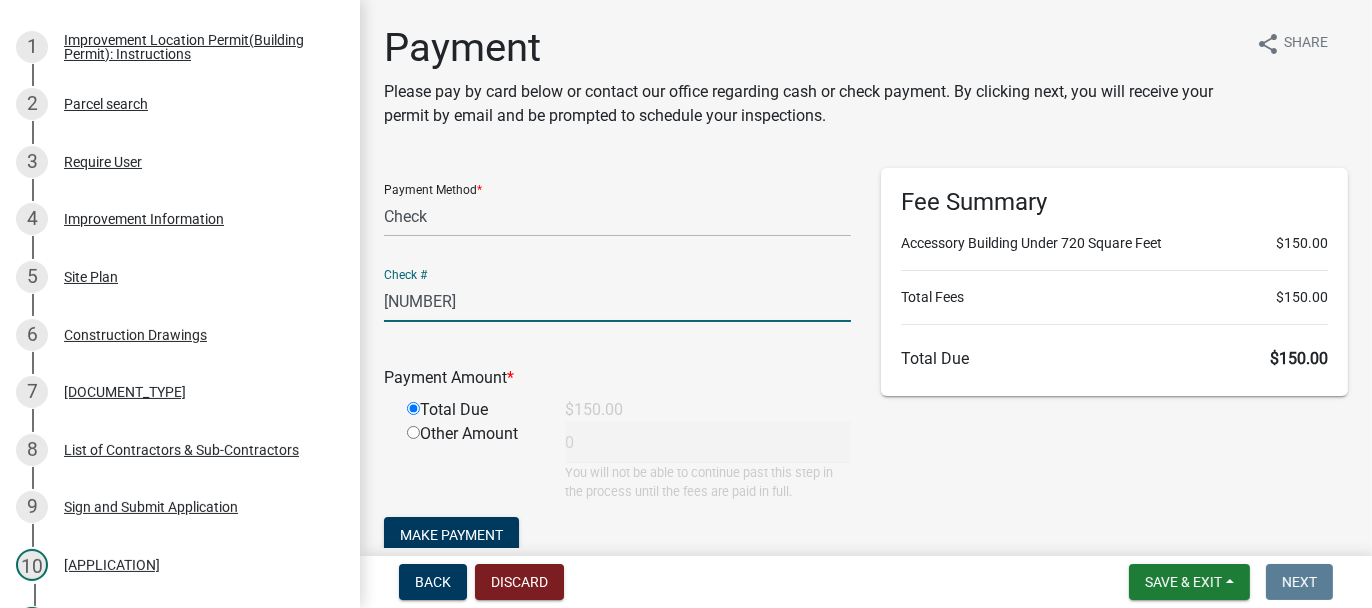 type on "150" 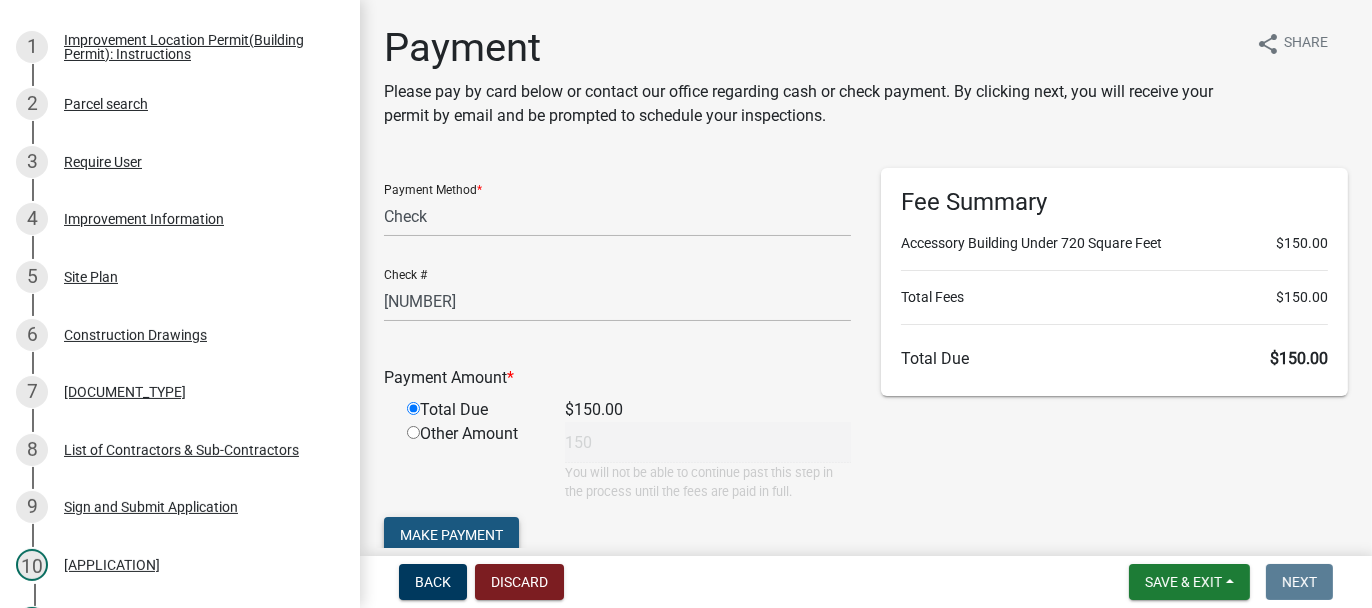 click on "Make Payment" 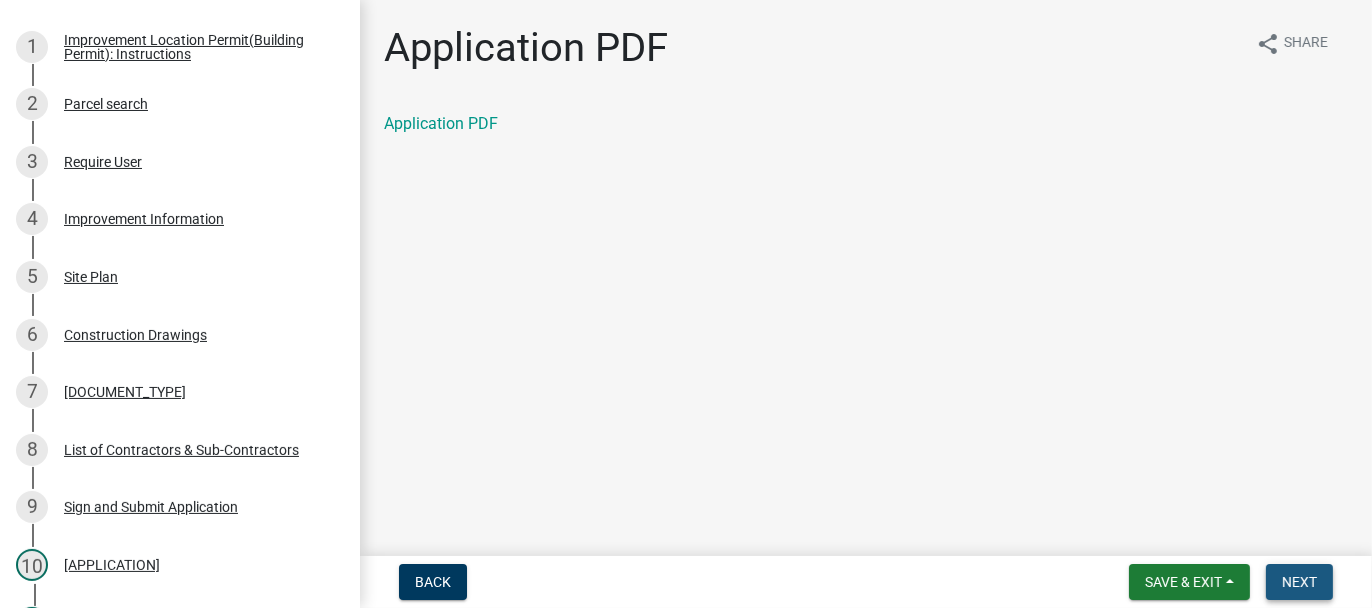 click on "Next" at bounding box center (1299, 582) 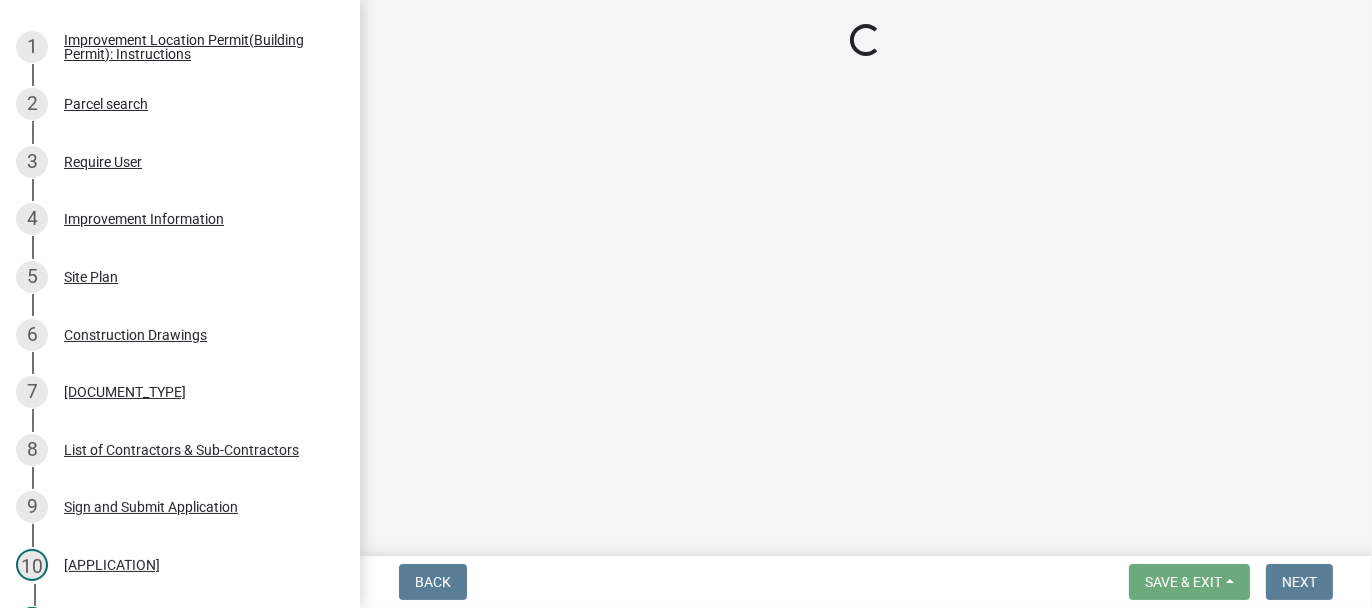 select on "62bb873c-c571-4454-ac8a-8c216551e2a3" 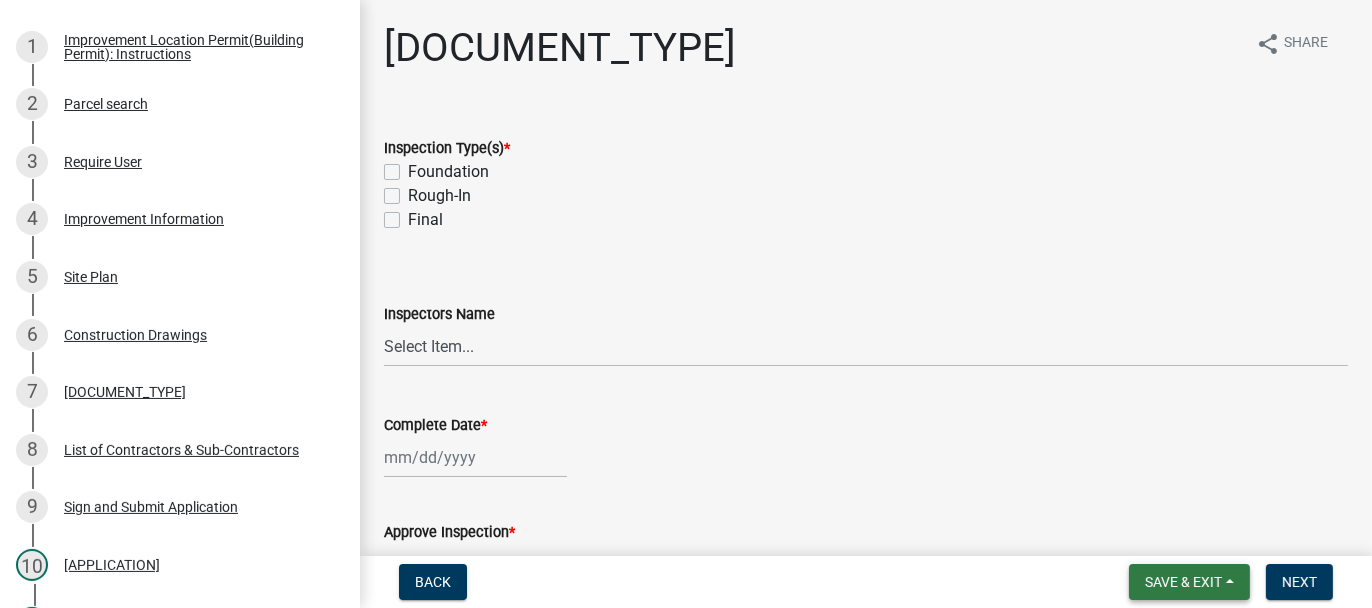 click on "Save & Exit" at bounding box center (1183, 582) 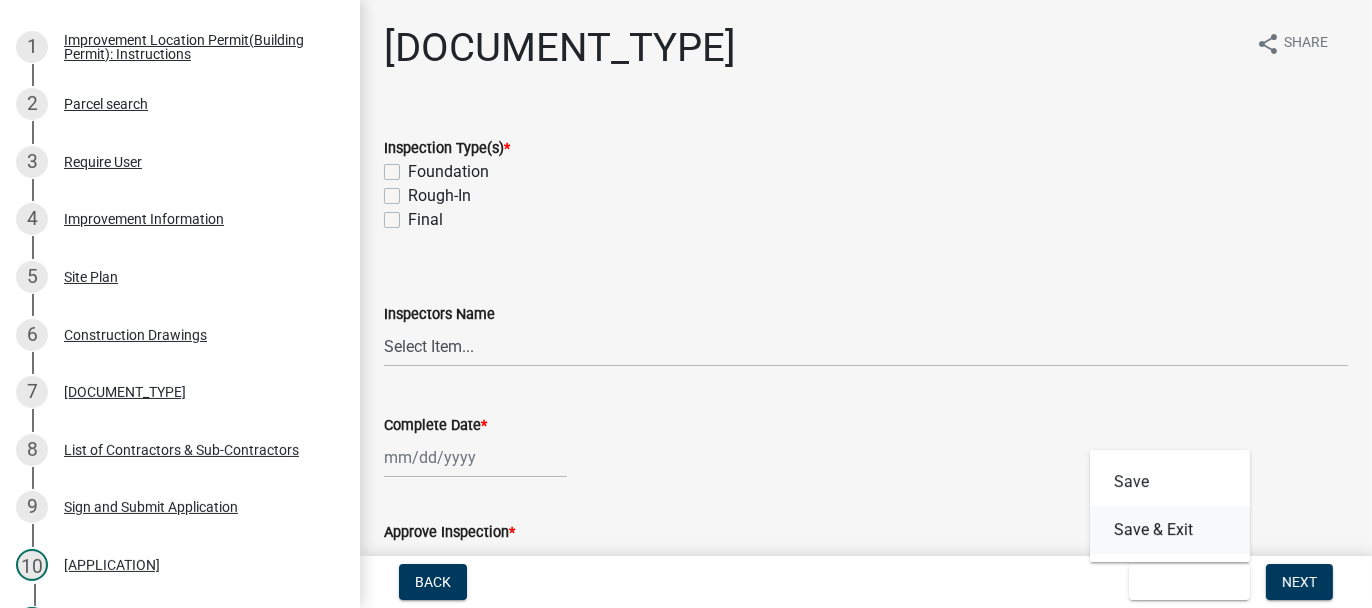 click on "Save & Exit" at bounding box center [1170, 530] 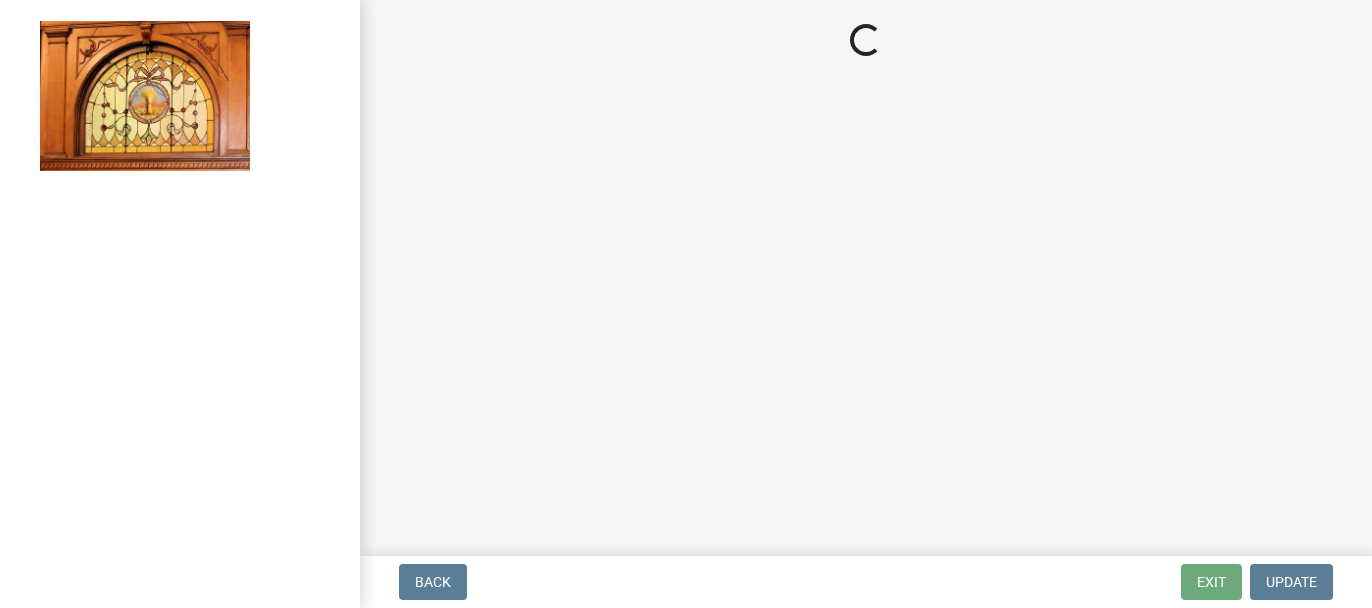 scroll, scrollTop: 0, scrollLeft: 0, axis: both 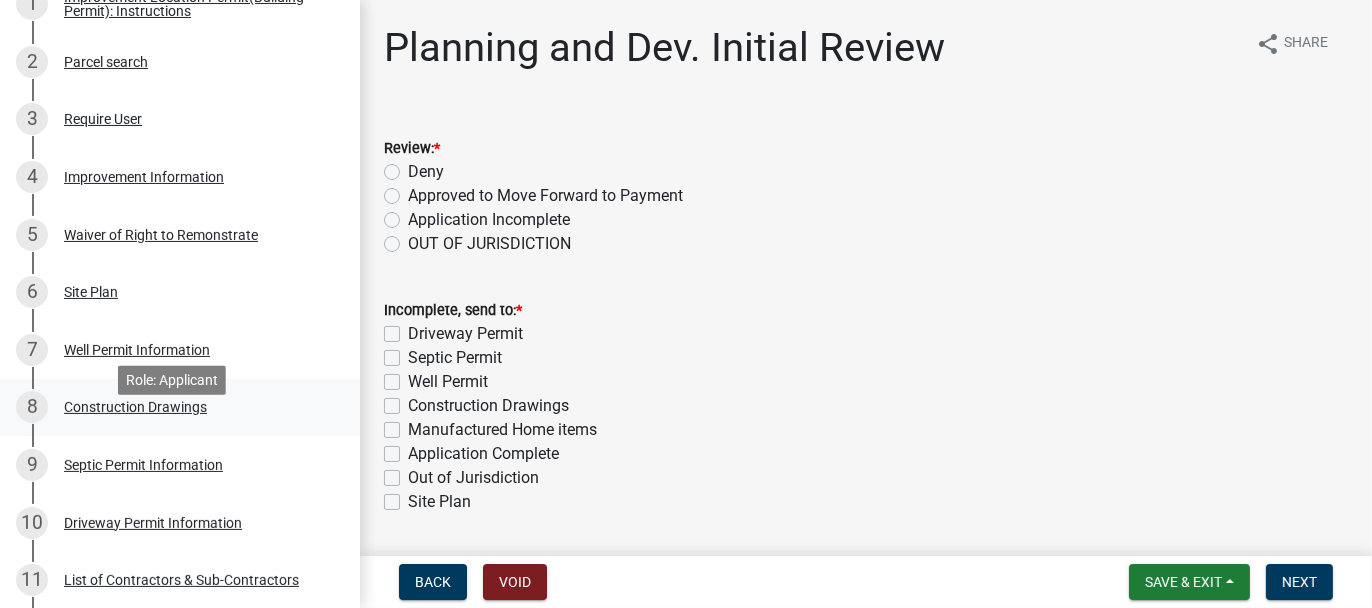 click on "Construction Drawings" at bounding box center [135, 407] 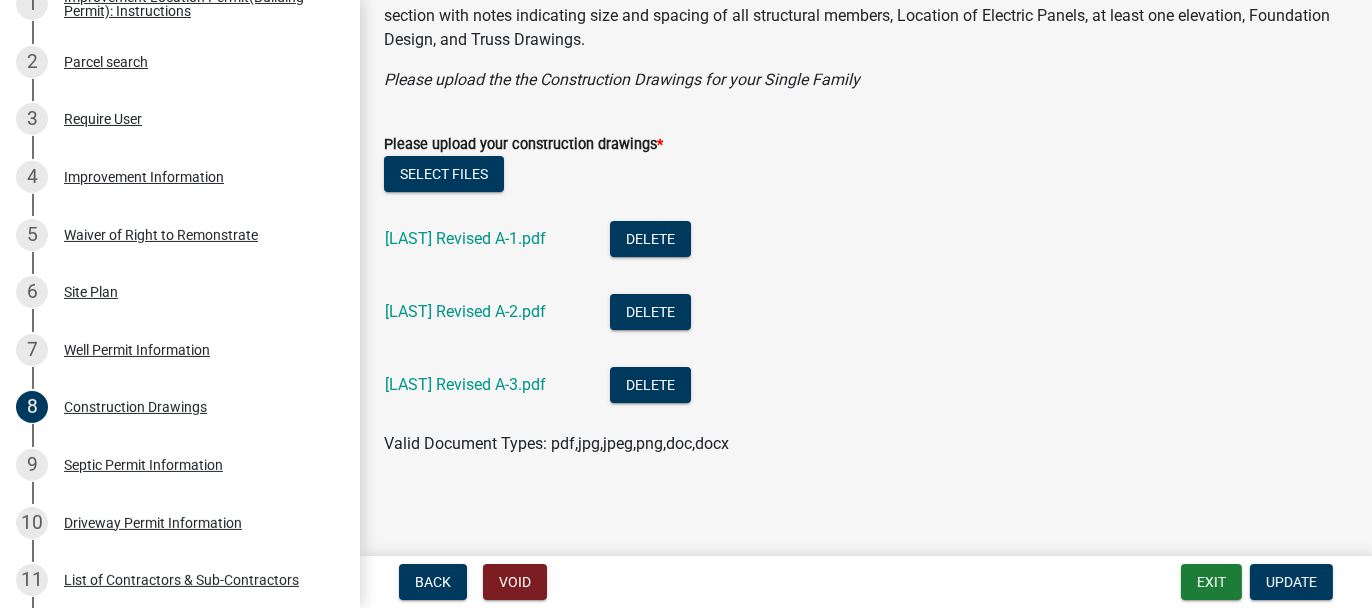 scroll, scrollTop: 135, scrollLeft: 0, axis: vertical 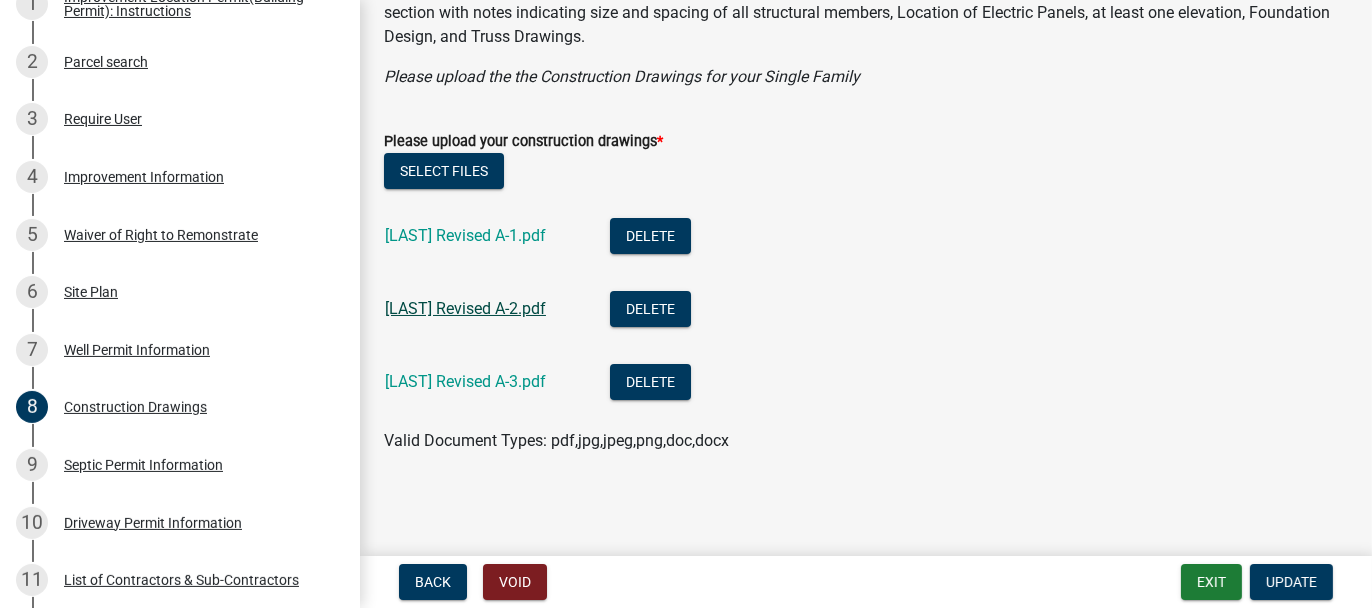 click on "[LAST] Revised A-2.pdf" 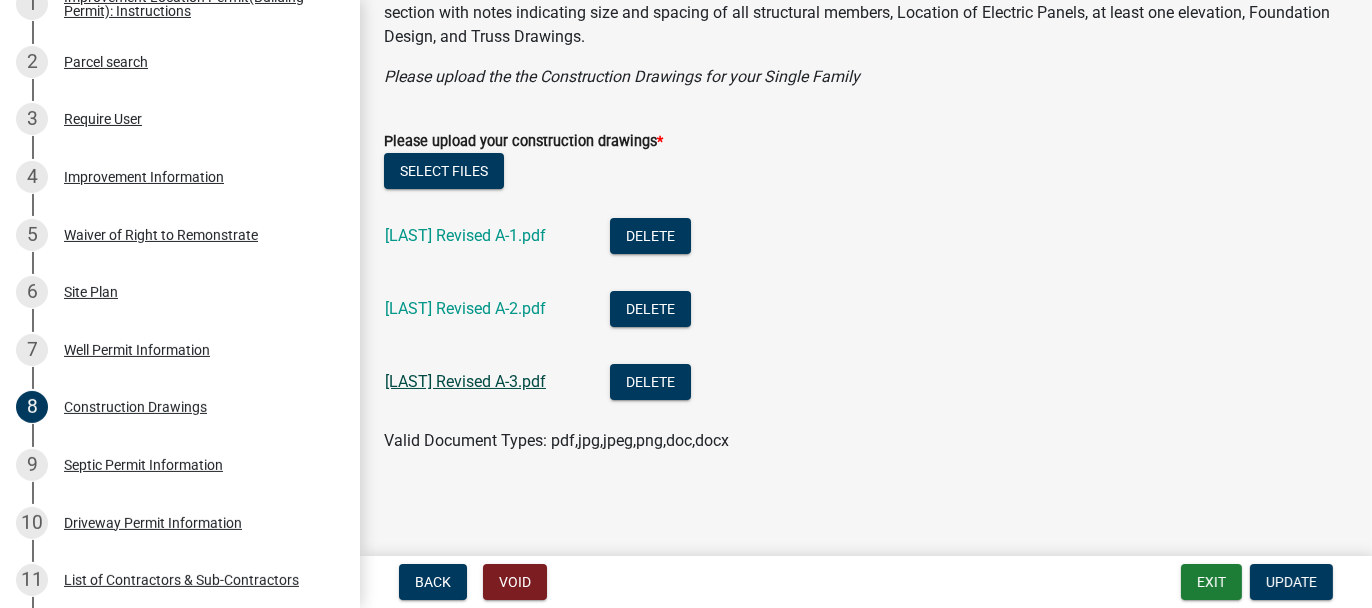 click on "[LAST] Revised A-3.pdf" 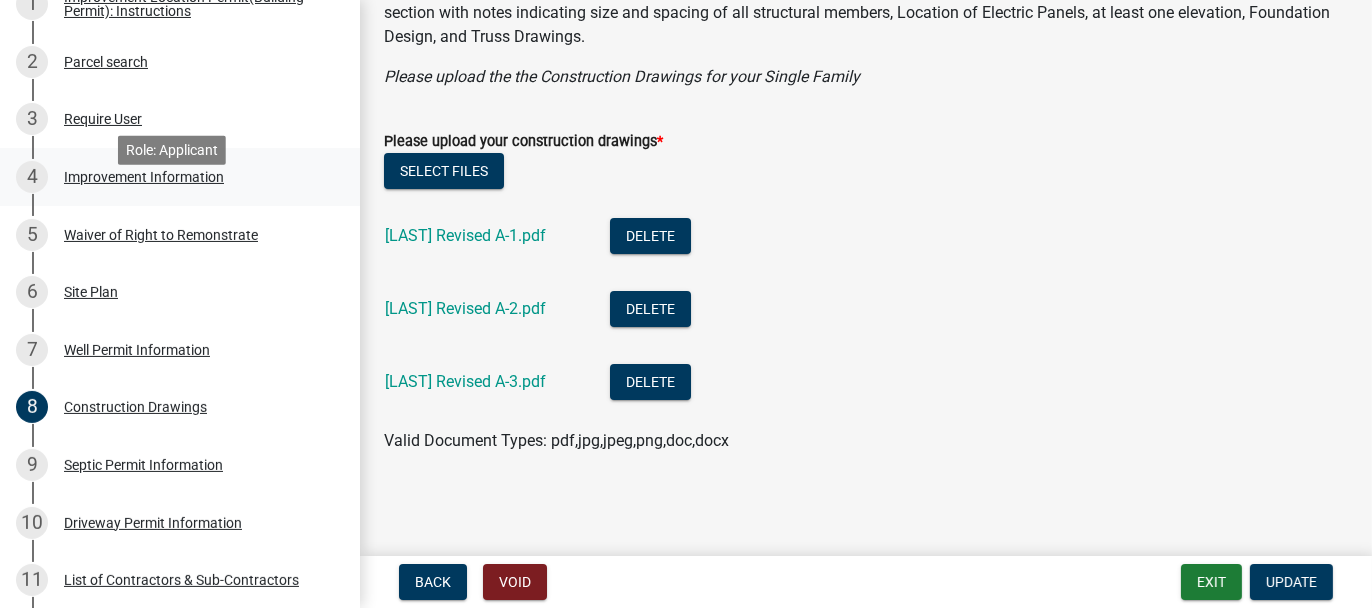 click on "Improvement Information" at bounding box center [144, 177] 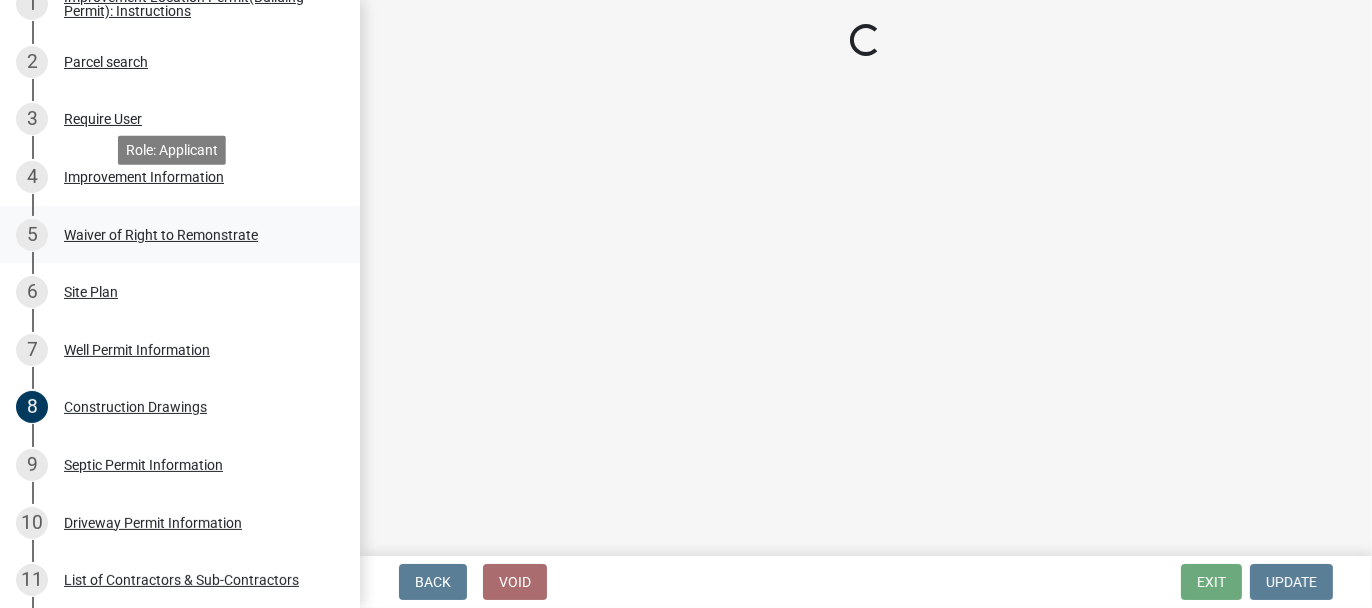 scroll, scrollTop: 0, scrollLeft: 0, axis: both 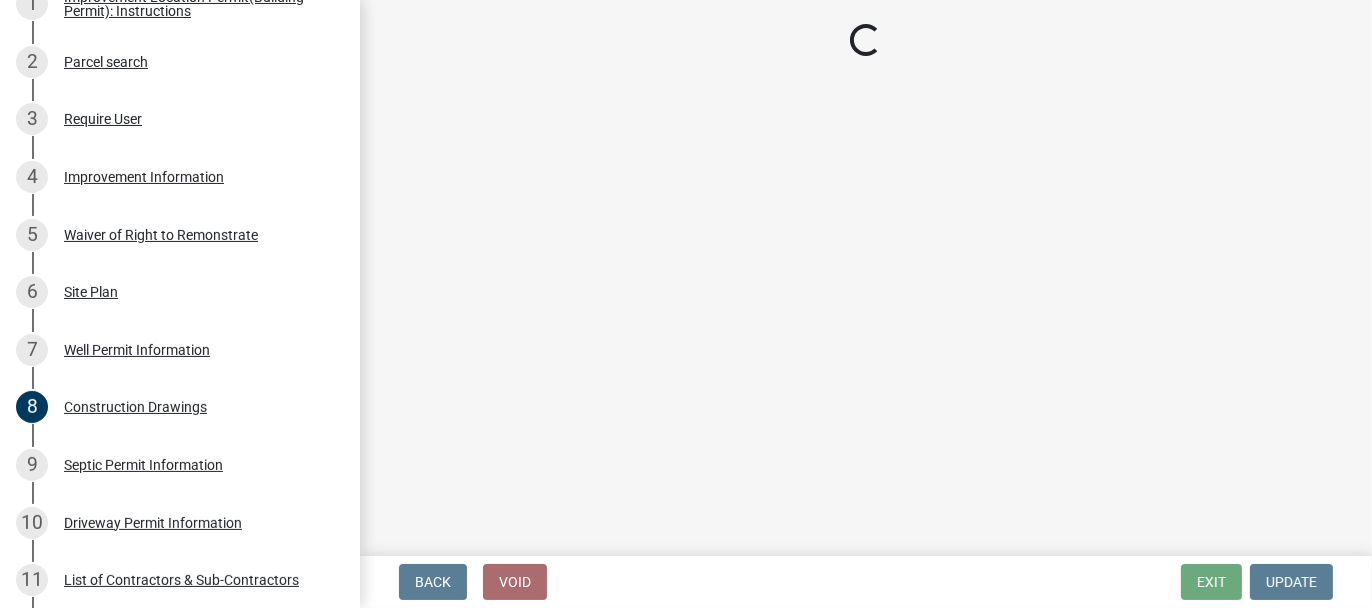 select on "69ac7e04-641d-4cc7-82fe-ed12440f8b33" 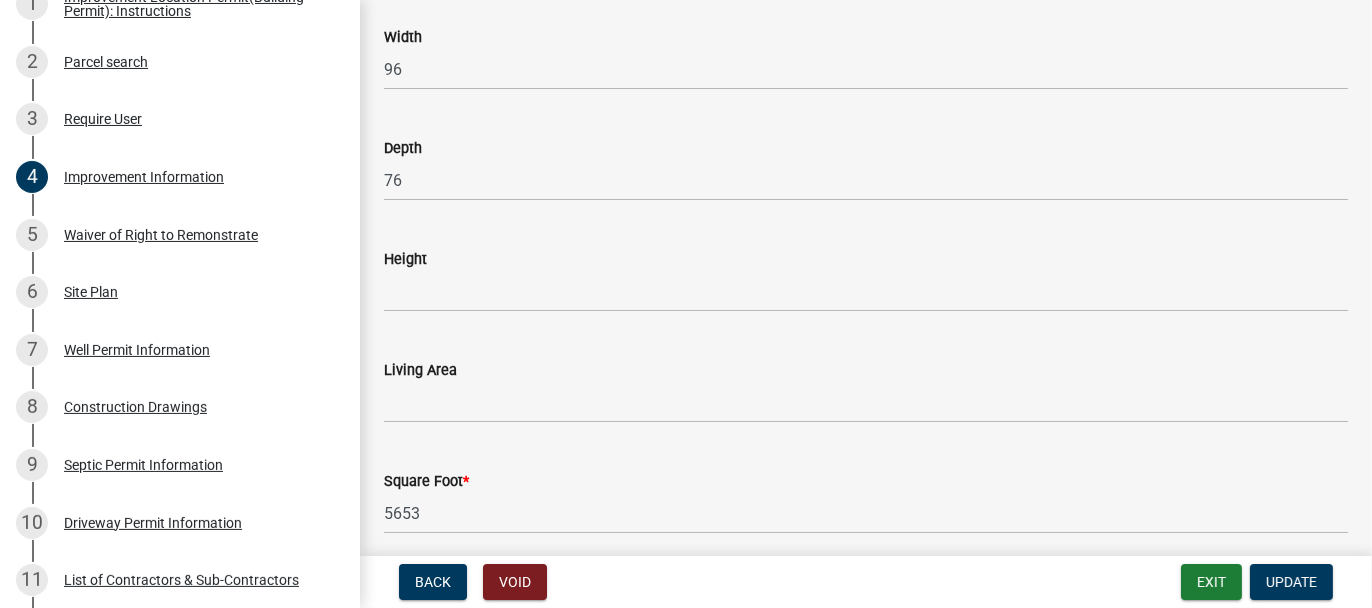 scroll, scrollTop: 3195, scrollLeft: 0, axis: vertical 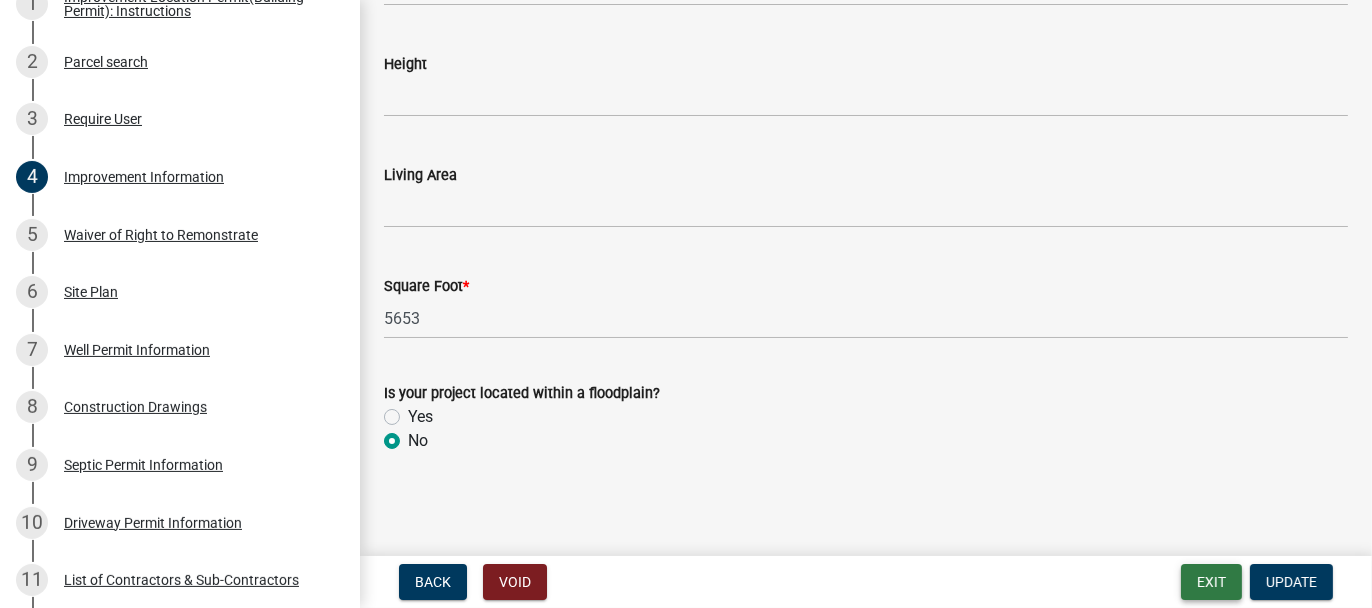 click on "Exit" at bounding box center (1211, 582) 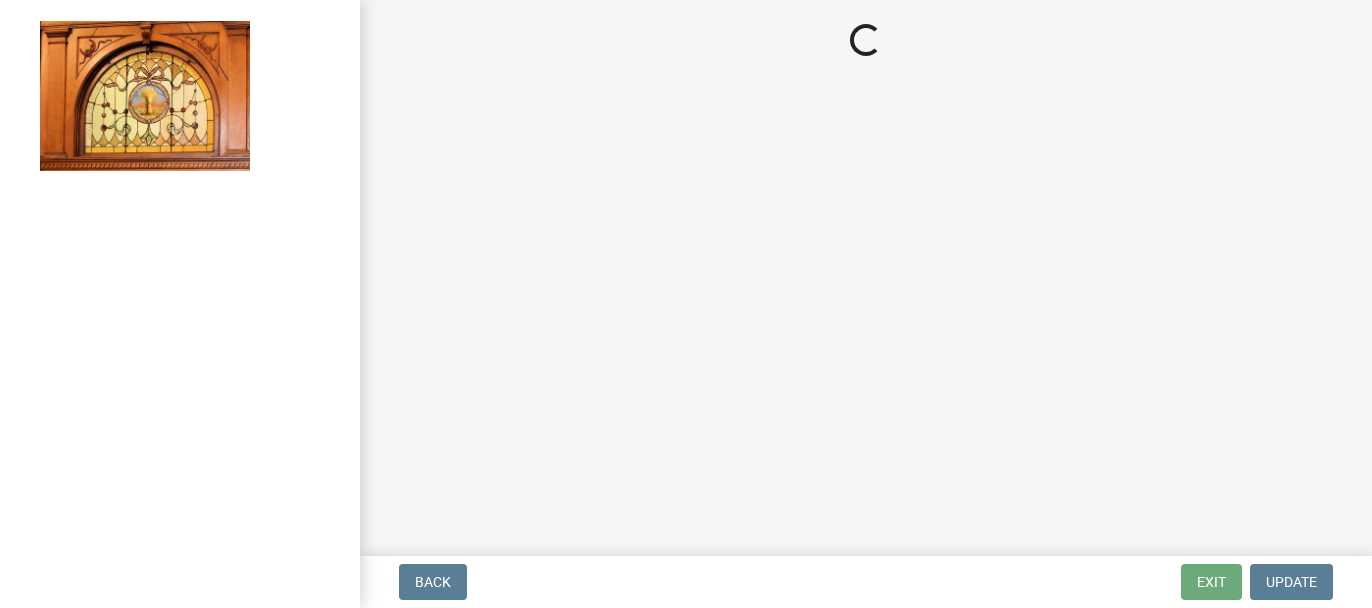 scroll, scrollTop: 0, scrollLeft: 0, axis: both 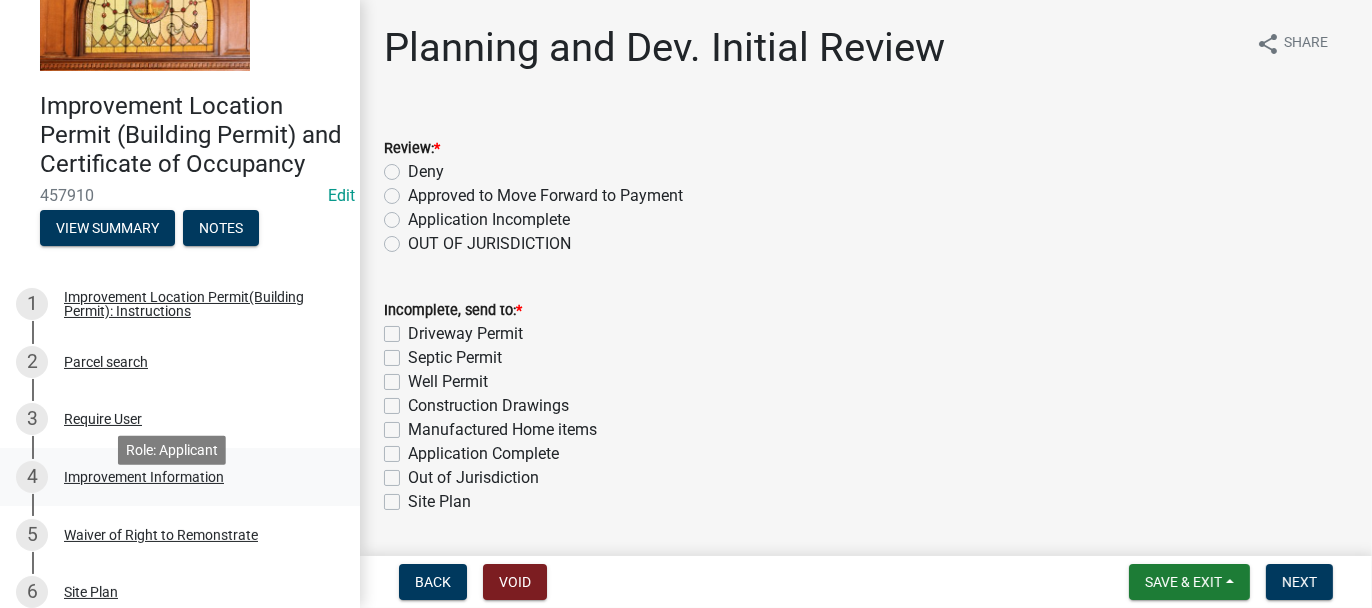 click on "Improvement Information" at bounding box center [144, 477] 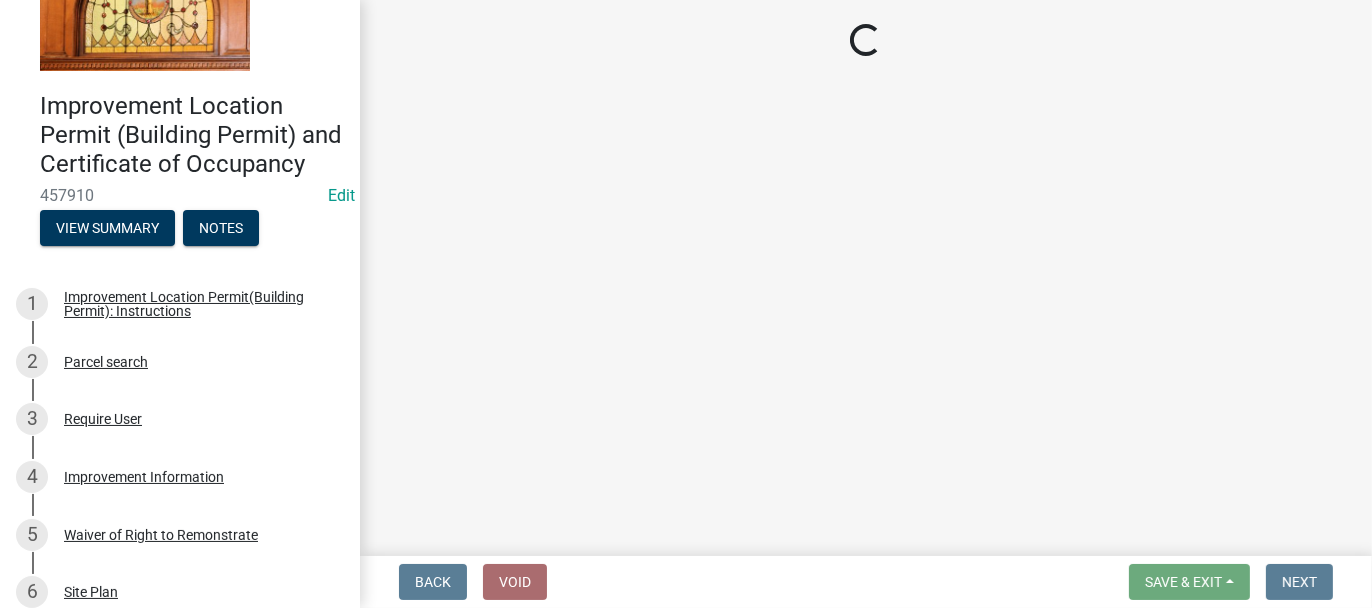 select on "69ac7e04-641d-4cc7-82fe-ed12440f8b33" 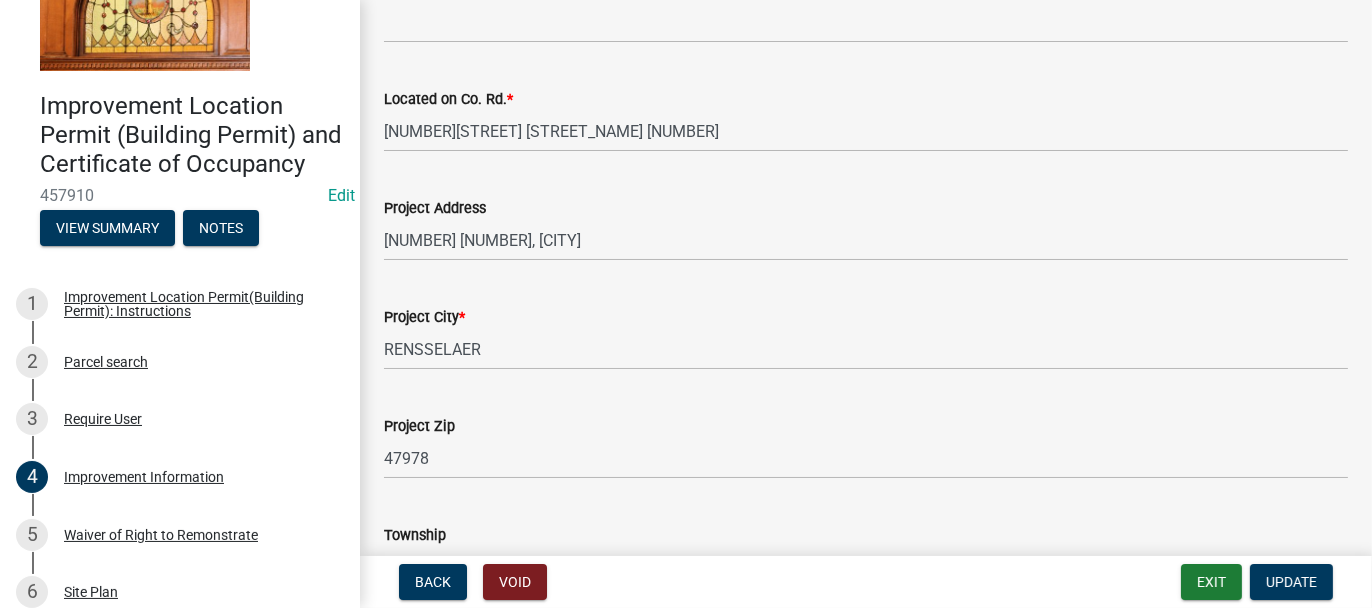 scroll, scrollTop: 800, scrollLeft: 0, axis: vertical 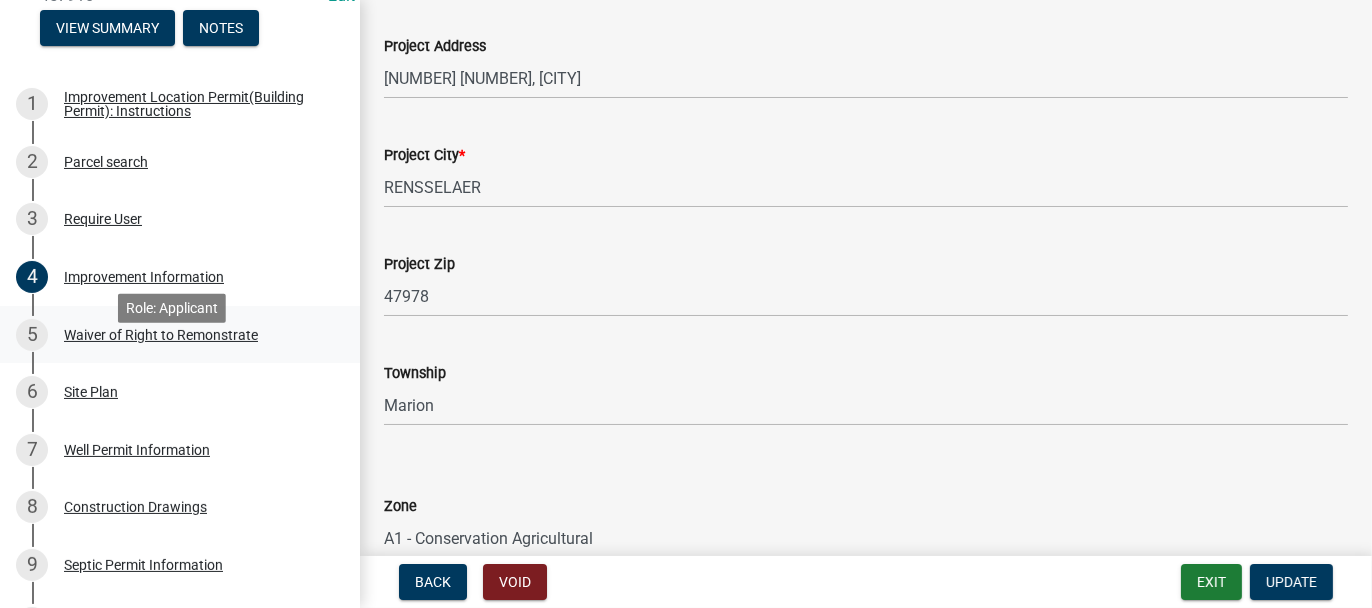 click on "Waiver of Right to Remonstrate" at bounding box center (161, 335) 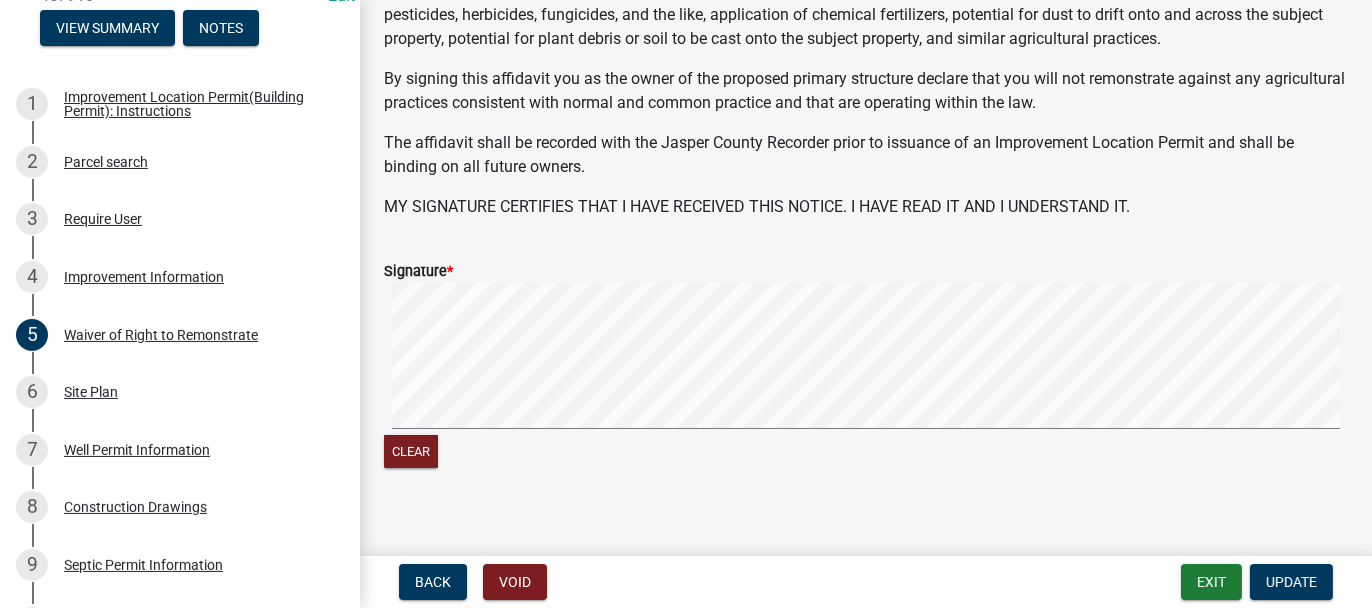 scroll, scrollTop: 285, scrollLeft: 0, axis: vertical 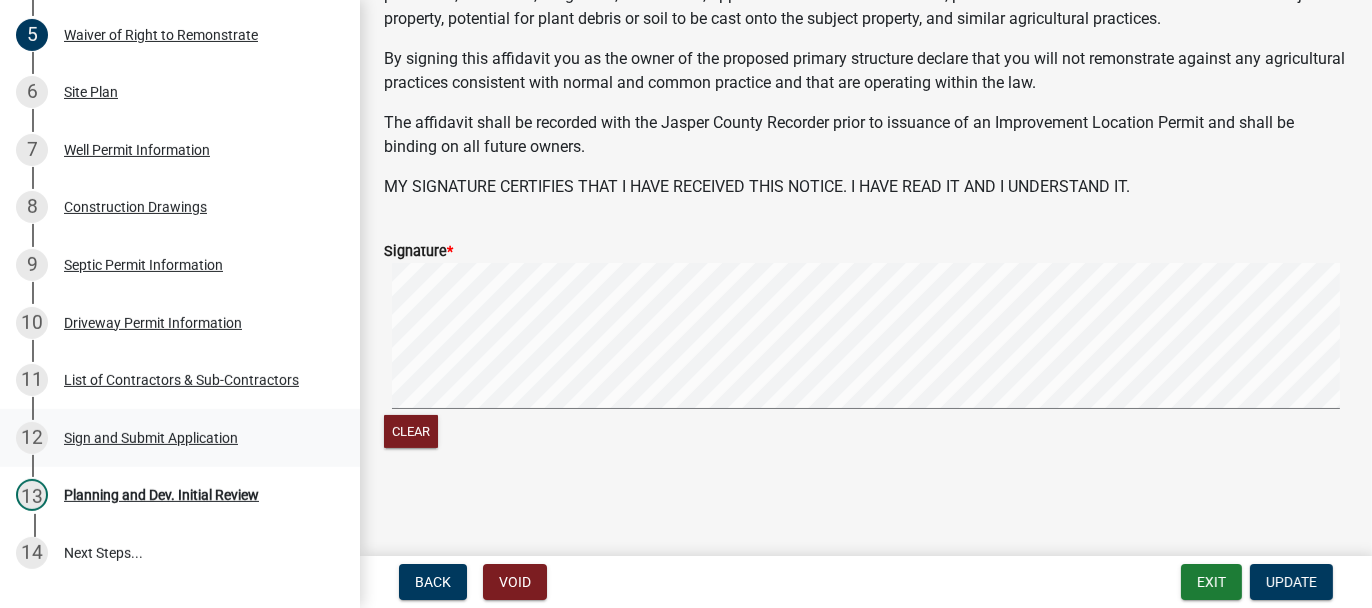click on "Sign and Submit Application" at bounding box center [151, 438] 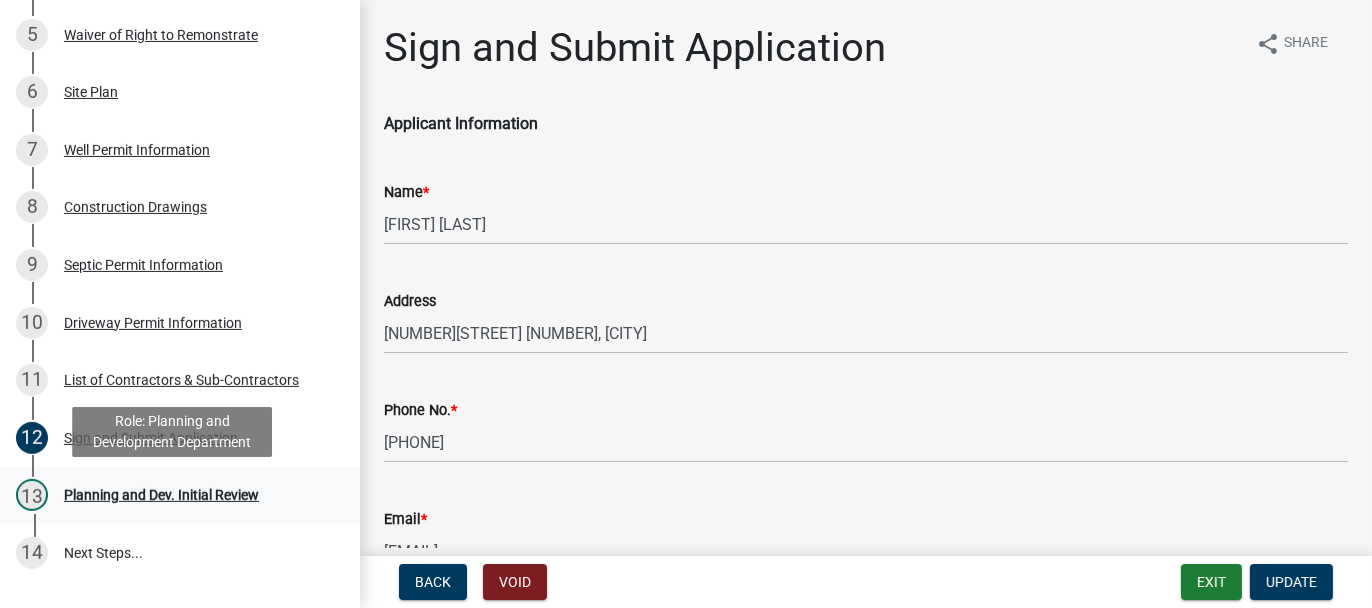 scroll, scrollTop: 700, scrollLeft: 0, axis: vertical 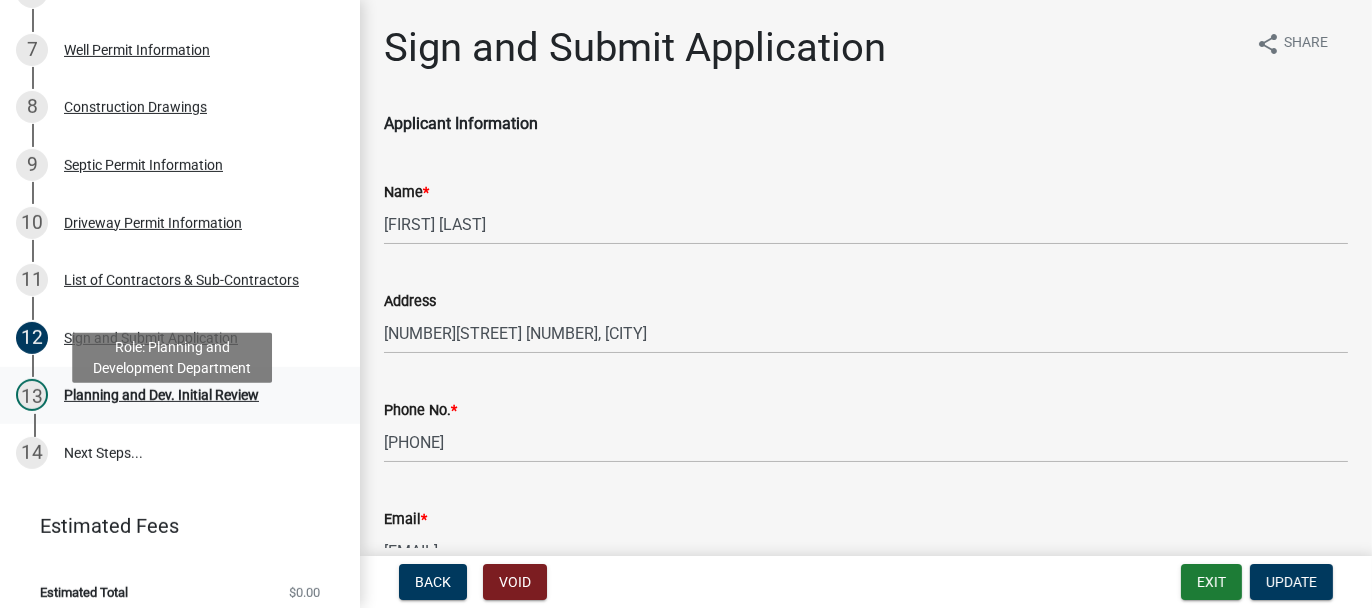 click on "Planning and Dev. Initial Review" at bounding box center (161, 395) 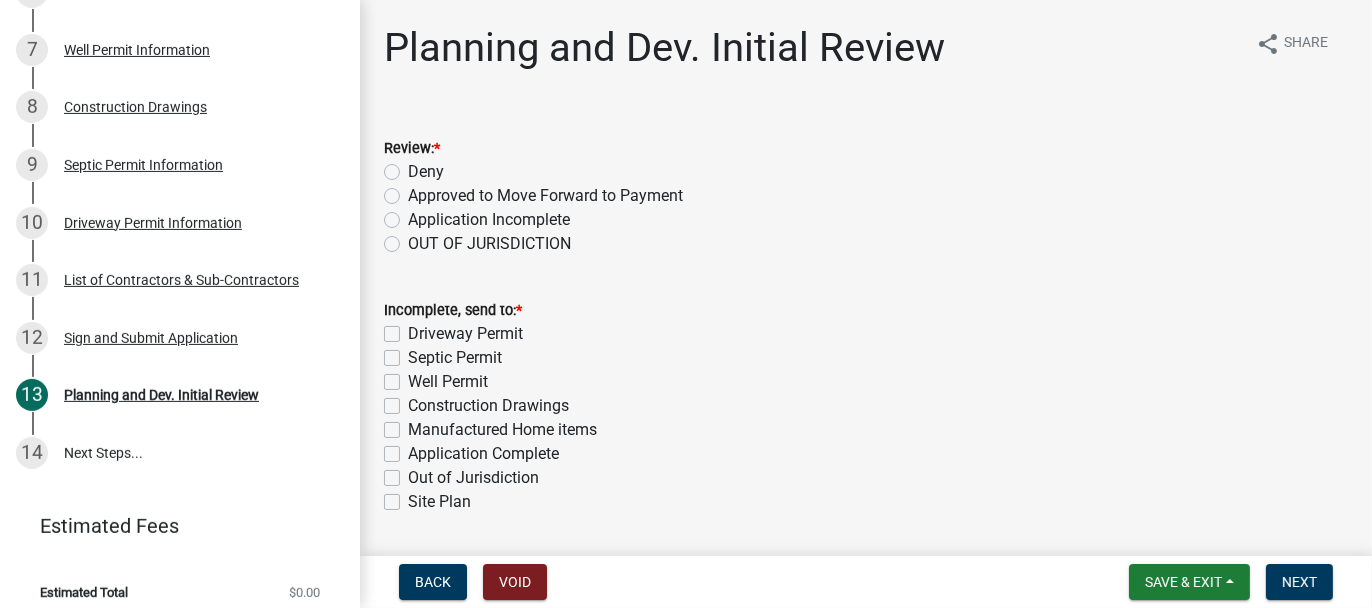 click on "Approved to Move Forward to Payment" 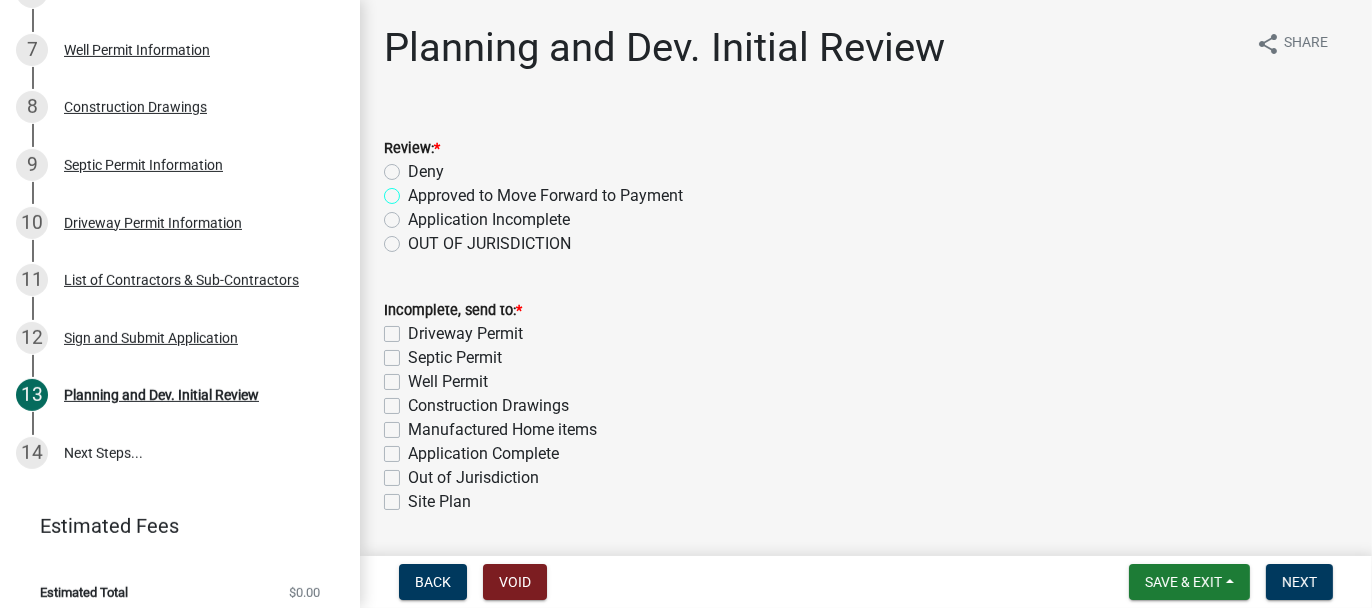 click on "Approved to Move Forward to Payment" at bounding box center [414, 190] 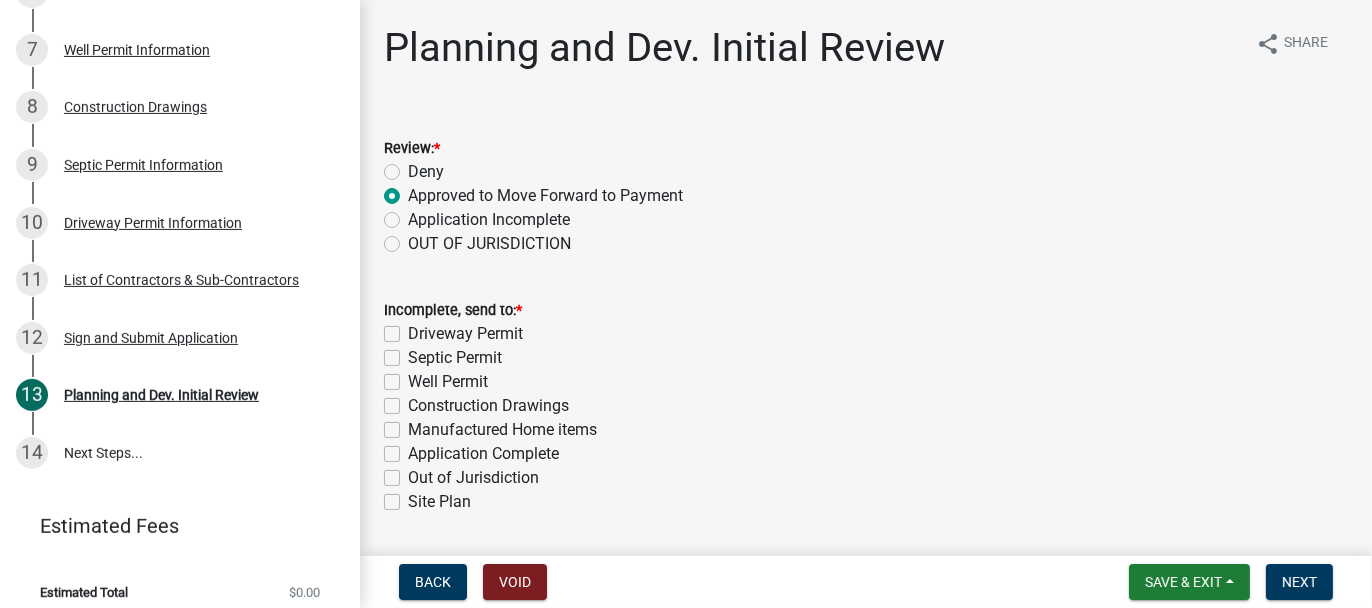 radio on "true" 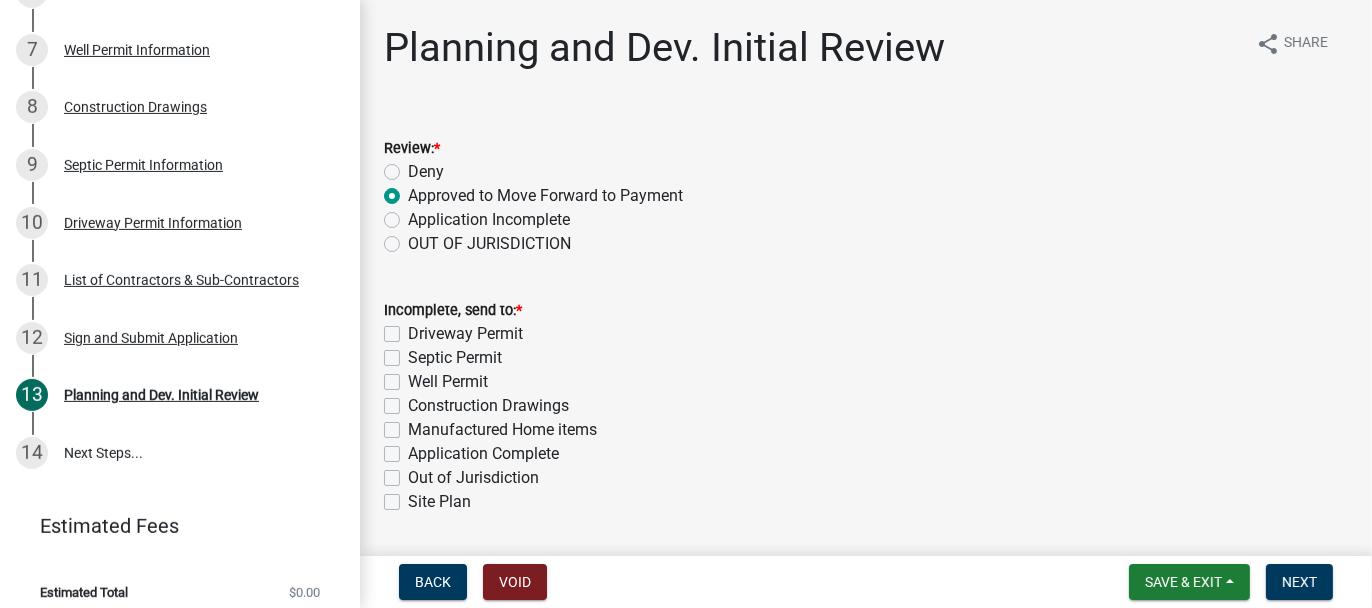 drag, startPoint x: 392, startPoint y: 453, endPoint x: 436, endPoint y: 485, distance: 54.405884 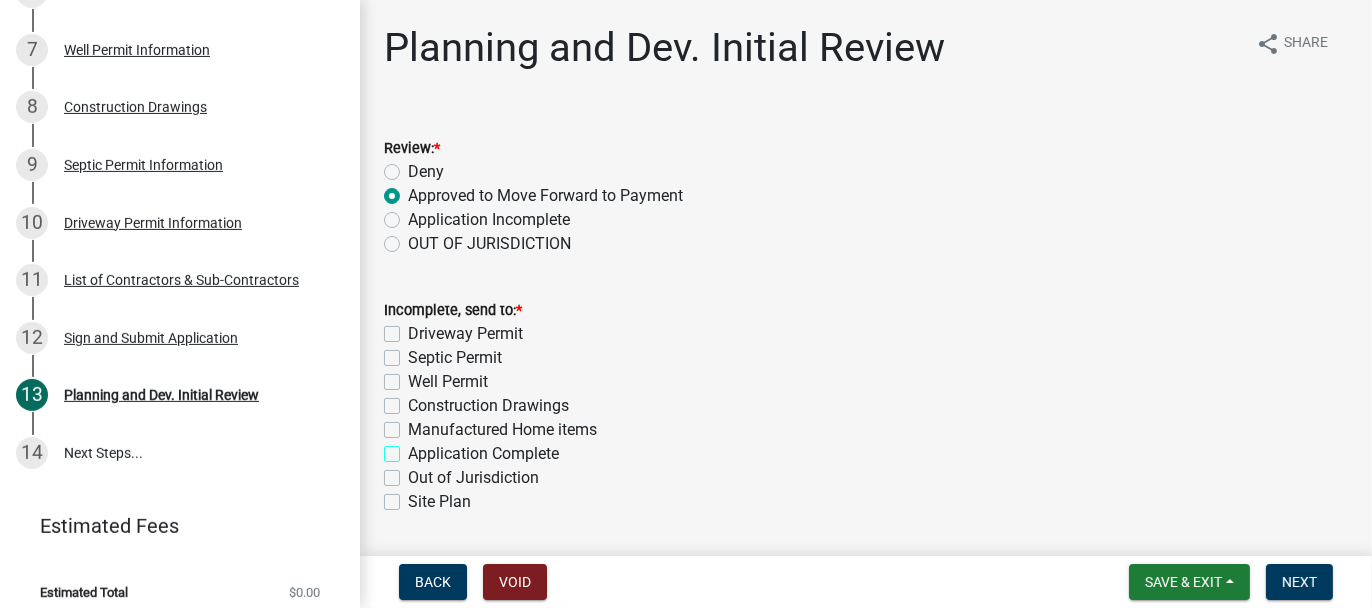 click on "Application Complete" at bounding box center [414, 448] 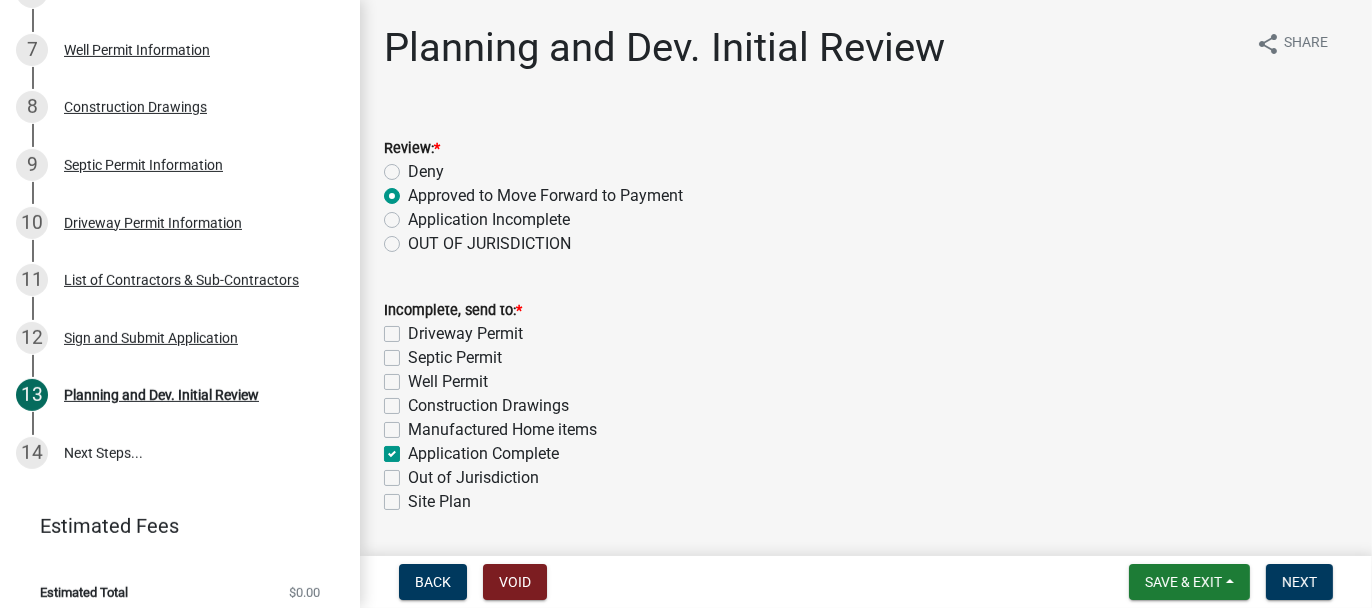 checkbox on "false" 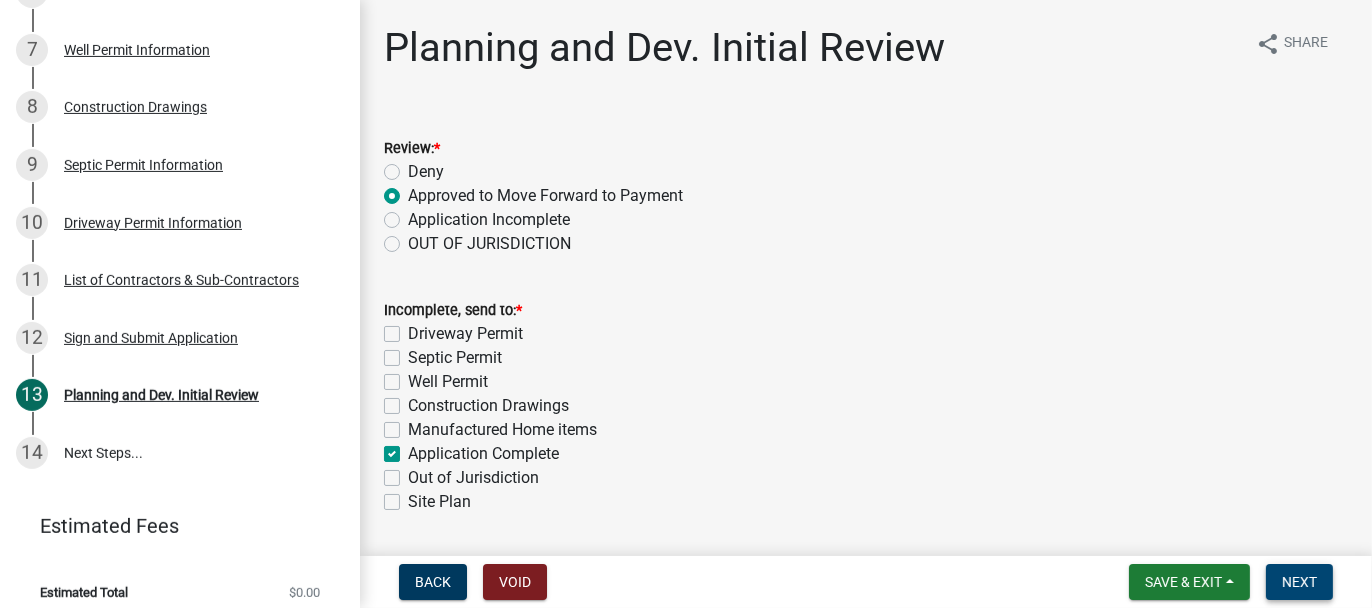 click on "Save & Exit  Save  Save & Exit   Next" at bounding box center [1231, 582] 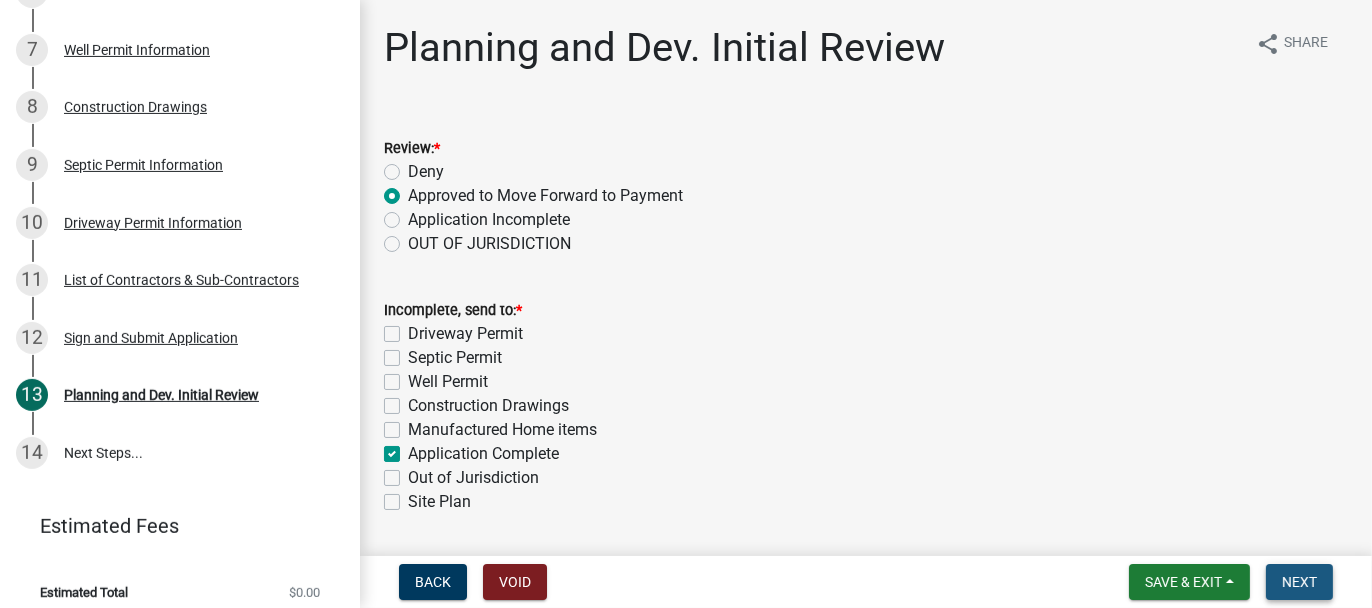 click on "Next" at bounding box center (1299, 582) 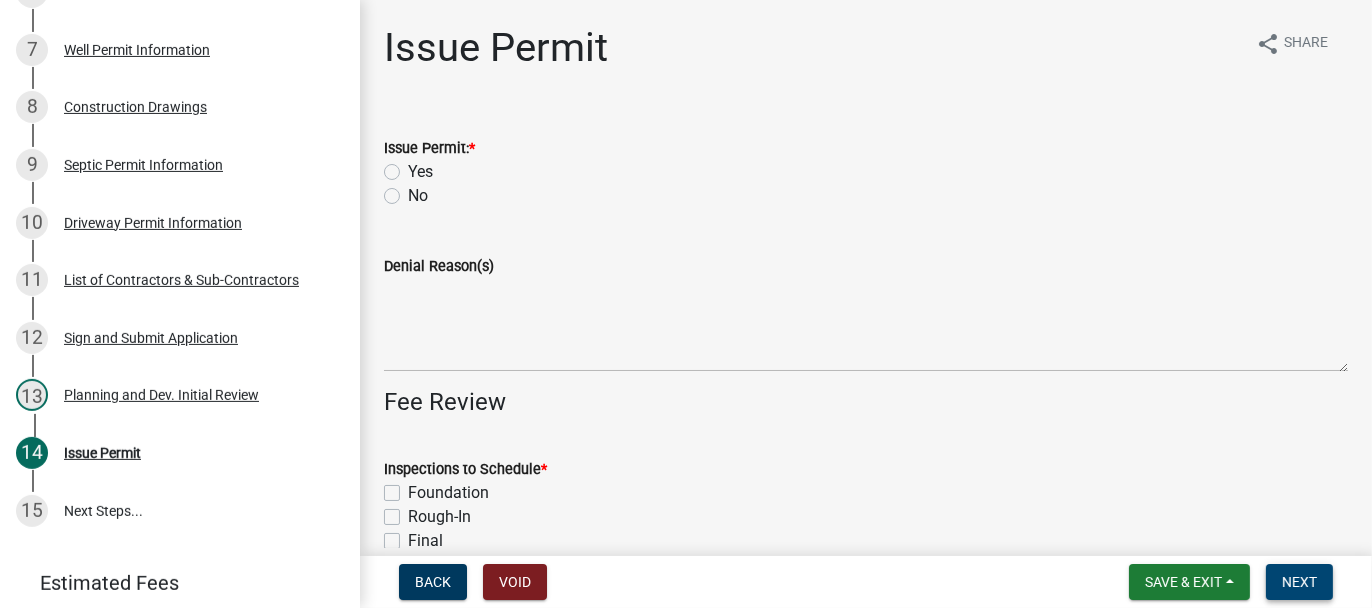 scroll, scrollTop: 757, scrollLeft: 0, axis: vertical 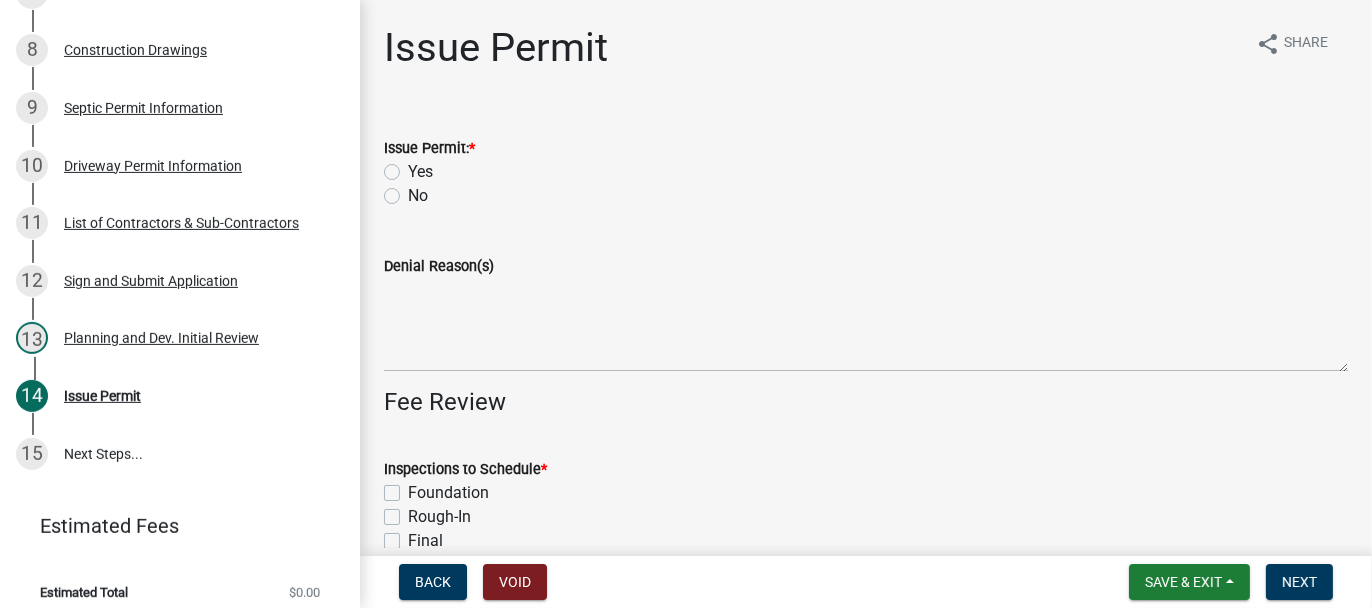 click on "Yes" 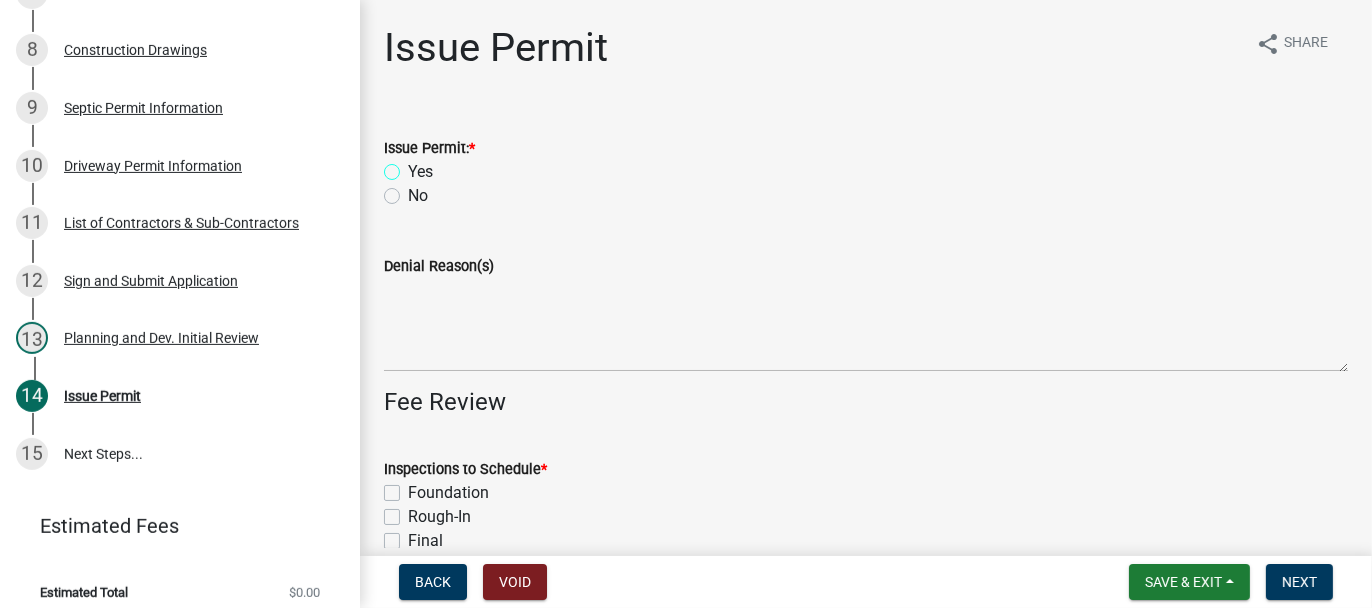 click on "Yes" at bounding box center (414, 166) 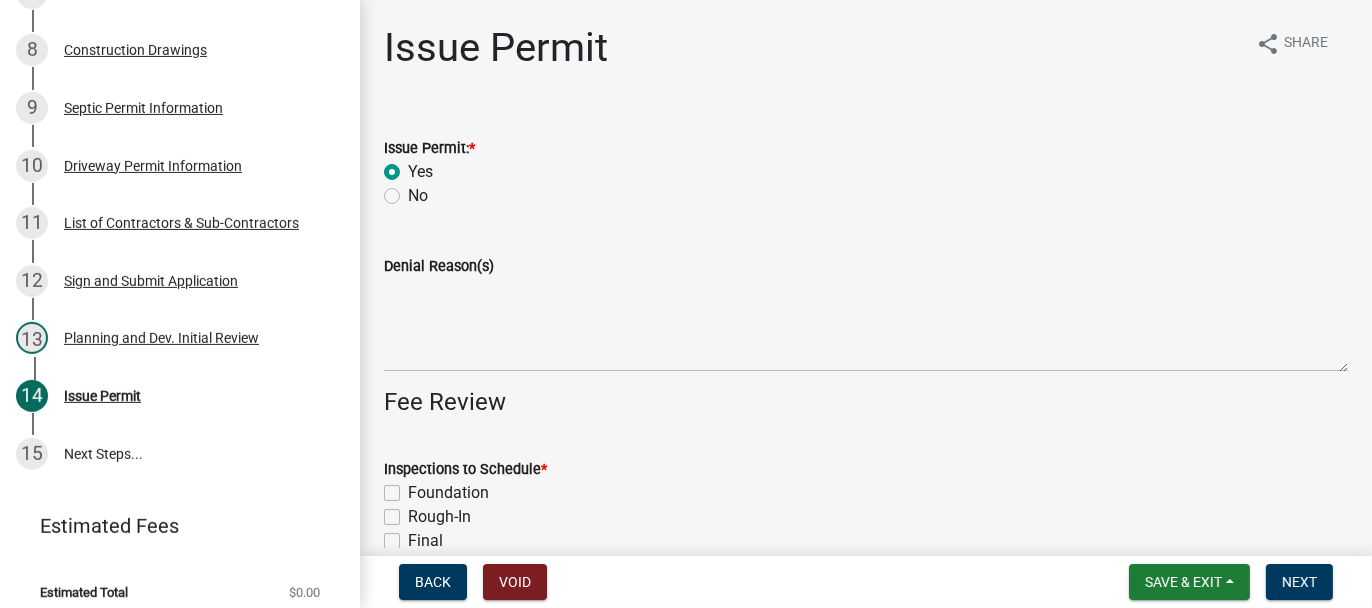 radio on "true" 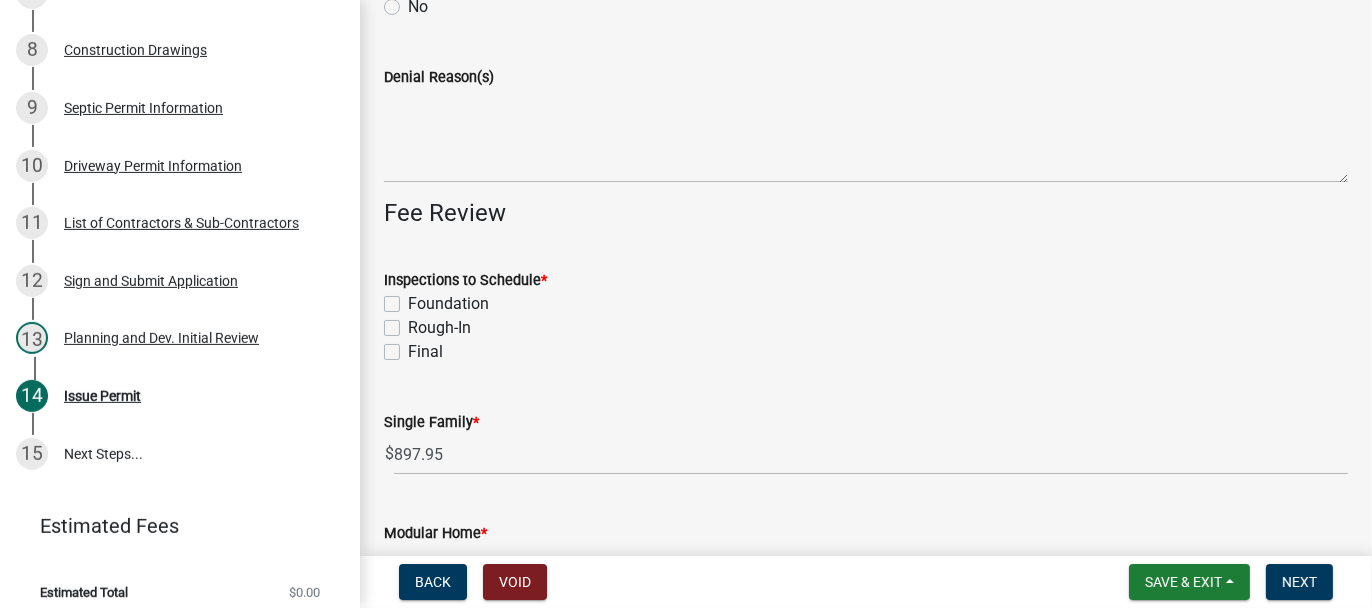 scroll, scrollTop: 200, scrollLeft: 0, axis: vertical 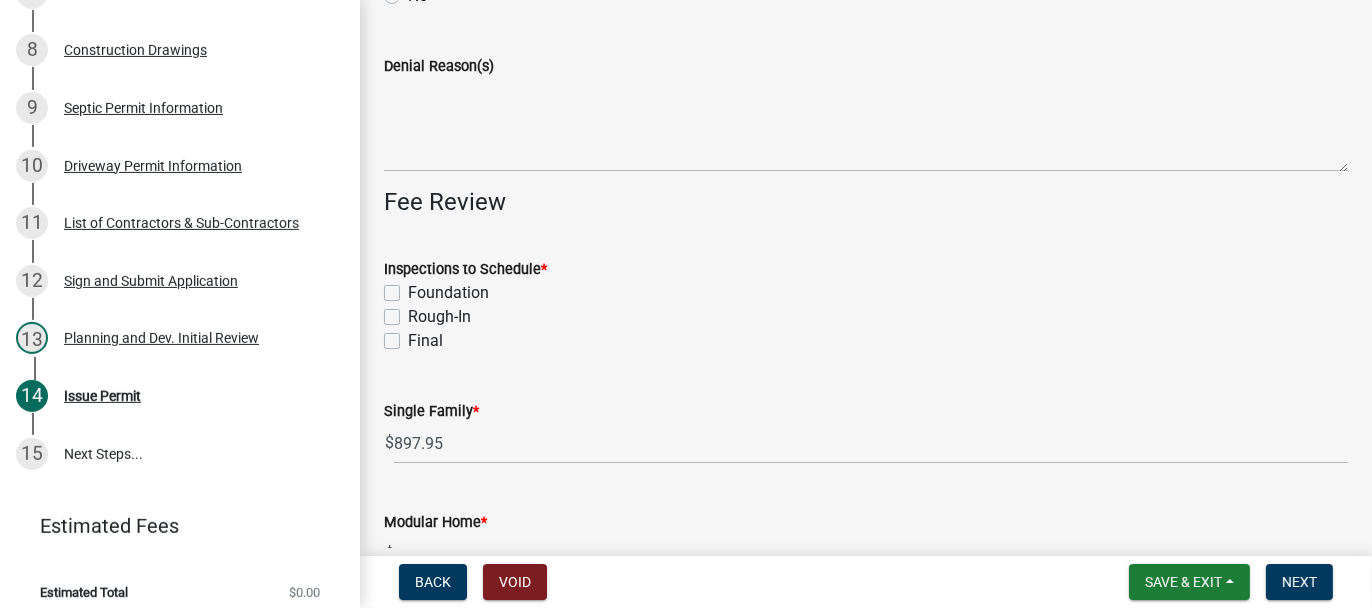 click on "Foundation" 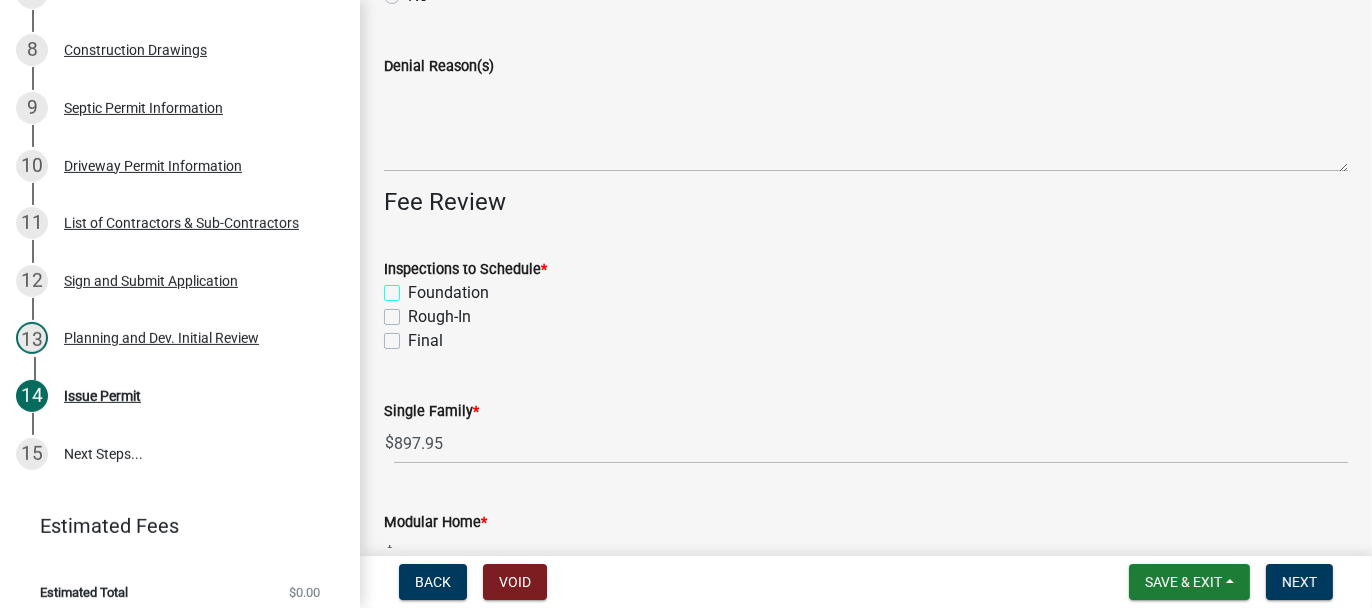 click on "Foundation" at bounding box center (414, 287) 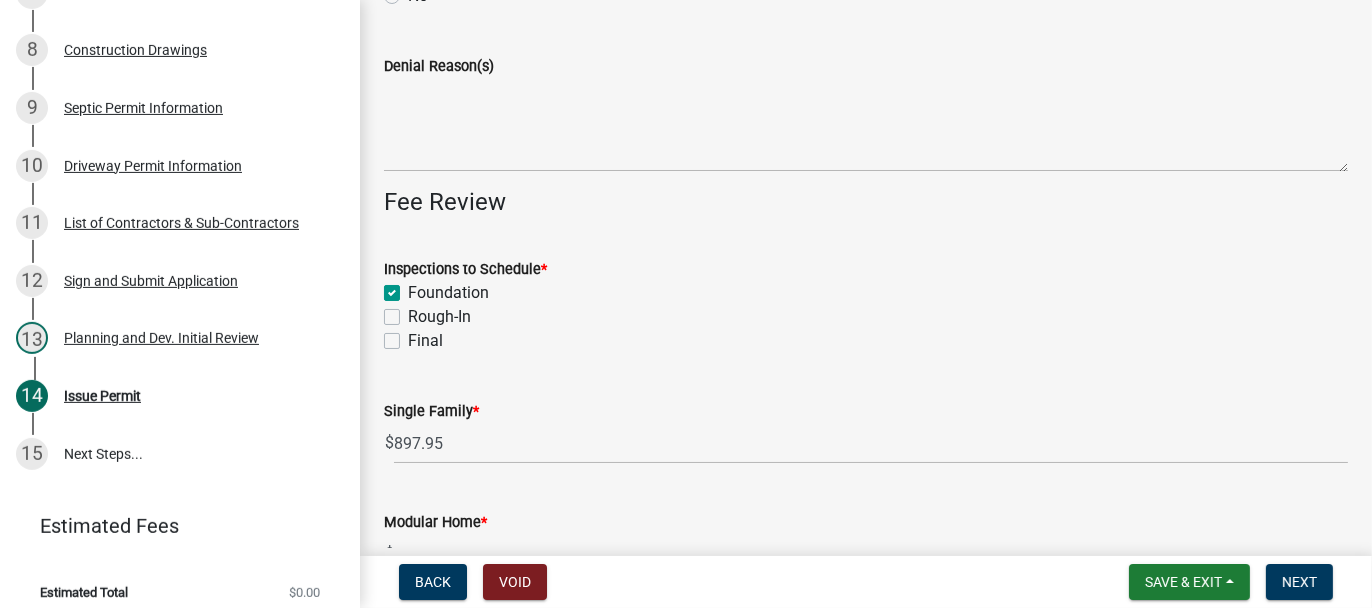 checkbox on "true" 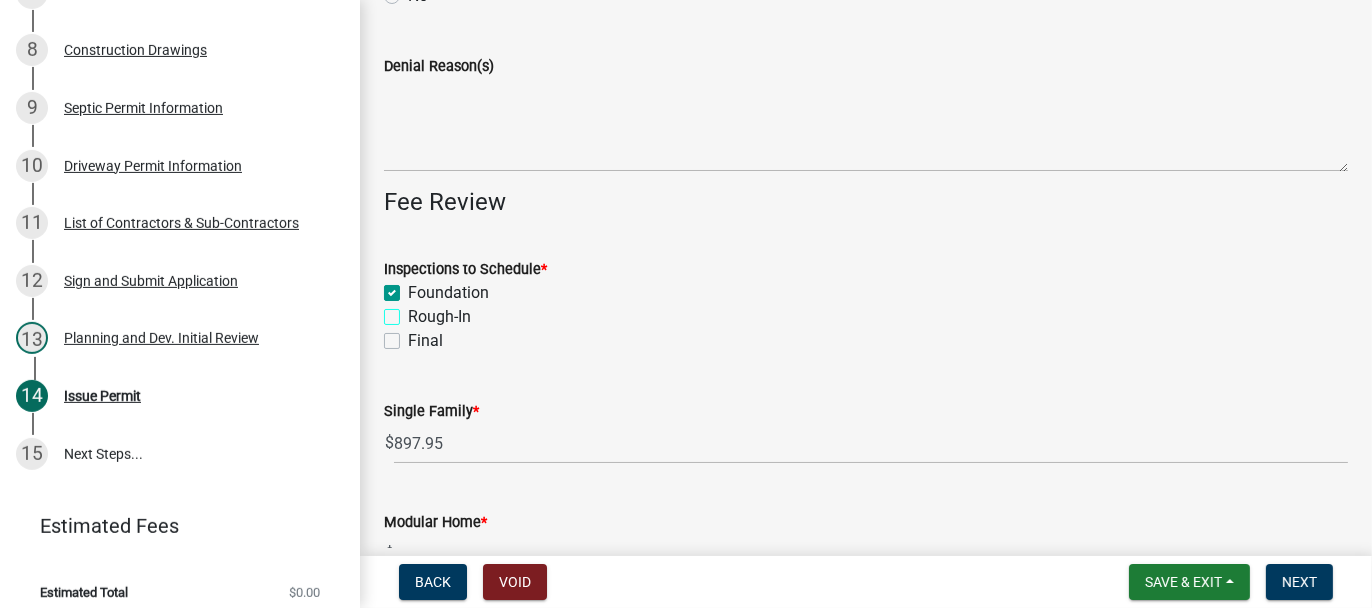 click on "Rough-In" at bounding box center (414, 311) 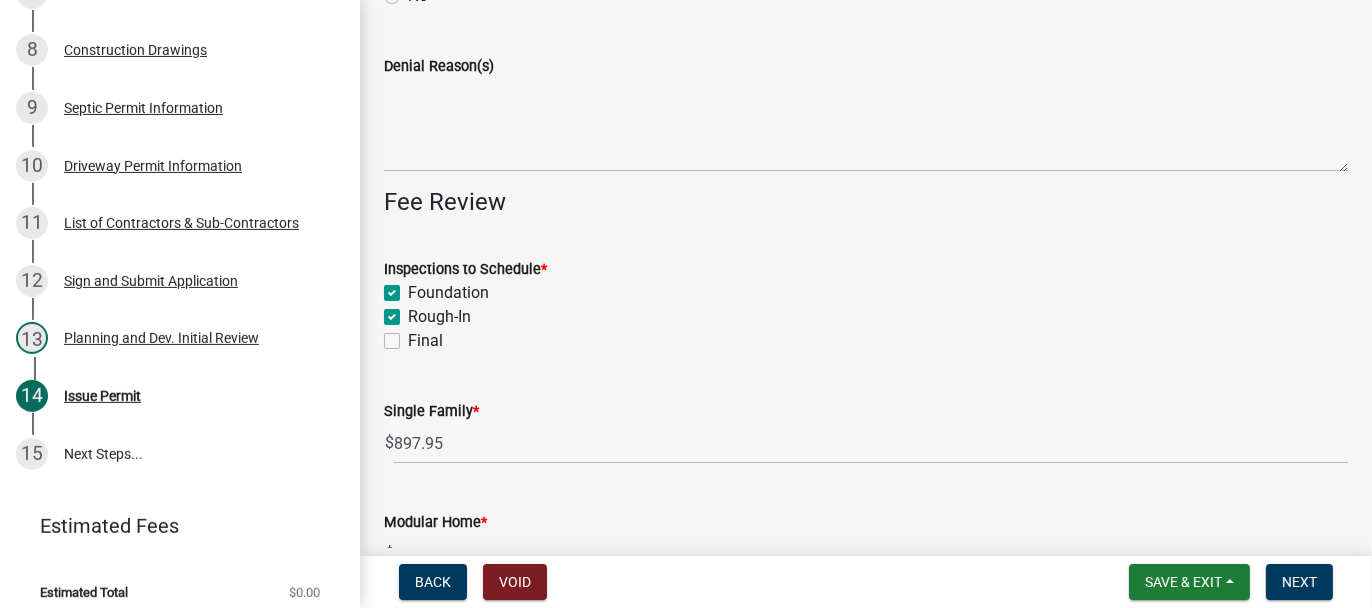 checkbox on "true" 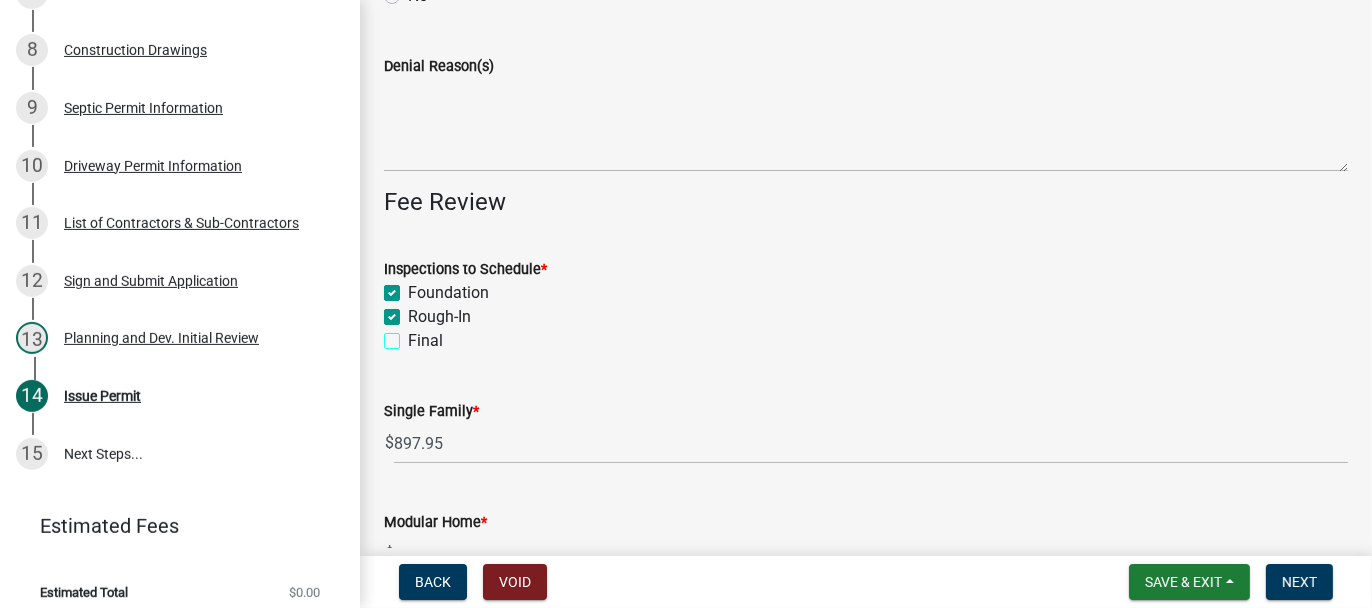 click on "Final" at bounding box center [414, 335] 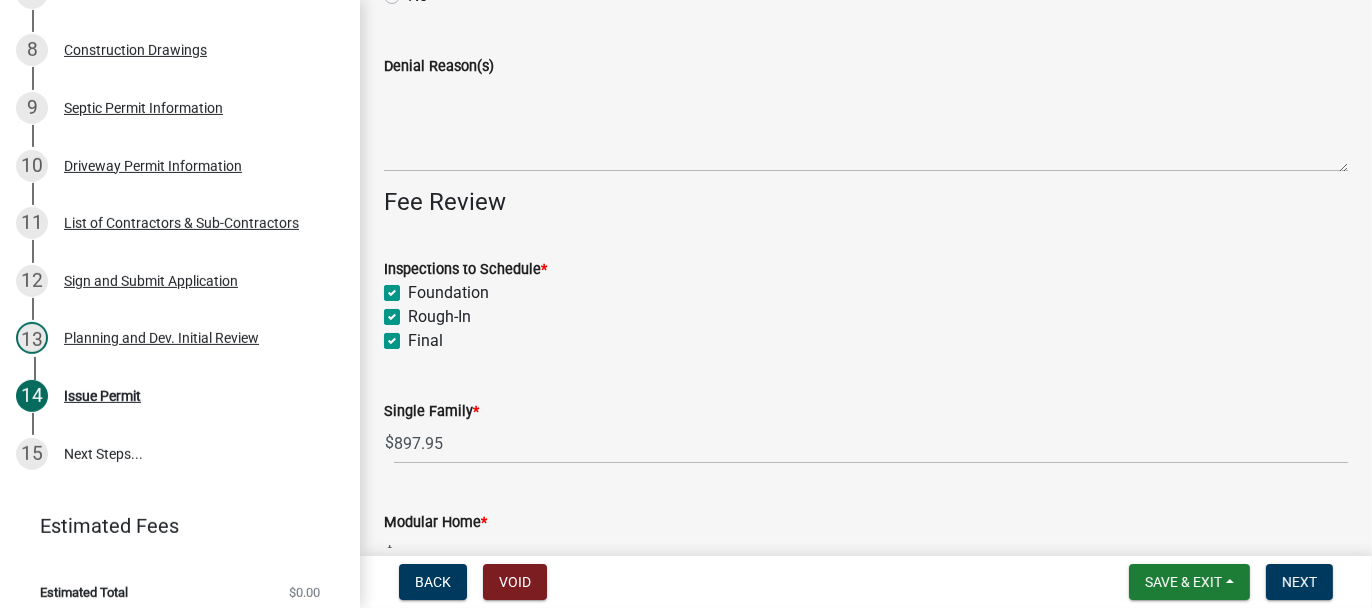 checkbox on "true" 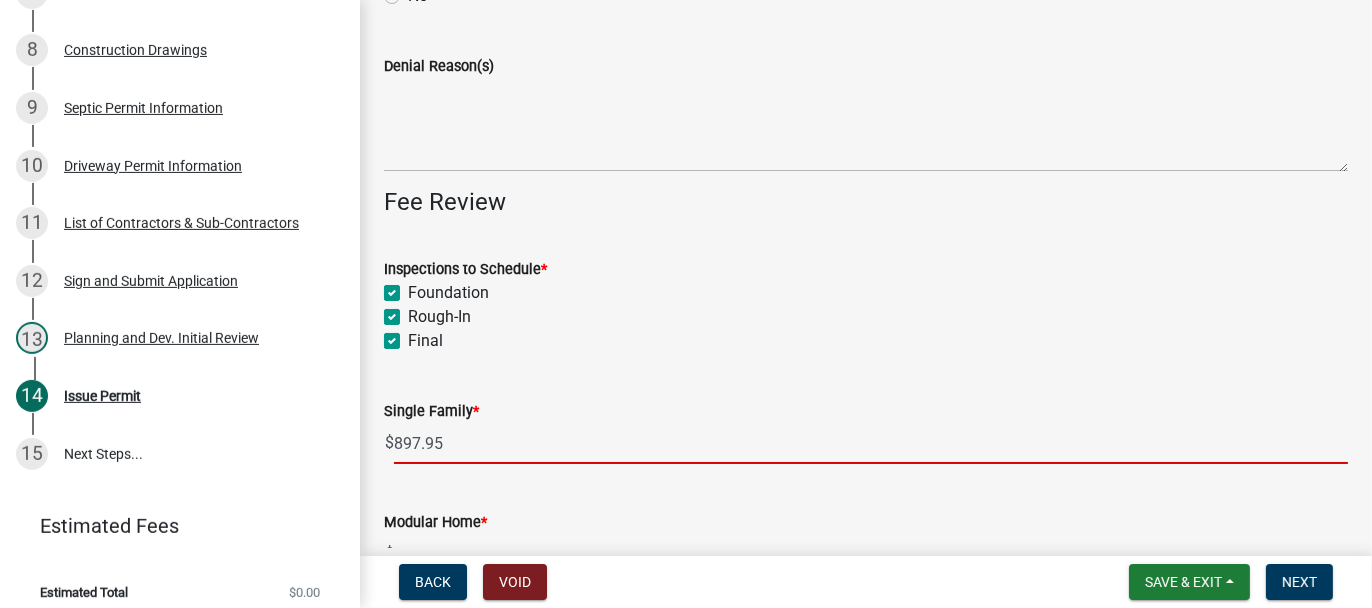 click on "897.95" at bounding box center (871, 443) 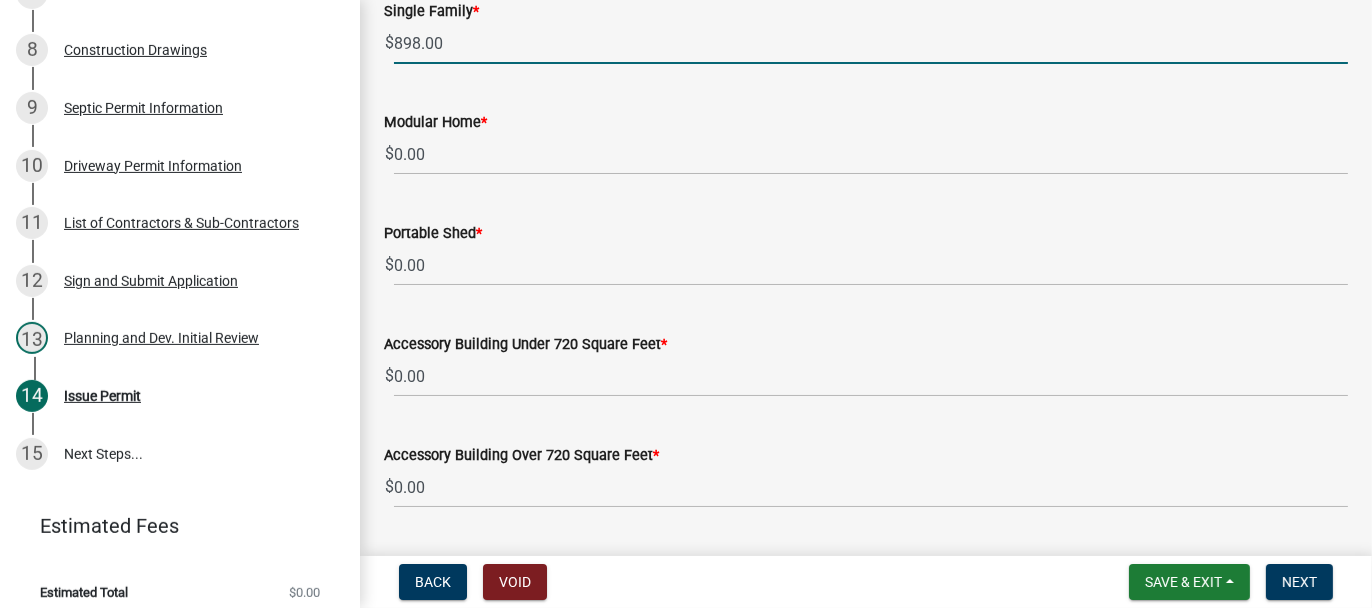 scroll, scrollTop: 700, scrollLeft: 0, axis: vertical 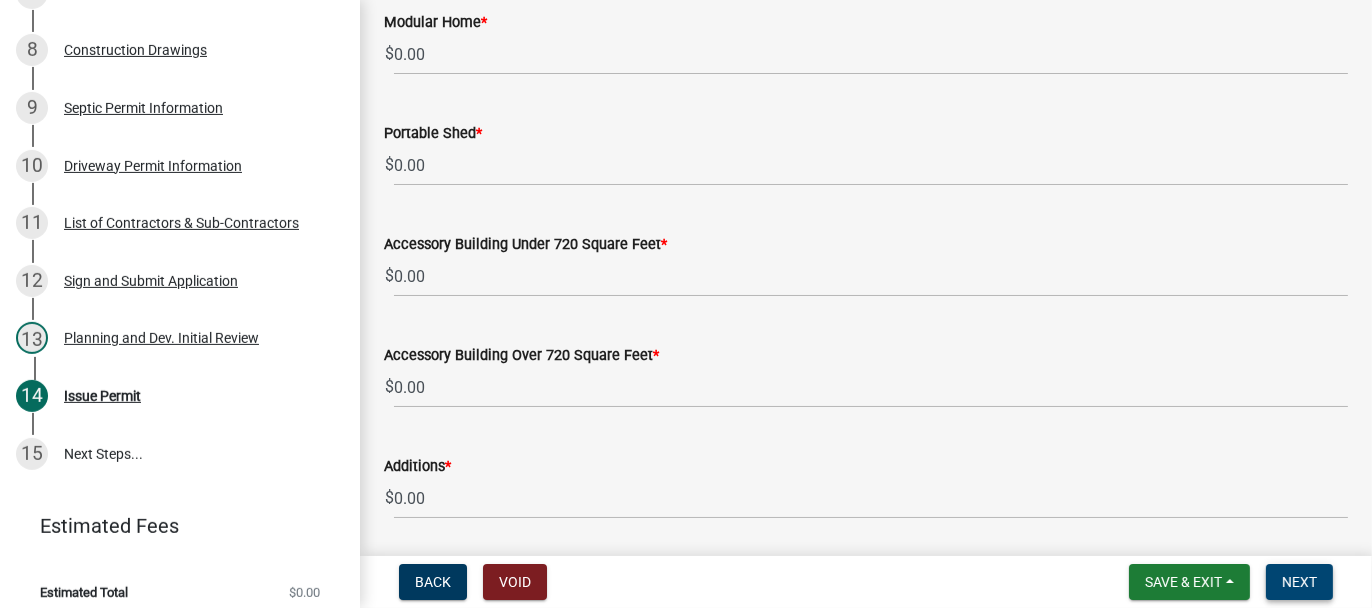 type on "898.00" 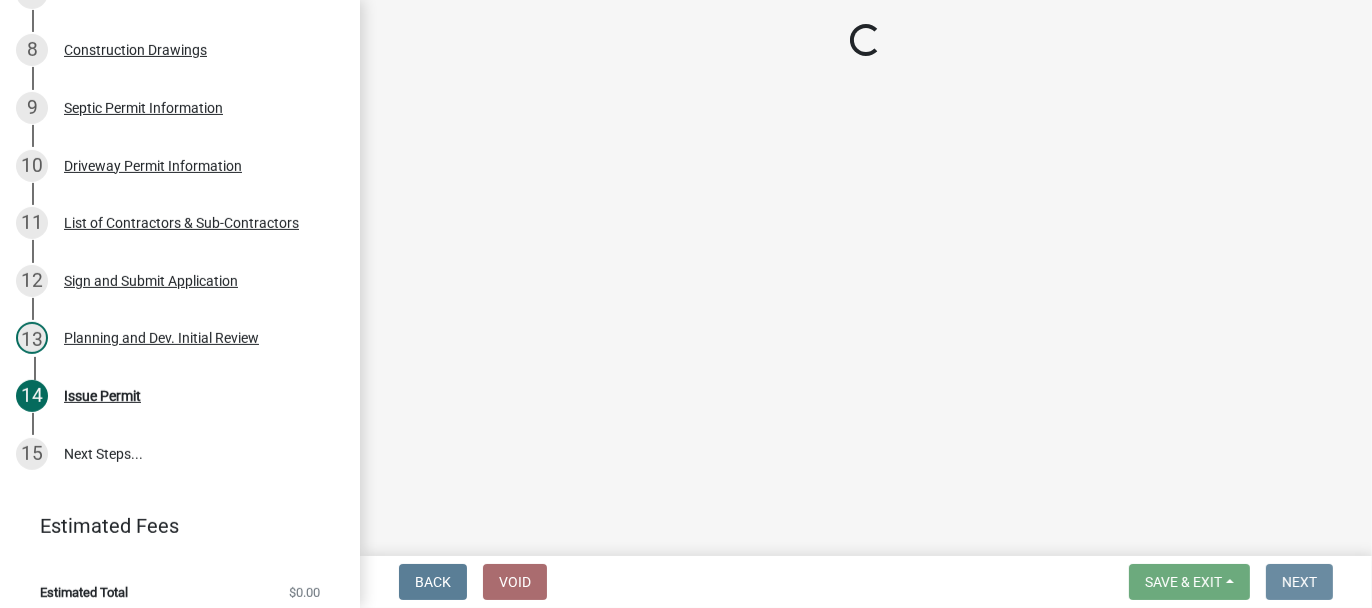 scroll, scrollTop: 0, scrollLeft: 0, axis: both 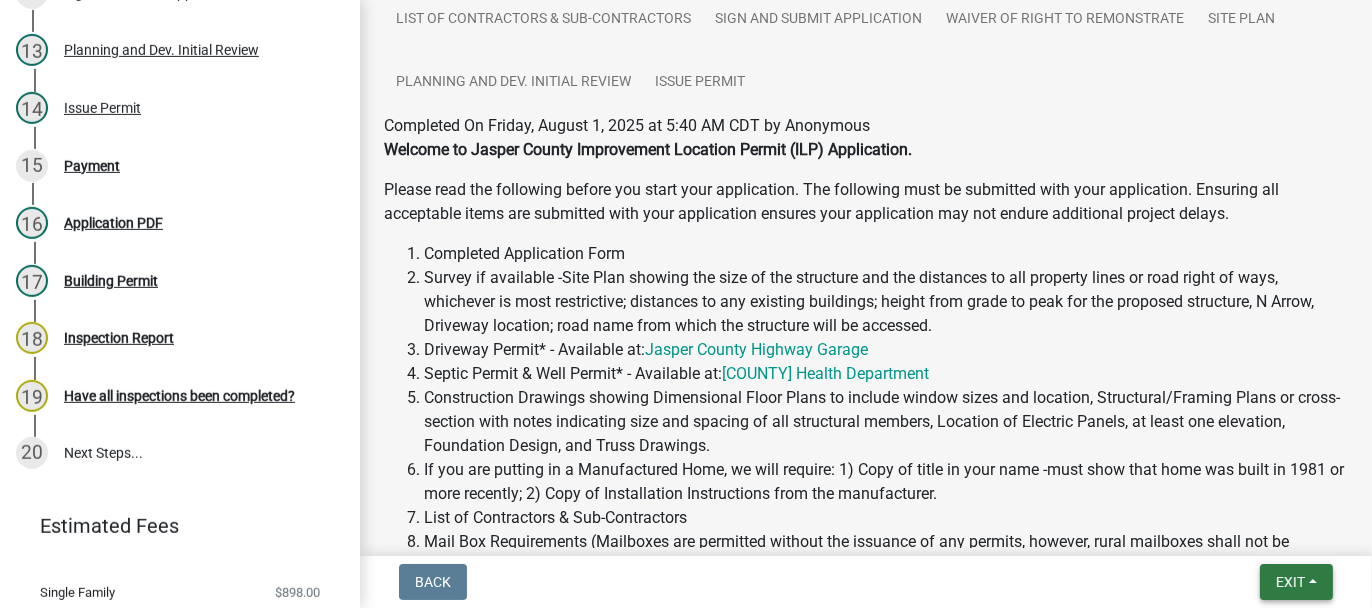 click on "Exit" at bounding box center [1296, 582] 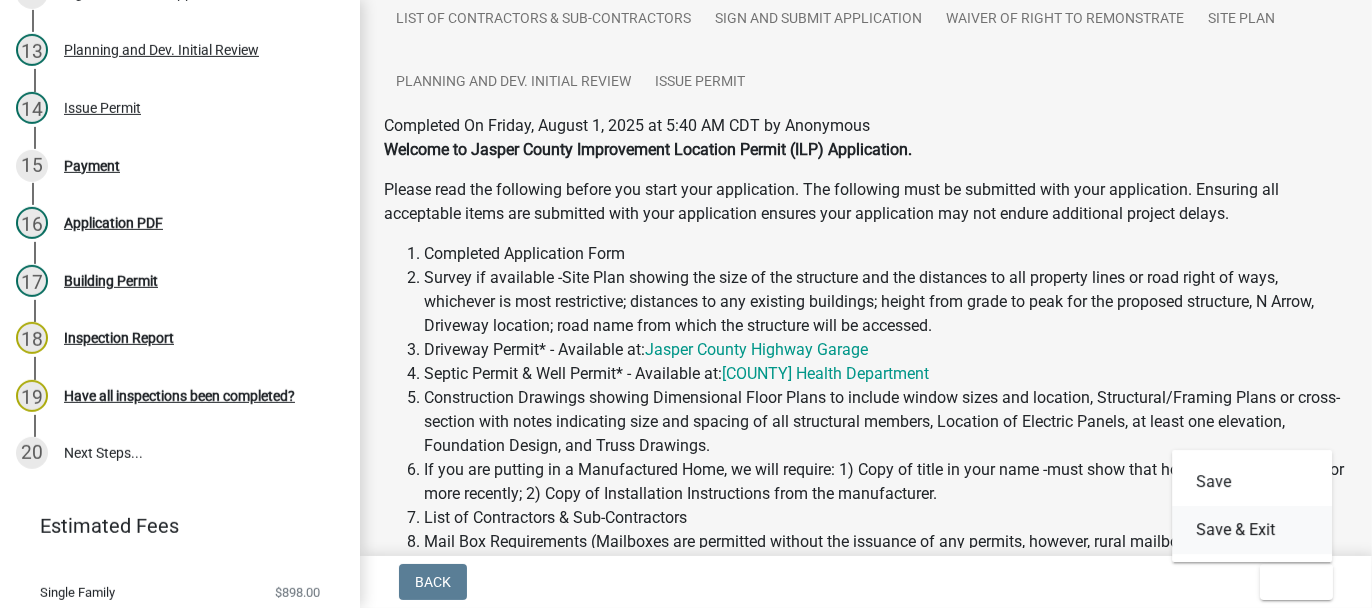 click on "Save & Exit" at bounding box center (1252, 530) 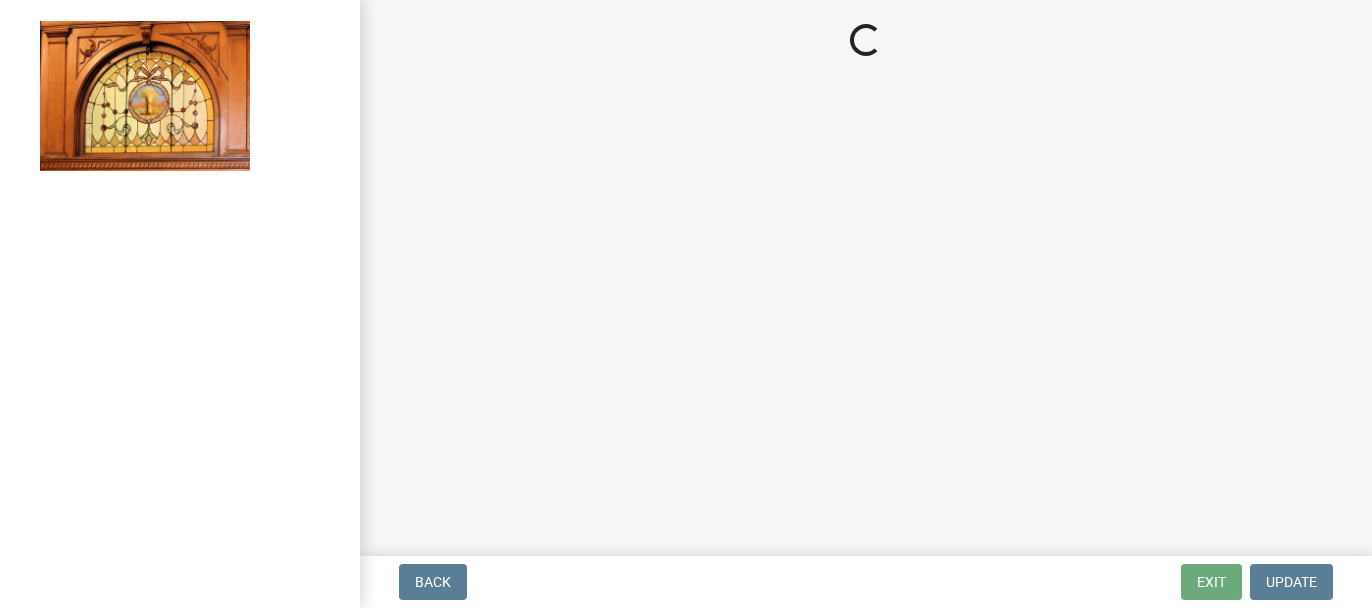 scroll, scrollTop: 0, scrollLeft: 0, axis: both 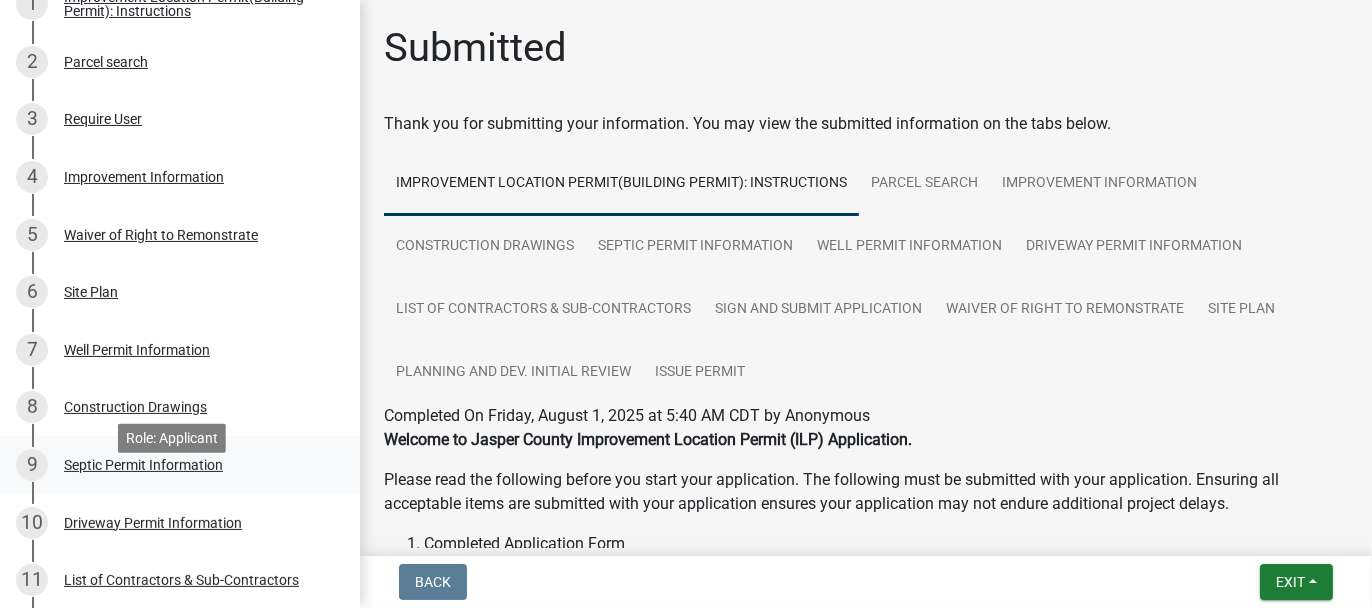 click on "Septic Permit Information" at bounding box center [143, 465] 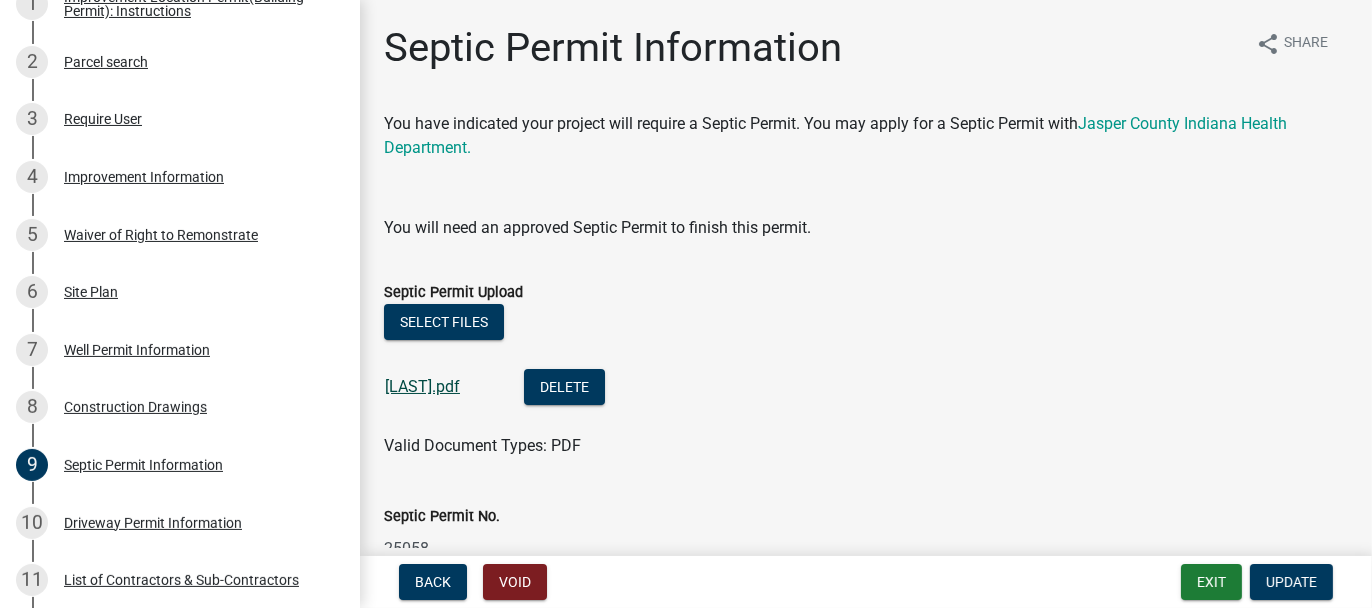 click on "[LAST].pdf" 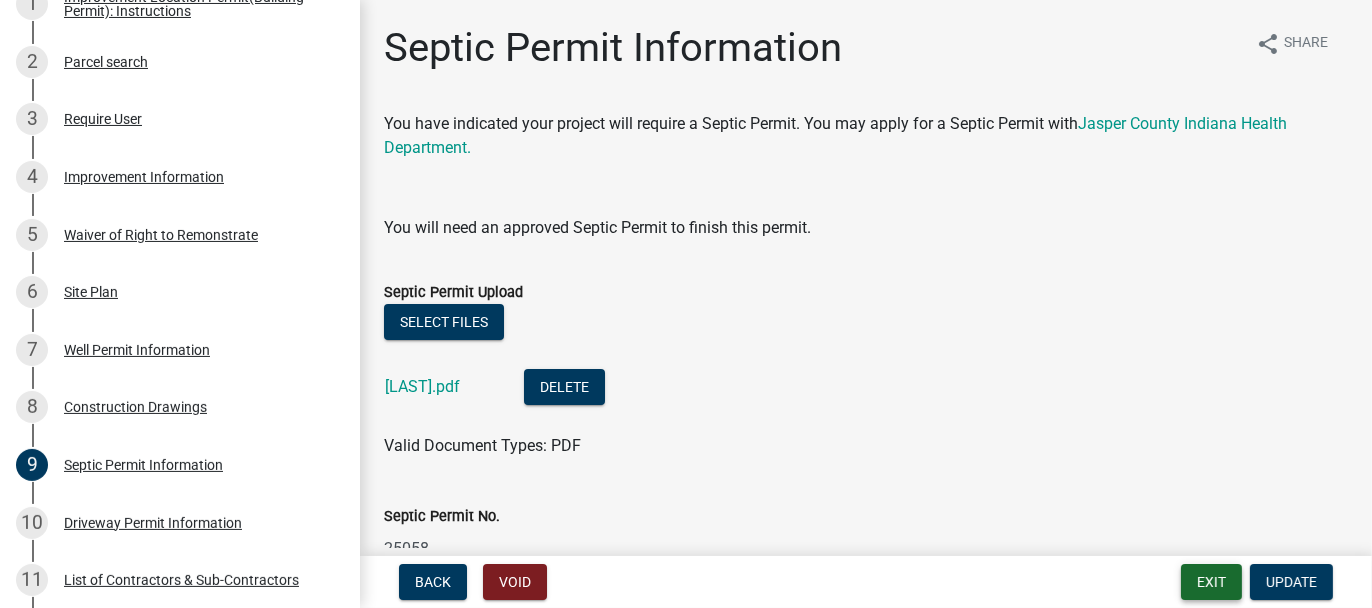click on "Exit" at bounding box center (1211, 582) 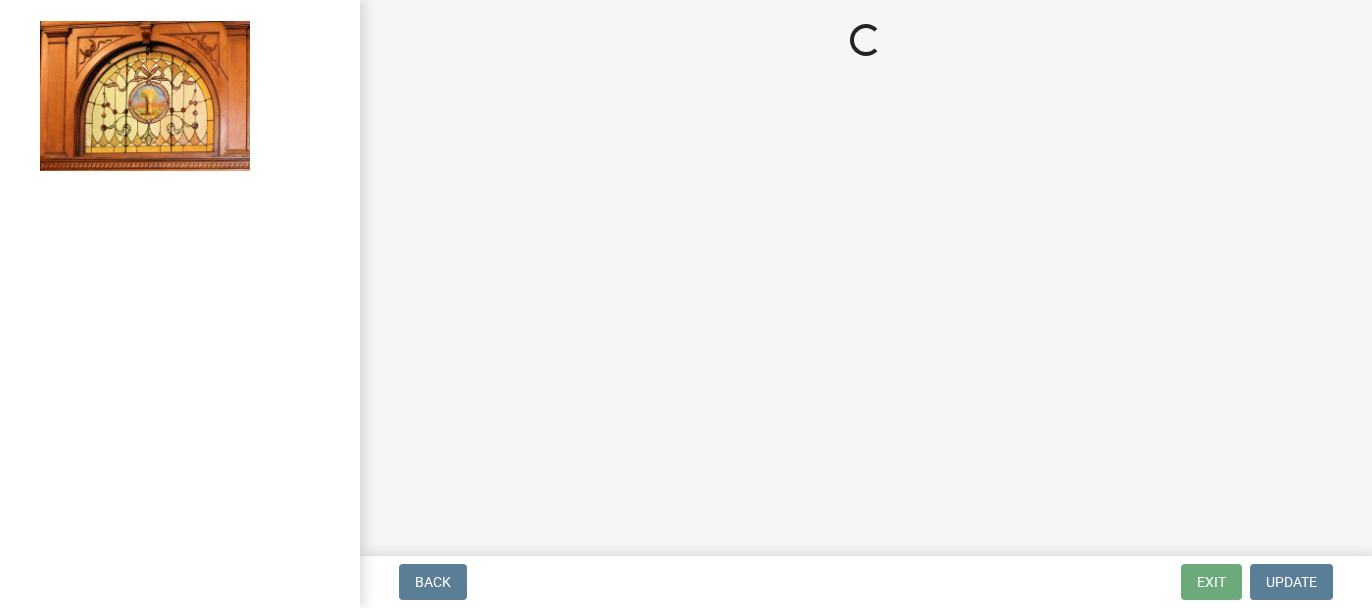 scroll, scrollTop: 0, scrollLeft: 0, axis: both 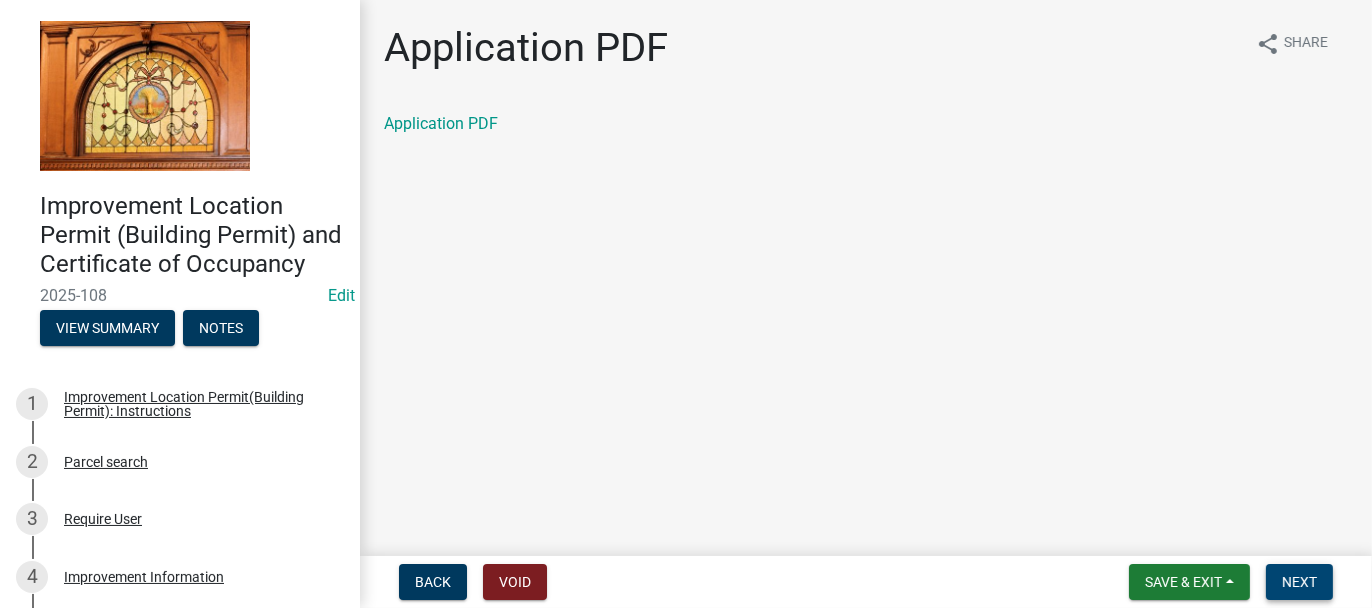 click on "Next" at bounding box center [1299, 582] 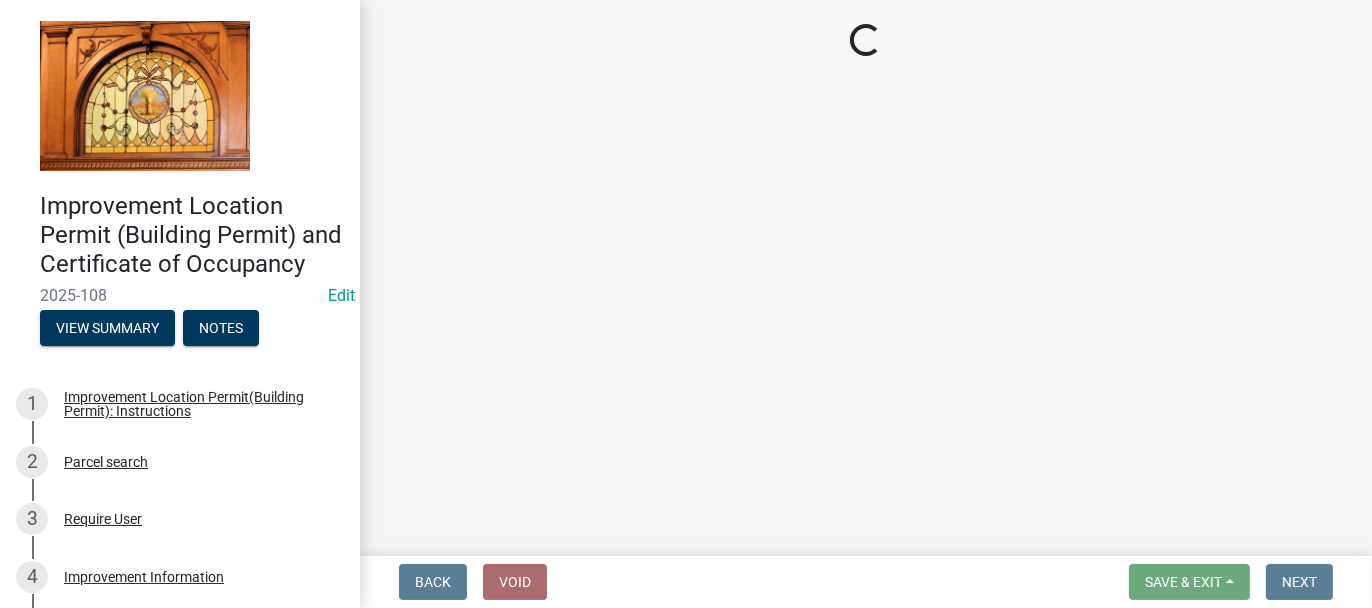 select on "62bb873c-c571-4454-ac8a-8c216551e2a3" 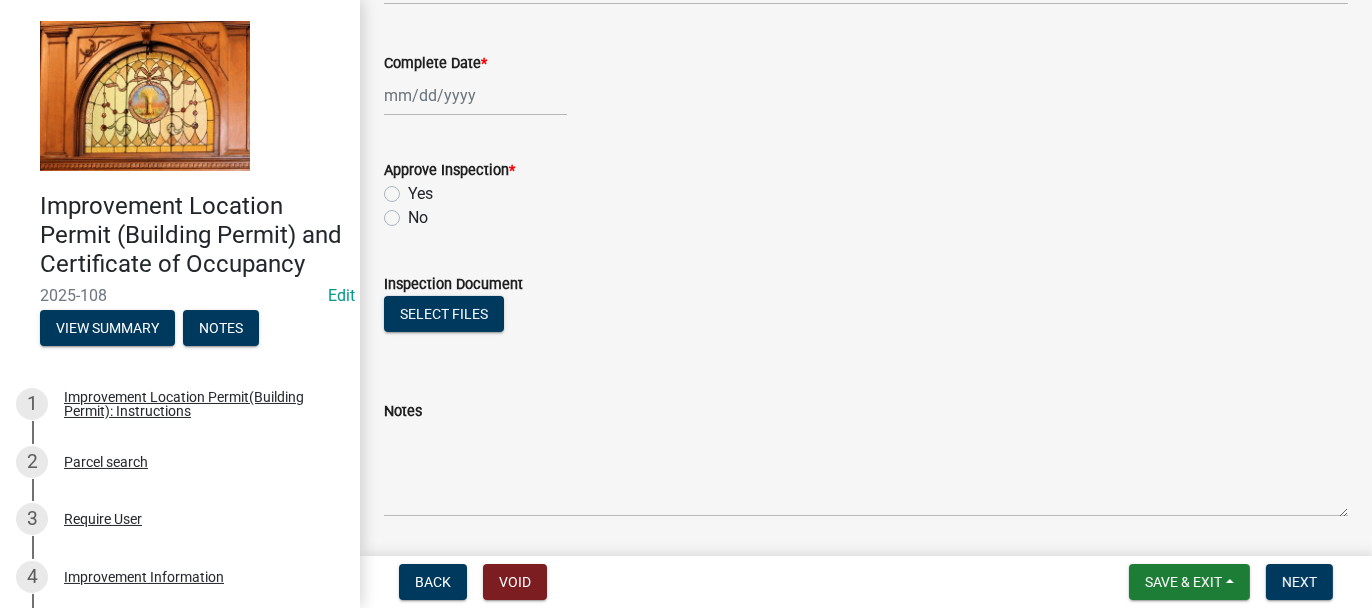 scroll, scrollTop: 424, scrollLeft: 0, axis: vertical 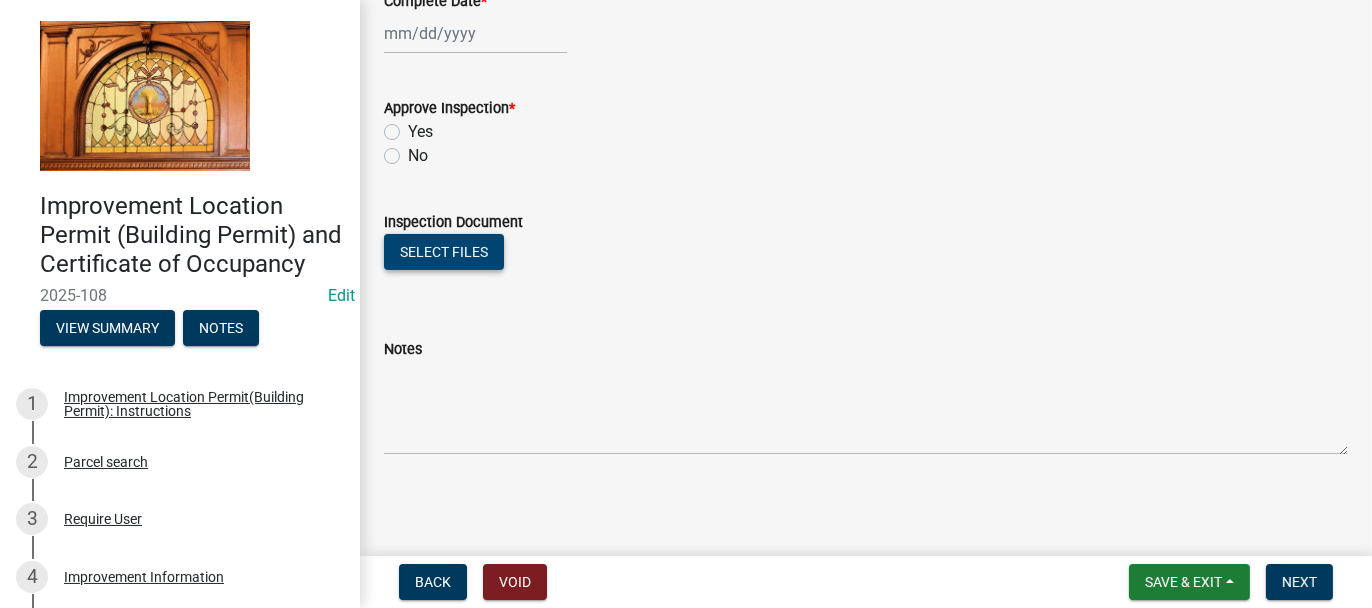 click on "Select files" 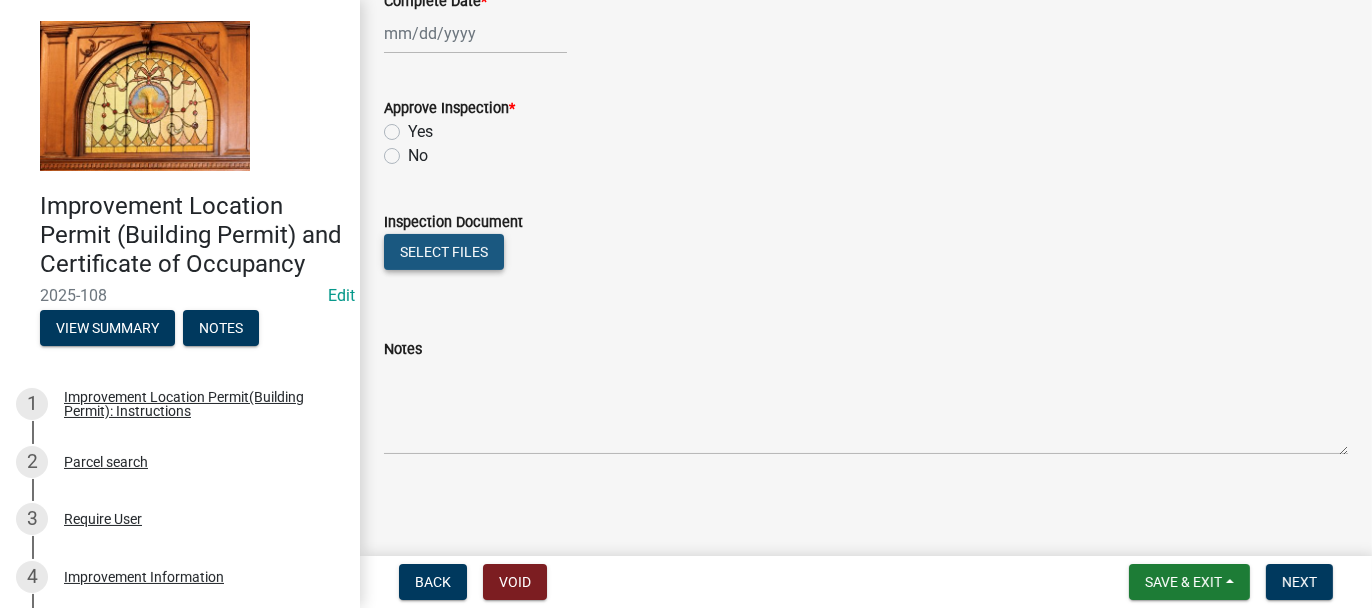 click on "Select files" 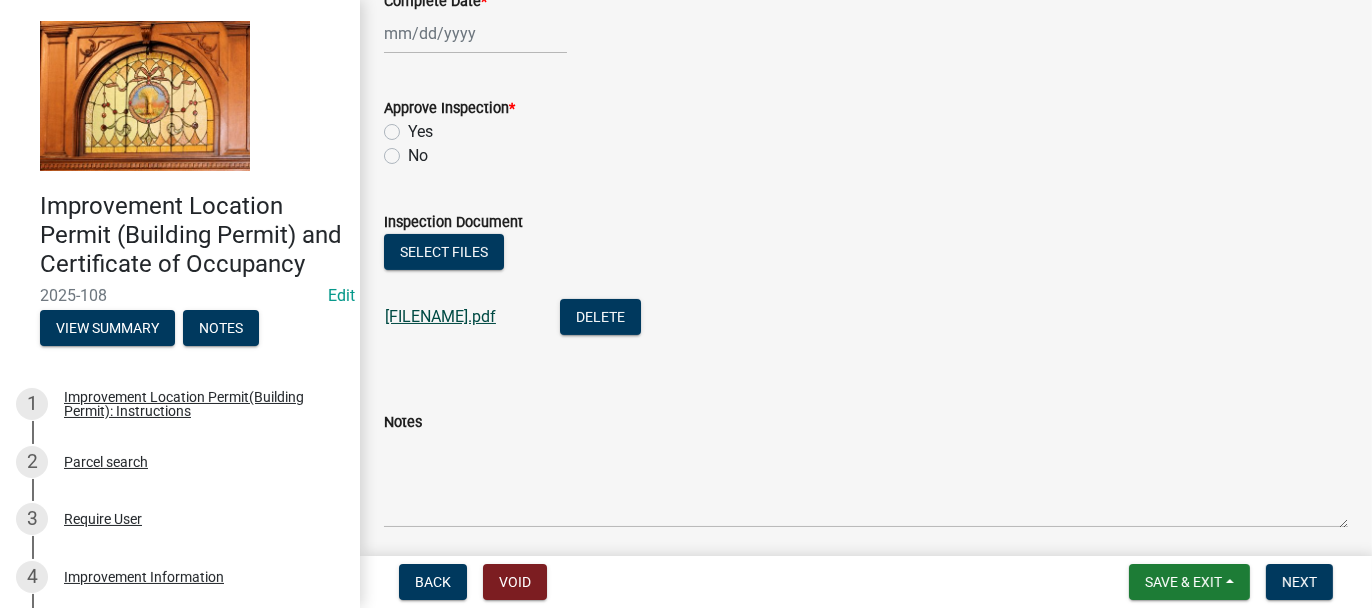 click on "Adobe Scan.pdf" 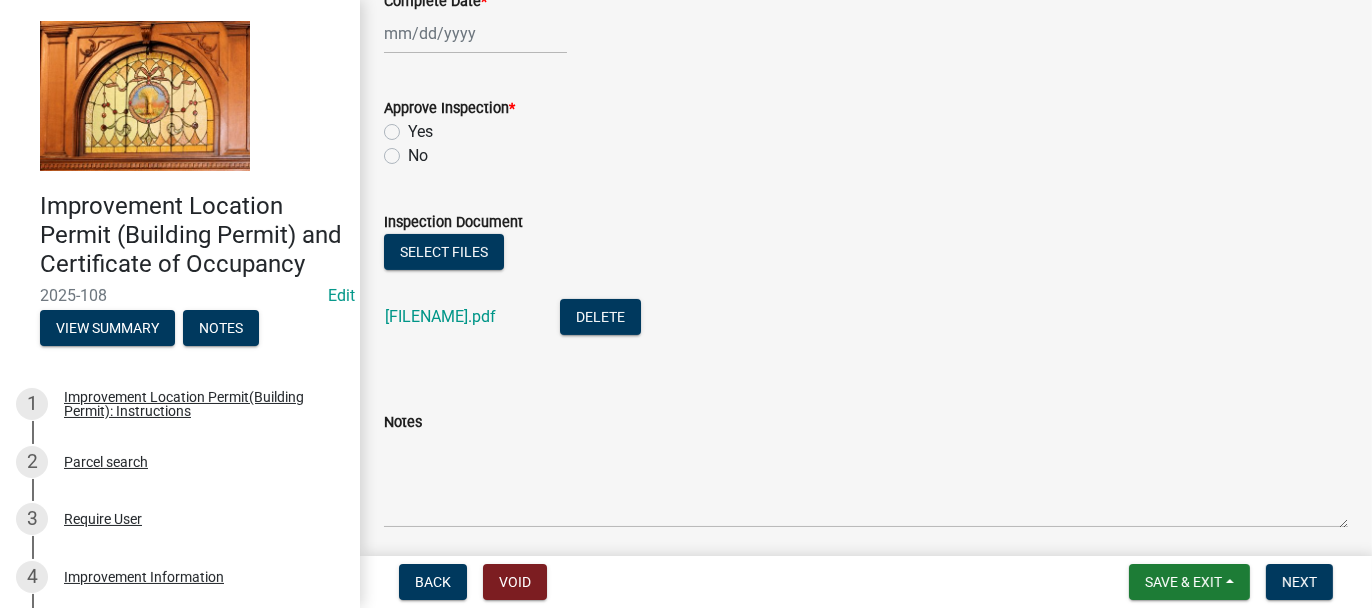 drag, startPoint x: 397, startPoint y: 319, endPoint x: 605, endPoint y: 412, distance: 227.84424 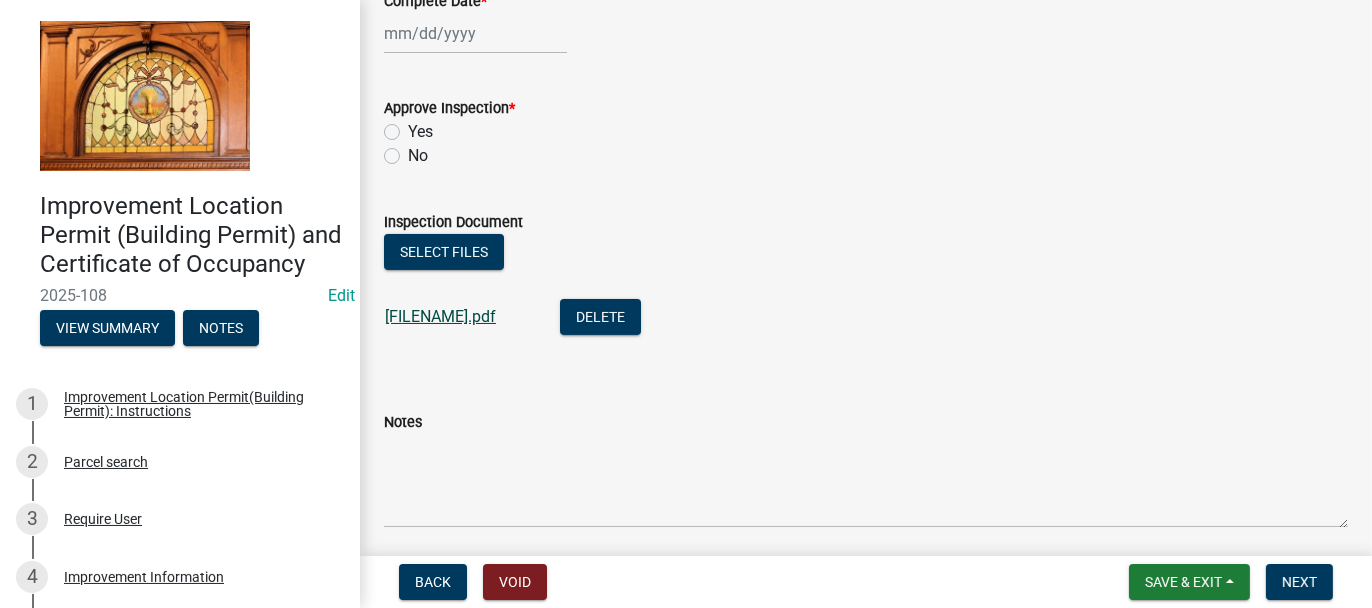 drag, startPoint x: 605, startPoint y: 412, endPoint x: 387, endPoint y: 316, distance: 238.2016 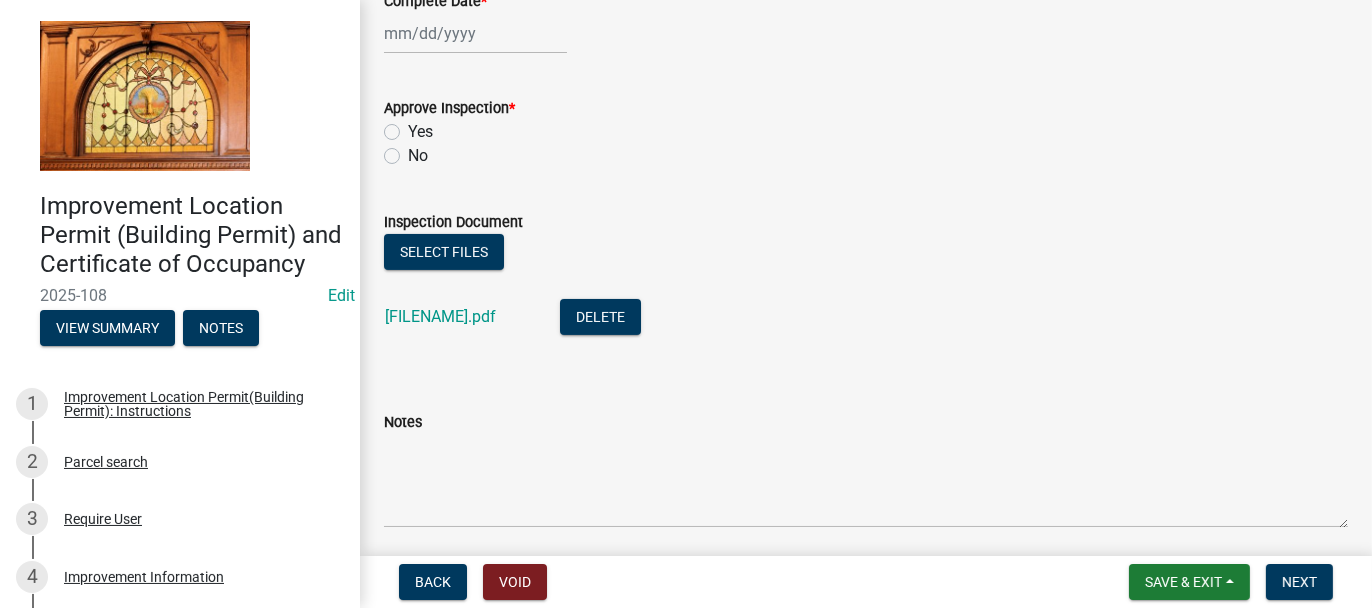 drag, startPoint x: 387, startPoint y: 316, endPoint x: 424, endPoint y: 301, distance: 39.92493 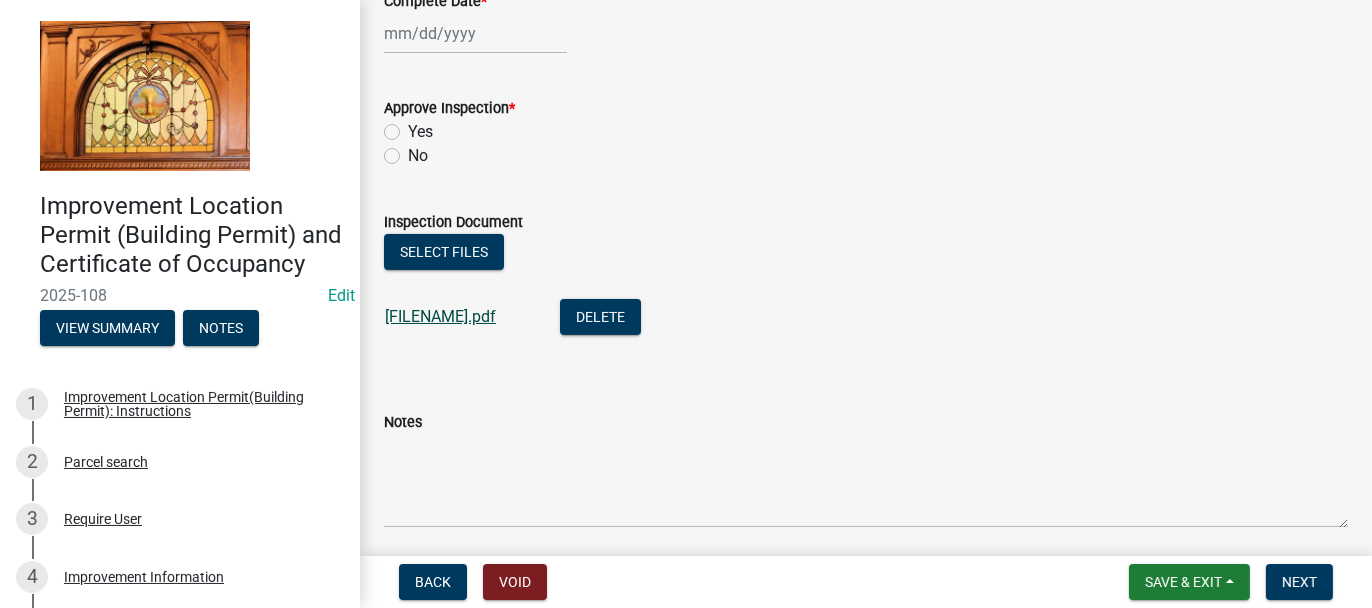 click on "Adobe Scan.pdf" 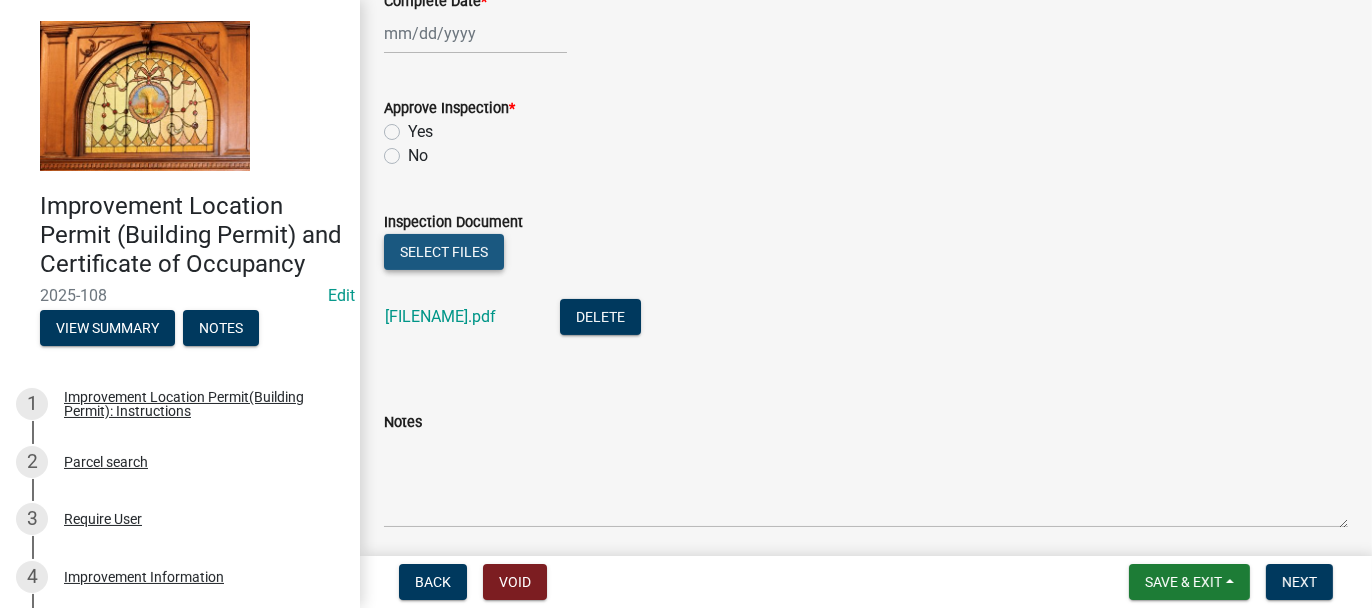 click on "Select files" 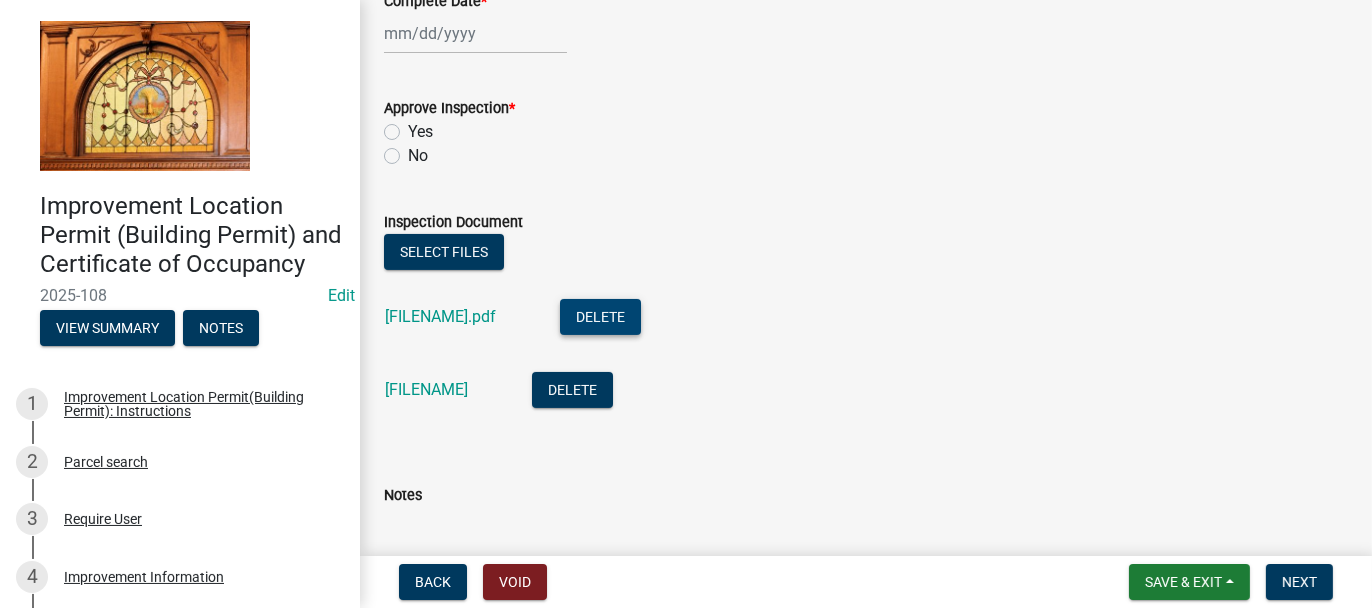 click on "Delete" at bounding box center (600, 317) 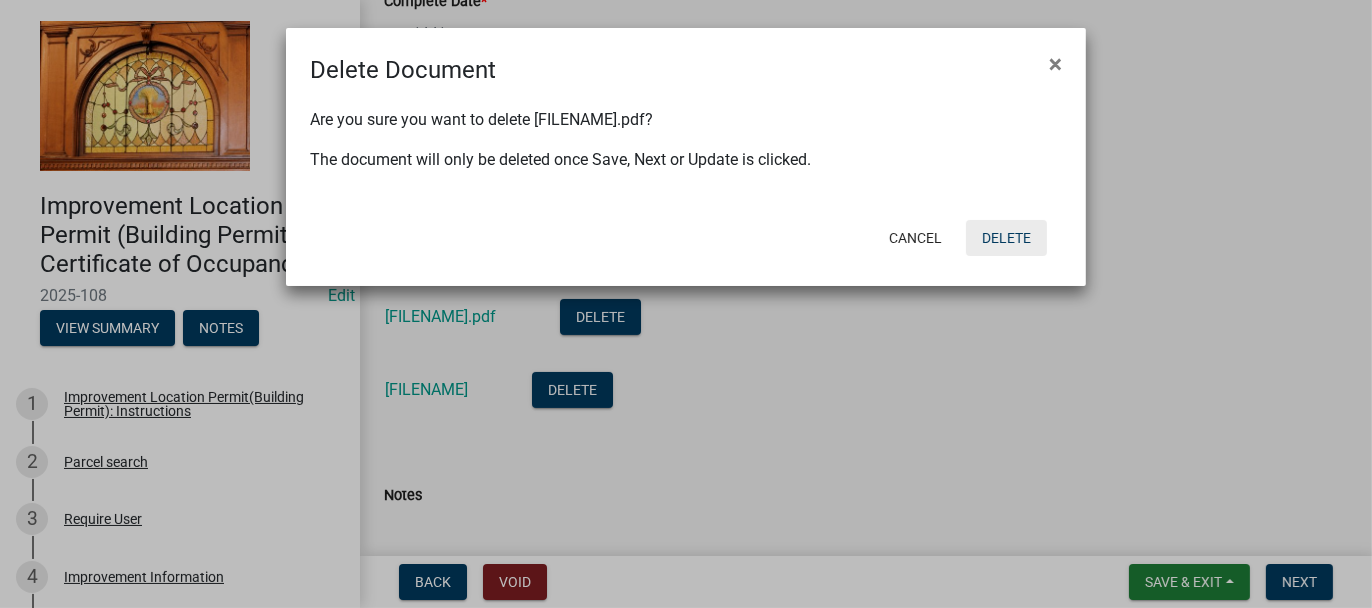 click on "Delete" 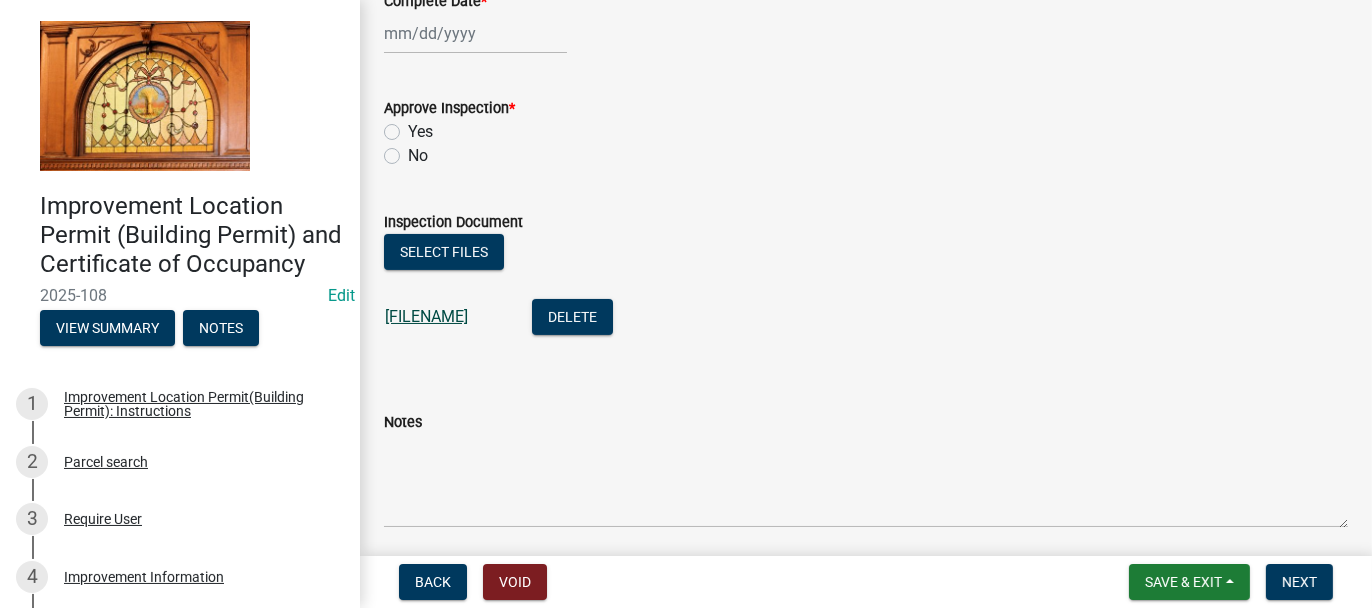 click on "Waiver signed.pdf" 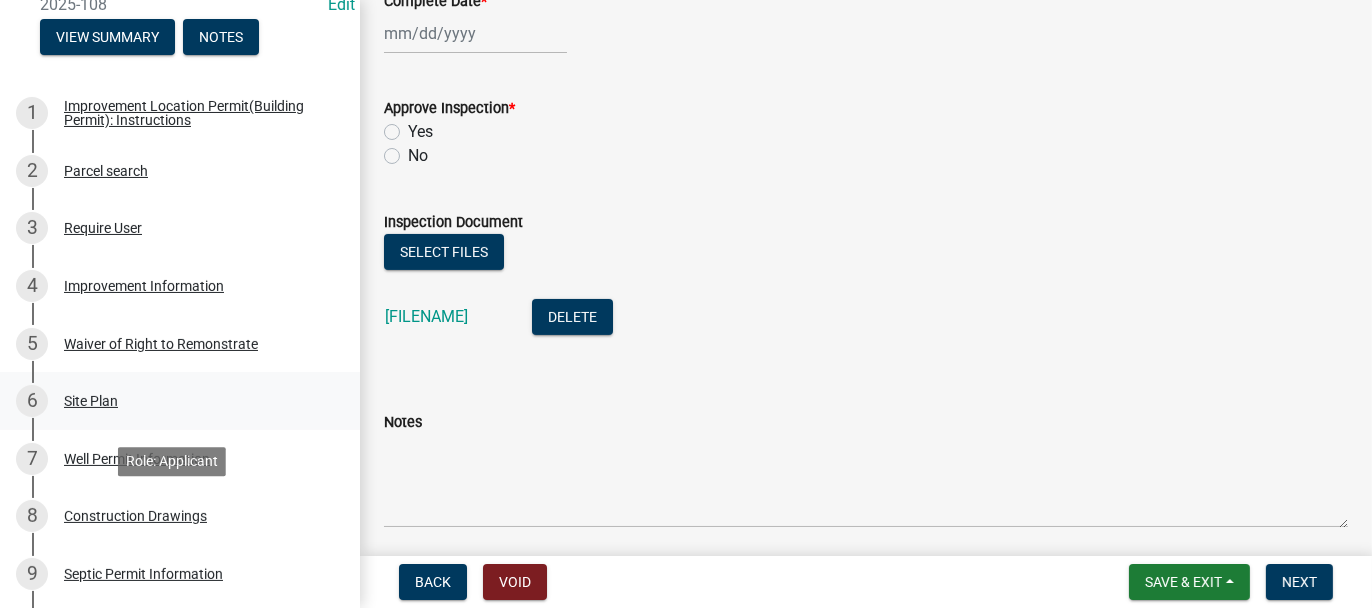 scroll, scrollTop: 300, scrollLeft: 0, axis: vertical 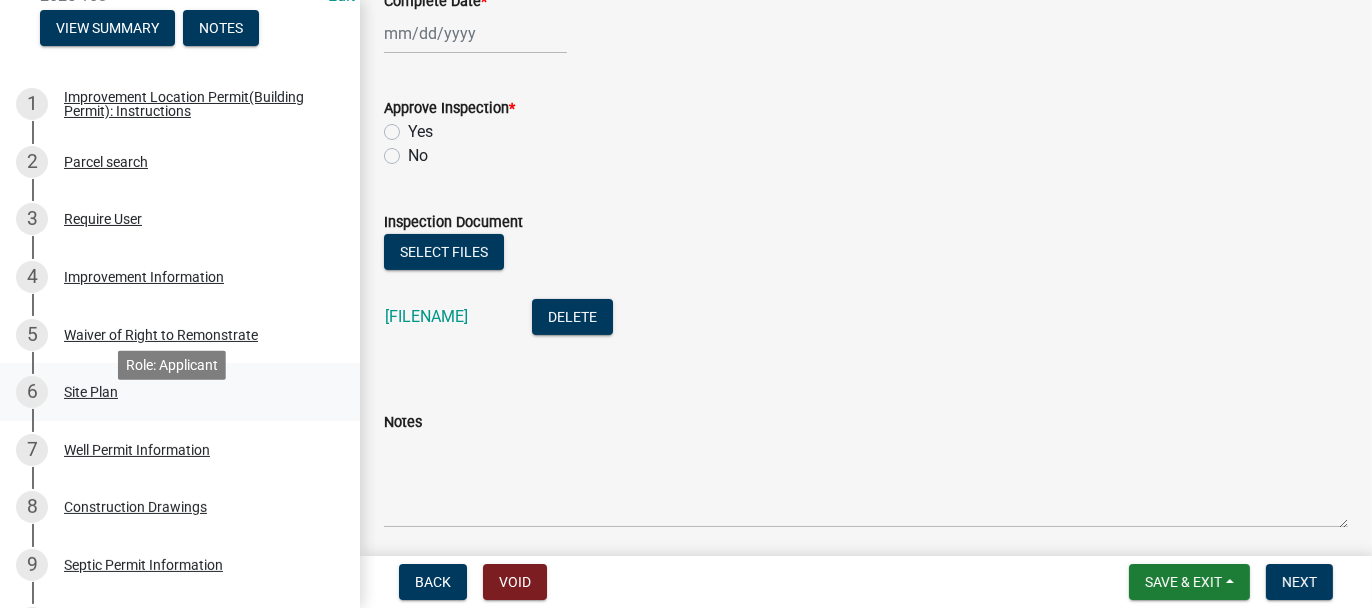 click on "Site Plan" at bounding box center [91, 392] 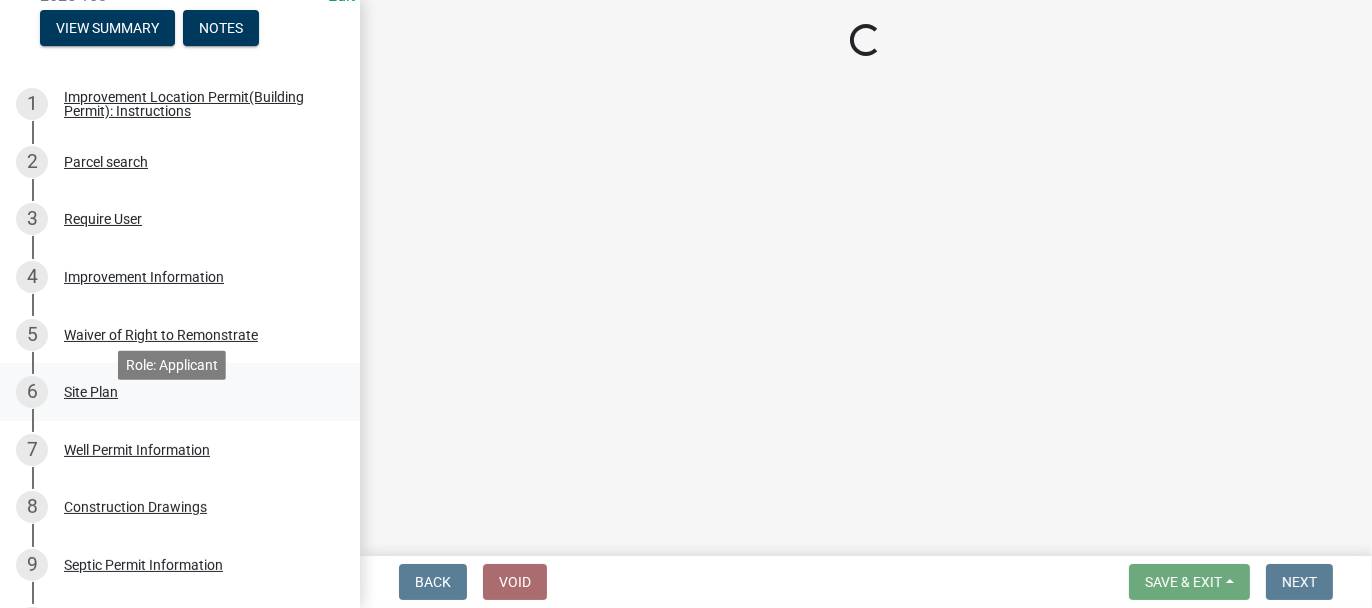 scroll, scrollTop: 0, scrollLeft: 0, axis: both 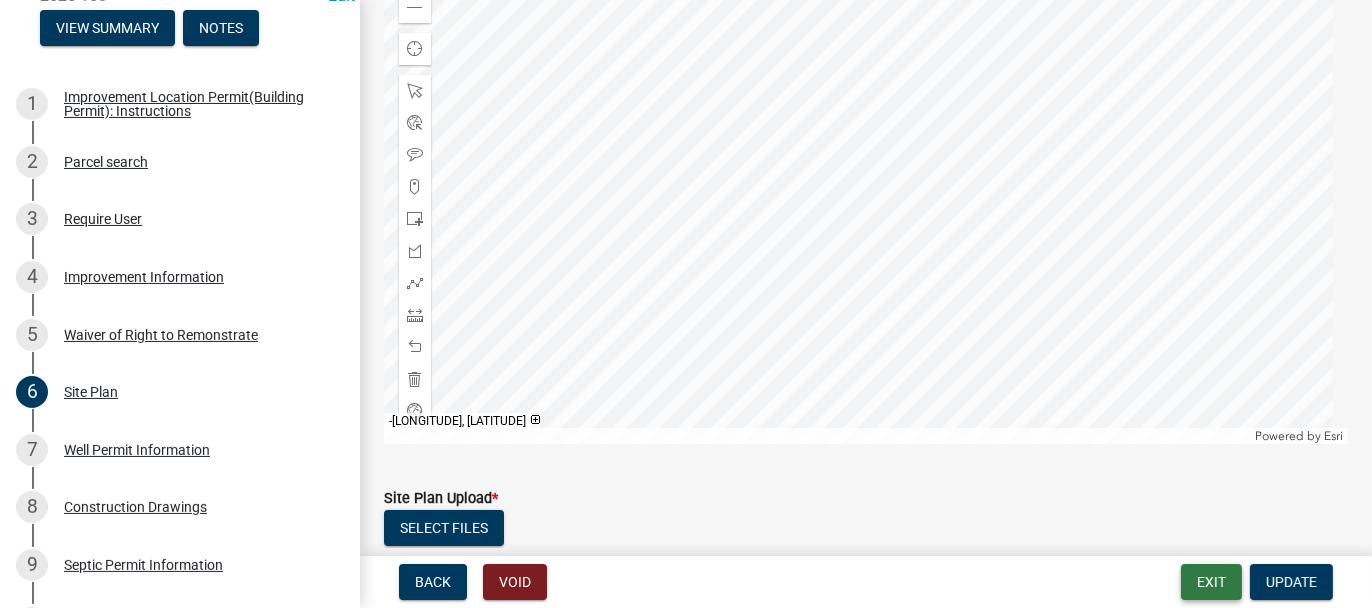 click on "Exit" at bounding box center (1211, 582) 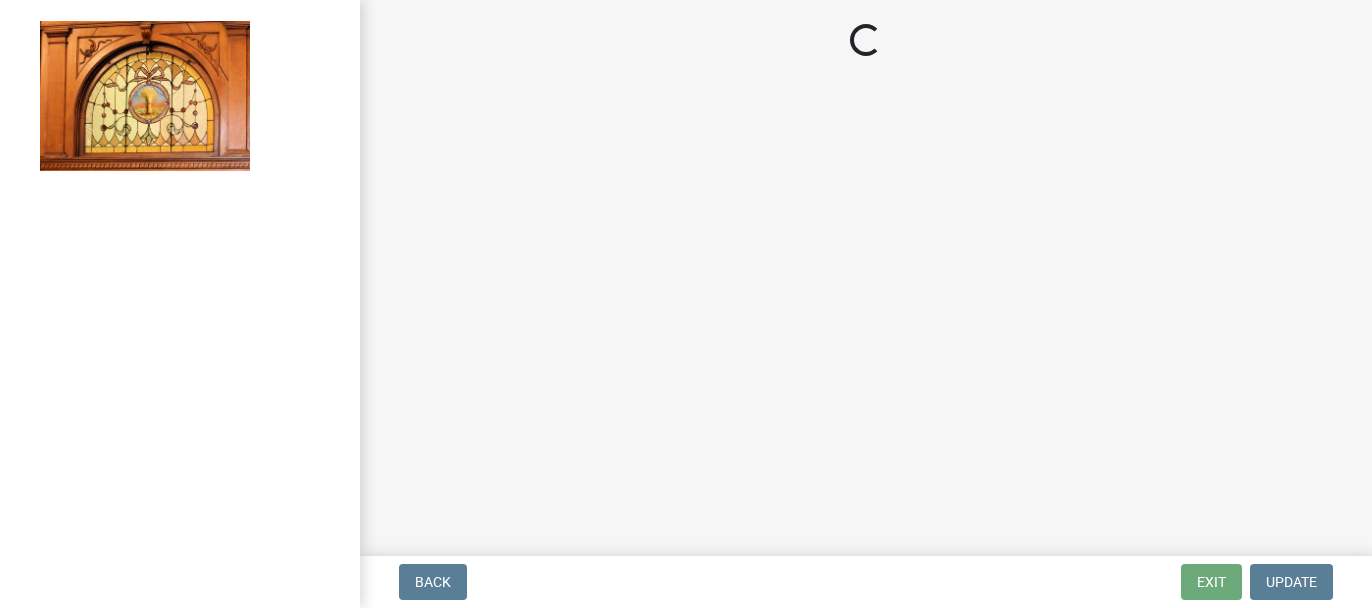 scroll, scrollTop: 0, scrollLeft: 0, axis: both 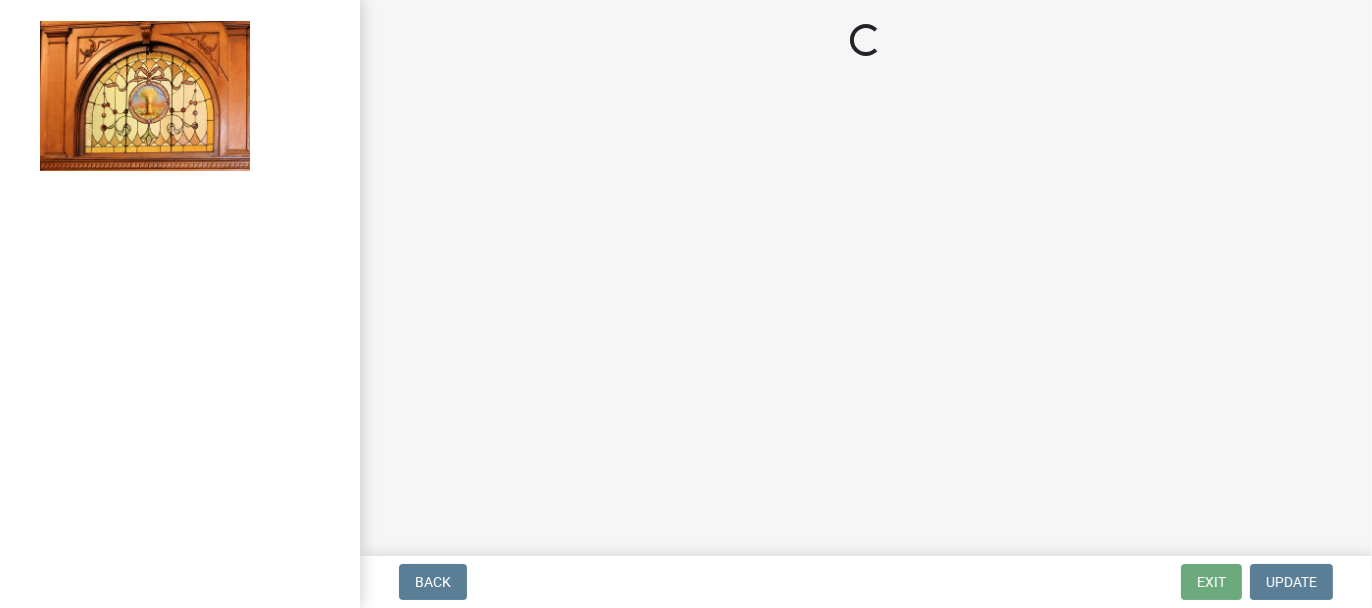 select on "62bb873c-c571-4454-ac8a-8c216551e2a3" 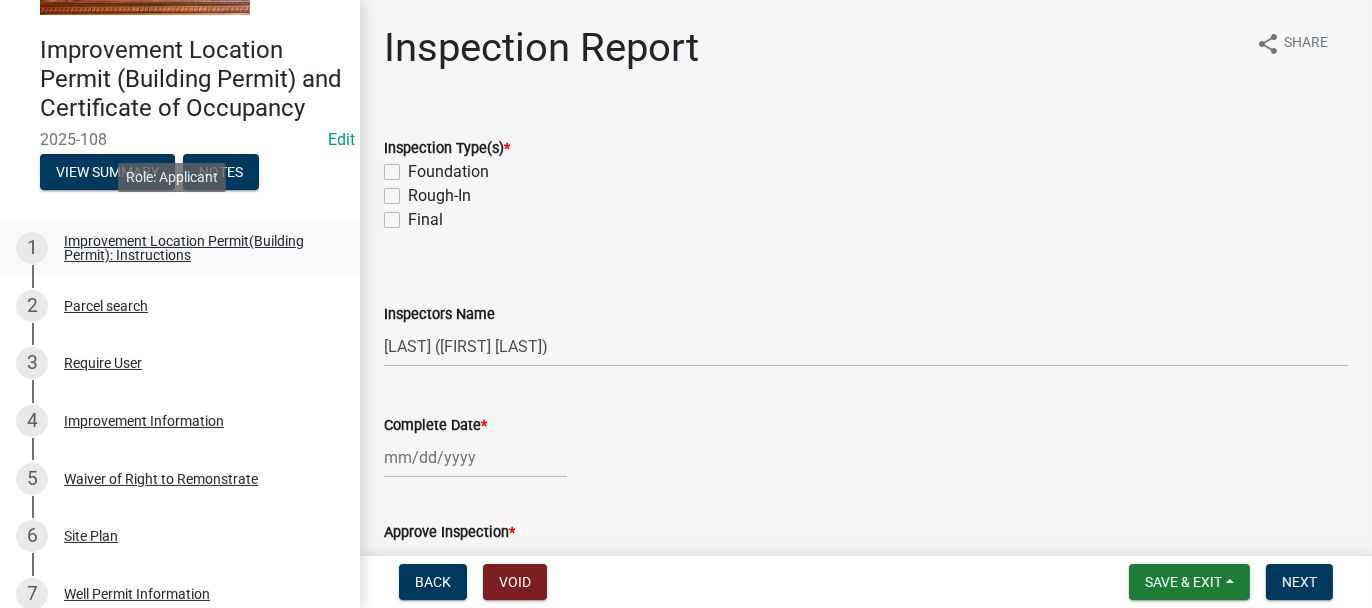 scroll, scrollTop: 200, scrollLeft: 0, axis: vertical 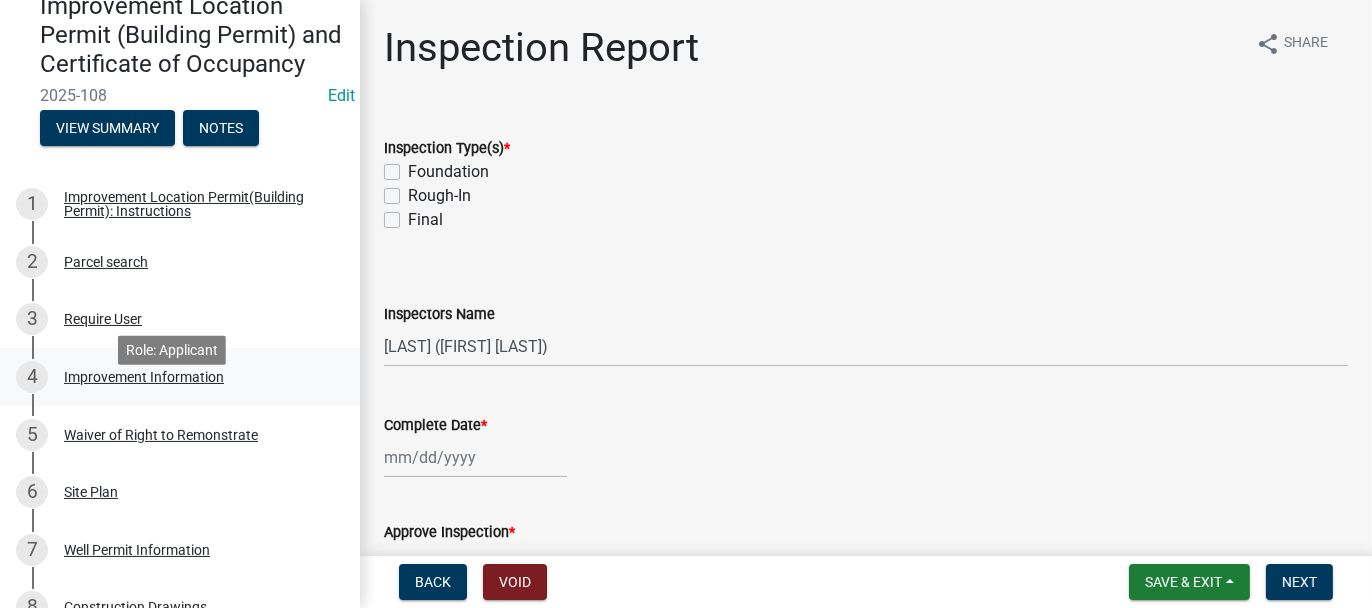 click on "Improvement Information" at bounding box center [144, 377] 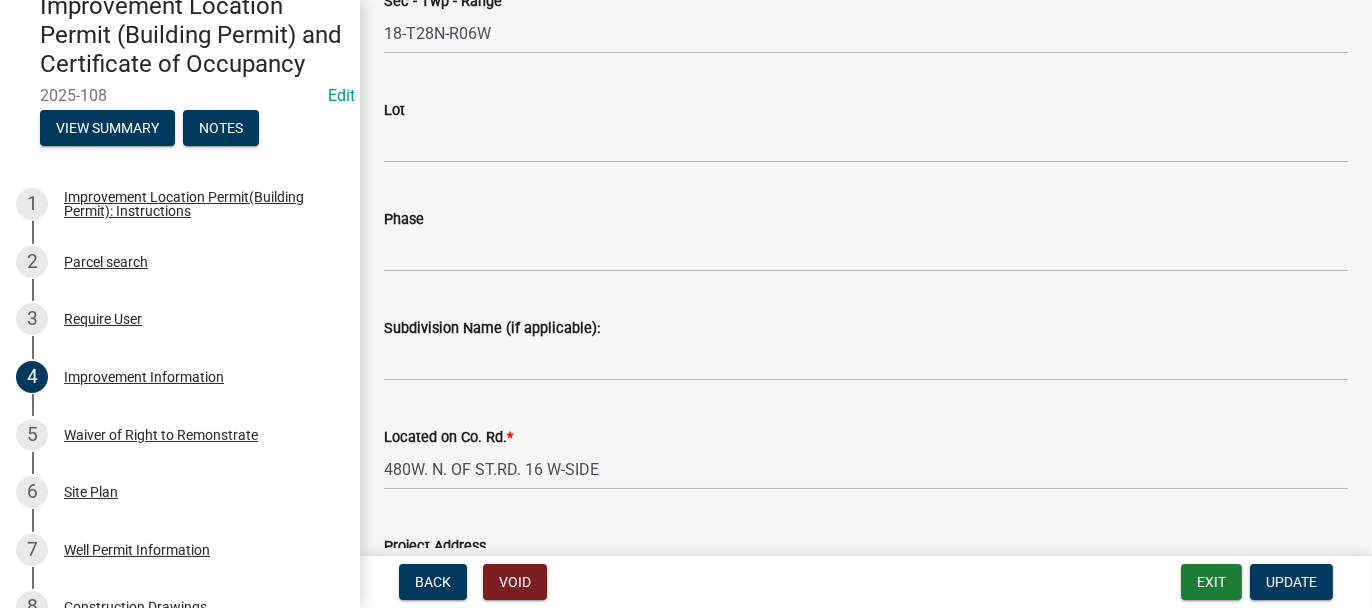 scroll, scrollTop: 400, scrollLeft: 0, axis: vertical 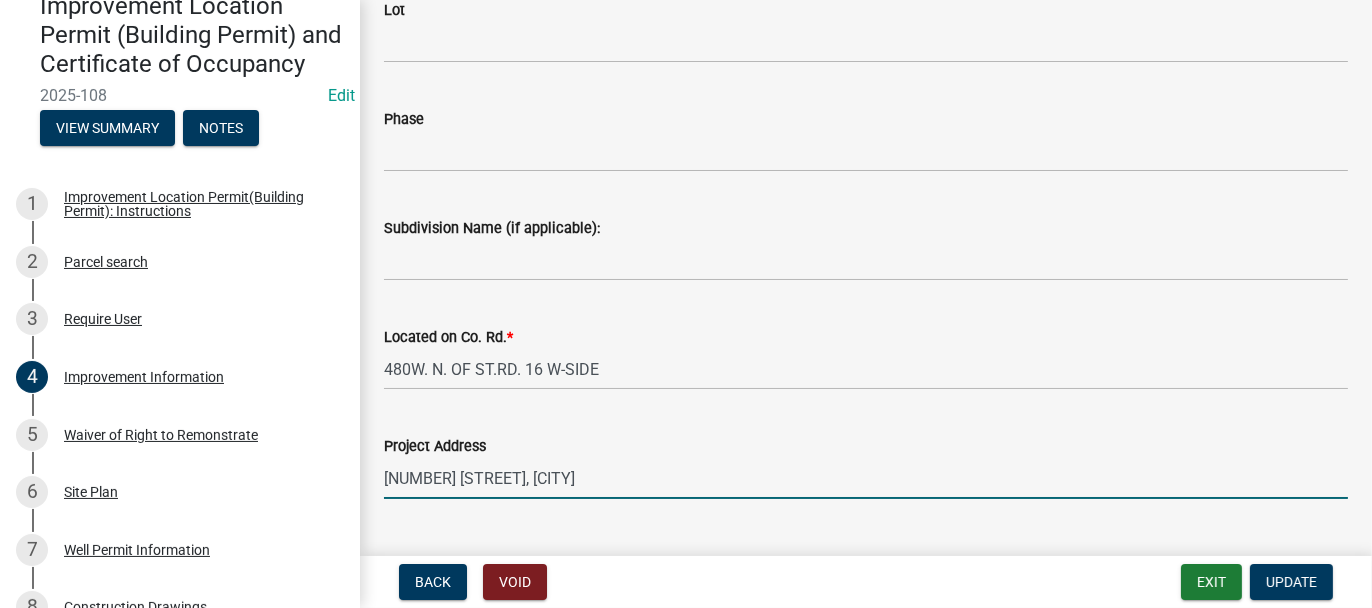 click on "[NUMBER] [STREET], [CITY]" at bounding box center [866, 478] 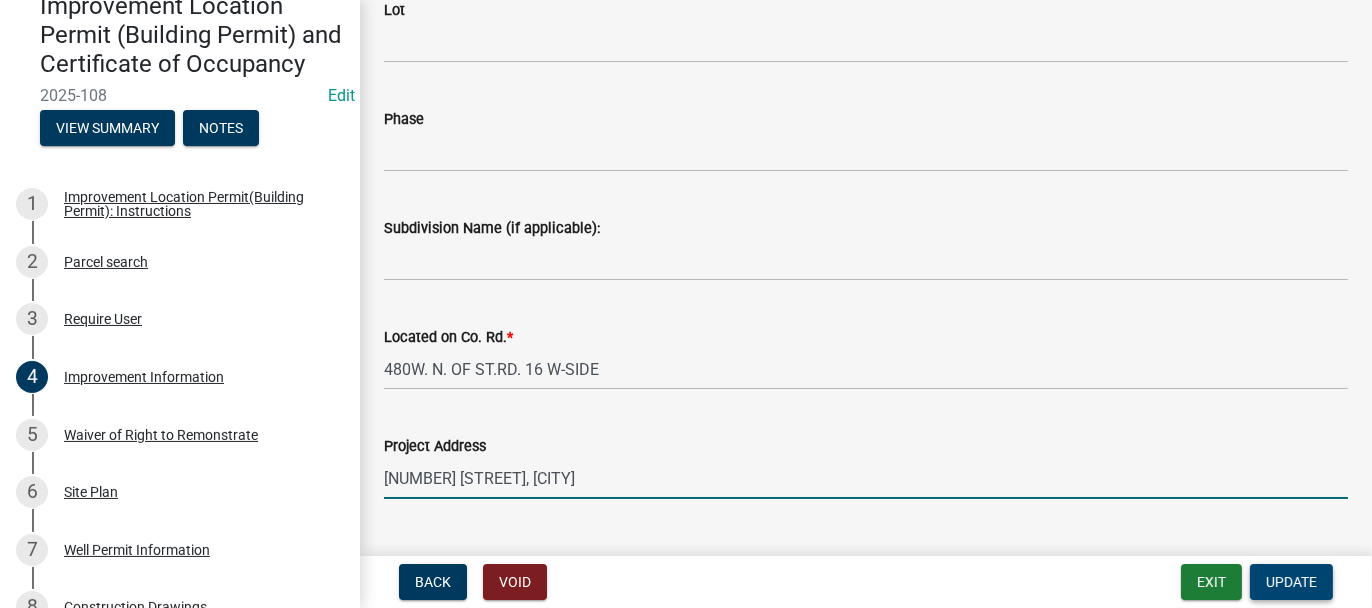 type on "[NUMBER] [STREET], [CITY]" 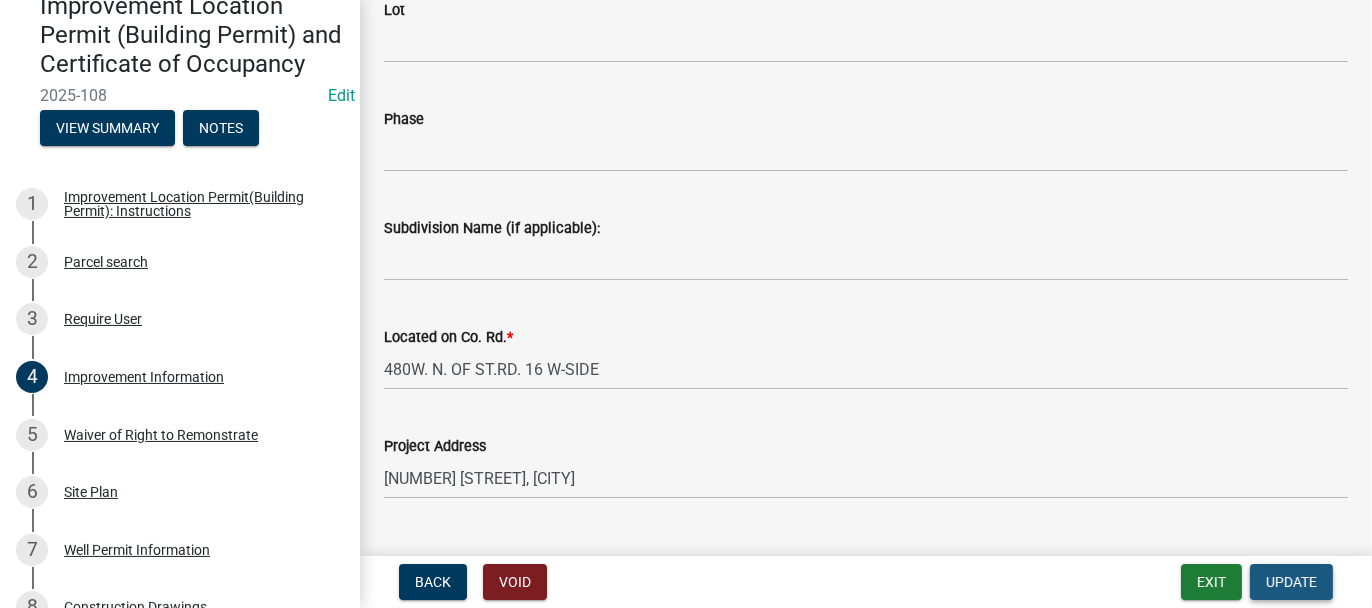 click on "Update" at bounding box center (1291, 582) 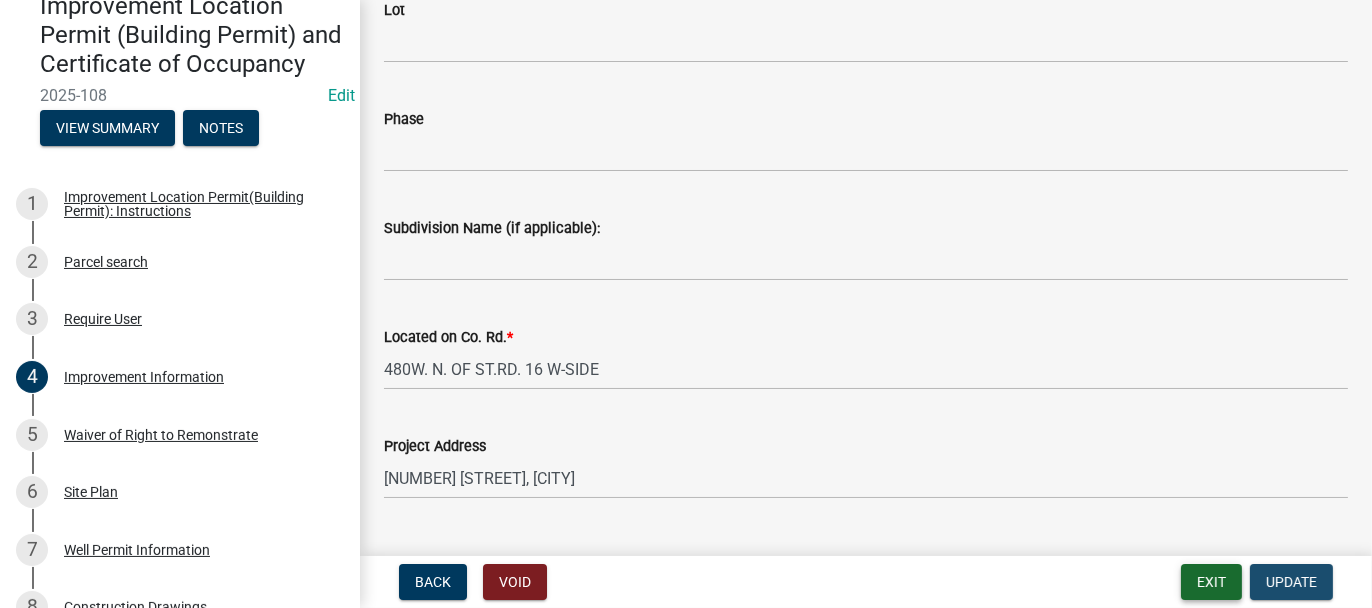 scroll, scrollTop: 0, scrollLeft: 0, axis: both 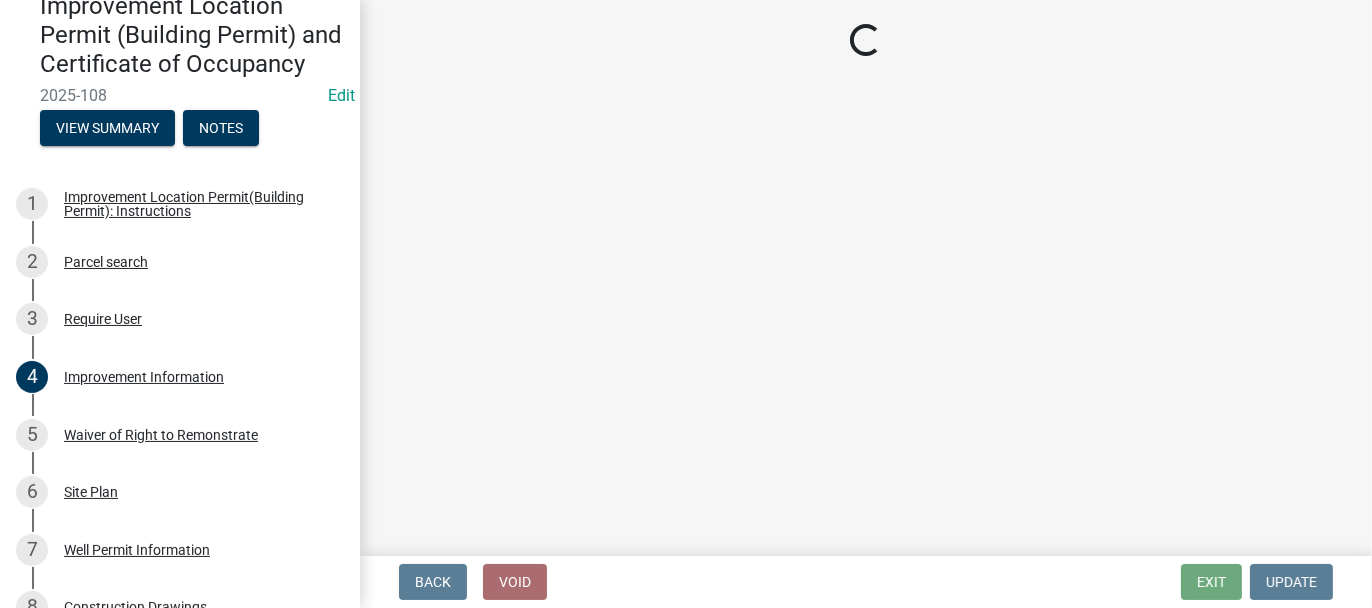 select on "62bb873c-c571-4454-ac8a-8c216551e2a3" 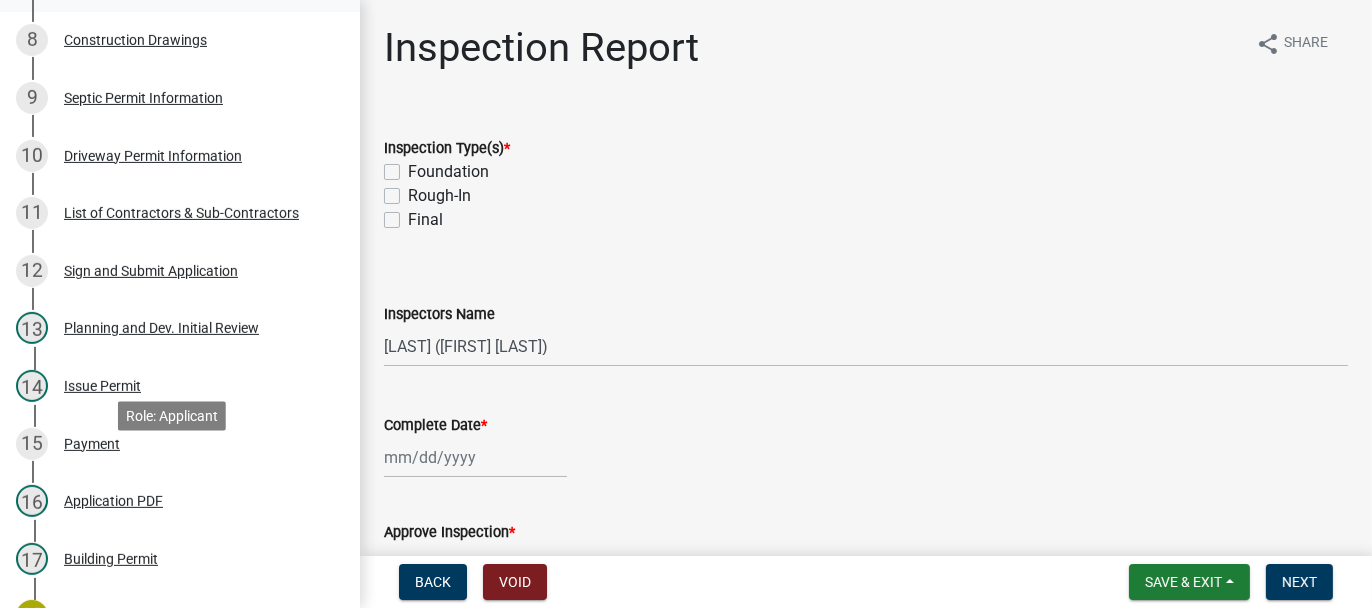 scroll, scrollTop: 800, scrollLeft: 0, axis: vertical 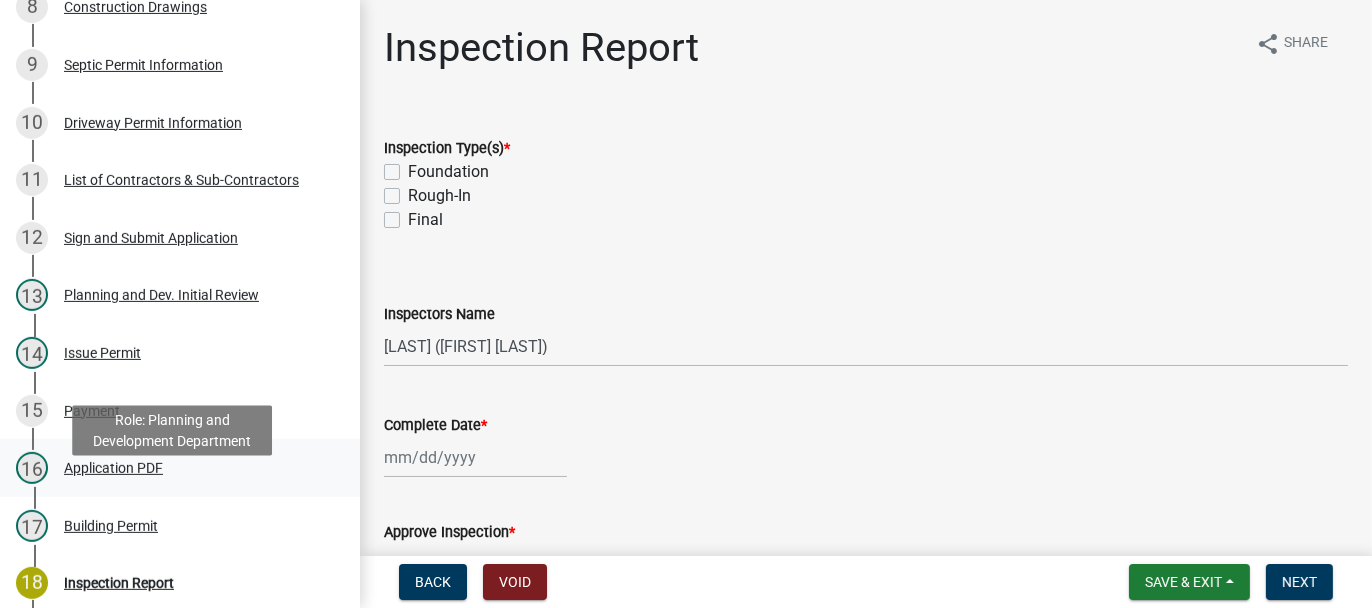 click on "Application PDF" at bounding box center (113, 468) 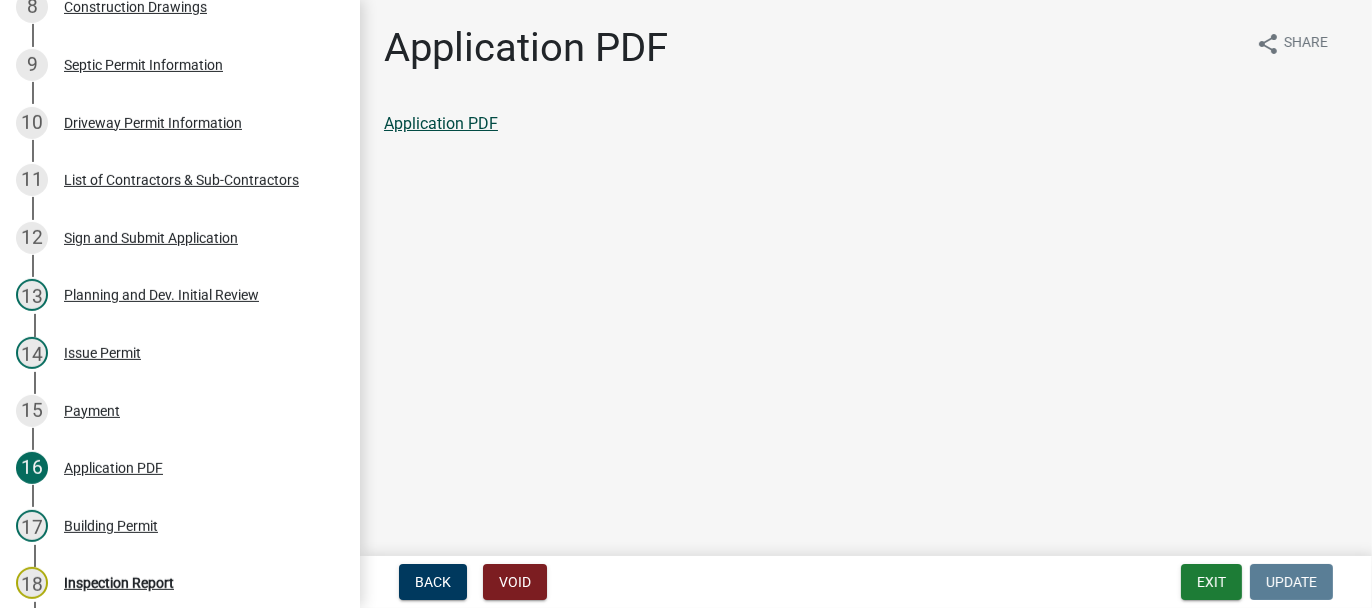 click on "Application PDF" 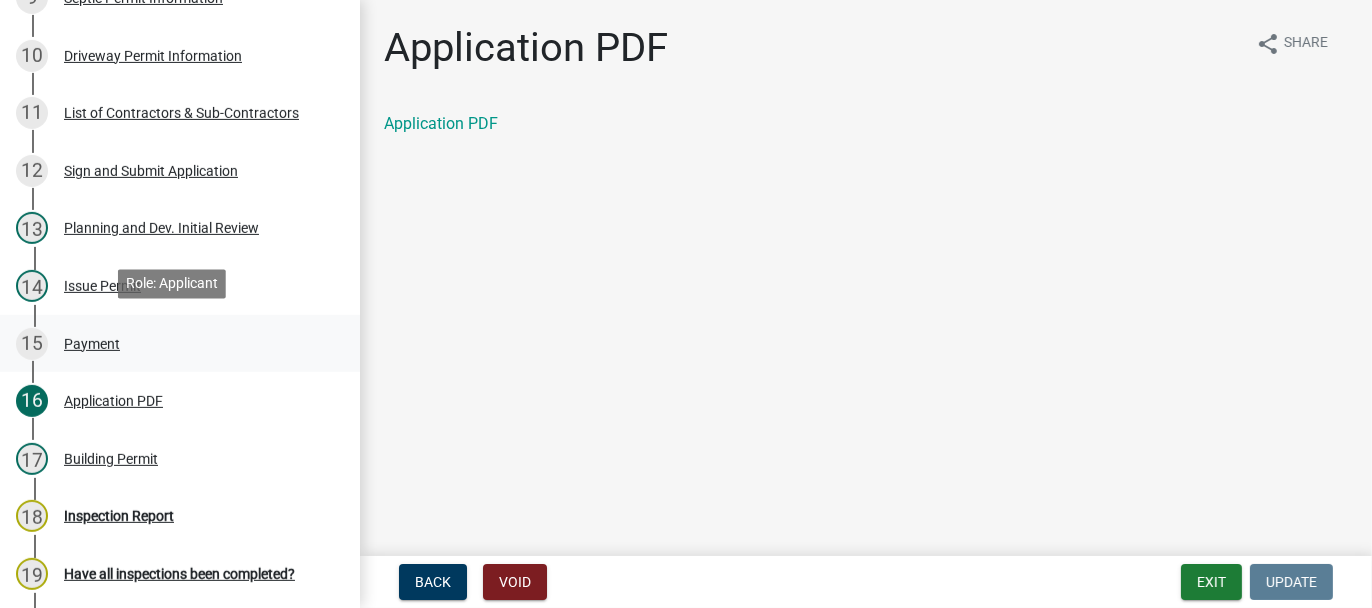 scroll, scrollTop: 900, scrollLeft: 0, axis: vertical 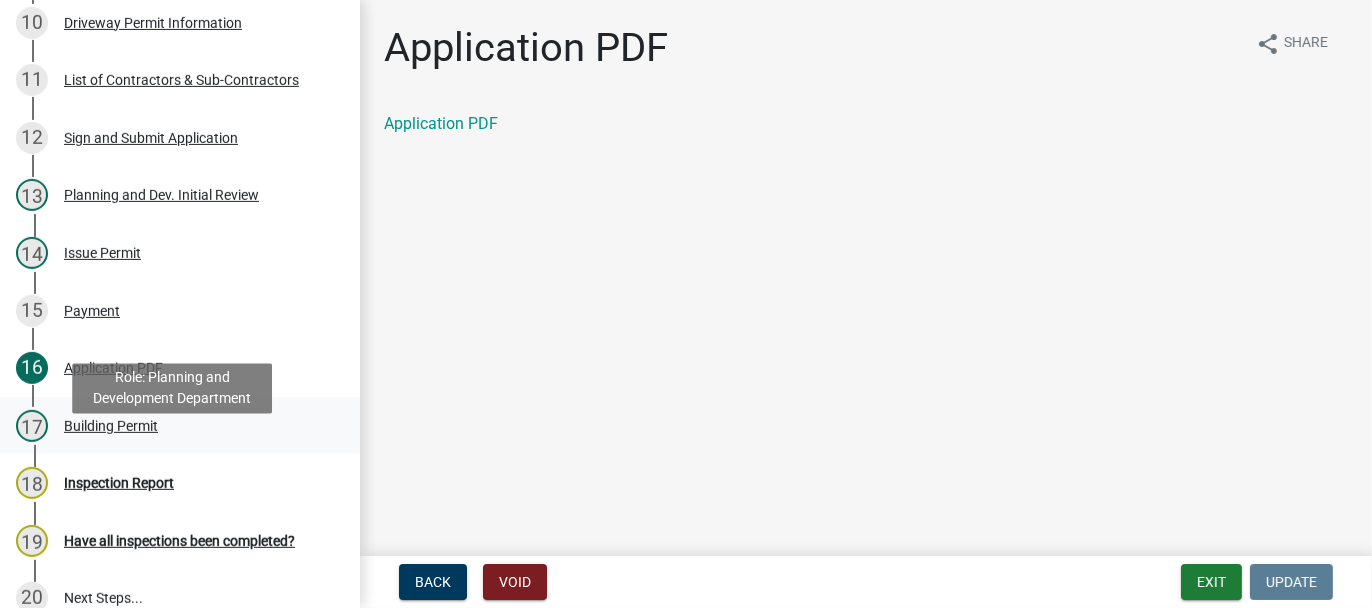 click on "Building Permit" at bounding box center [111, 426] 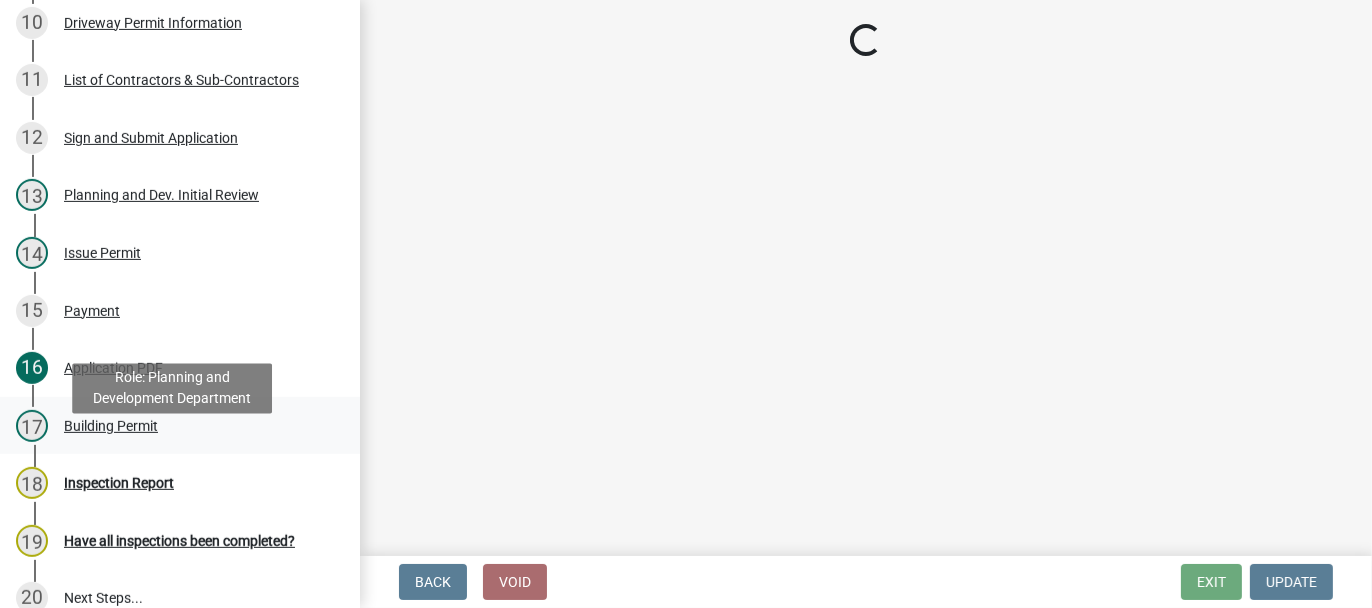 click on "Building Permit" at bounding box center (111, 426) 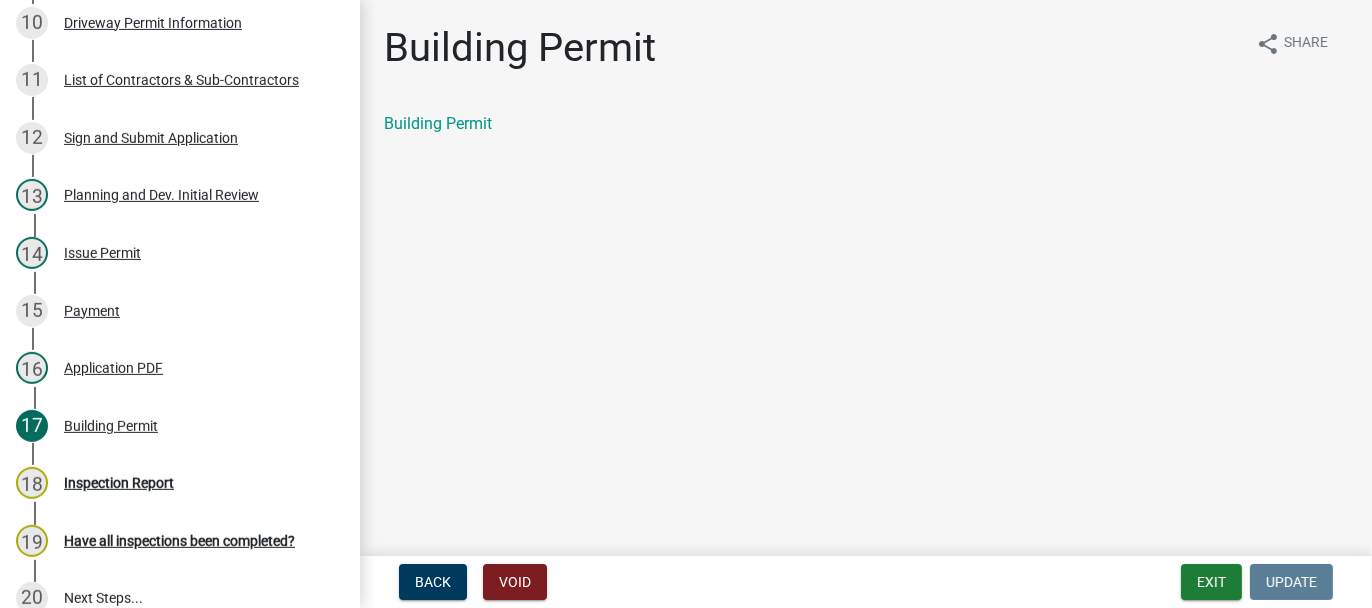 click on "Building Permit share Share Building Permit" 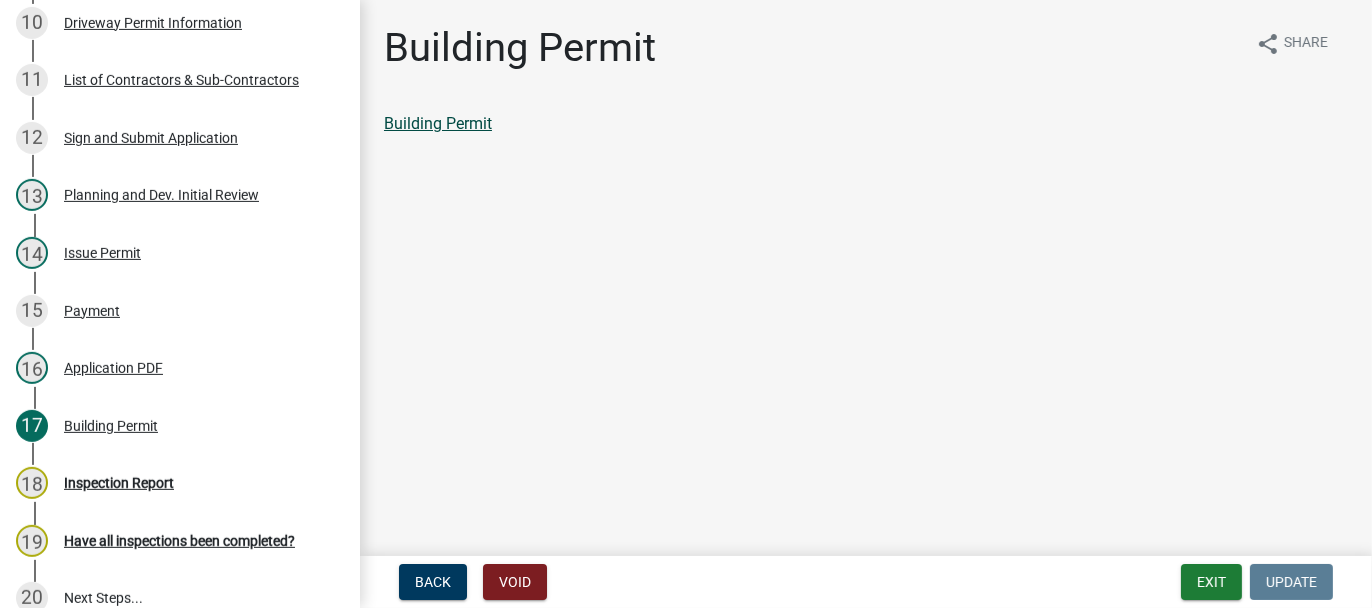 click on "Building Permit" 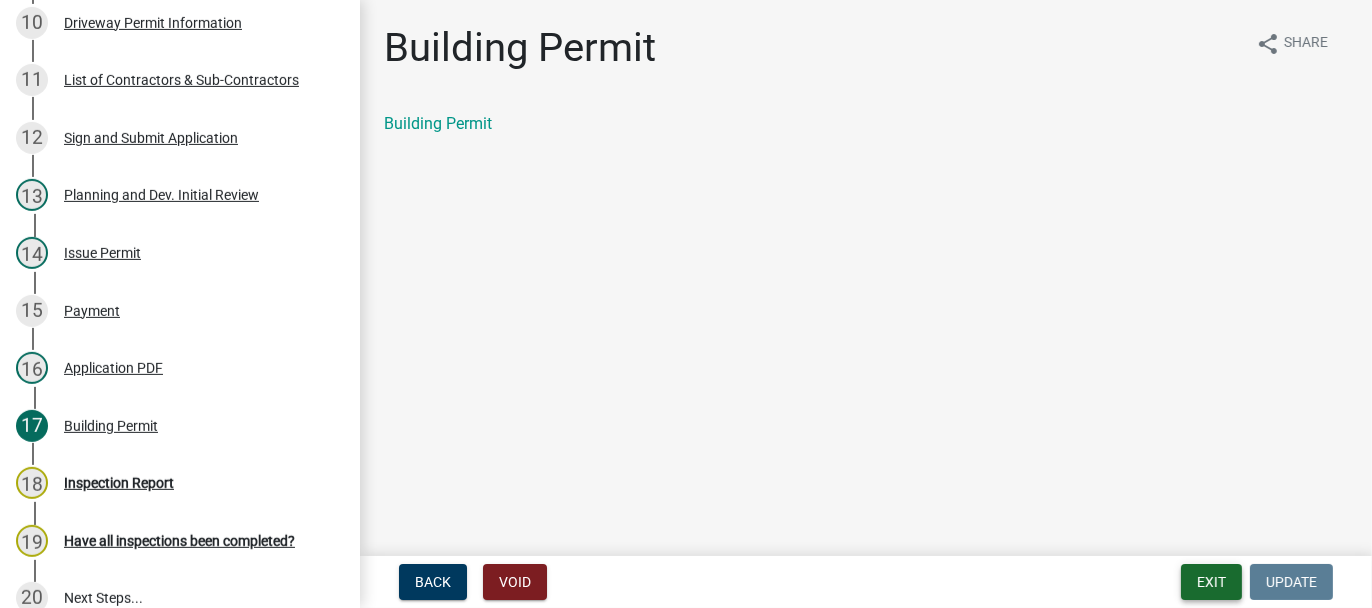 click on "Exit" at bounding box center [1211, 582] 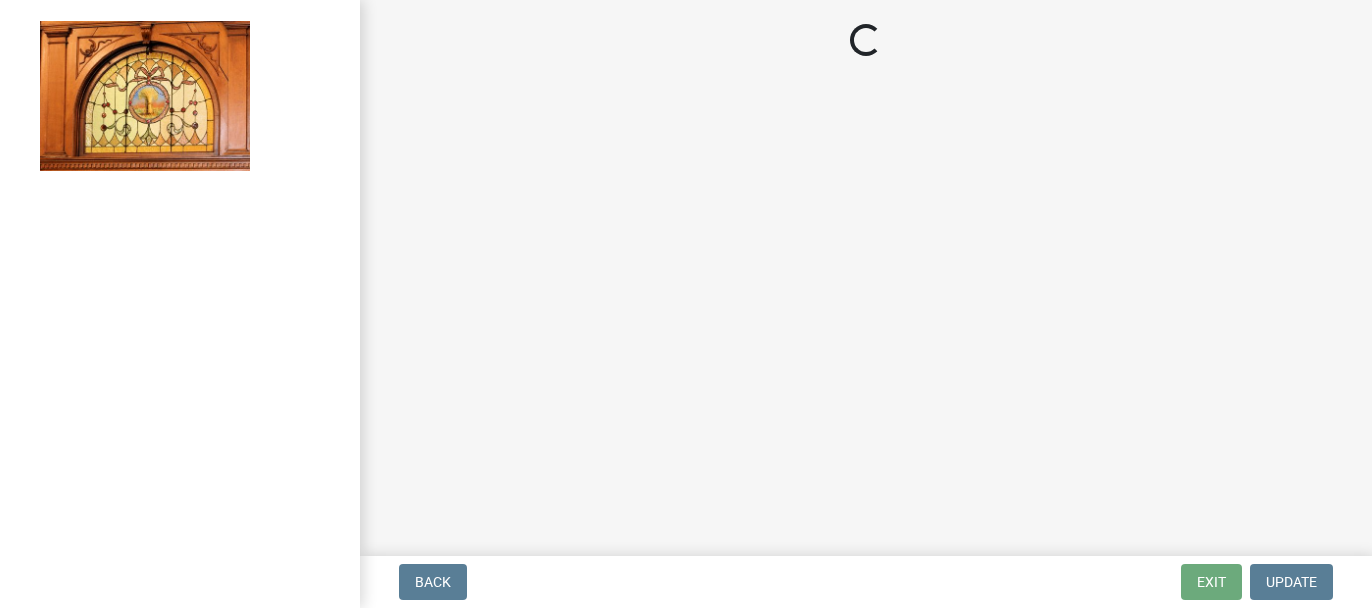 scroll, scrollTop: 0, scrollLeft: 0, axis: both 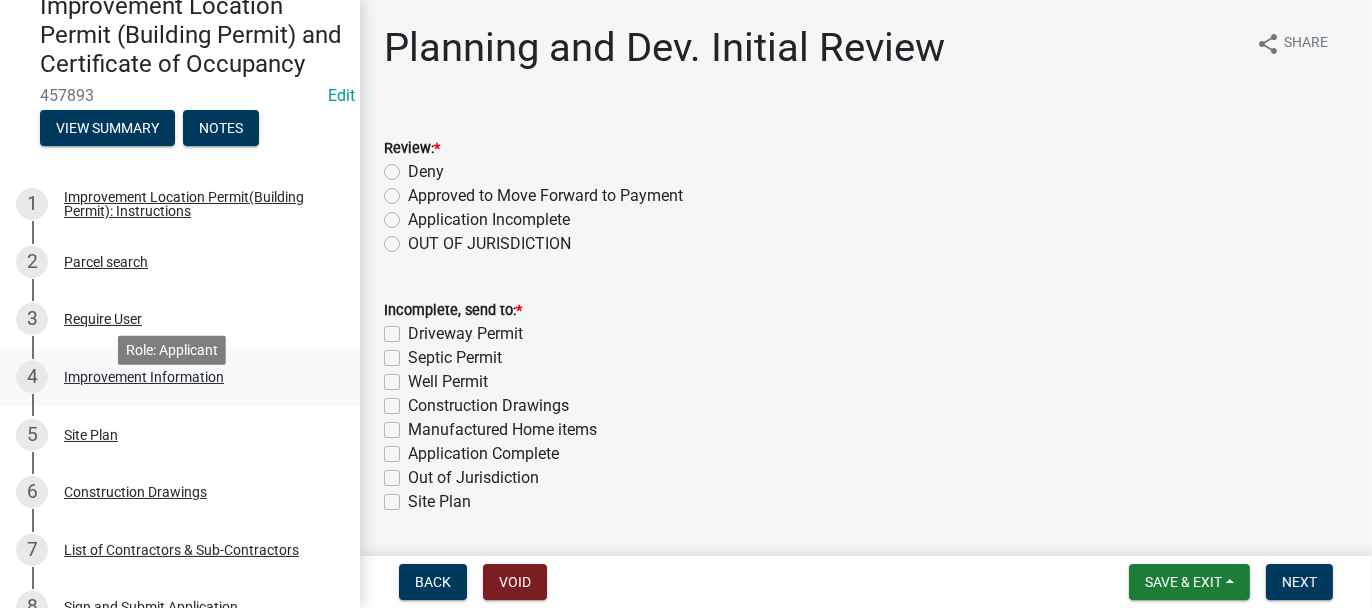 click on "Improvement Information" at bounding box center (144, 377) 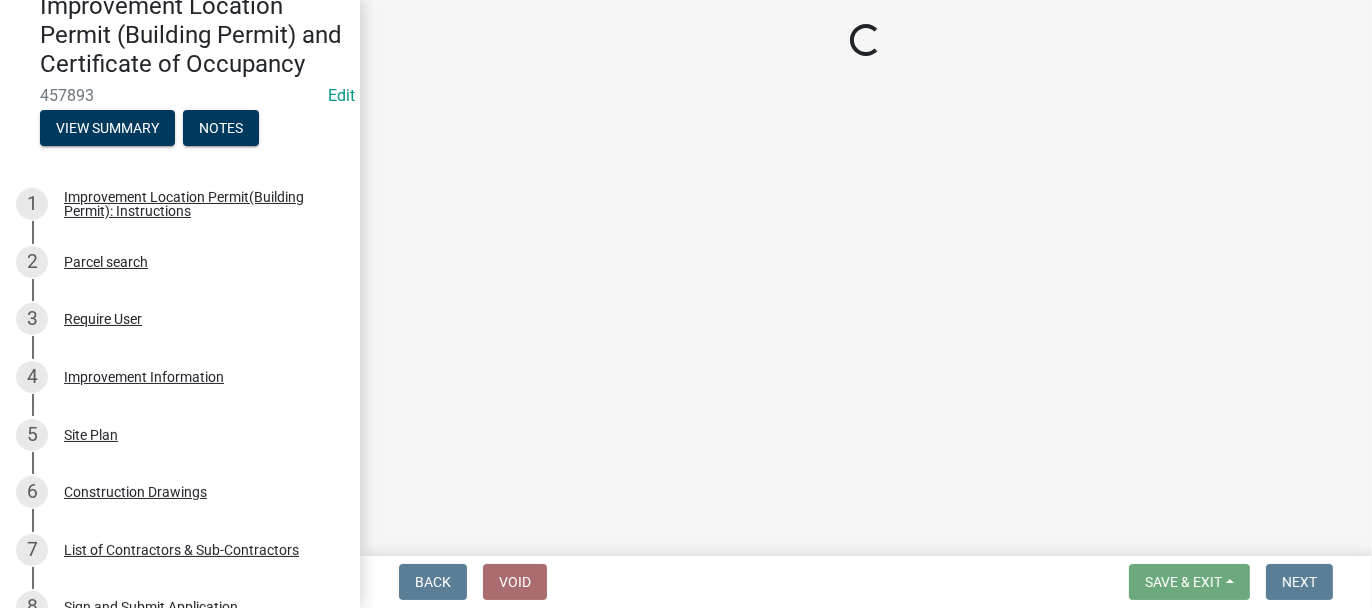 select on "8223da26-0ac6-488f-81e7-4bb0725dcd0b" 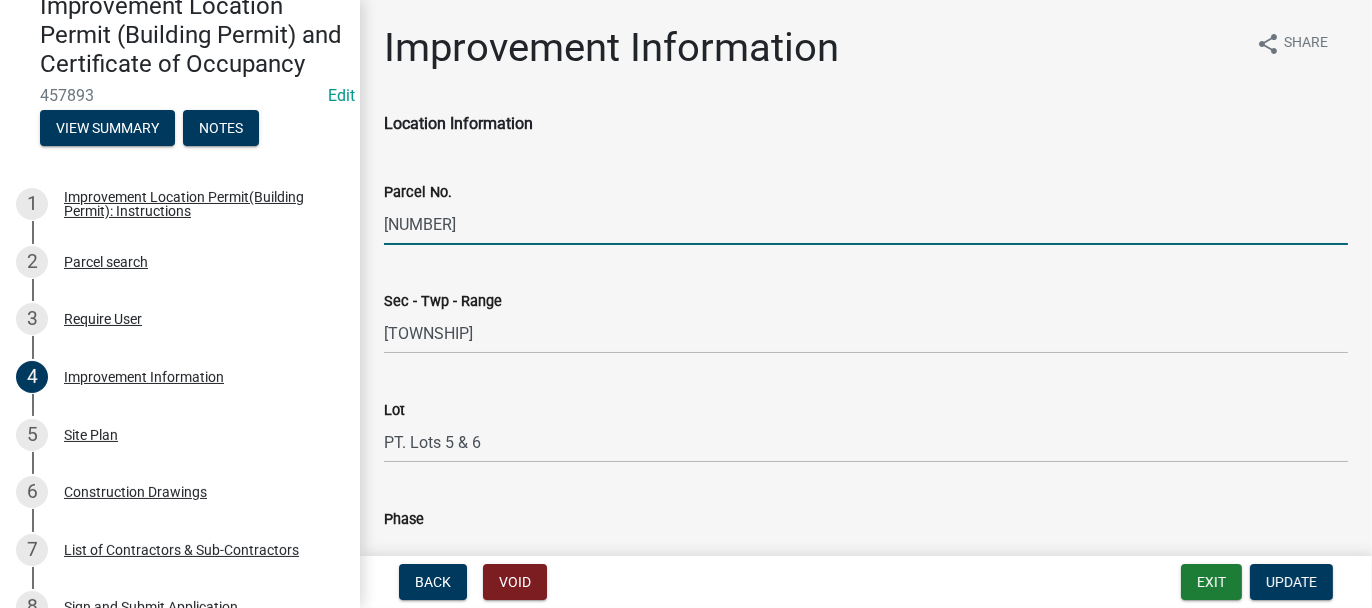 drag, startPoint x: 385, startPoint y: 222, endPoint x: 482, endPoint y: 214, distance: 97.32934 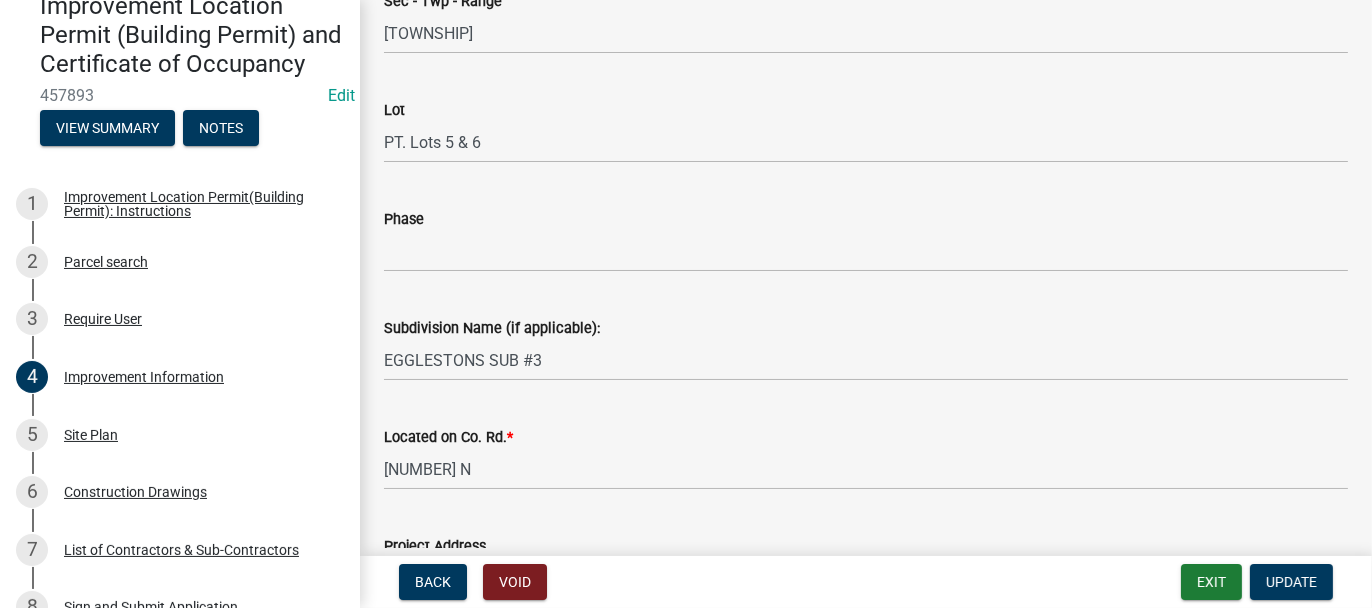 scroll, scrollTop: 400, scrollLeft: 0, axis: vertical 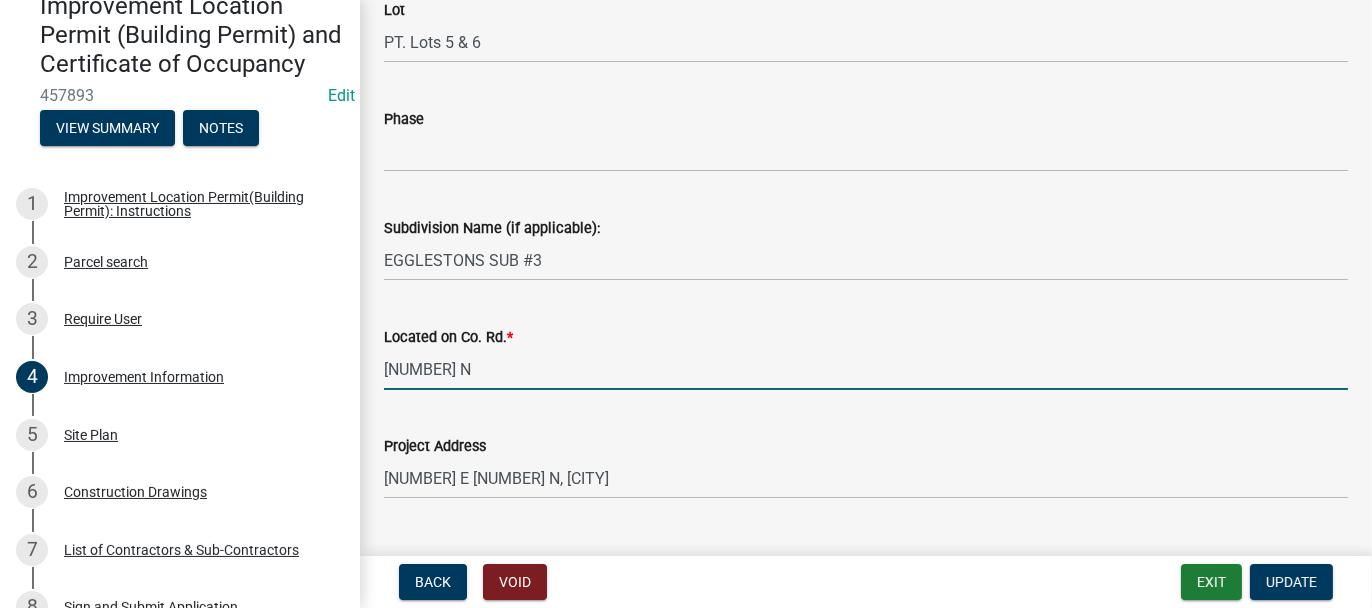 click on "[NUMBER] N" at bounding box center [866, 369] 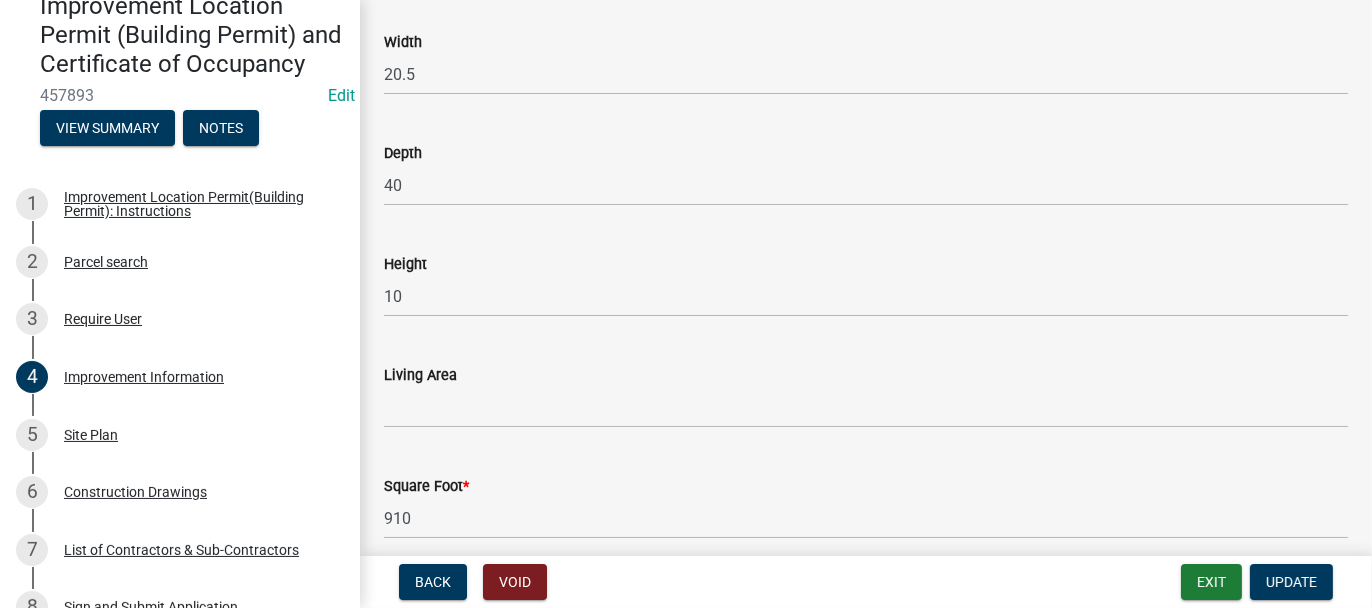 scroll, scrollTop: 2795, scrollLeft: 0, axis: vertical 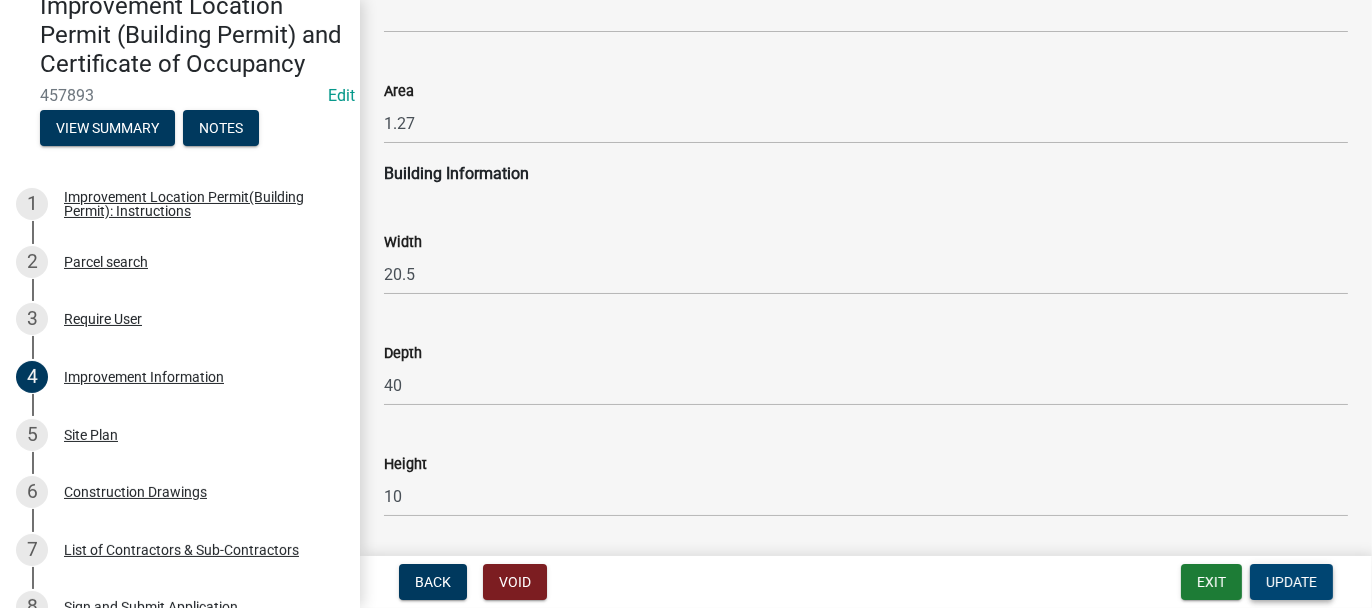 type on "[NUMBER]N. E. OF ST.RD. [NUMBER] N-SIDE" 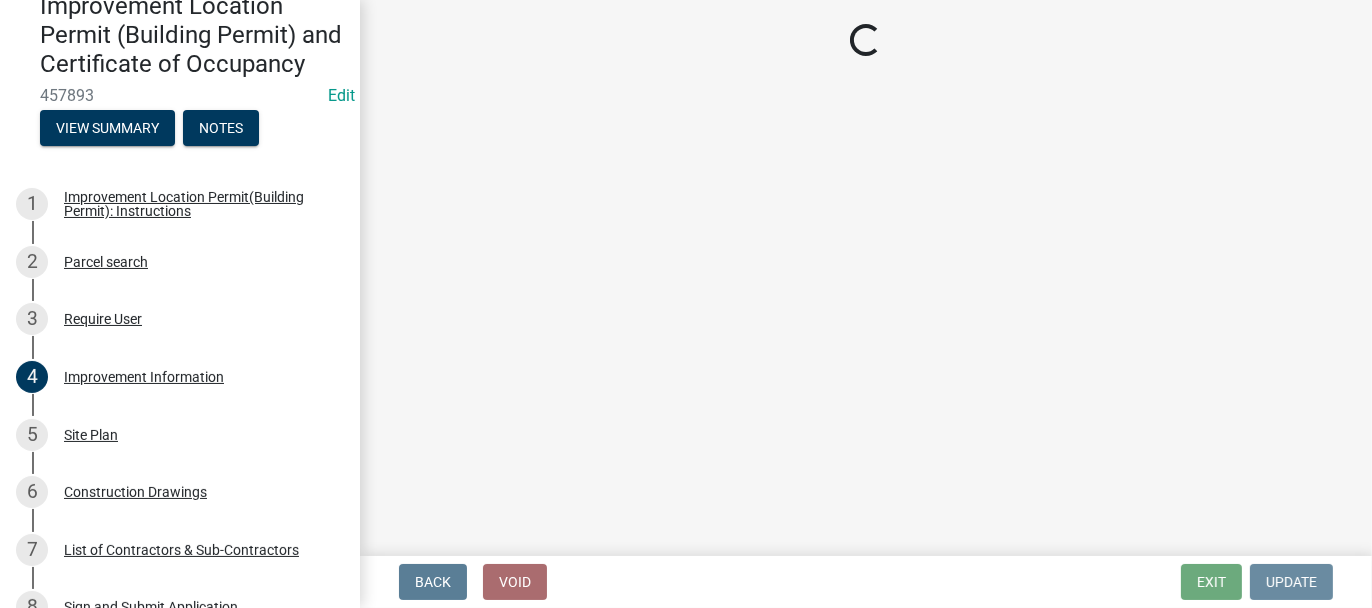 scroll, scrollTop: 0, scrollLeft: 0, axis: both 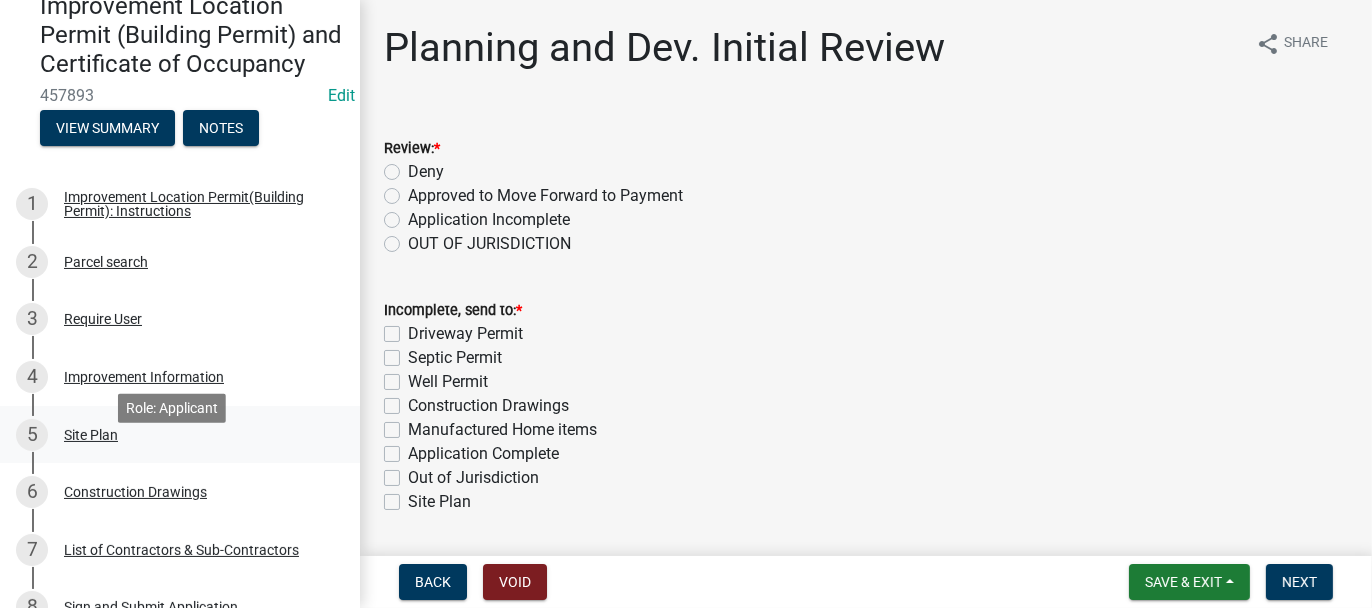 click on "Site Plan" at bounding box center (91, 435) 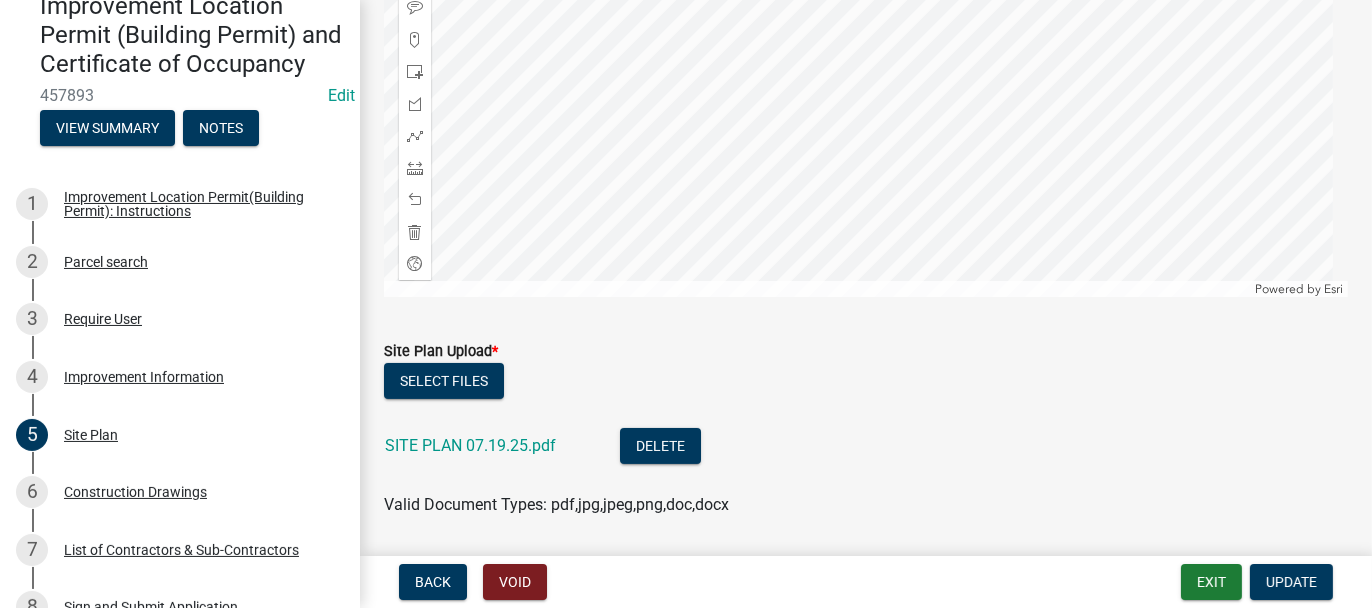 scroll, scrollTop: 458, scrollLeft: 0, axis: vertical 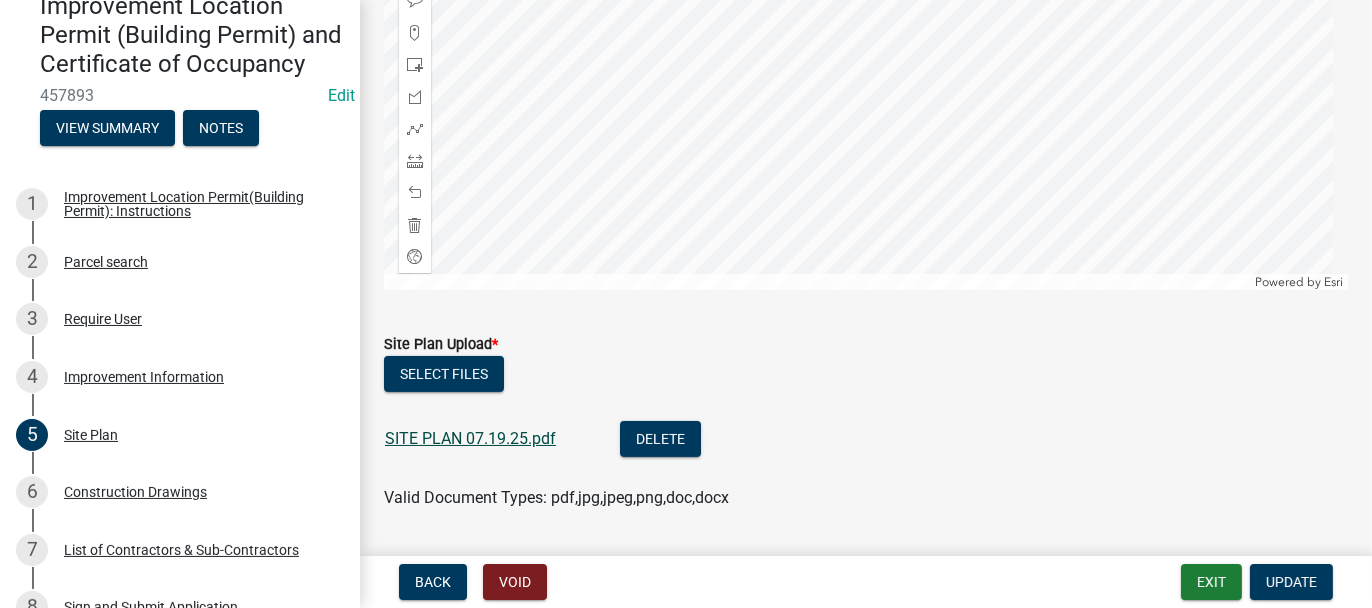 click on "SITE PLAN 07.19.25.pdf" 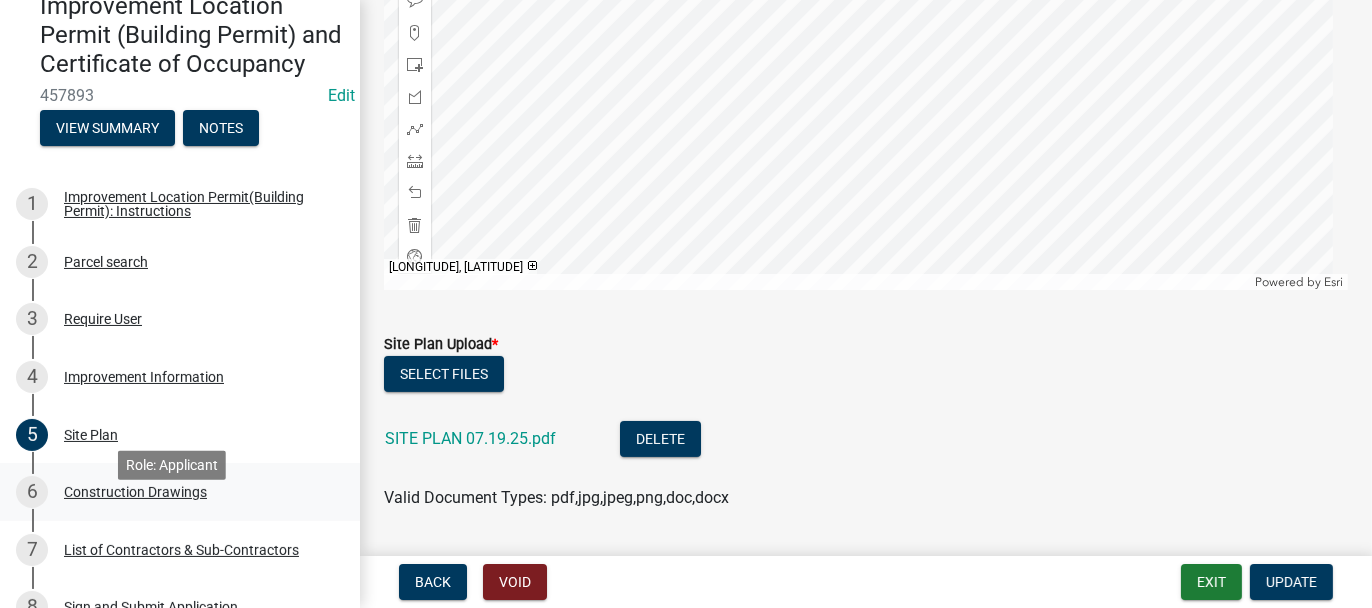 click on "Construction Drawings" at bounding box center (135, 492) 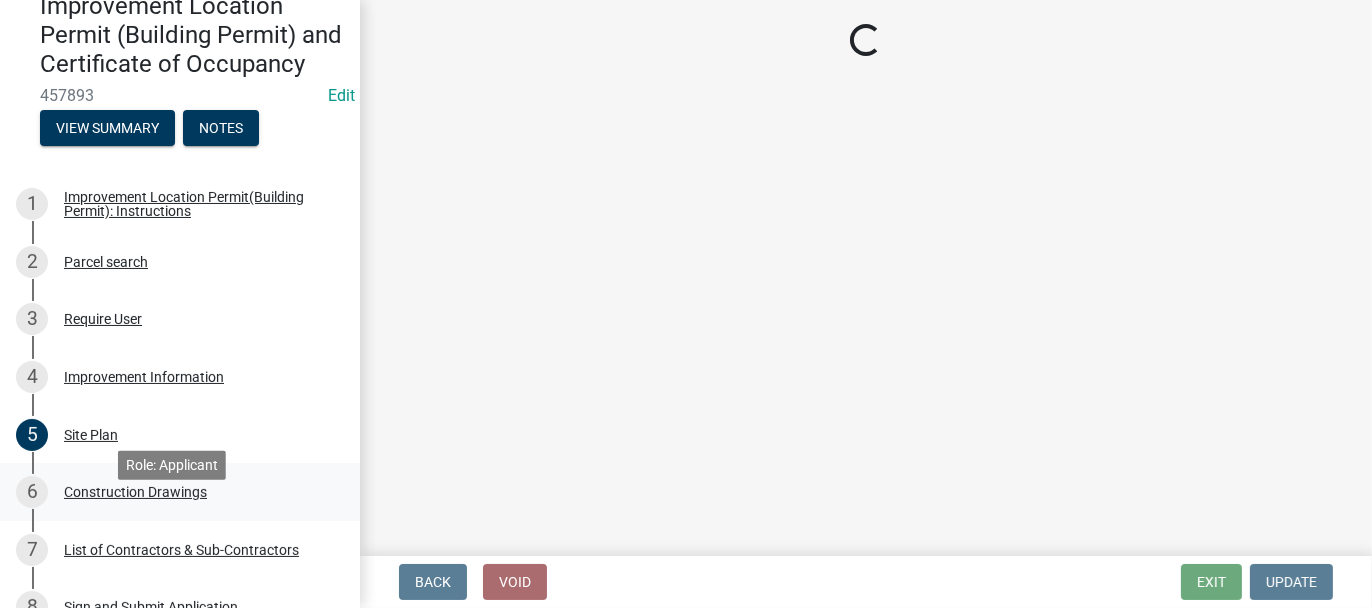 scroll, scrollTop: 0, scrollLeft: 0, axis: both 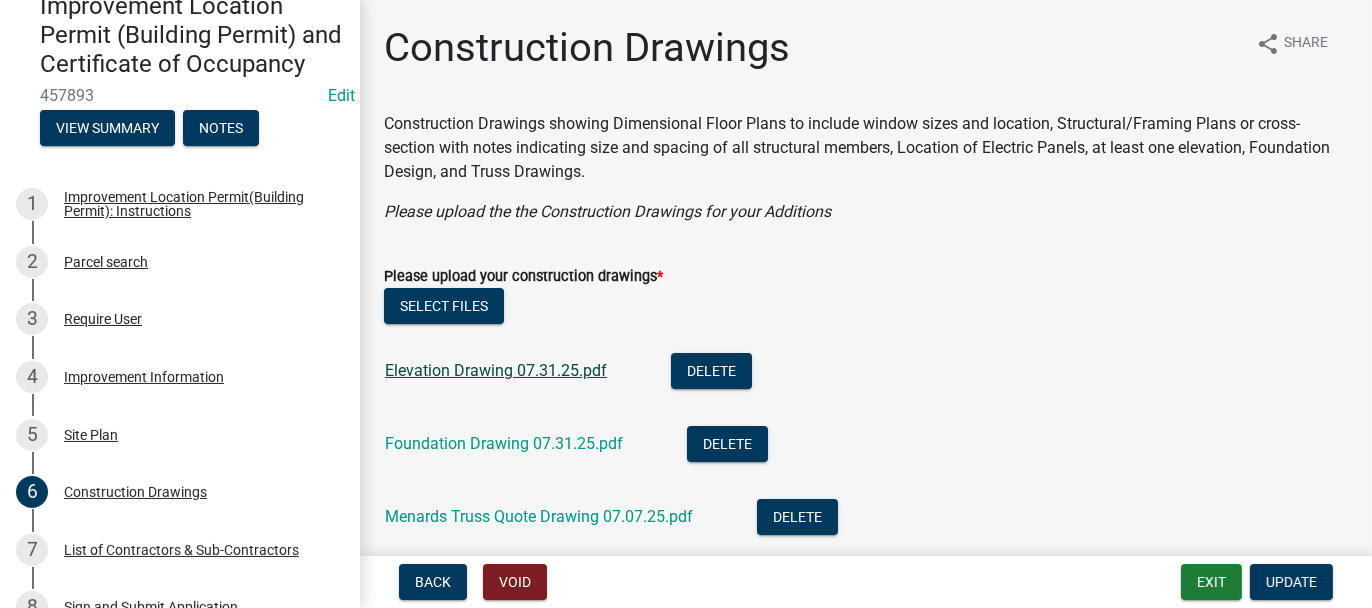 click on "Elevation Drawing 07.31.25.pdf" 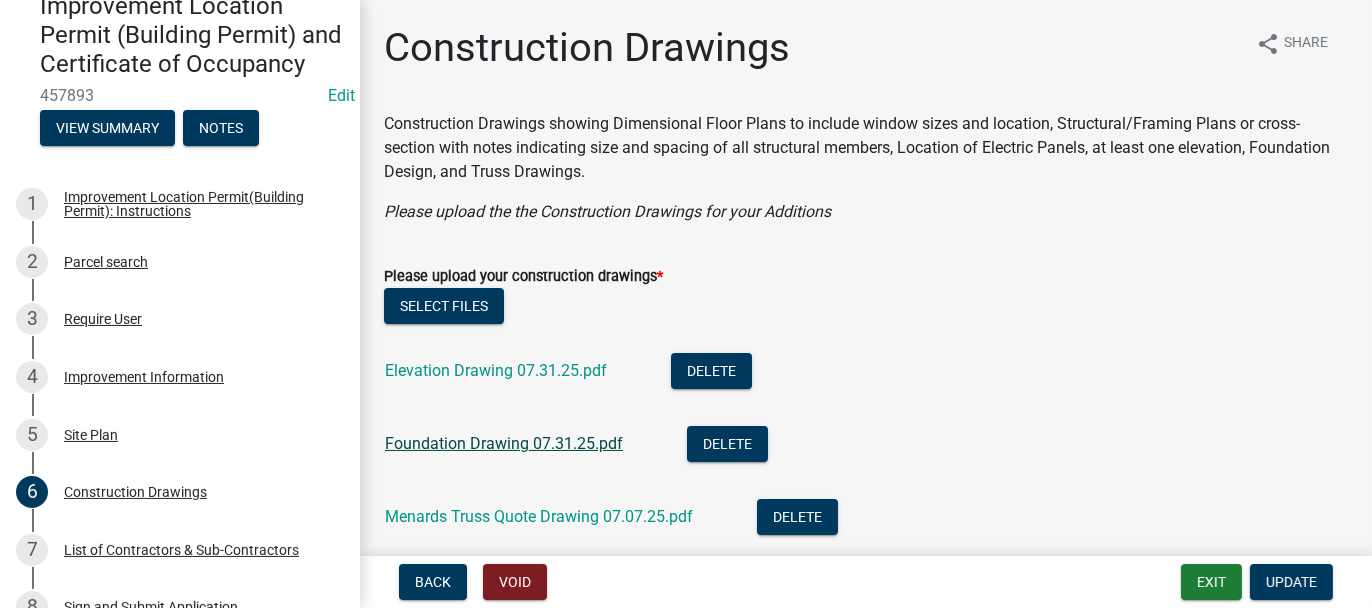 click on "Foundation Drawing 07.31.25.pdf" 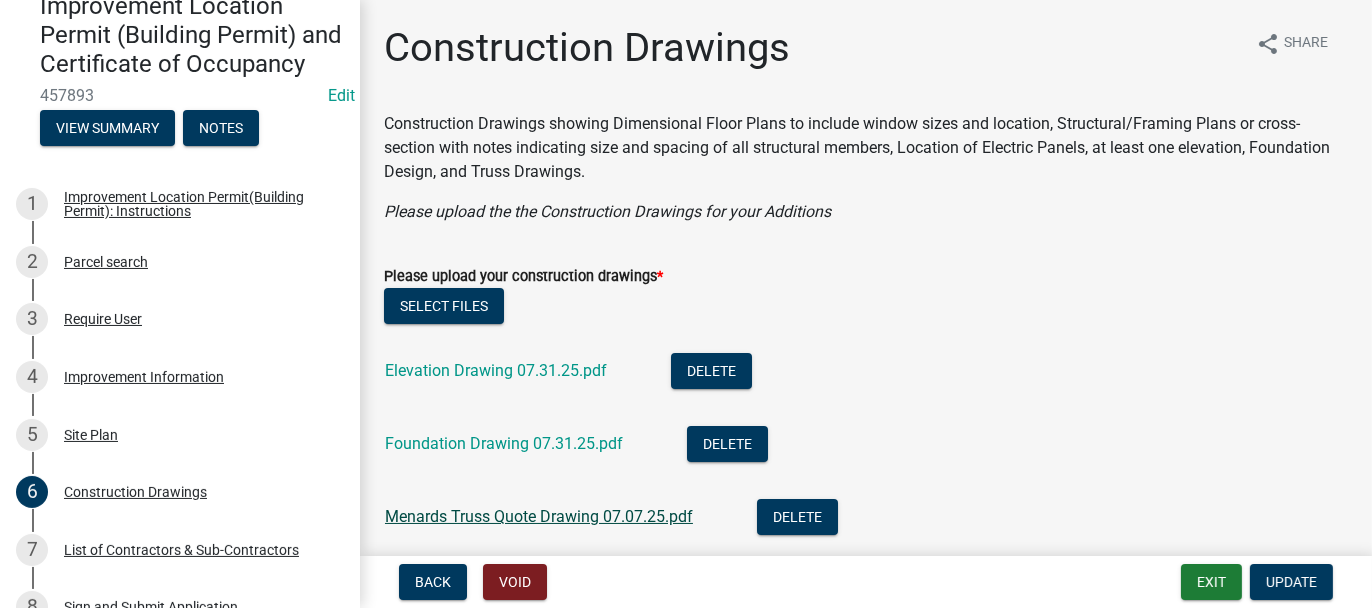 click on "Menards Truss Quote Drawing 07.07.25.pdf" 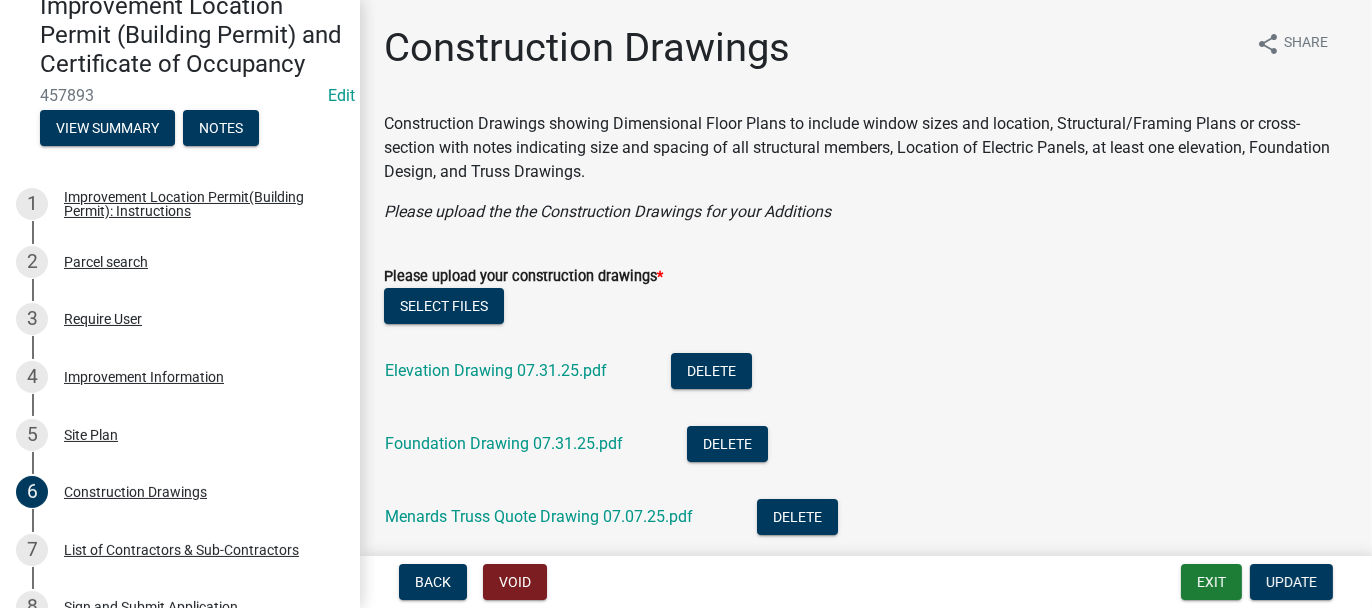 scroll, scrollTop: 281, scrollLeft: 0, axis: vertical 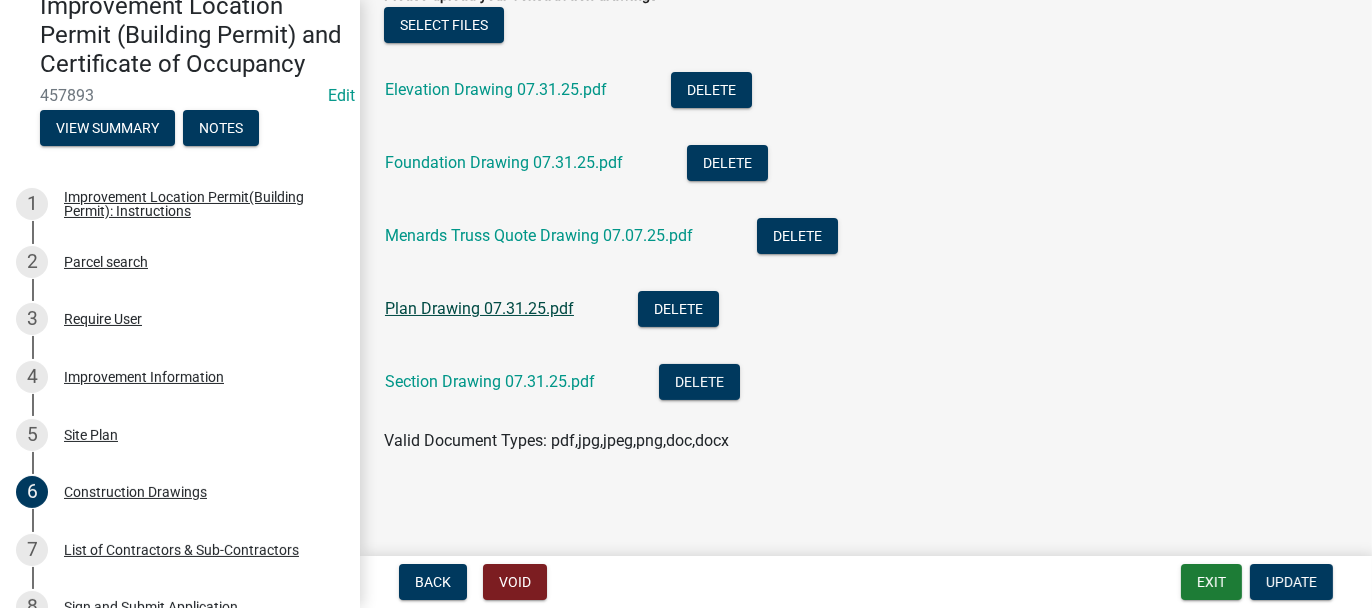 click on "Plan Drawing 07.31.25.pdf" 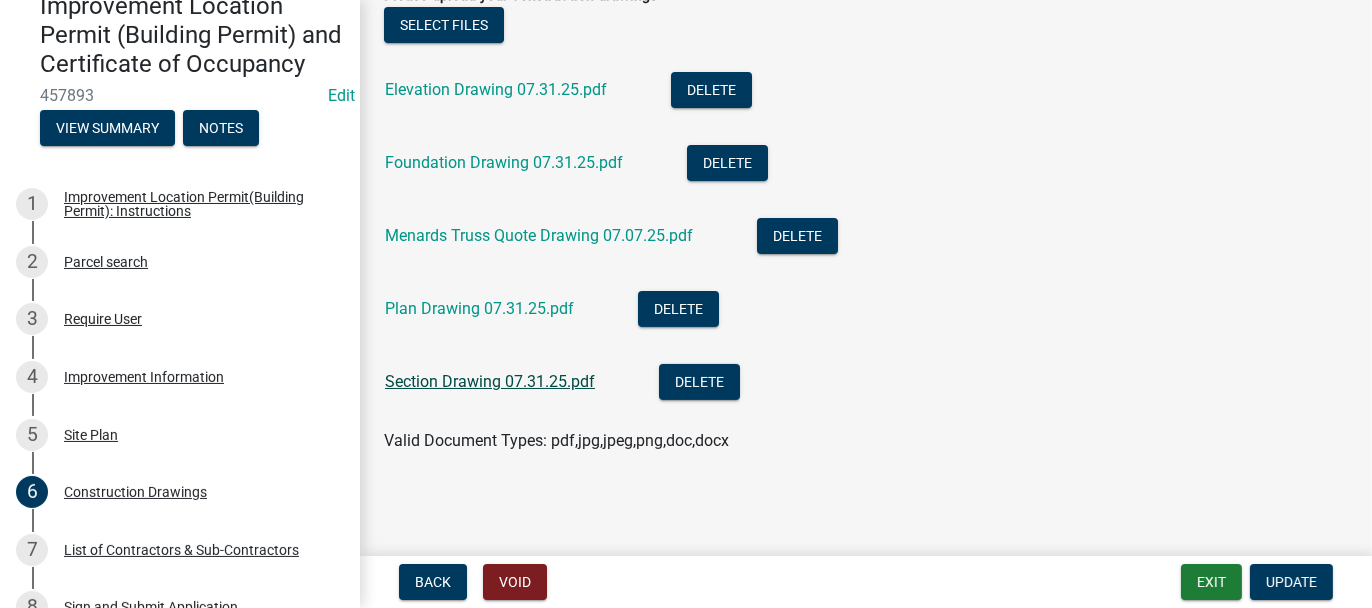 click on "Section Drawing 07.31.25.pdf" 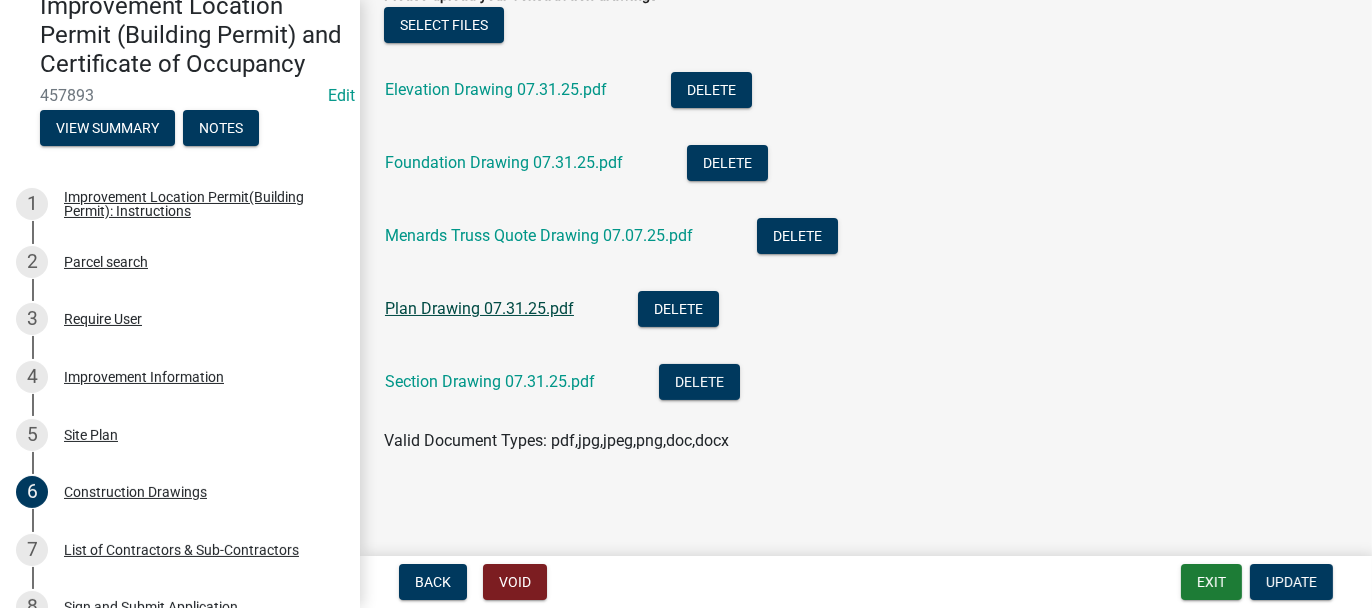 click on "Plan Drawing 07.31.25.pdf" 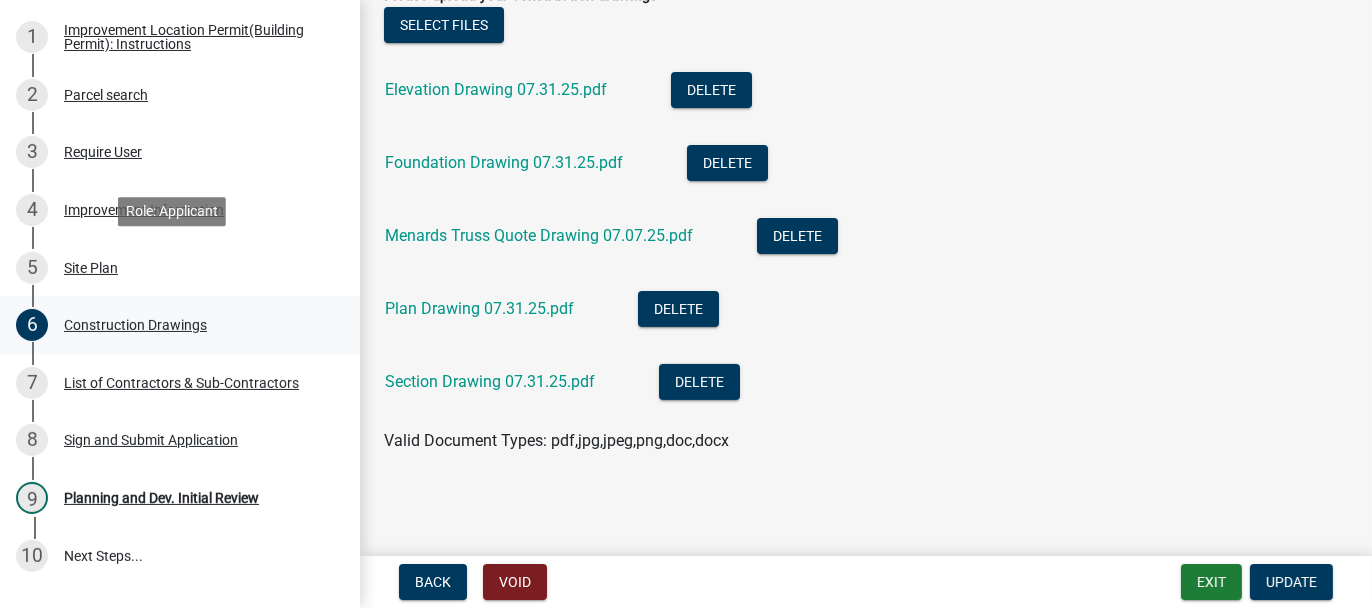 scroll, scrollTop: 500, scrollLeft: 0, axis: vertical 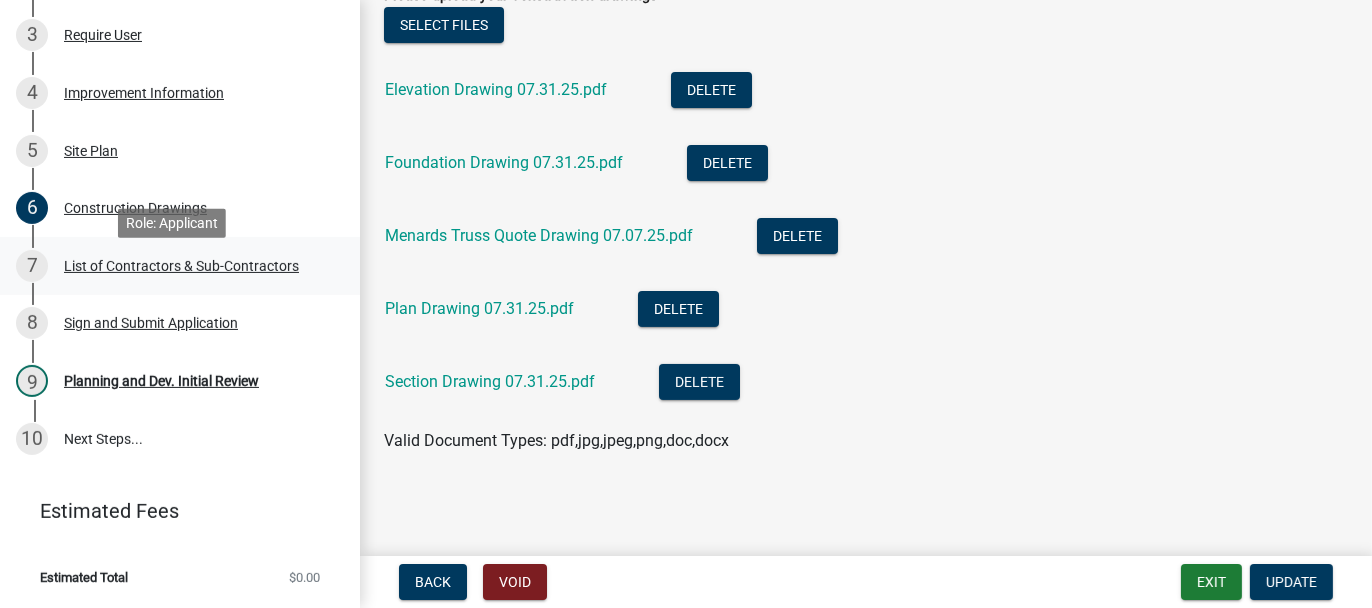 click on "List of Contractors & Sub-Contractors" at bounding box center [181, 266] 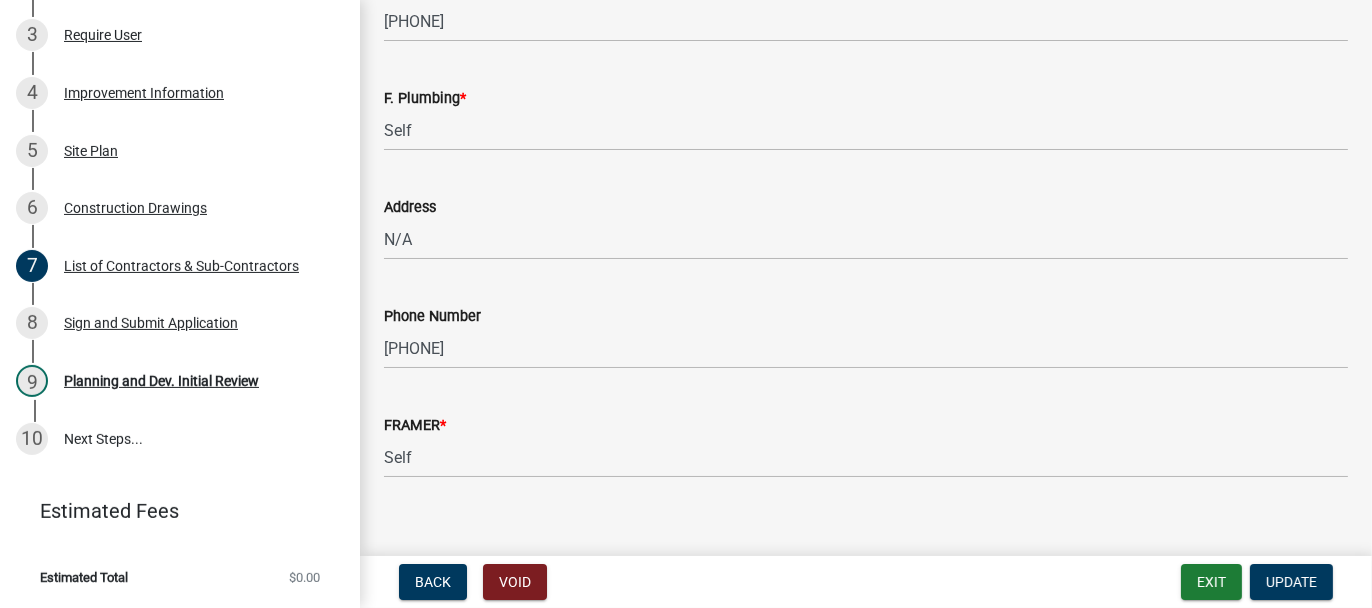 scroll, scrollTop: 1900, scrollLeft: 0, axis: vertical 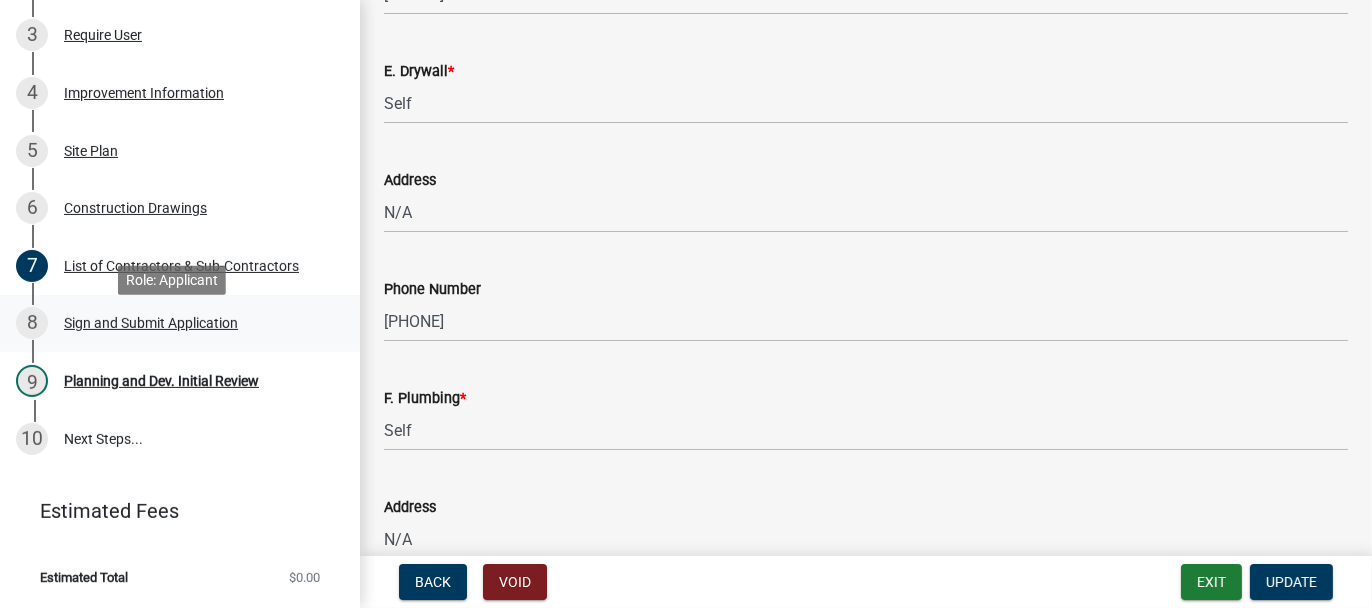 click on "Sign and Submit Application" at bounding box center (151, 323) 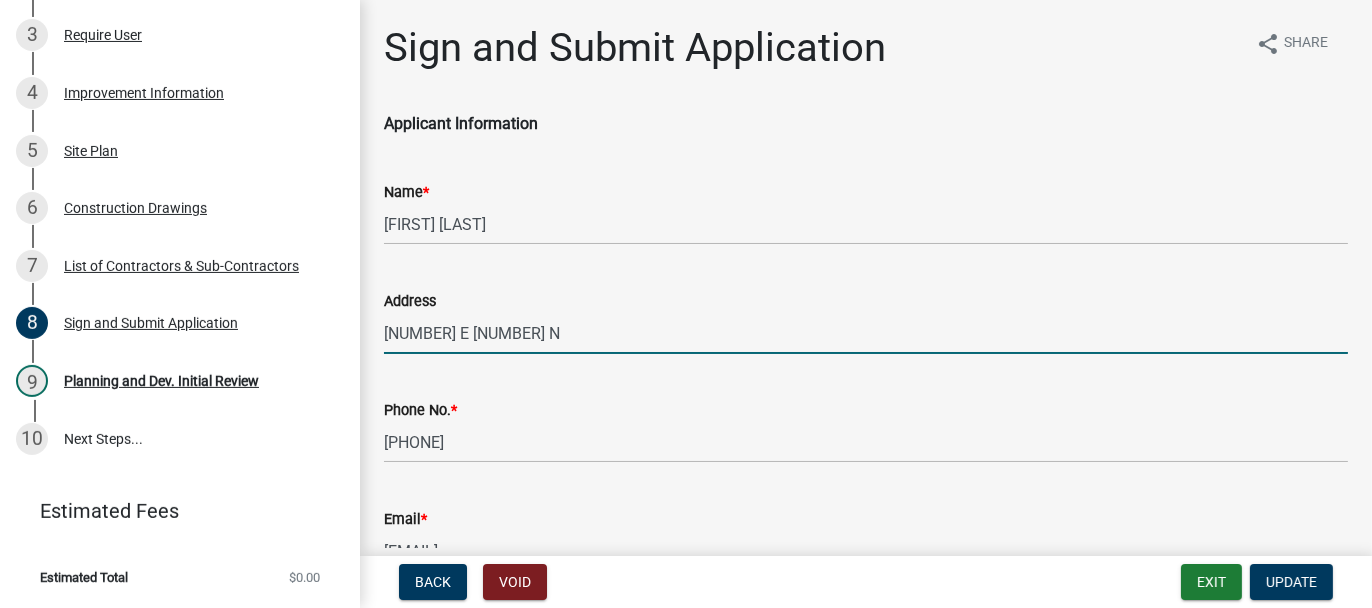 click on "[NUMBER] E [NUMBER] N" at bounding box center (866, 333) 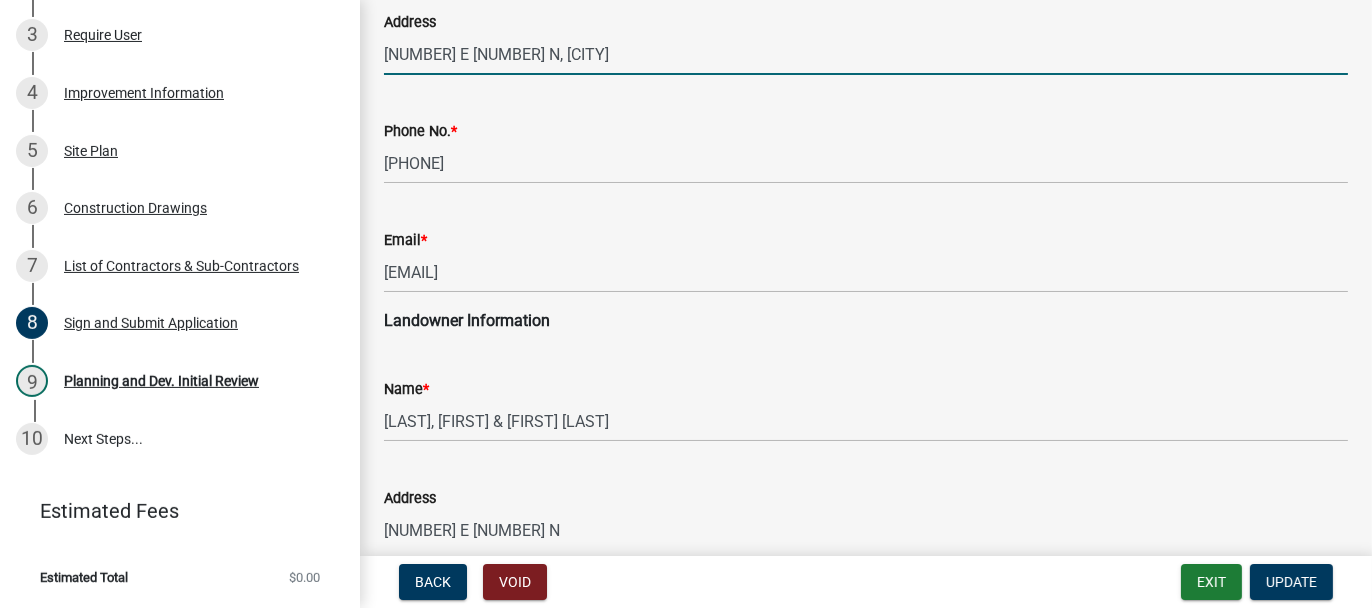 scroll, scrollTop: 300, scrollLeft: 0, axis: vertical 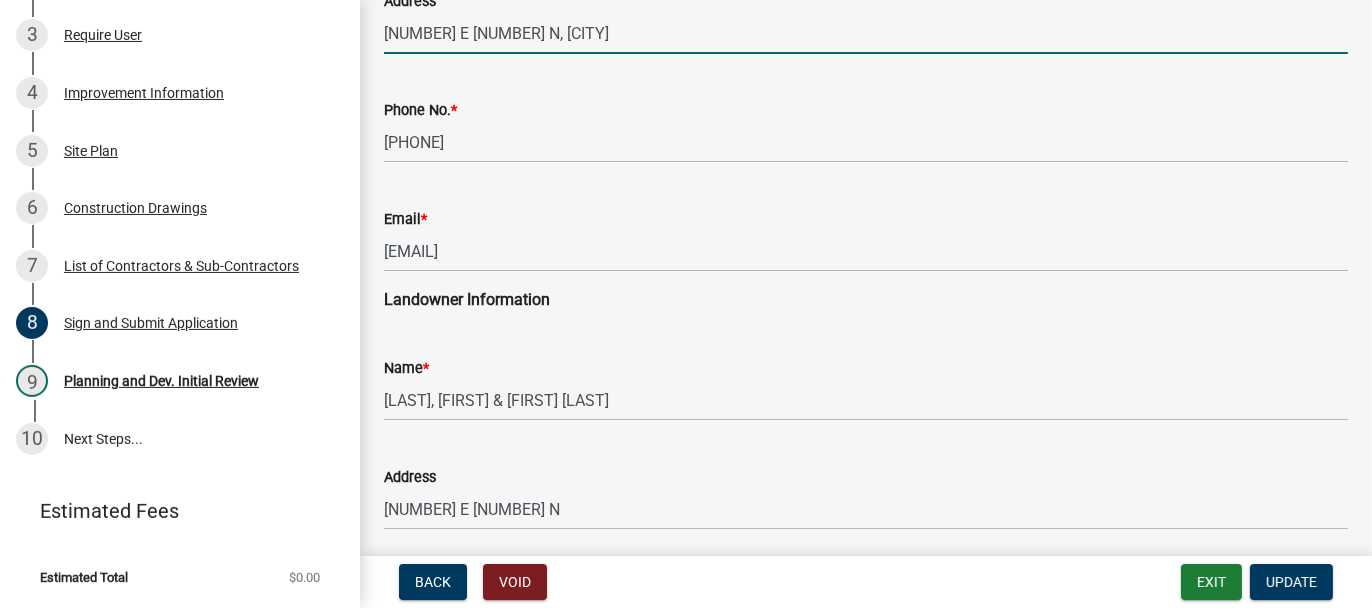 type on "[NUMBER] E [NUMBER] N, [CITY]" 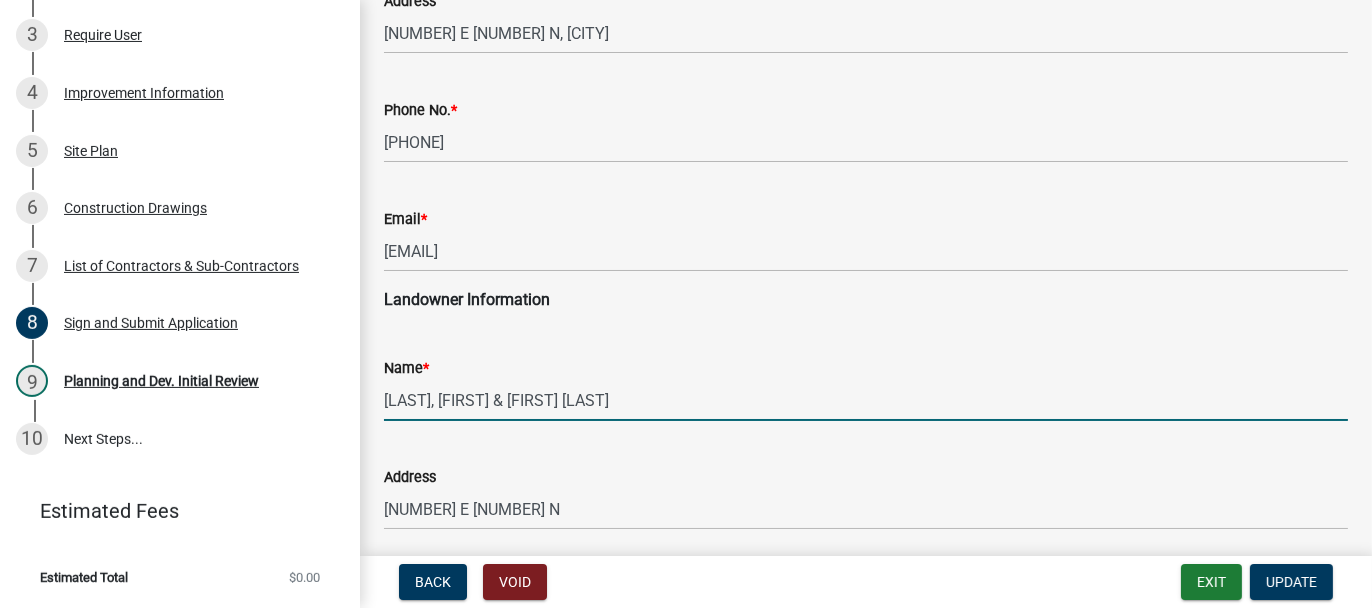 drag, startPoint x: 383, startPoint y: 398, endPoint x: 457, endPoint y: 401, distance: 74.06078 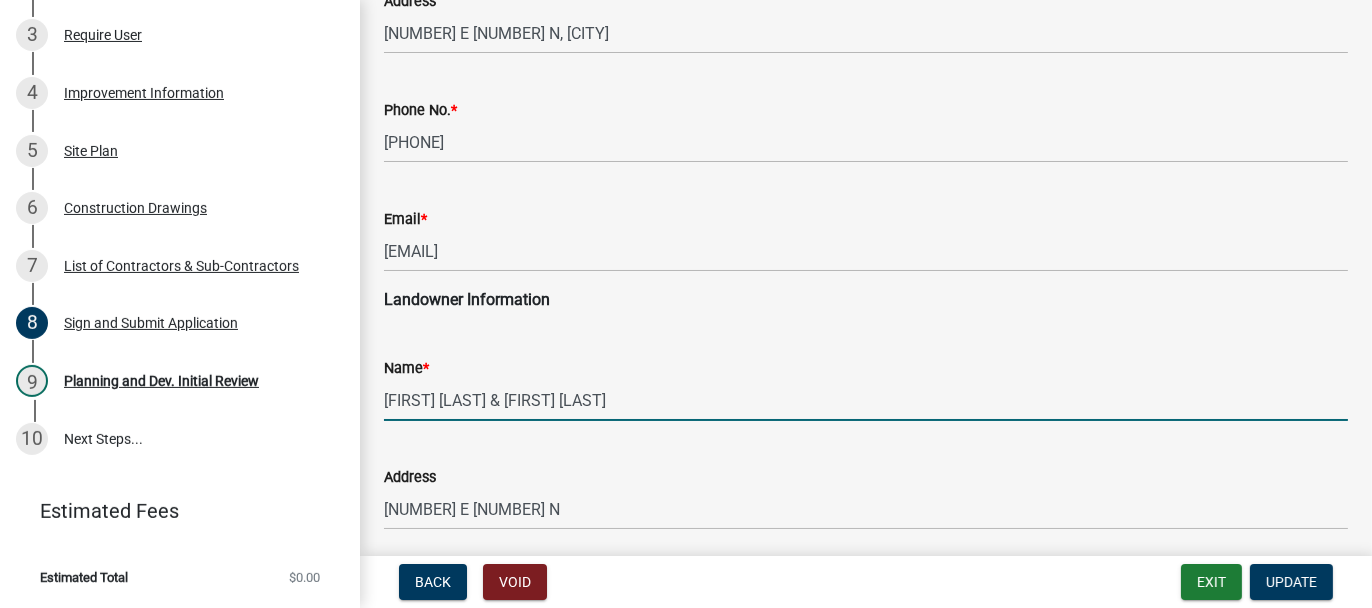 click on "[FIRST] [LAST] & [FIRST] [LAST]" at bounding box center (866, 400) 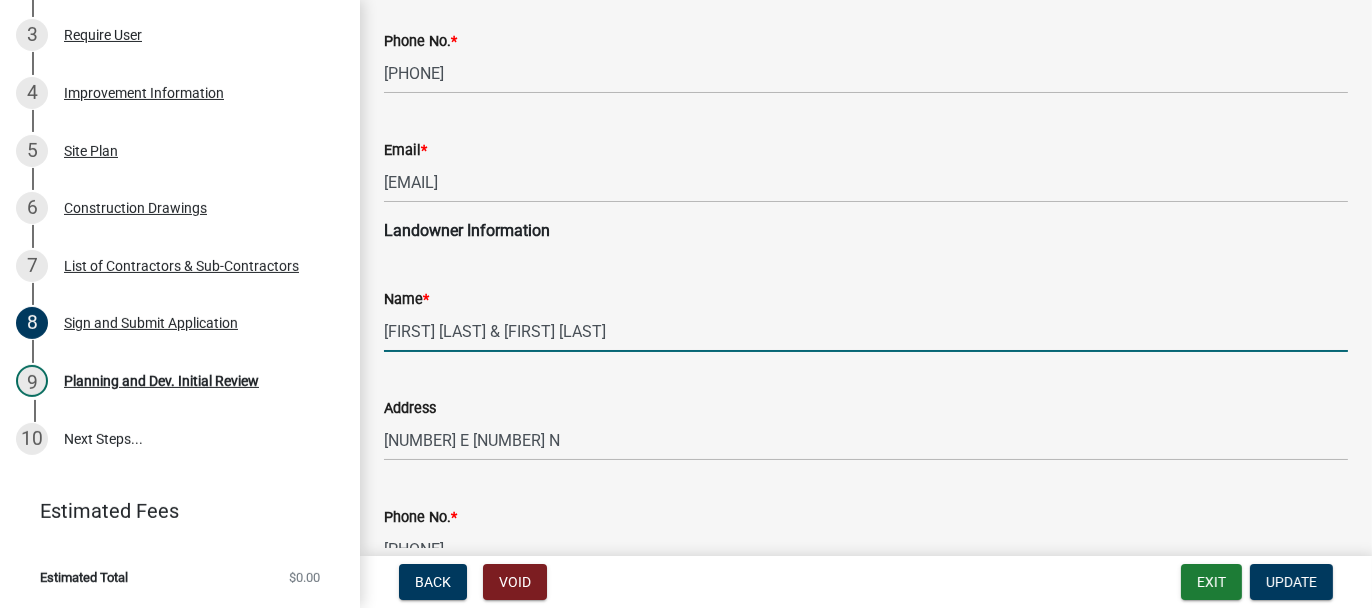 scroll, scrollTop: 400, scrollLeft: 0, axis: vertical 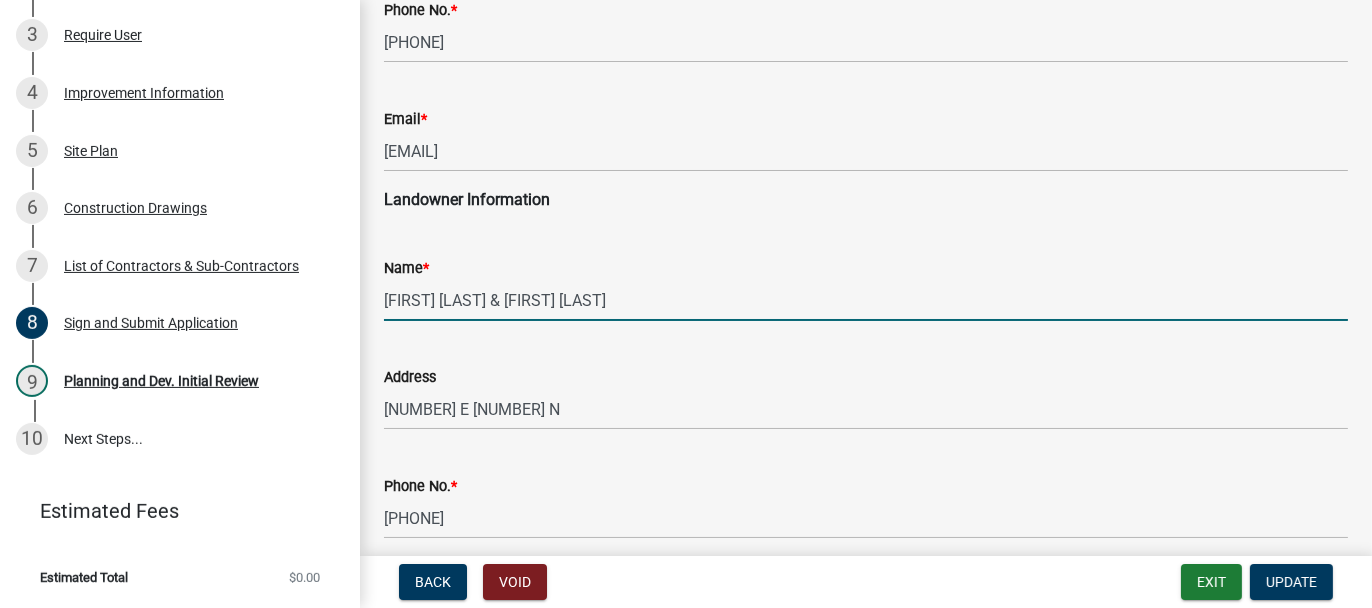type on "[FIRST] [LAST] & [FIRST] [LAST]" 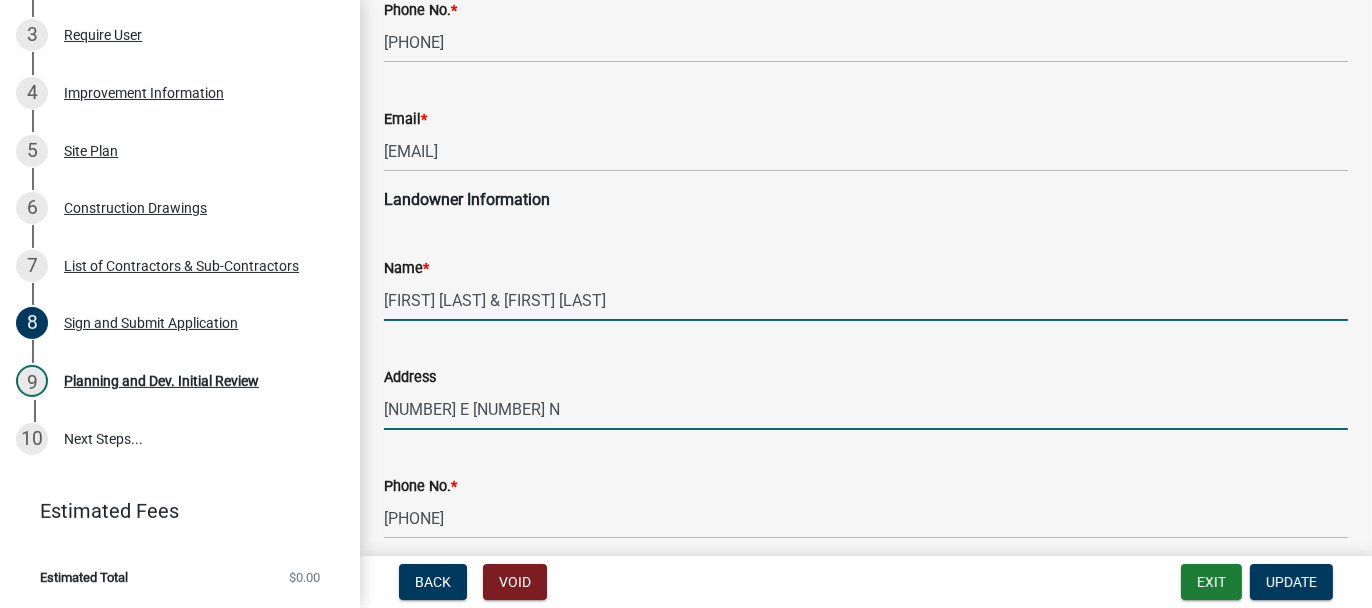 click on "[NUMBER] E [NUMBER] N" at bounding box center [866, 409] 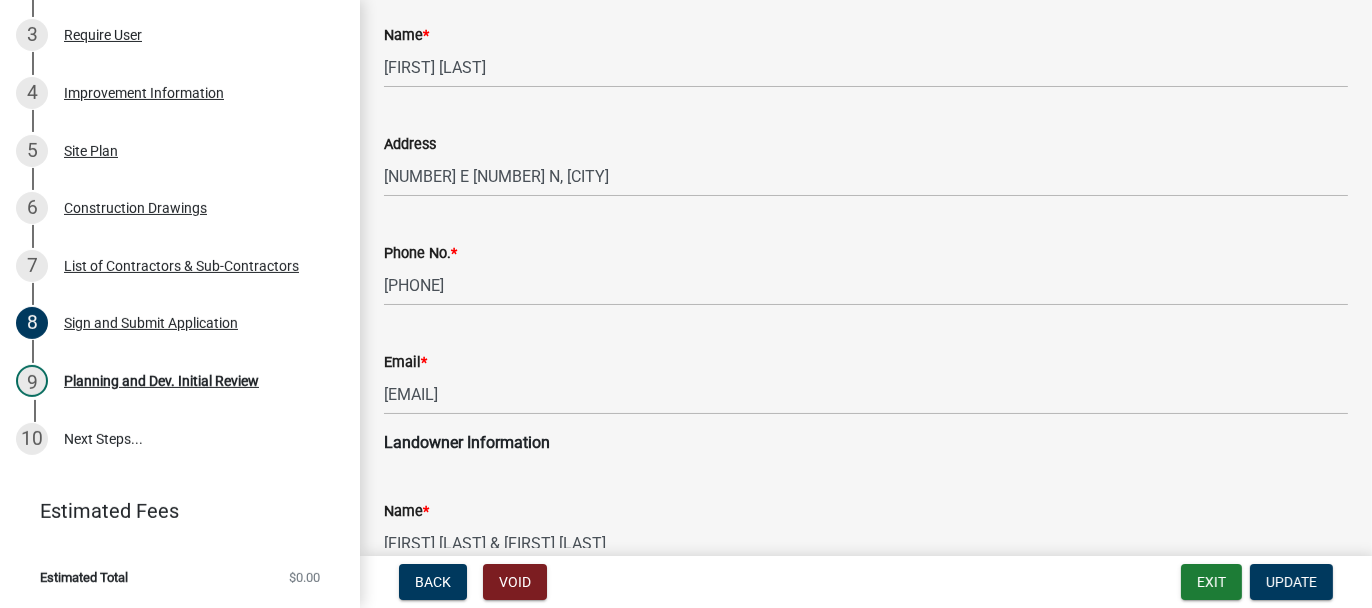 scroll, scrollTop: 0, scrollLeft: 0, axis: both 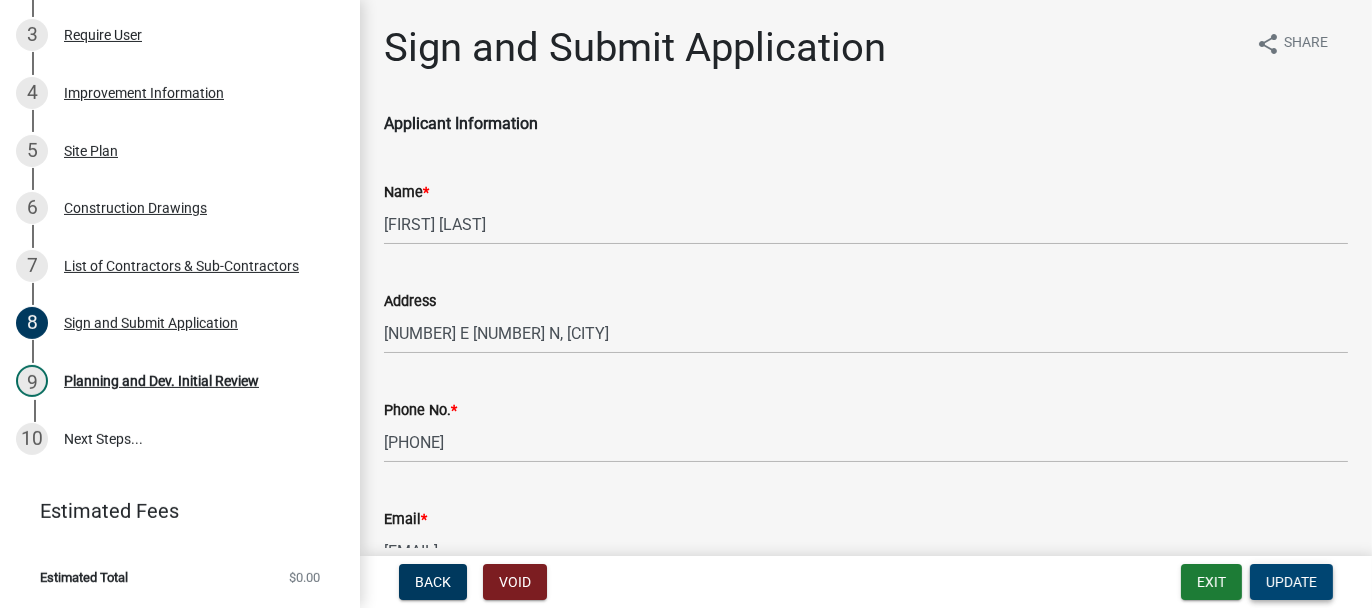 type on "[NUMBER] E [NUMBER] N, [CITY]" 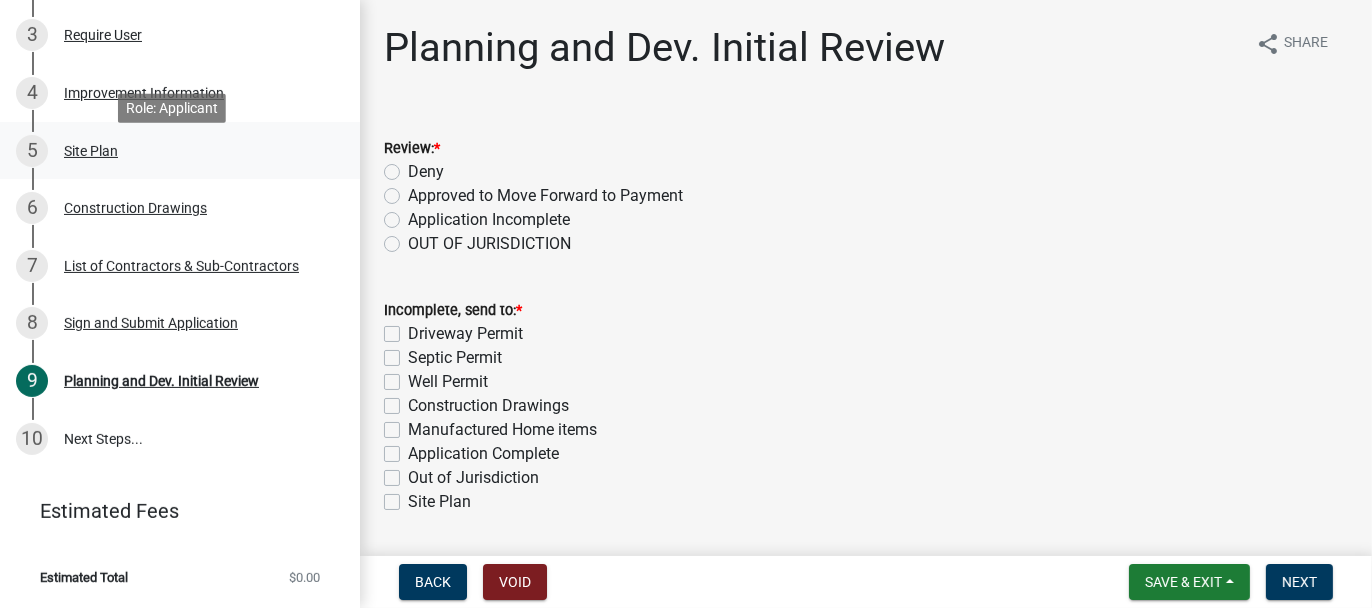 click on "Site Plan" at bounding box center [91, 151] 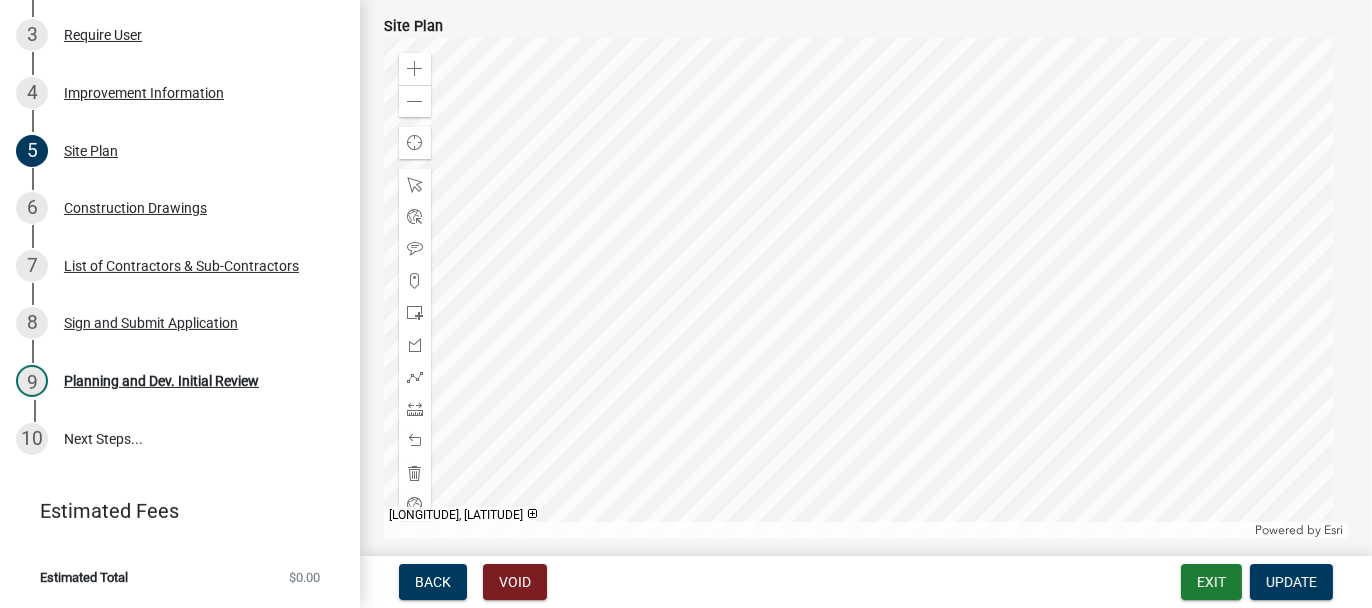 scroll, scrollTop: 240, scrollLeft: 0, axis: vertical 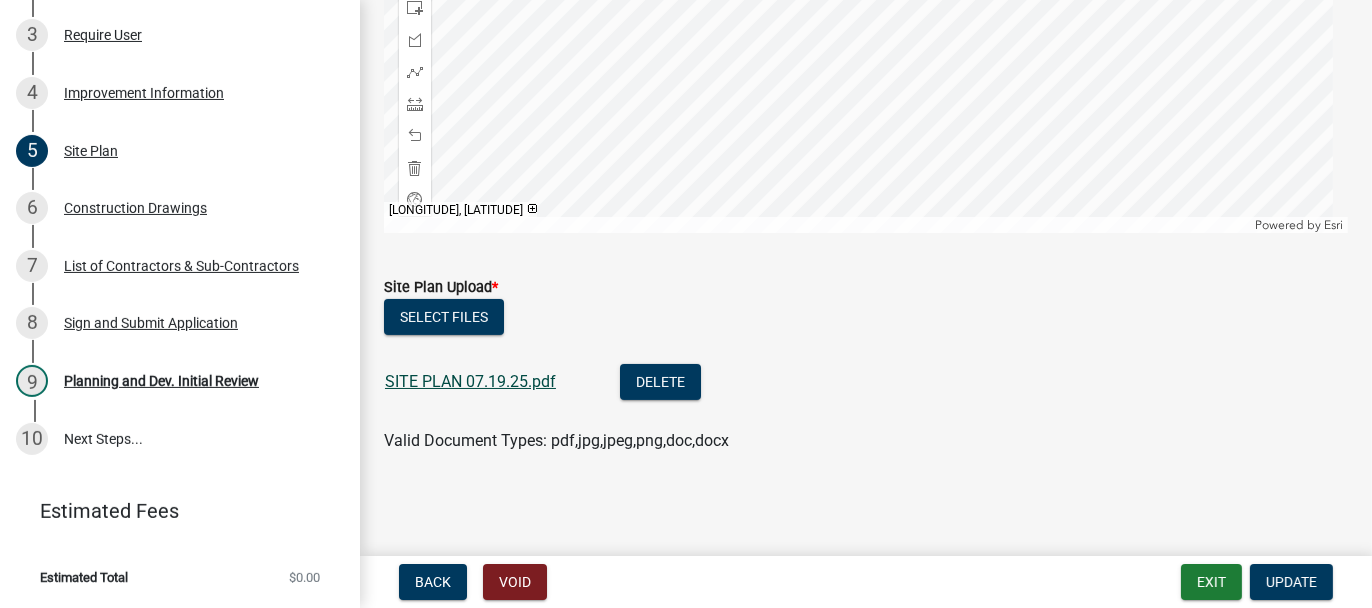 click on "SITE PLAN 07.19.25.pdf" 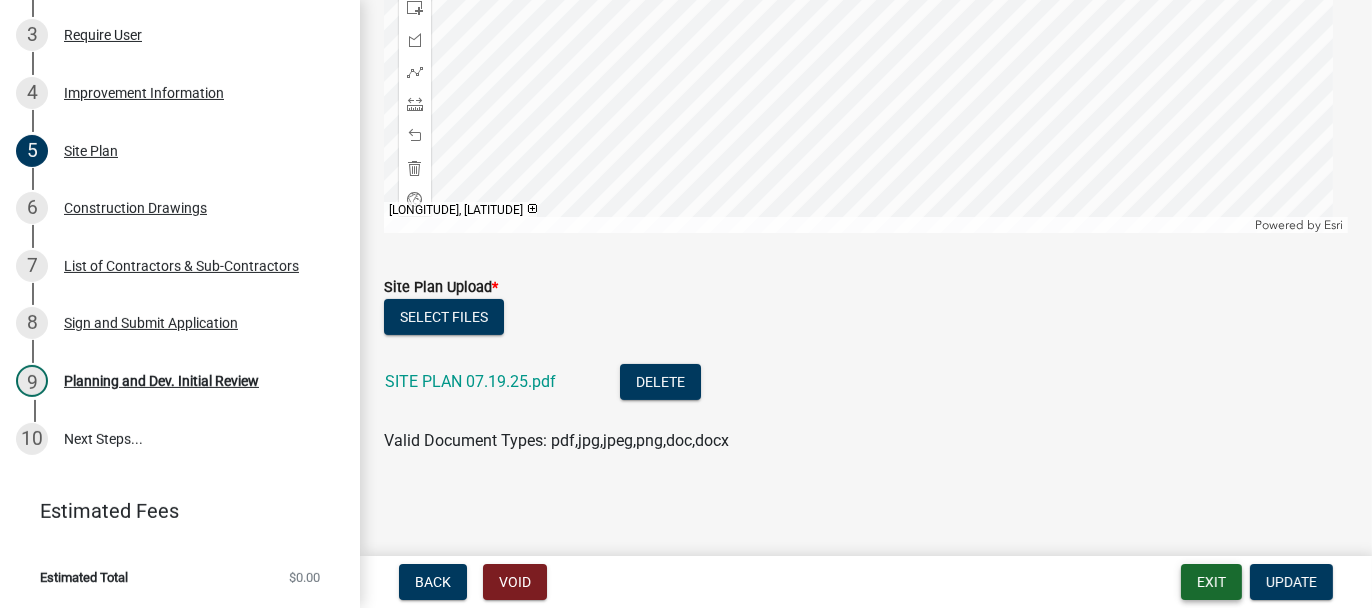 click on "Exit" at bounding box center (1211, 582) 